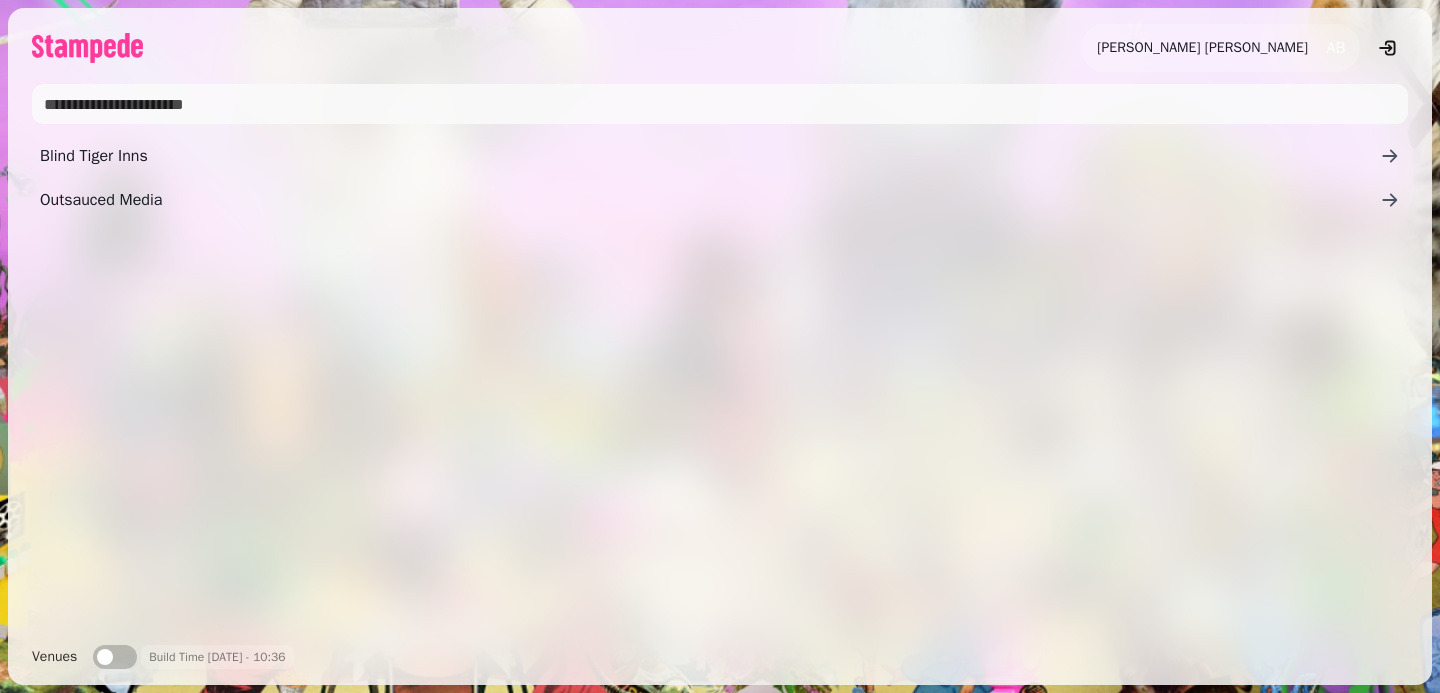 scroll, scrollTop: 0, scrollLeft: 0, axis: both 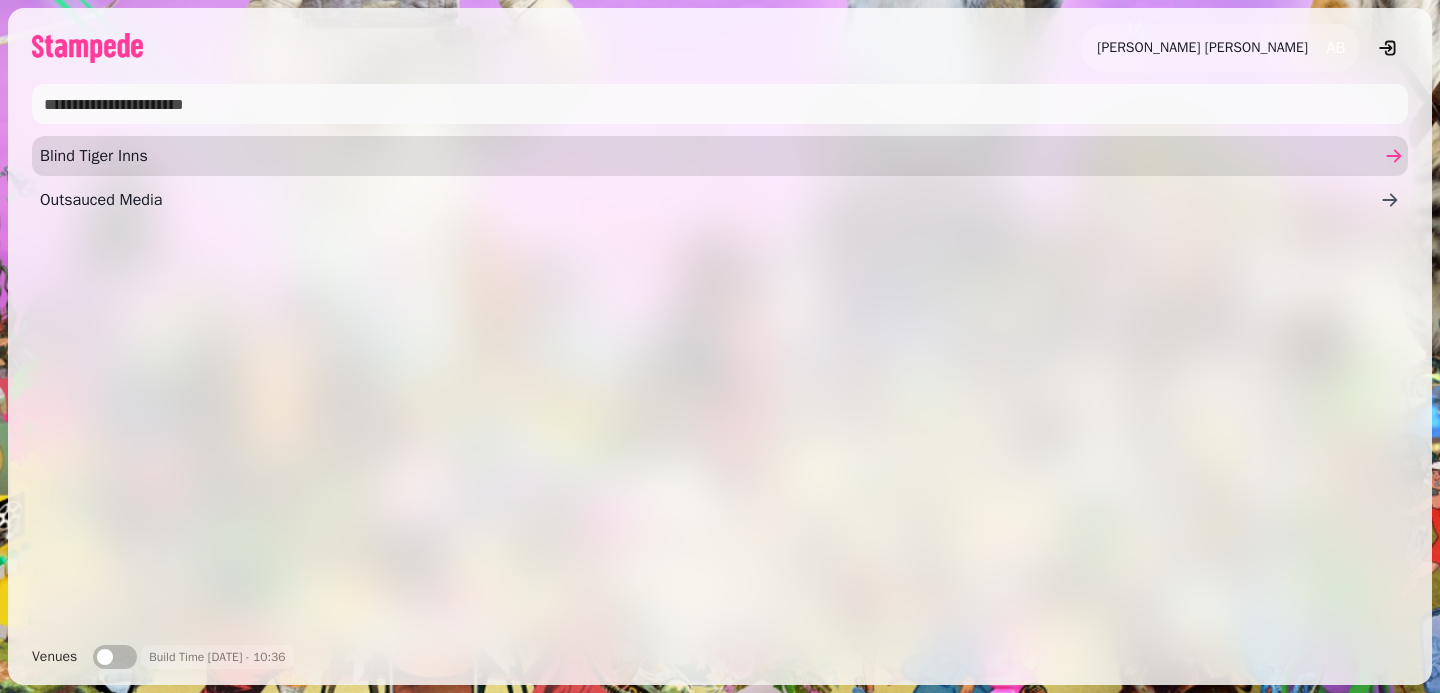 click on "Blind Tiger Inns" at bounding box center (720, 156) 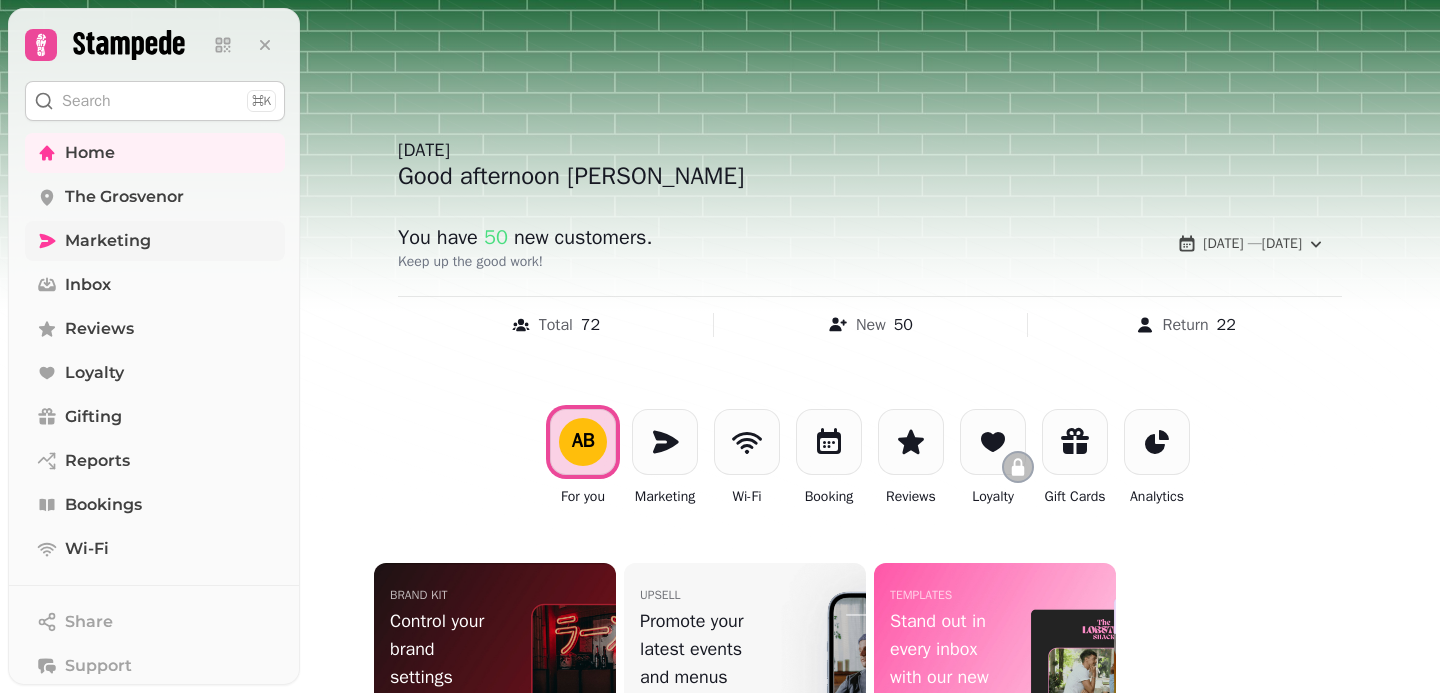 click on "Marketing" at bounding box center (108, 241) 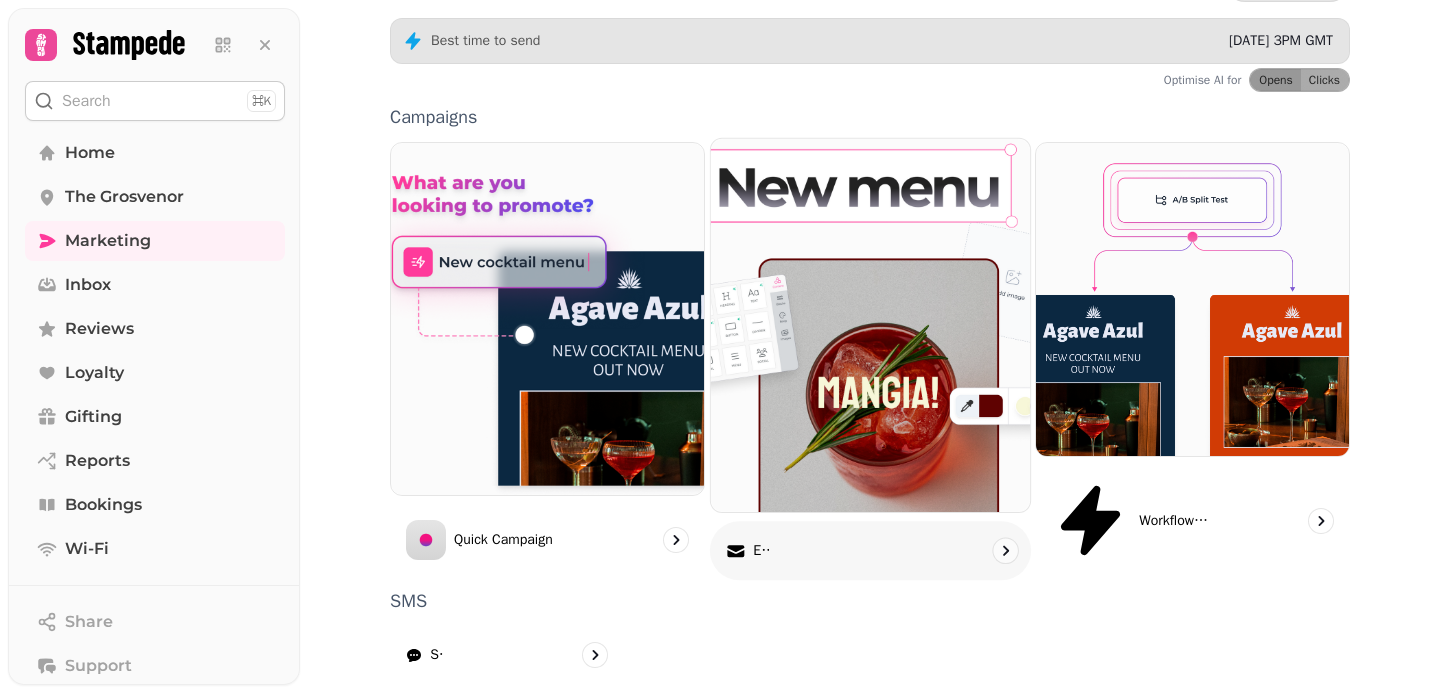 scroll, scrollTop: 555, scrollLeft: 0, axis: vertical 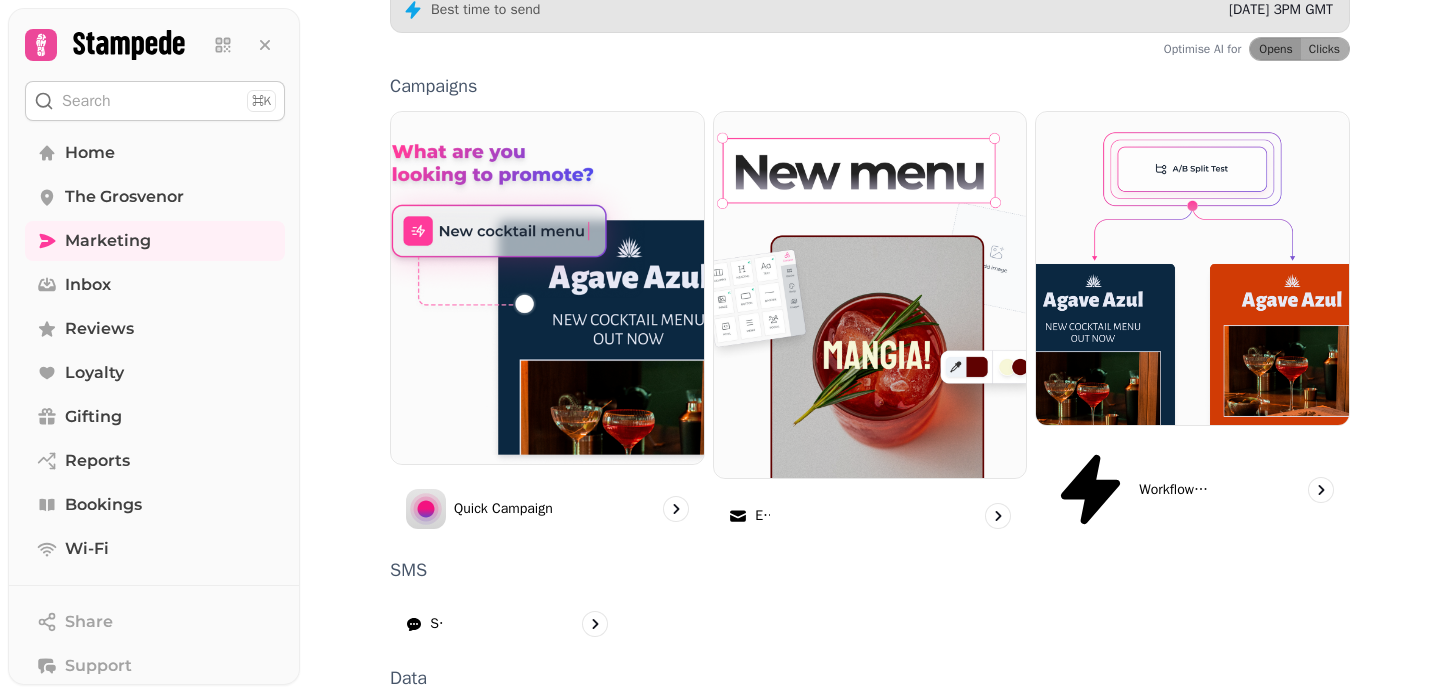 click 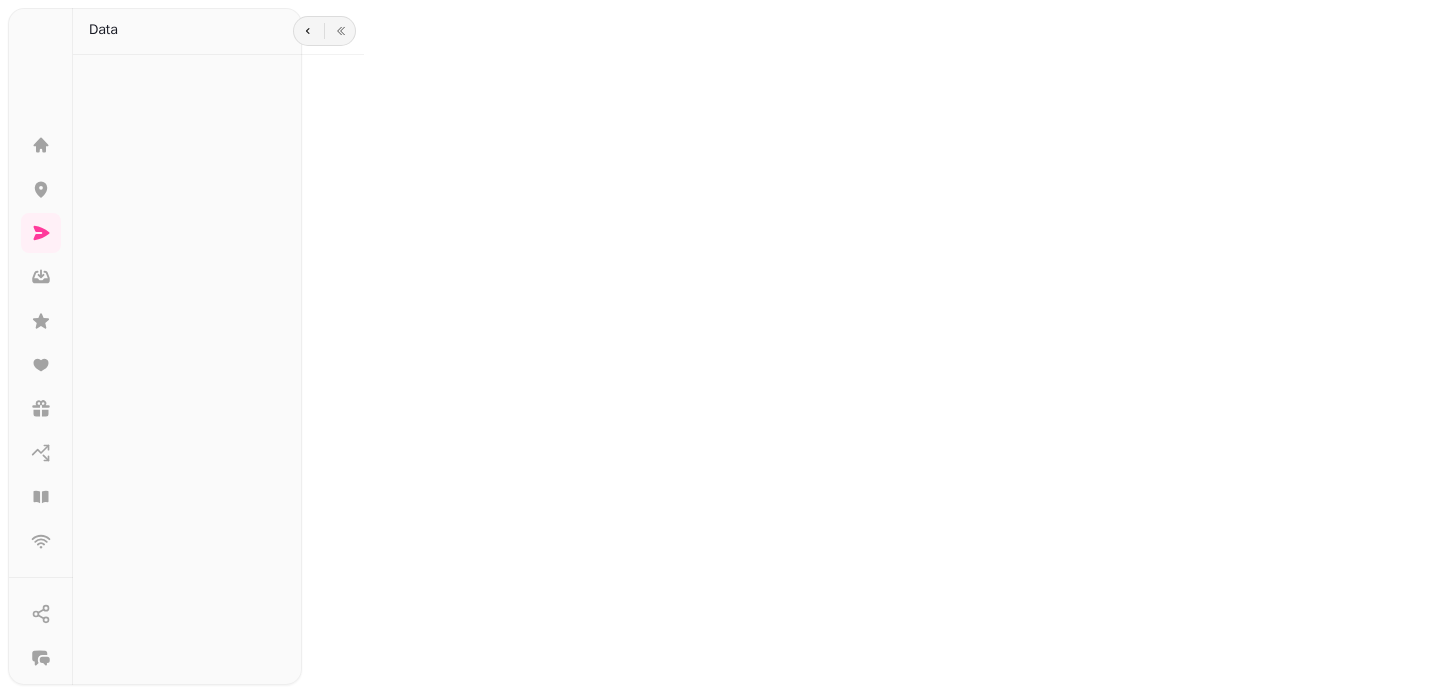 scroll, scrollTop: 0, scrollLeft: 0, axis: both 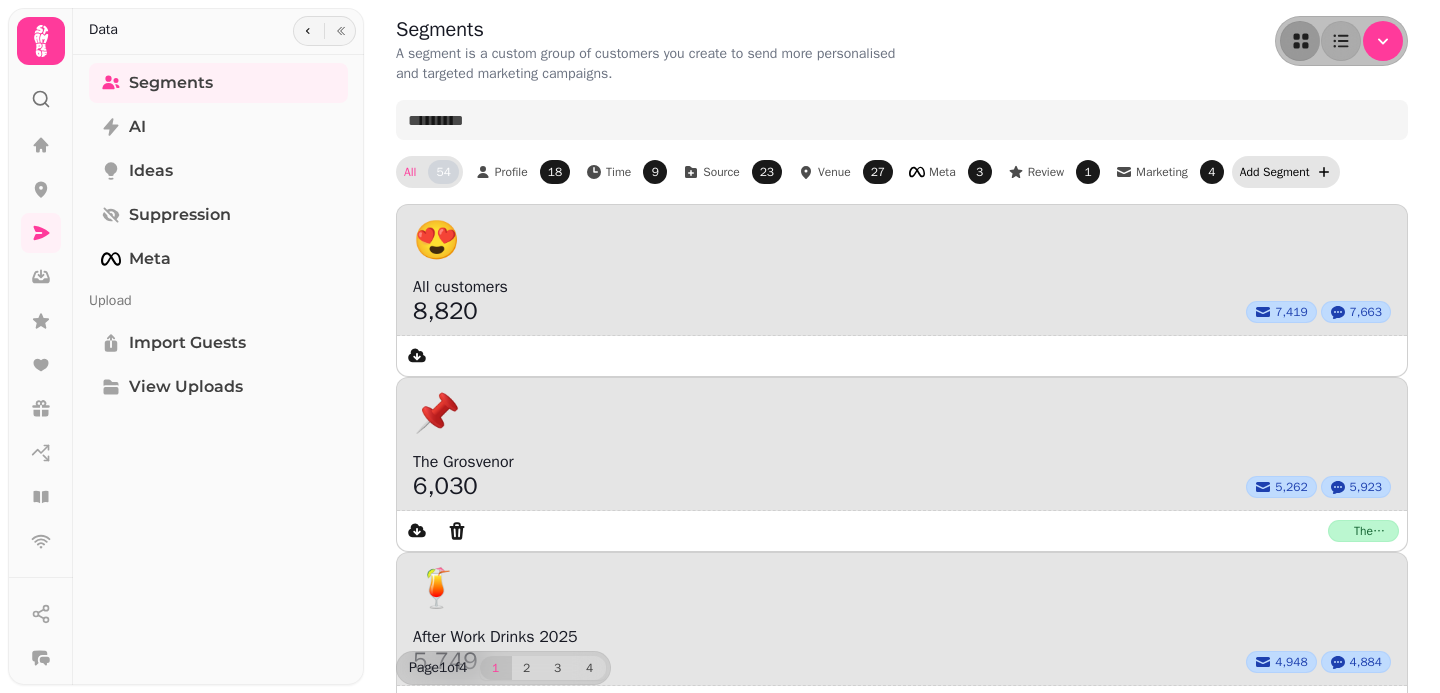 click 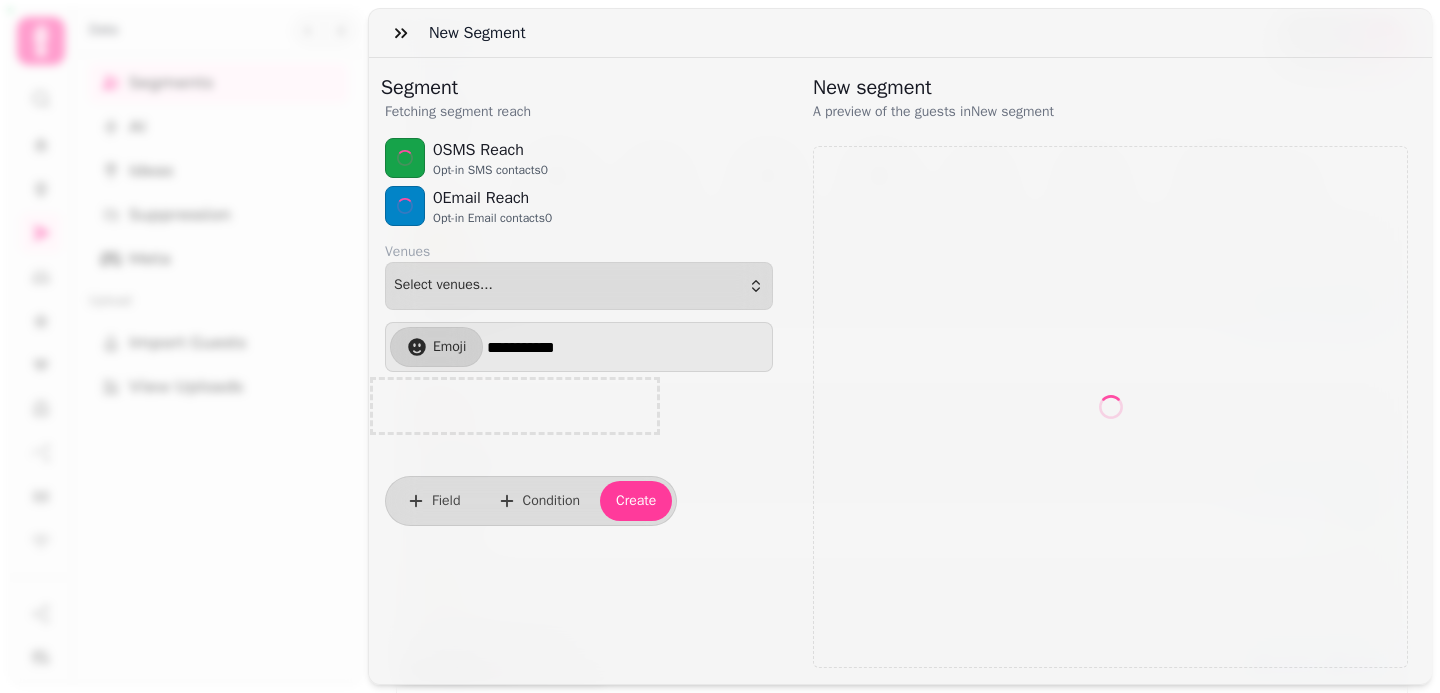 select on "**" 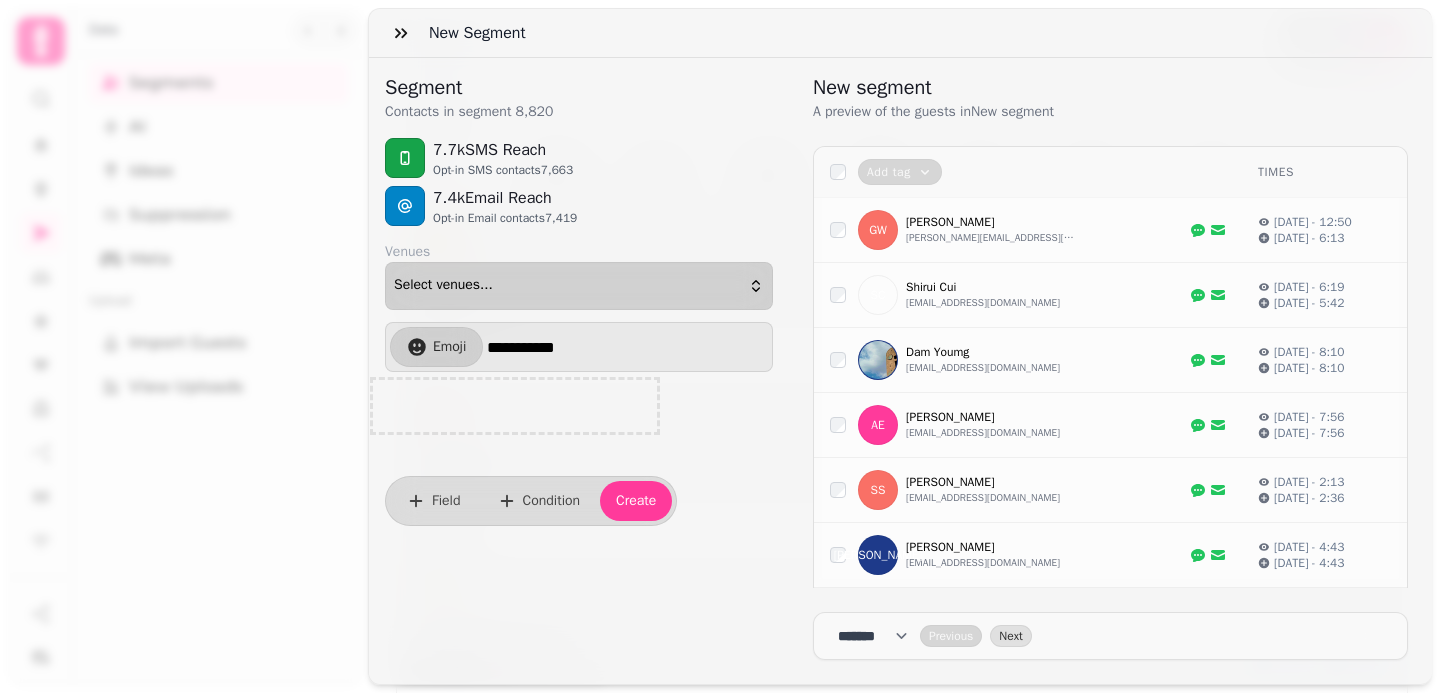 click on "Select venues..." at bounding box center (443, 286) 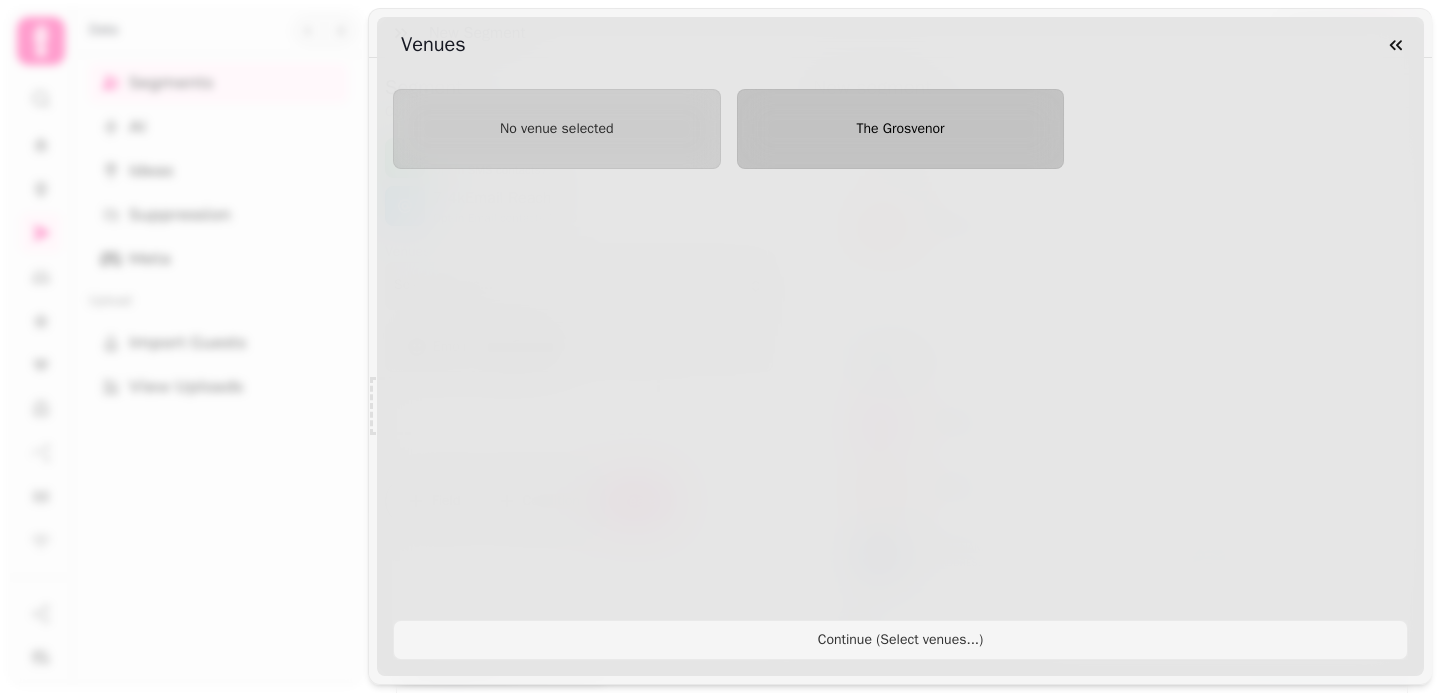 click on "The Grosvenor" at bounding box center [901, 129] 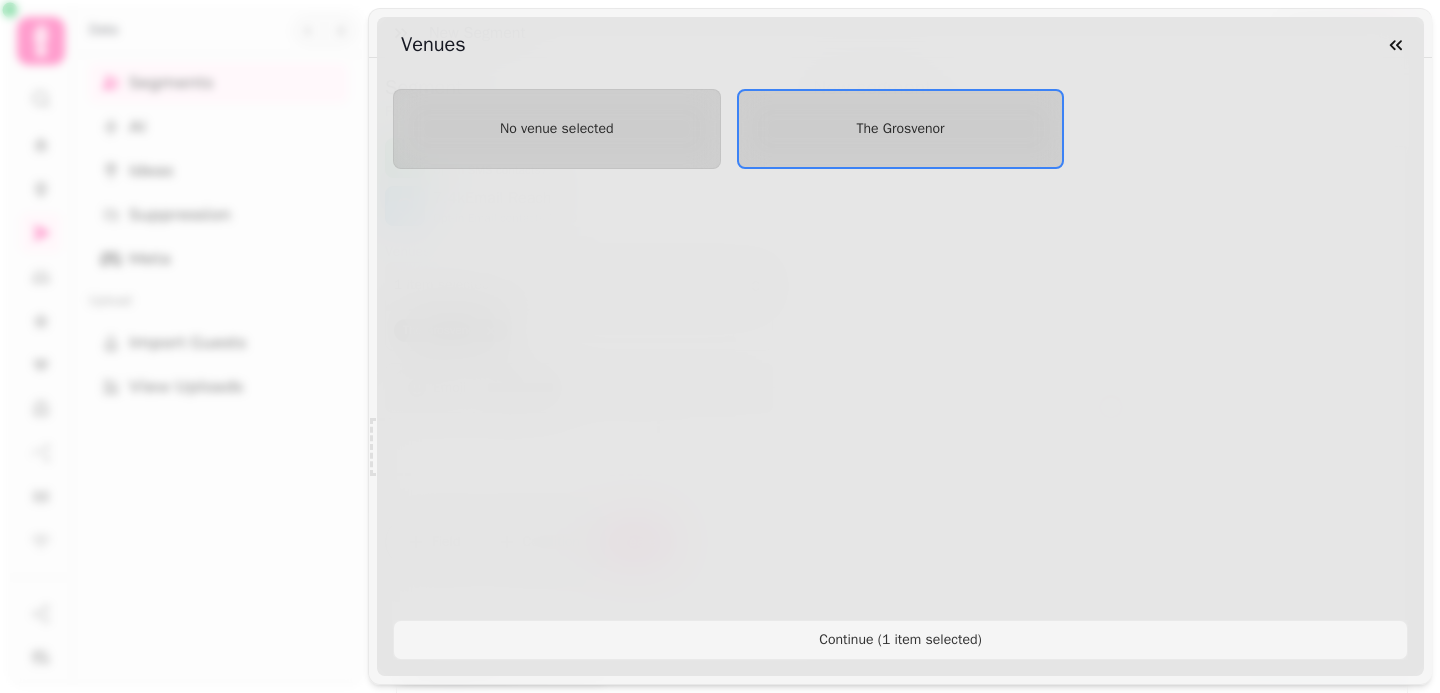 select on "**" 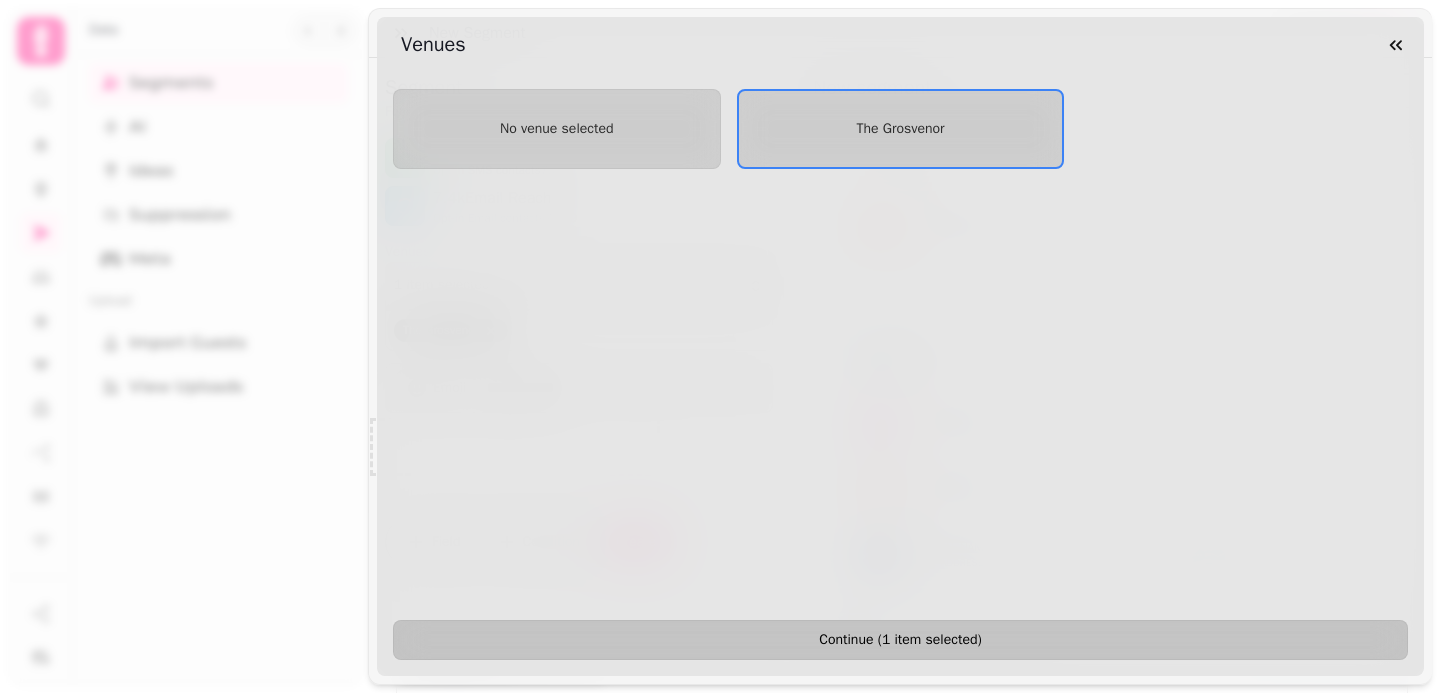 click on "Continue ( 1 item selected )" at bounding box center (900, 640) 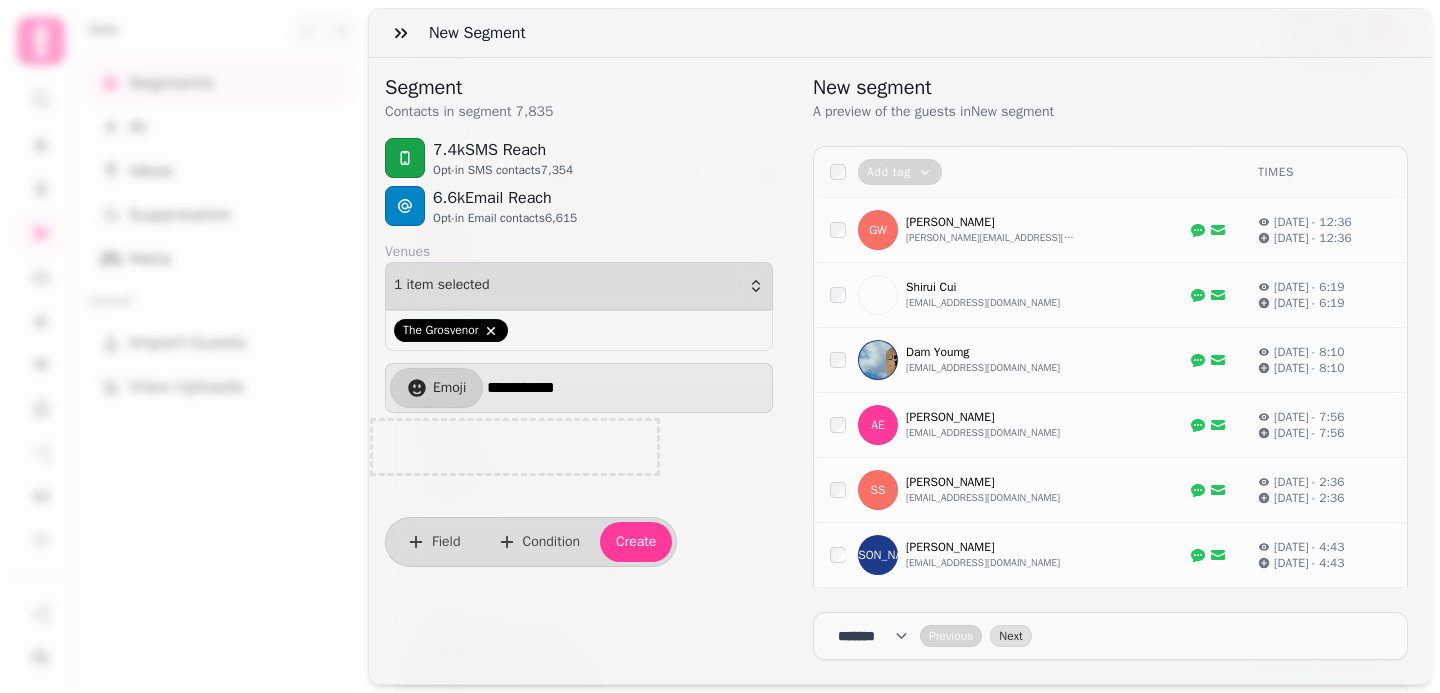 click on "**********" at bounding box center (627, 388) 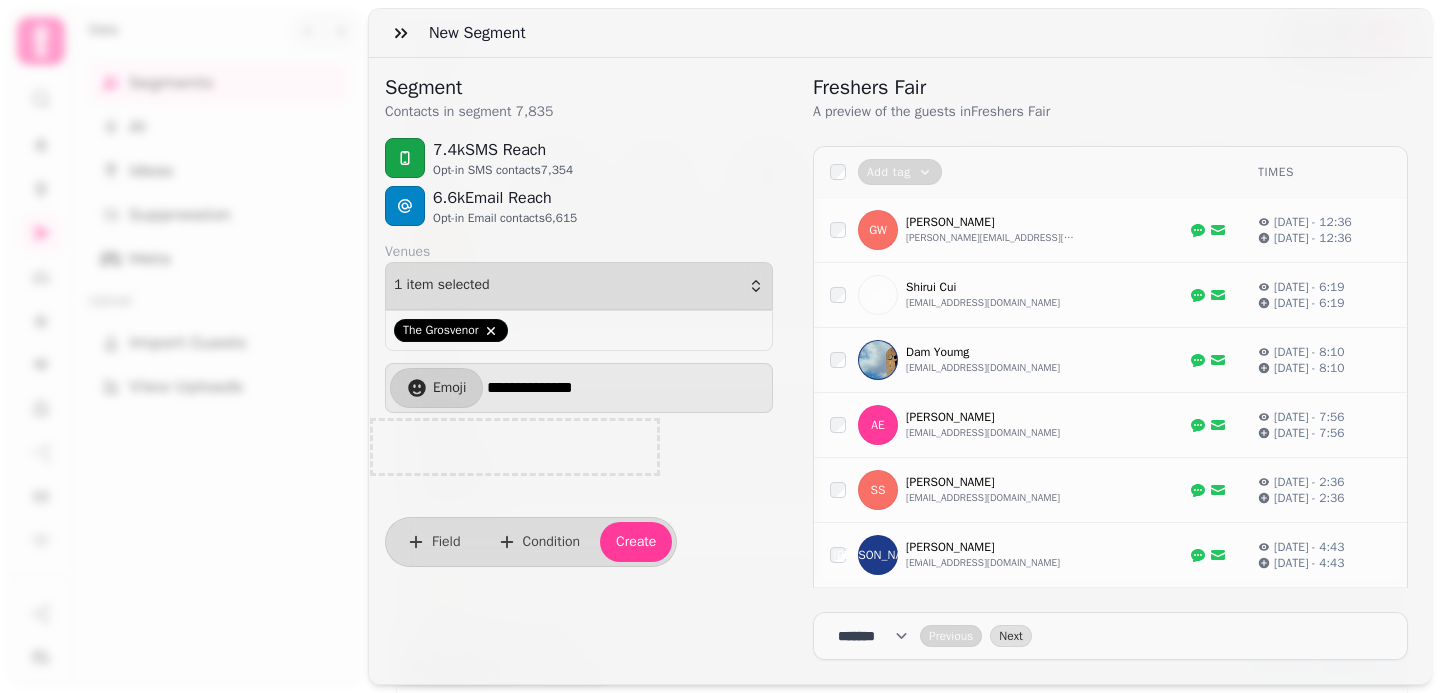 type on "**********" 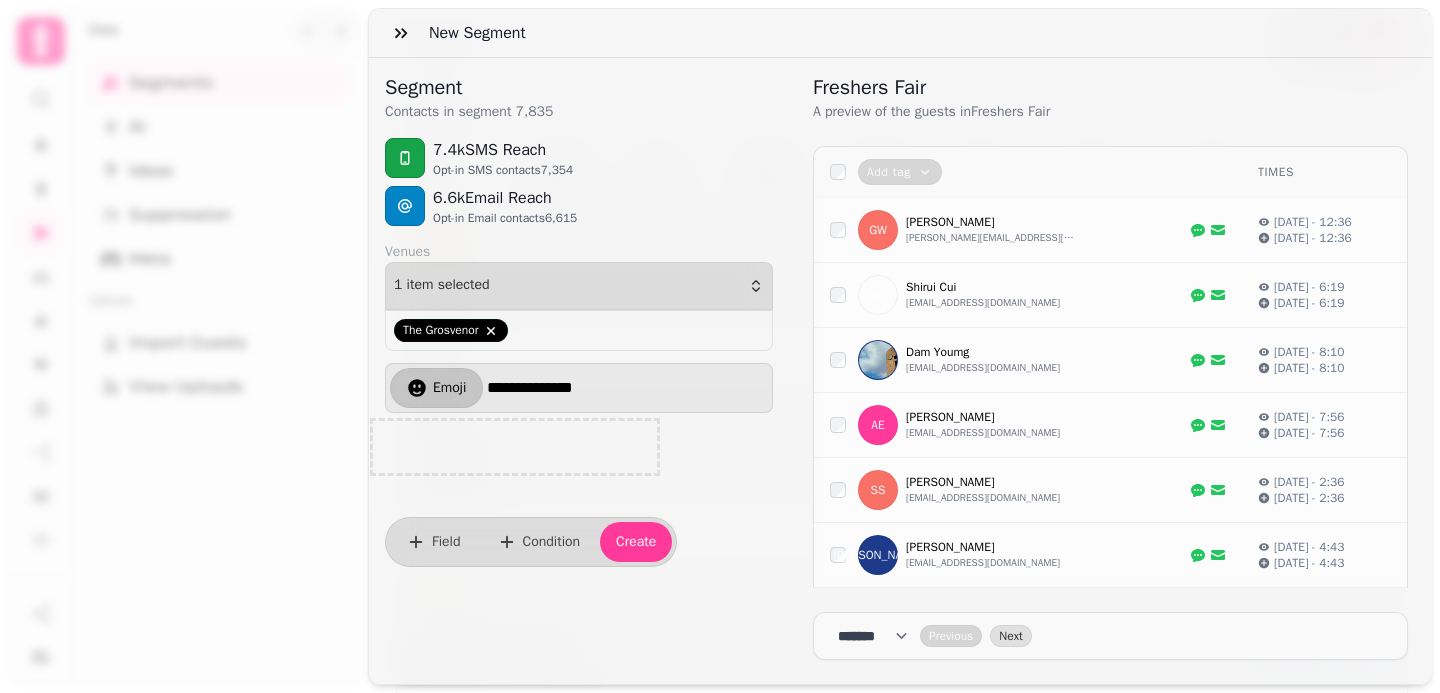 click on "Emoji" at bounding box center [449, 388] 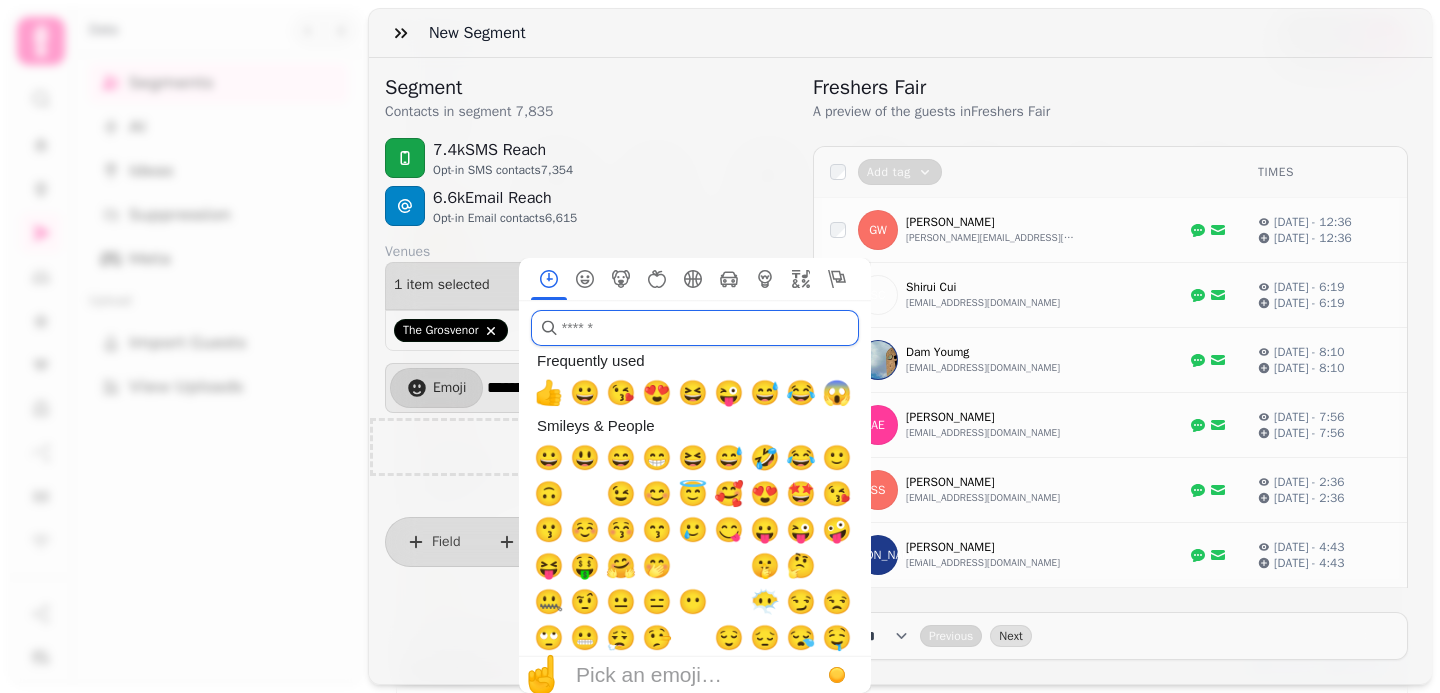 click at bounding box center [695, 328] 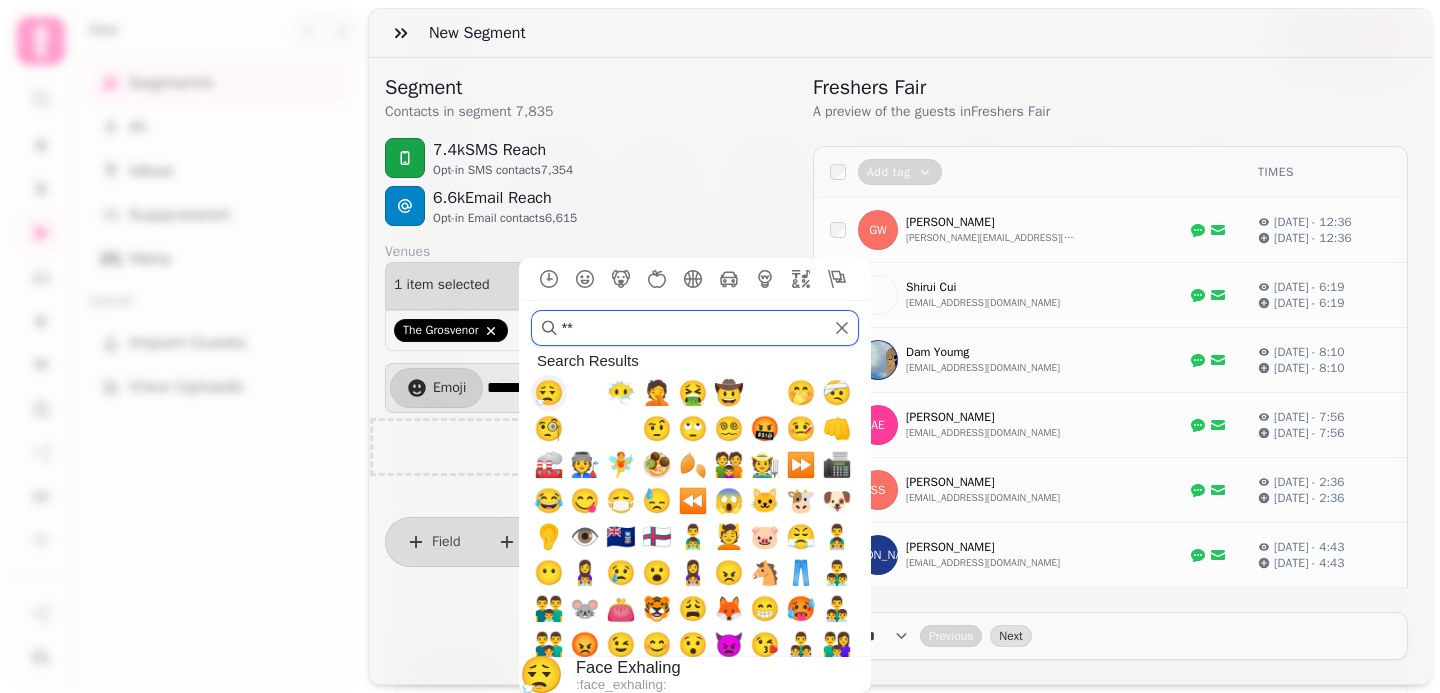 type on "*" 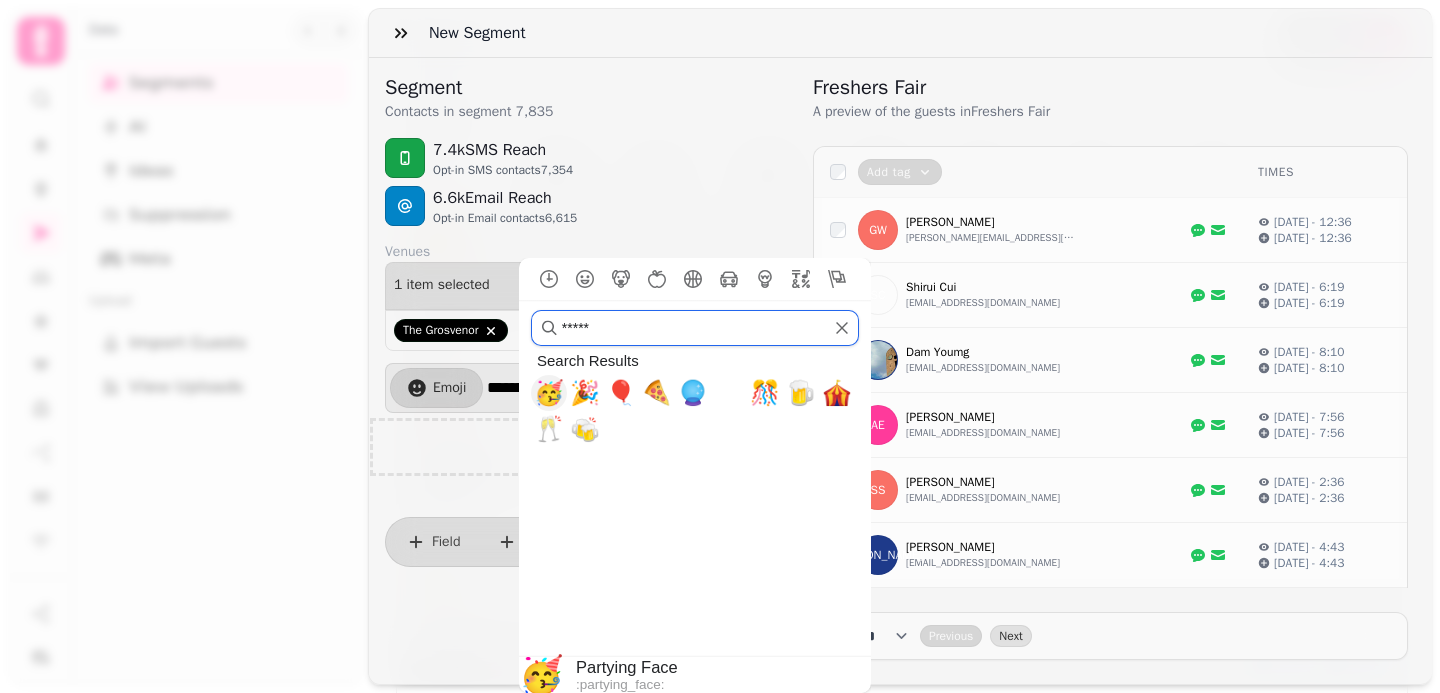 type on "*****" 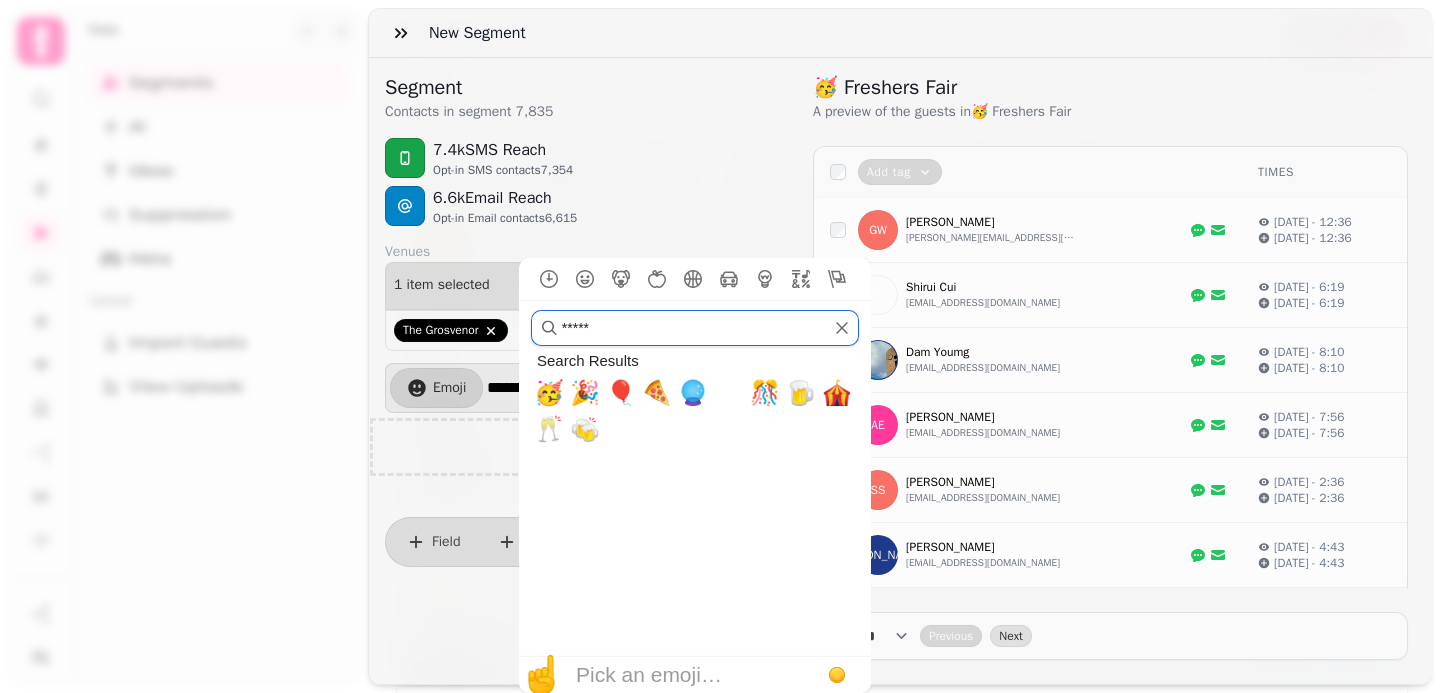 click 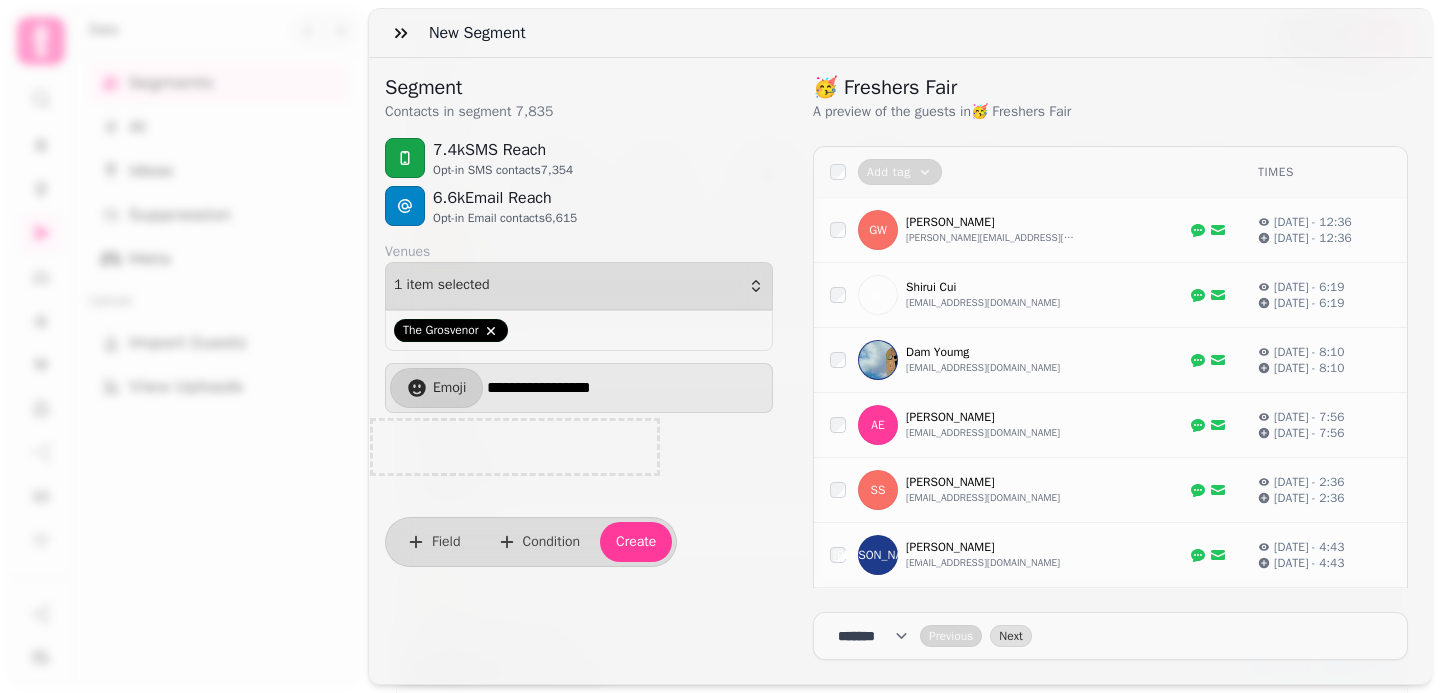 click on "6.6k  Email Reach Opt-in Email contacts  6,615" at bounding box center (579, 206) 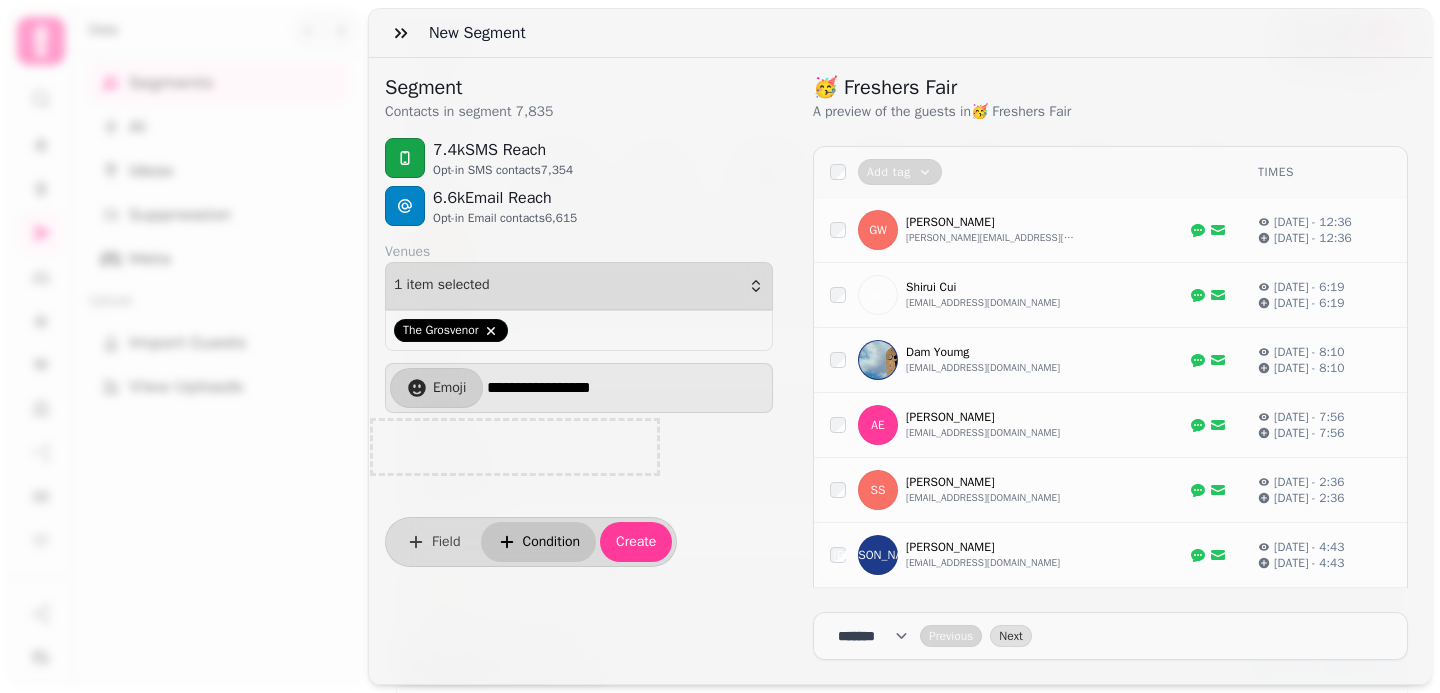 click on "Condition" at bounding box center (552, 542) 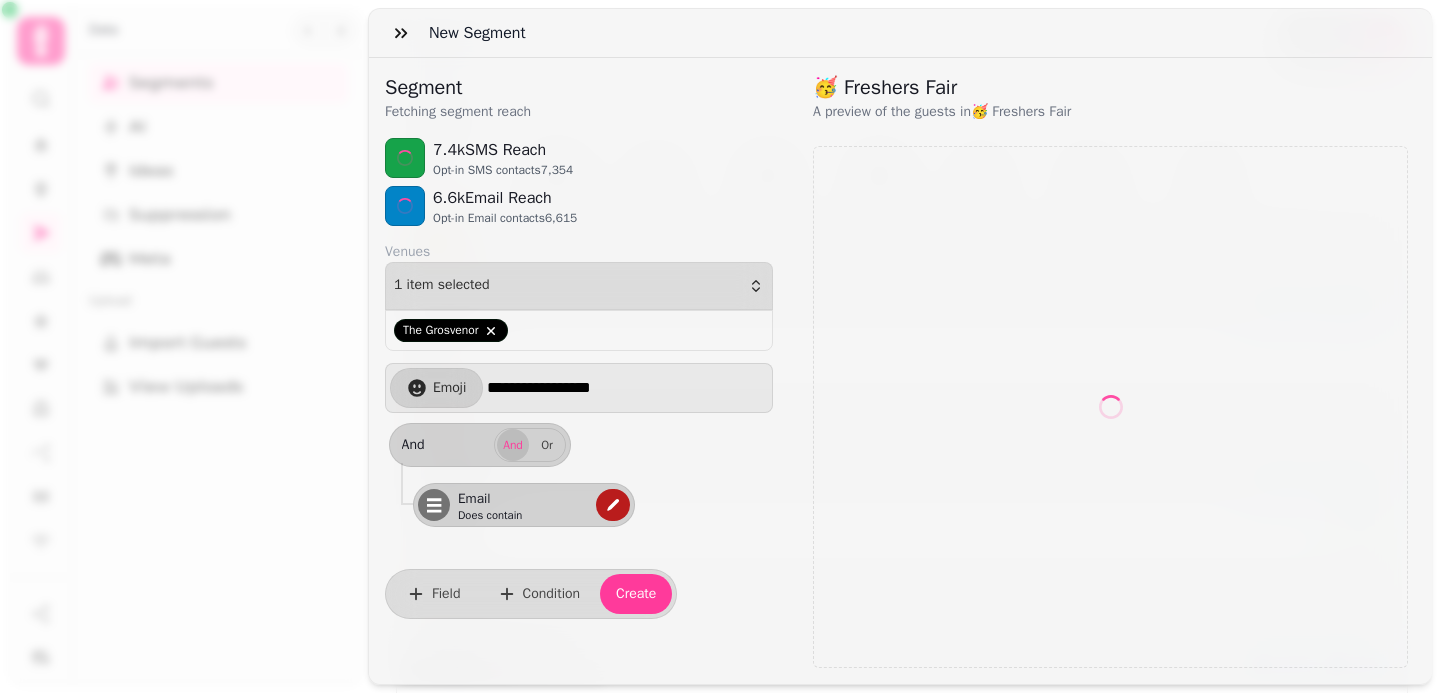 click 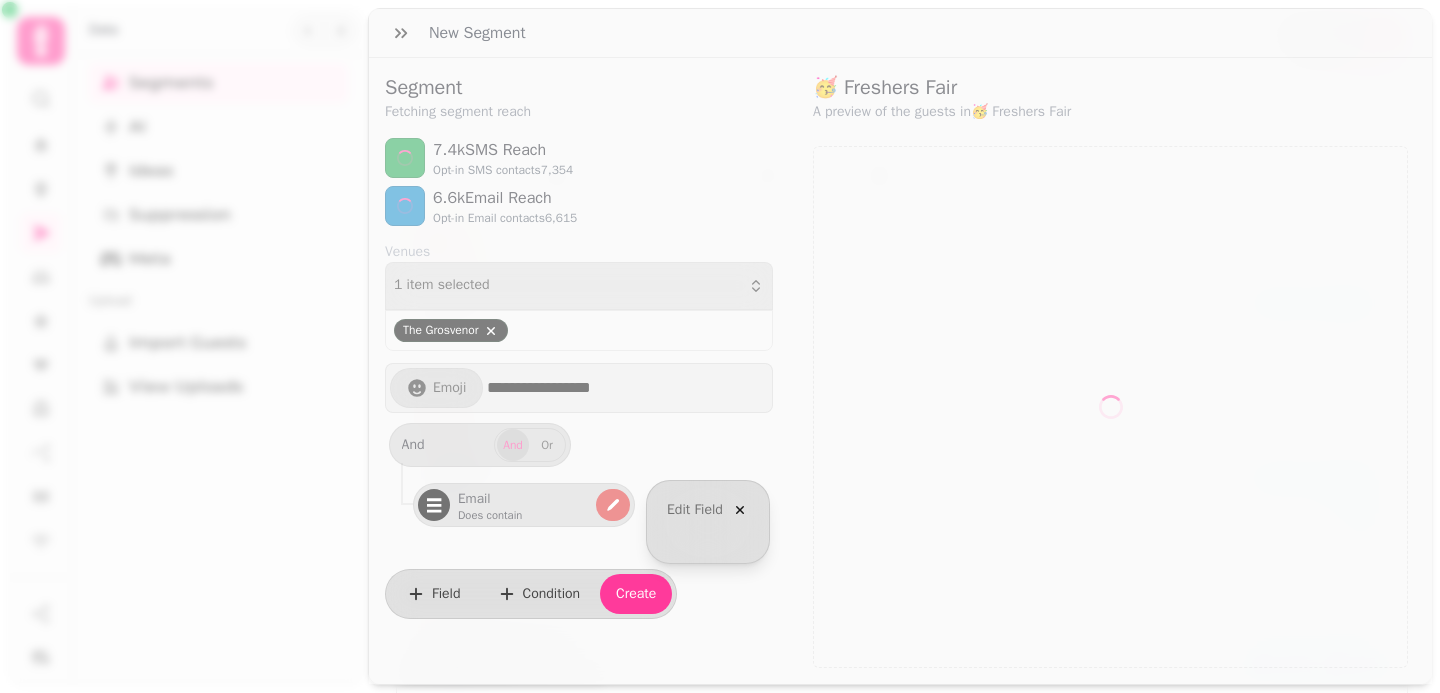 click on "Edit Field" at bounding box center (695, 510) 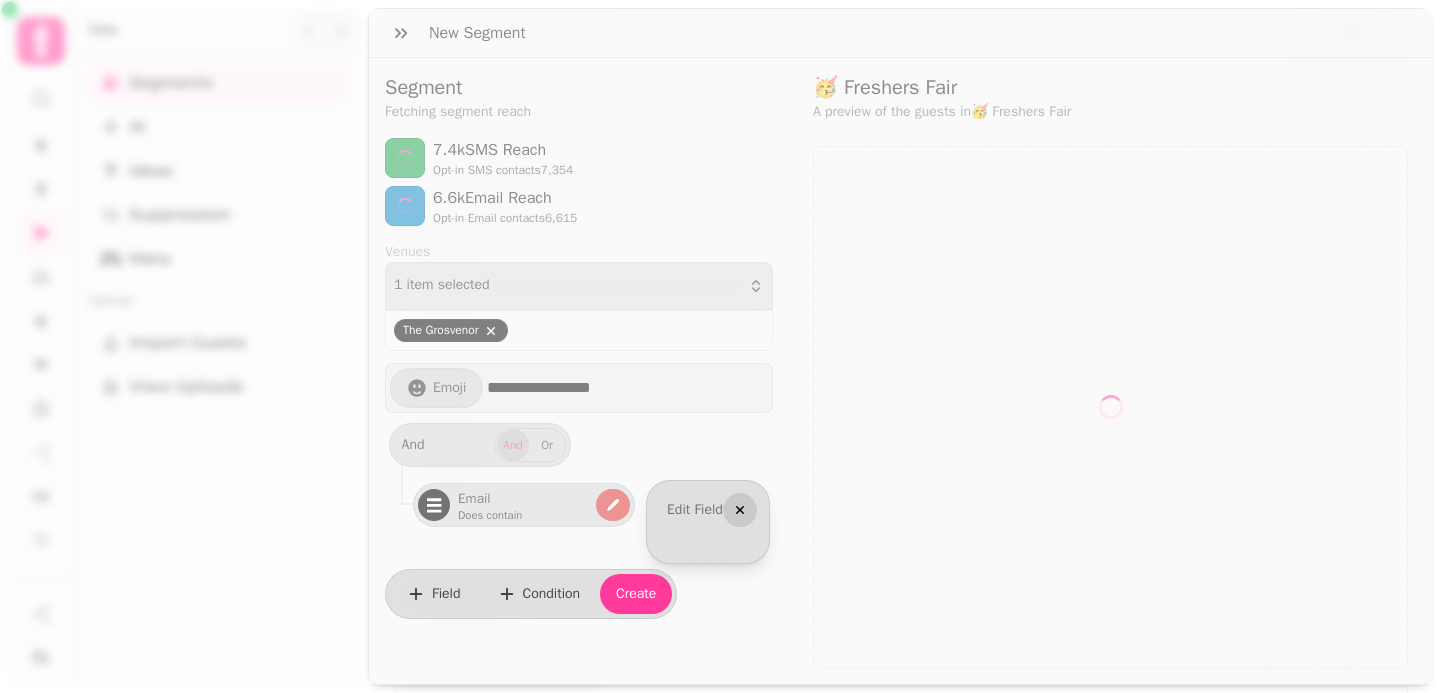 click 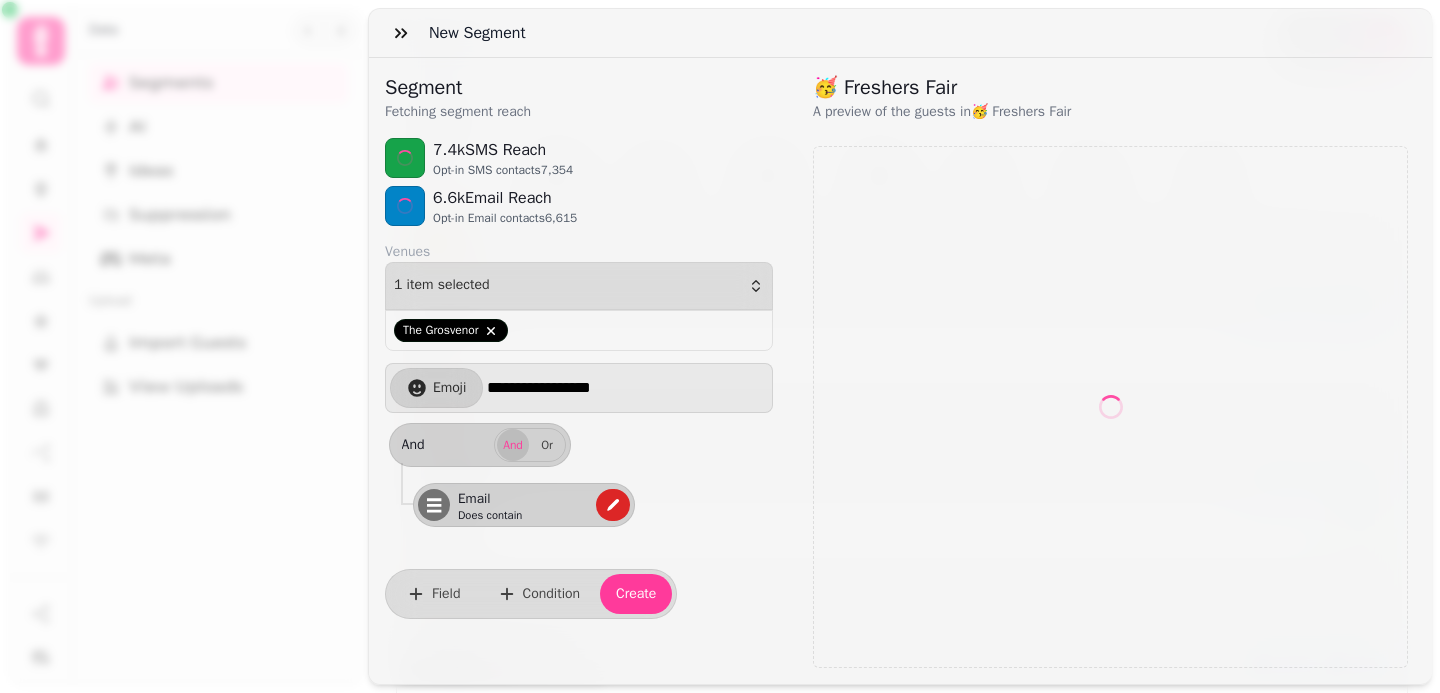 click on "Email" at bounding box center [518, 499] 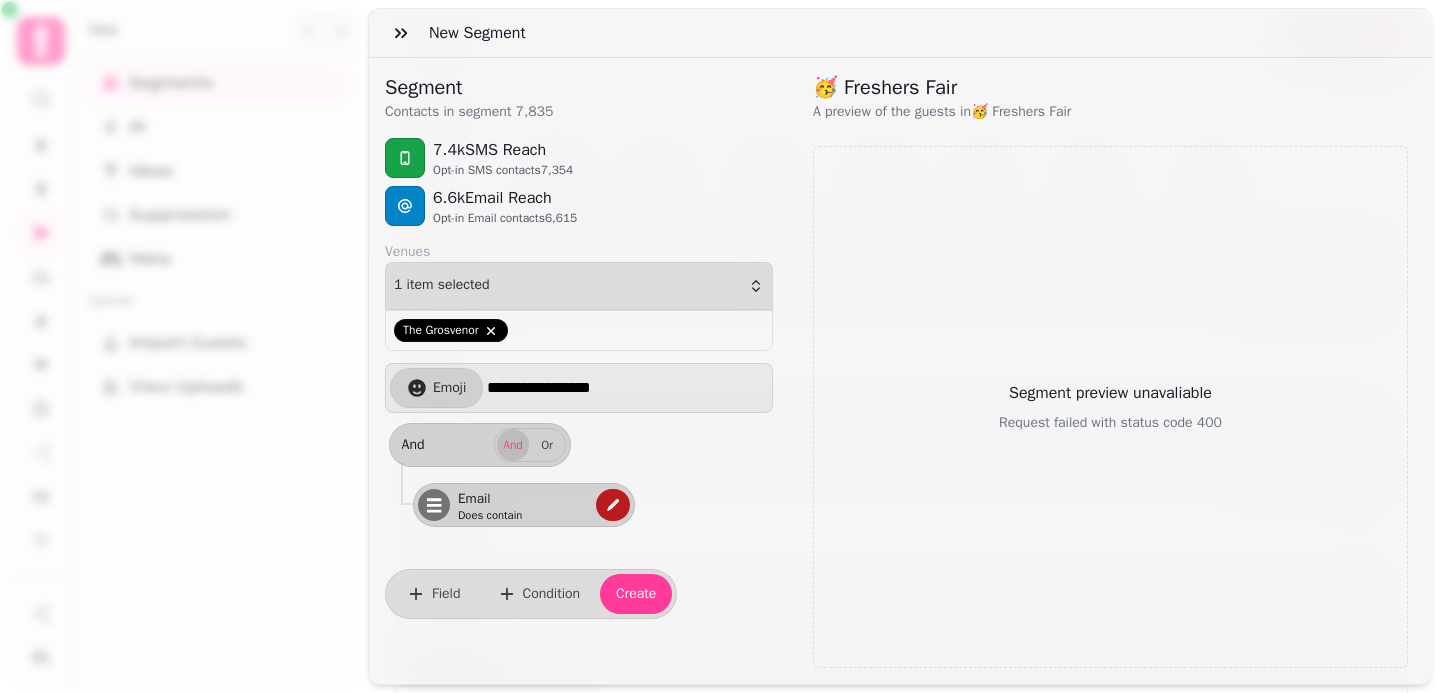 click 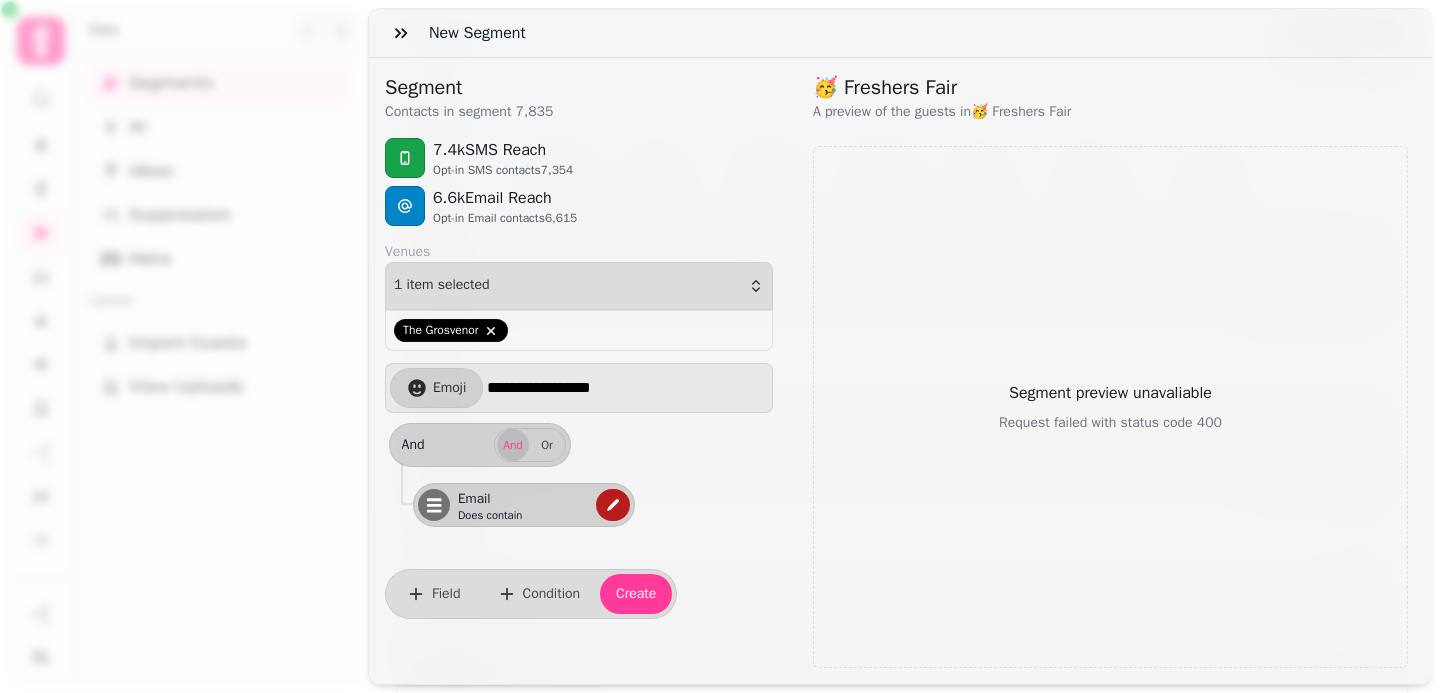select on "*****" 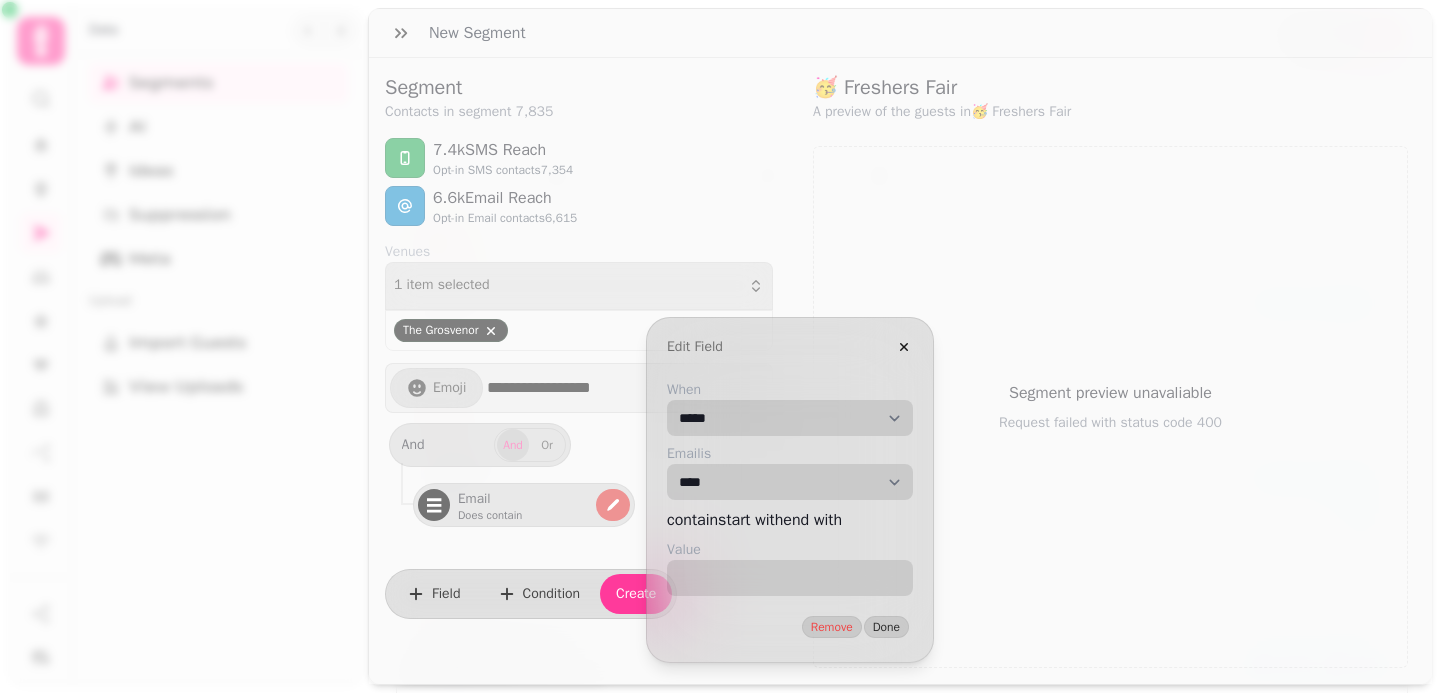click on "**********" at bounding box center (790, 418) 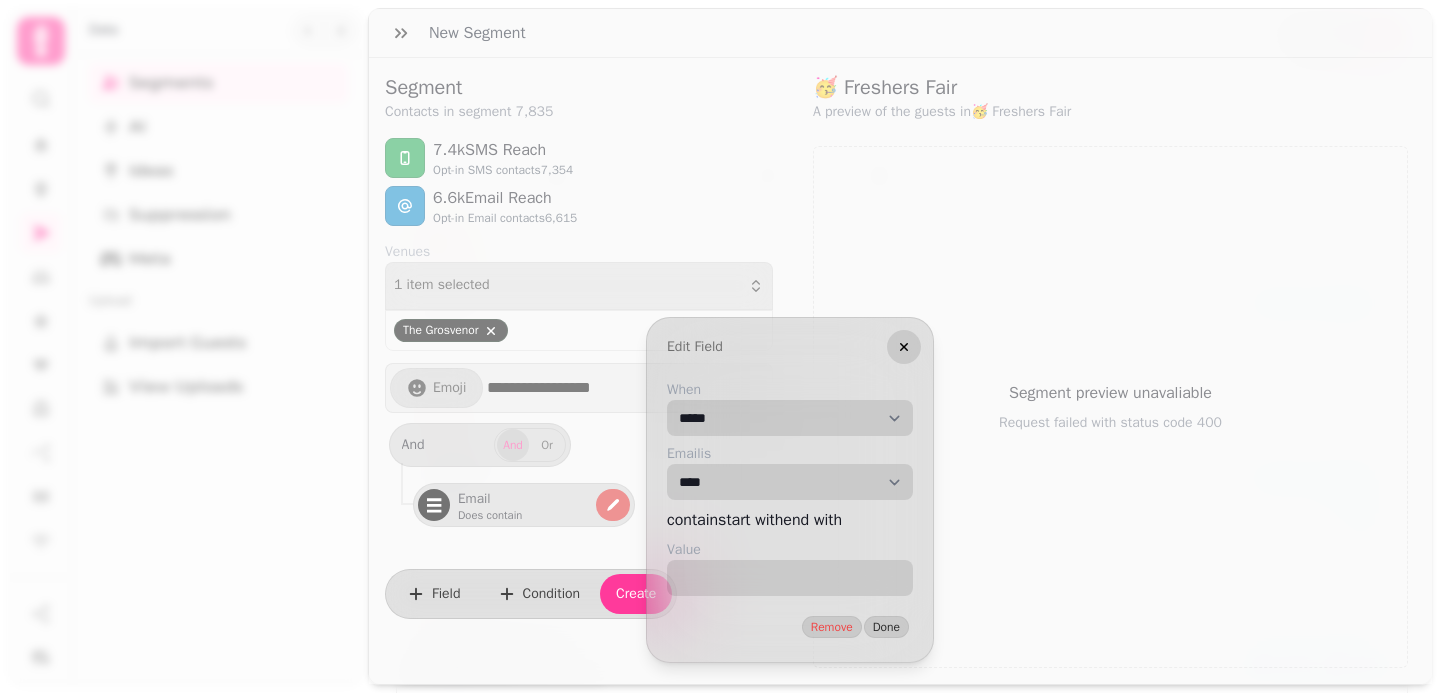 click at bounding box center (904, 347) 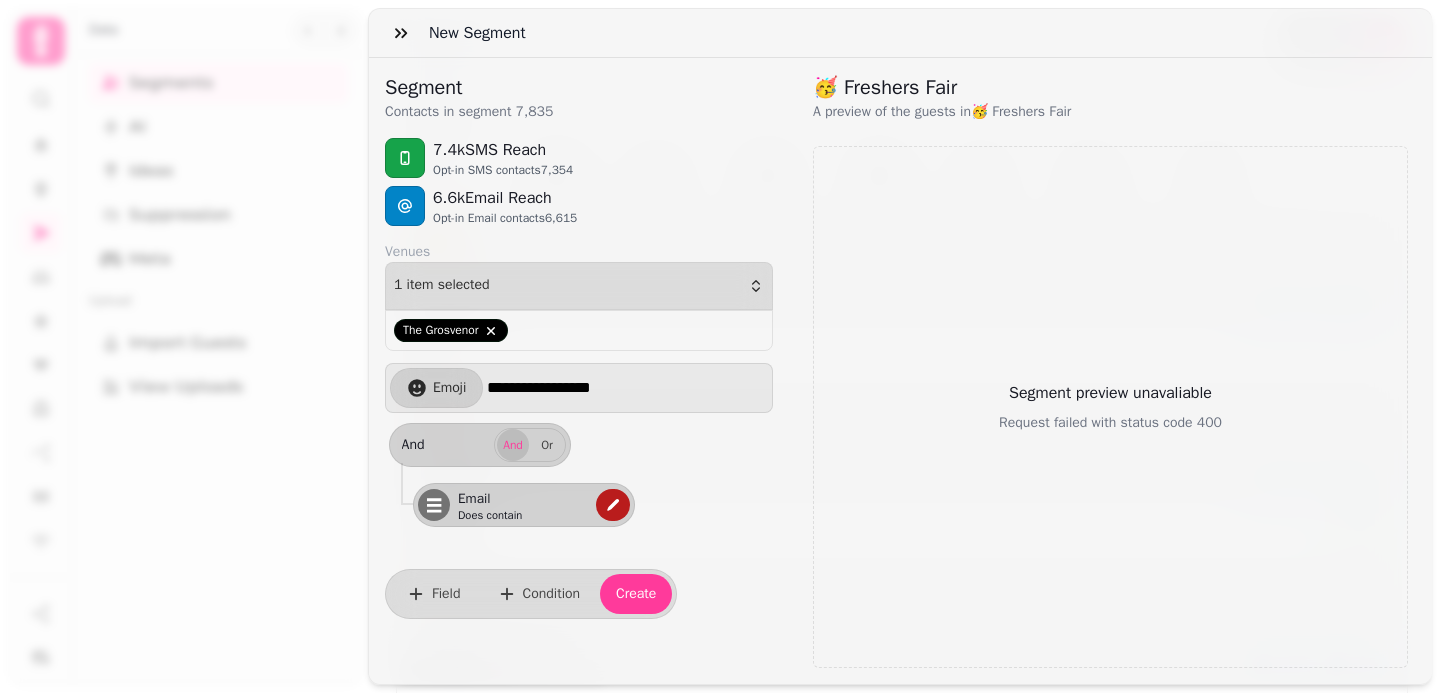 click 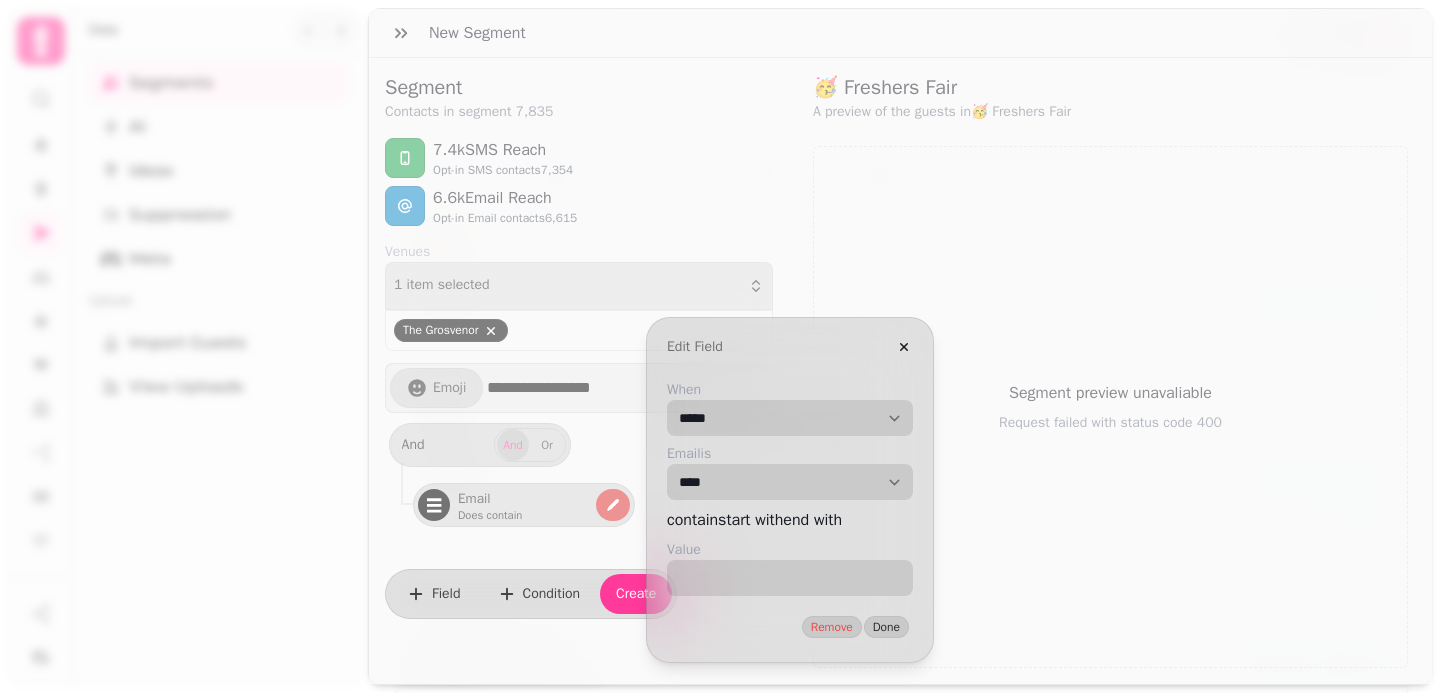 click on "**********" at bounding box center [790, 418] 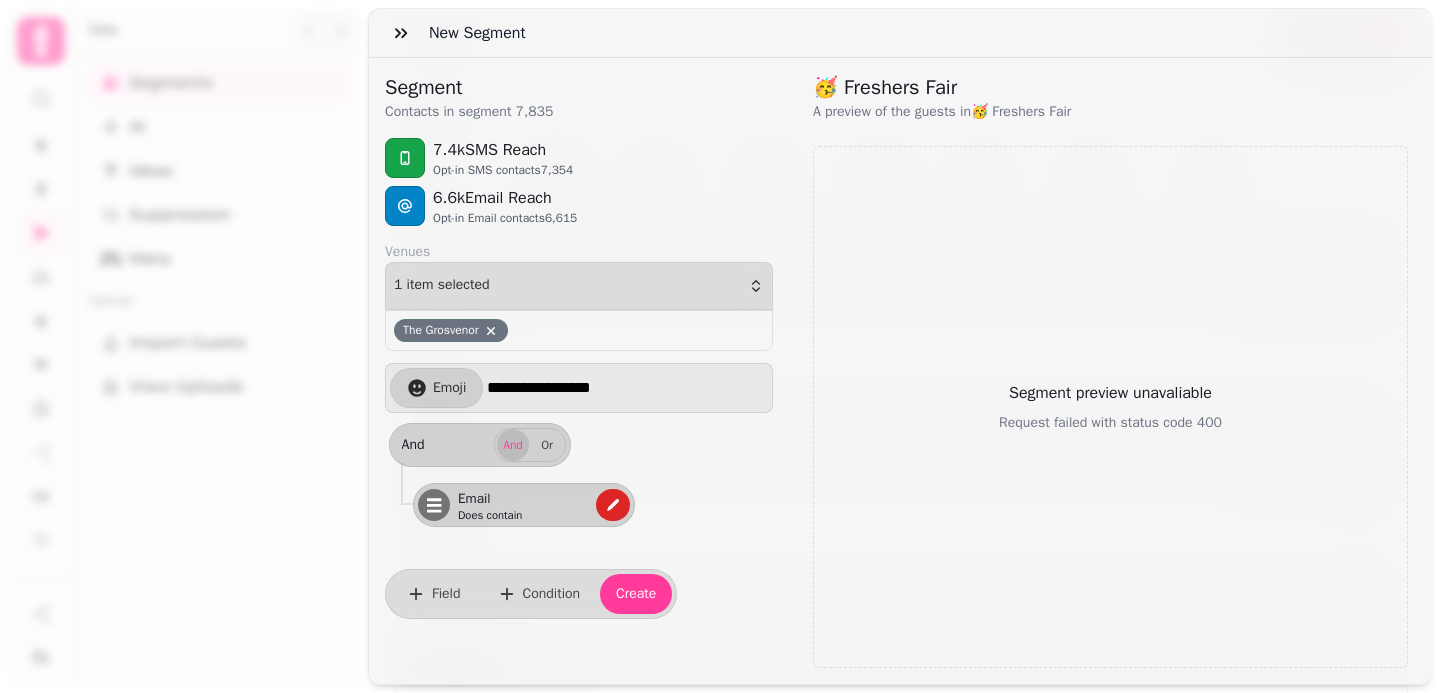 click 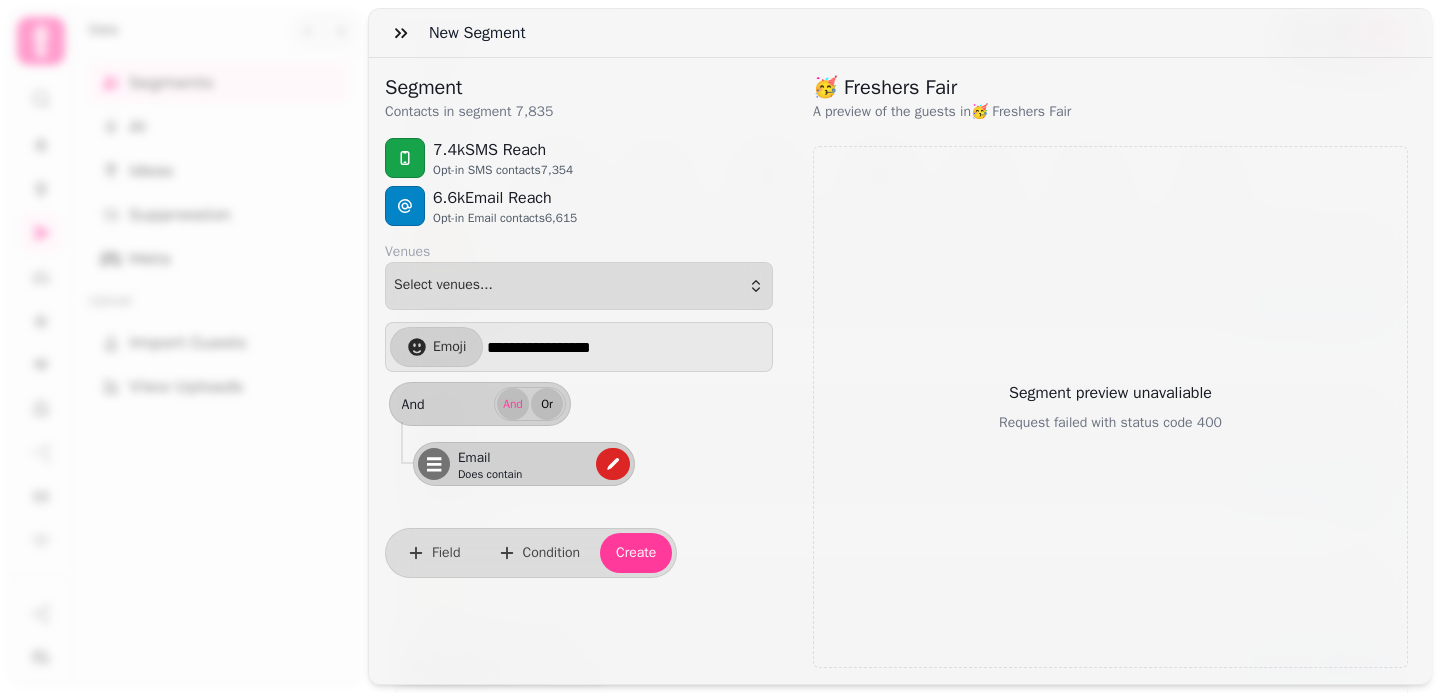 click on "Or" at bounding box center (547, 404) 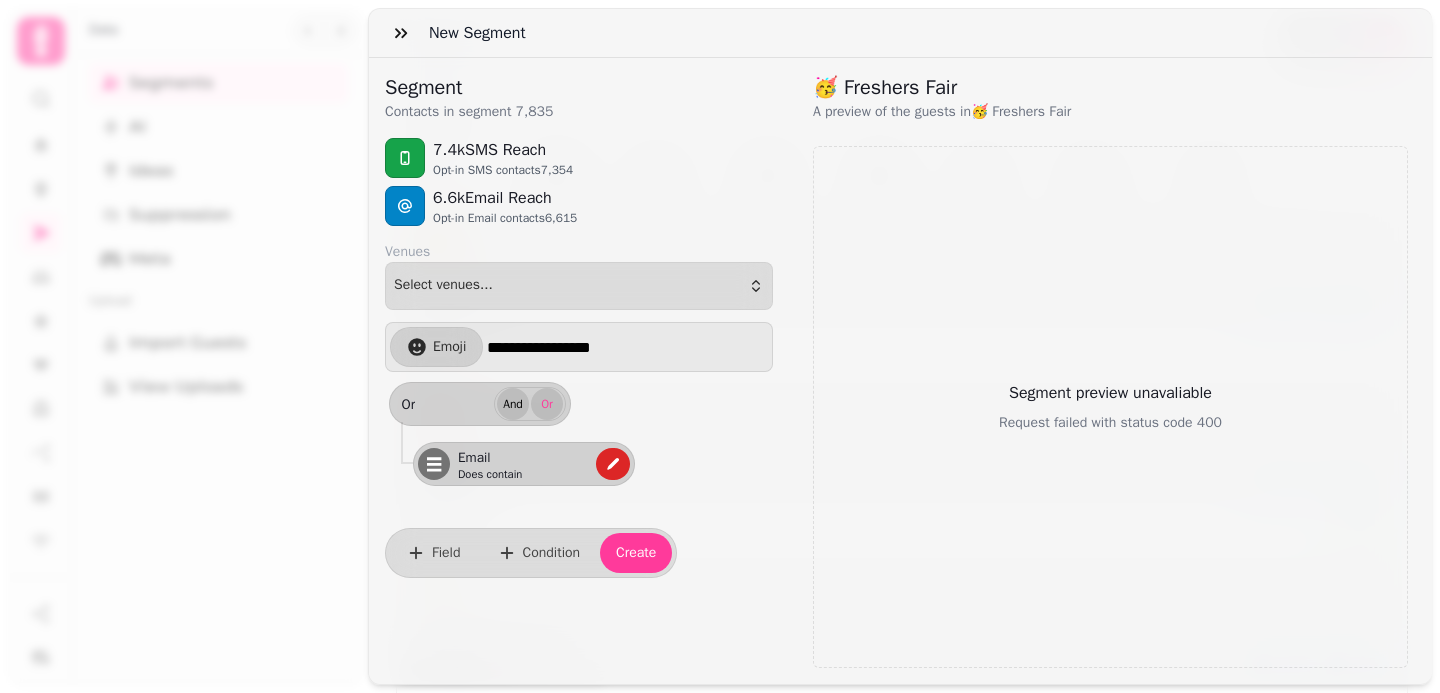 click on "And" at bounding box center [513, 404] 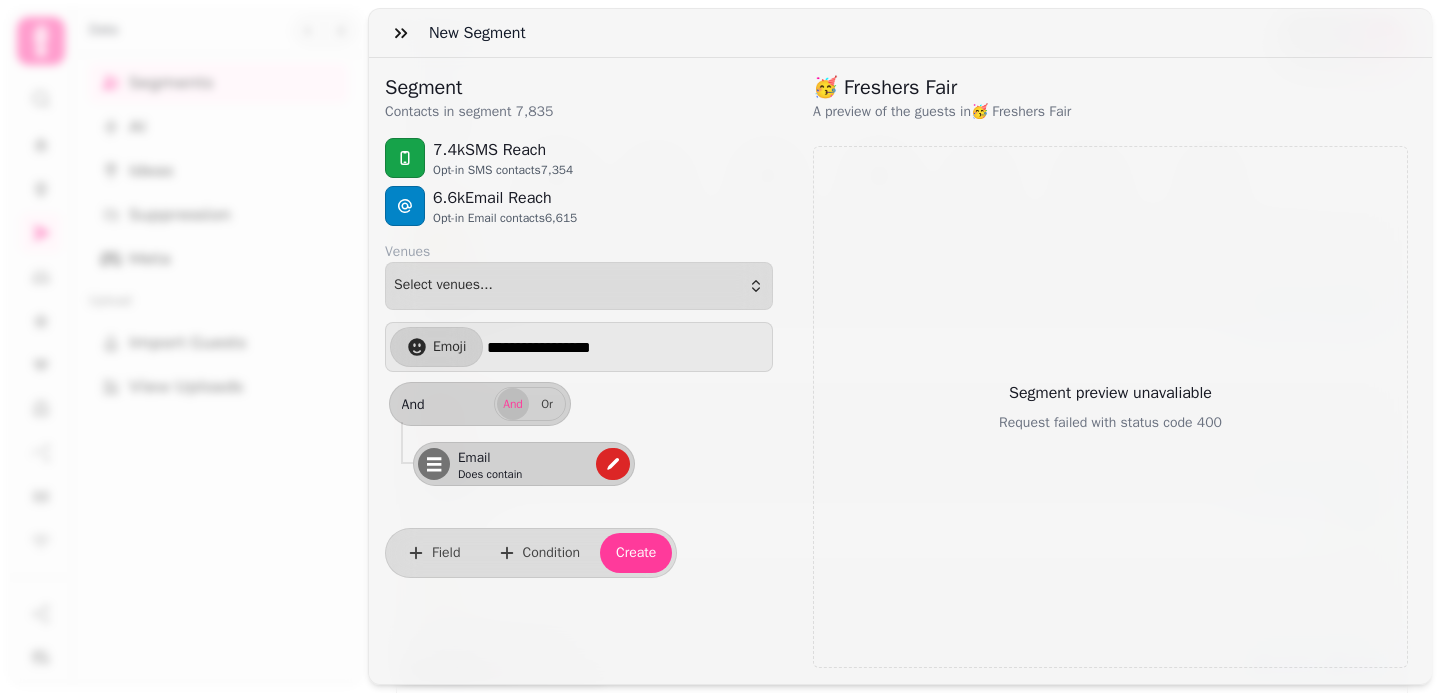 click on "Email" at bounding box center [518, 458] 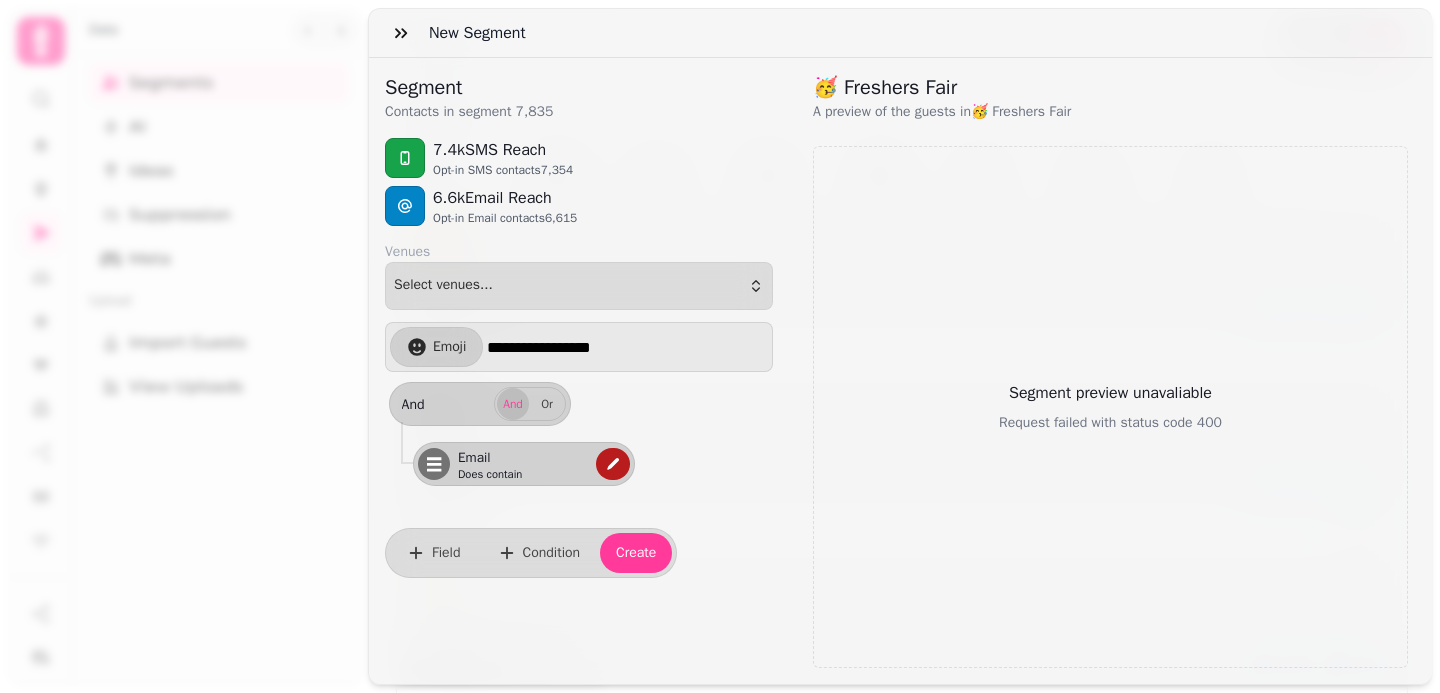 click 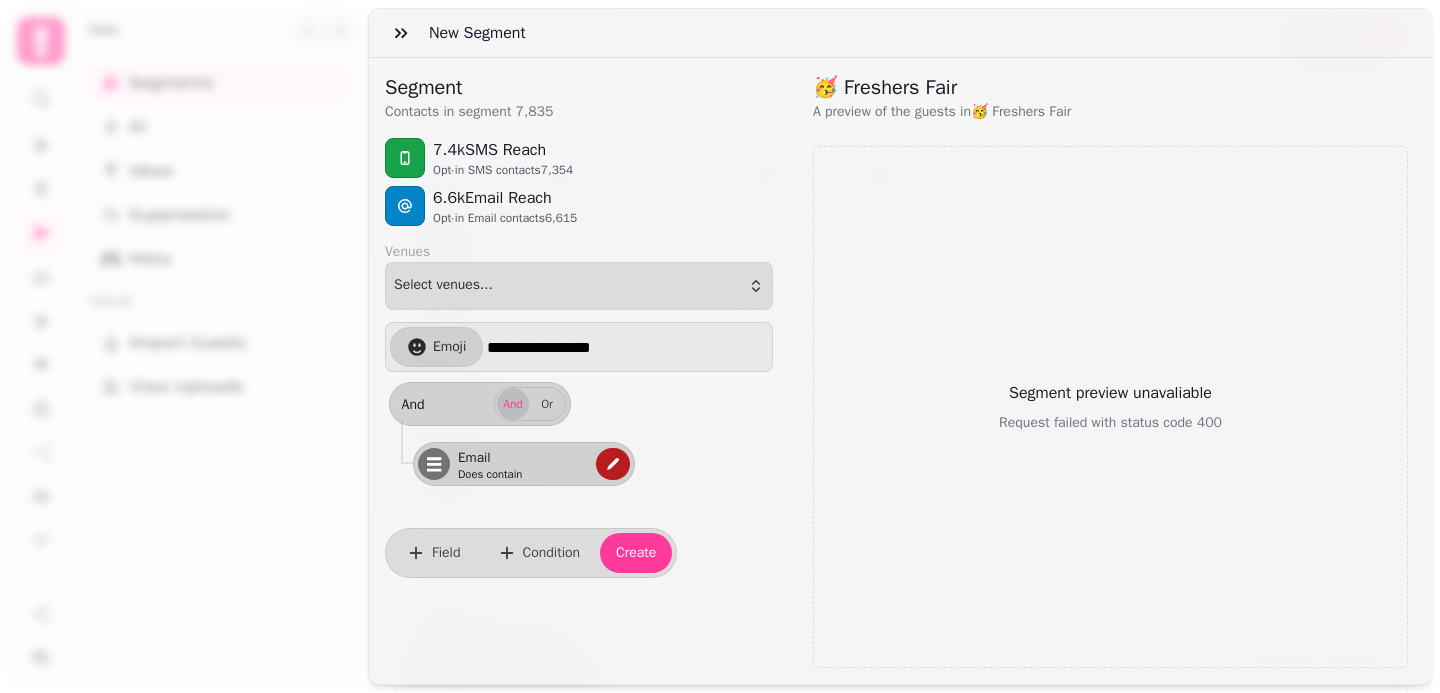 select on "*****" 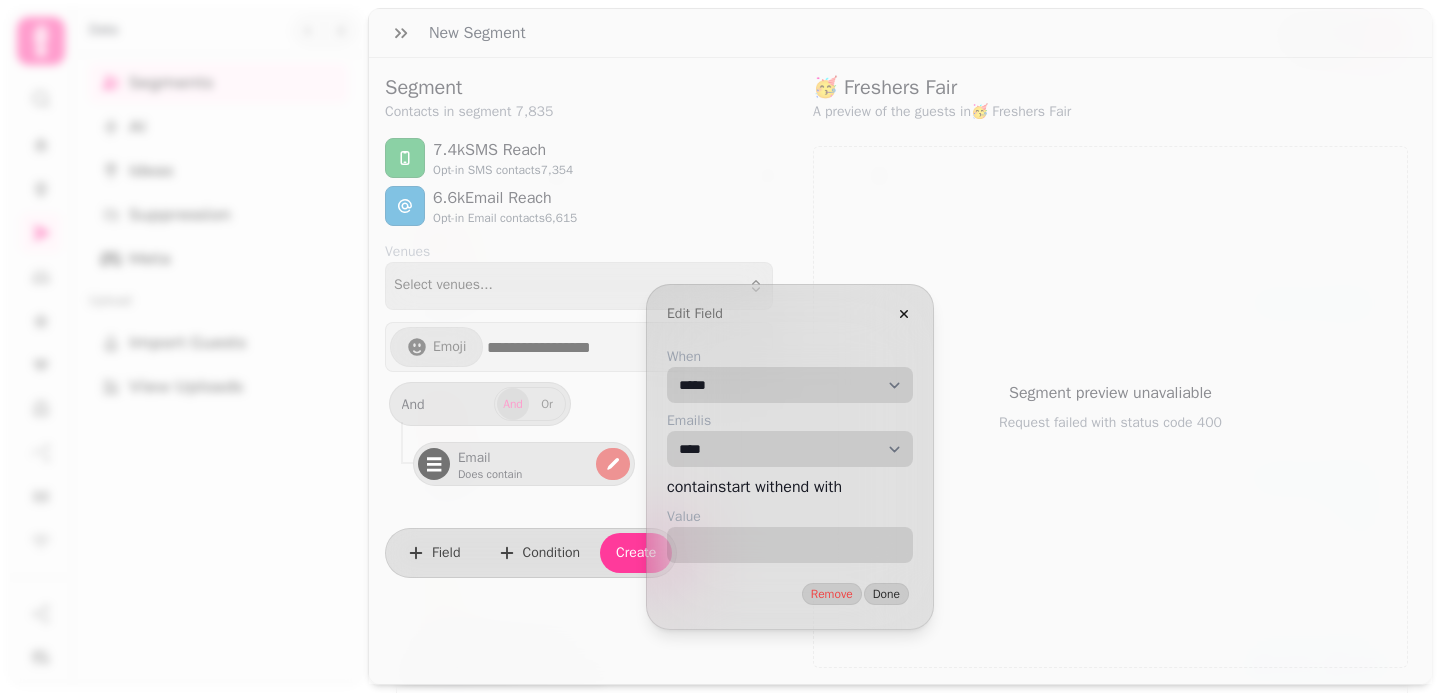 click on "**********" at bounding box center (790, 385) 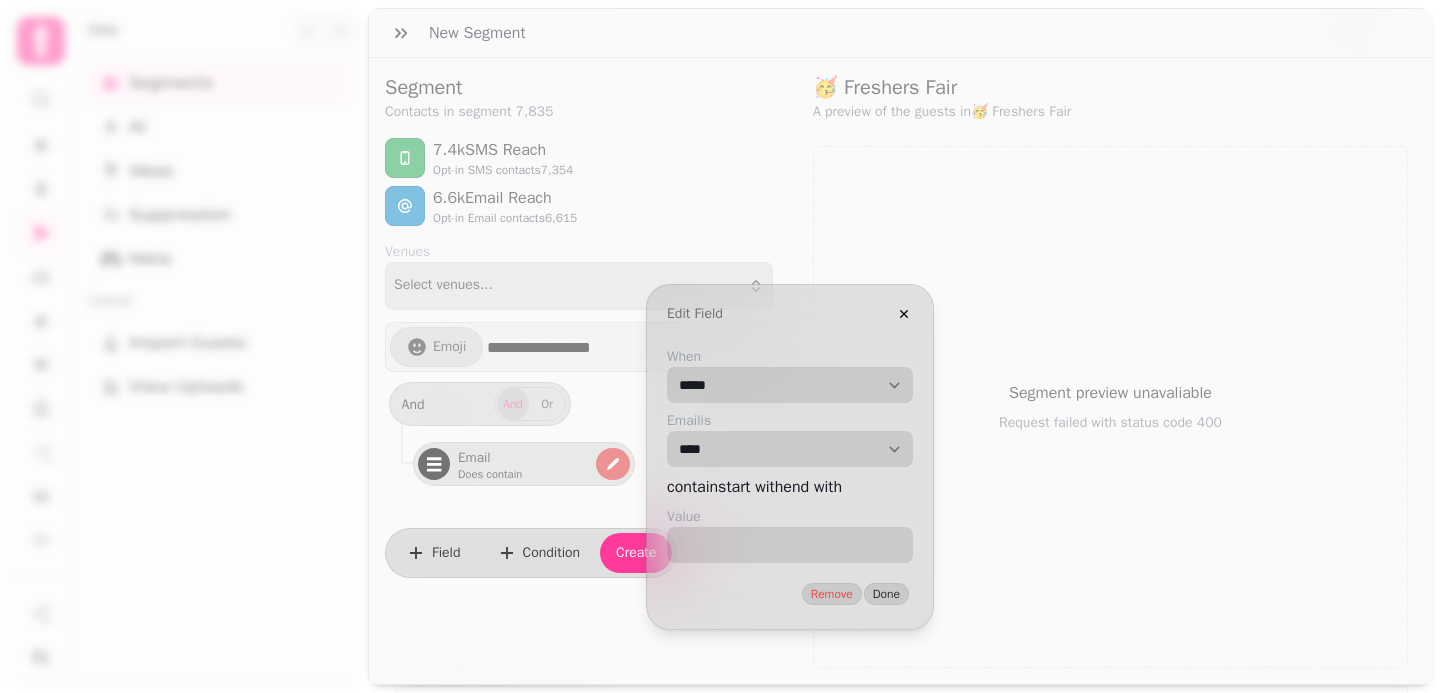 click on "**********" at bounding box center [790, 385] 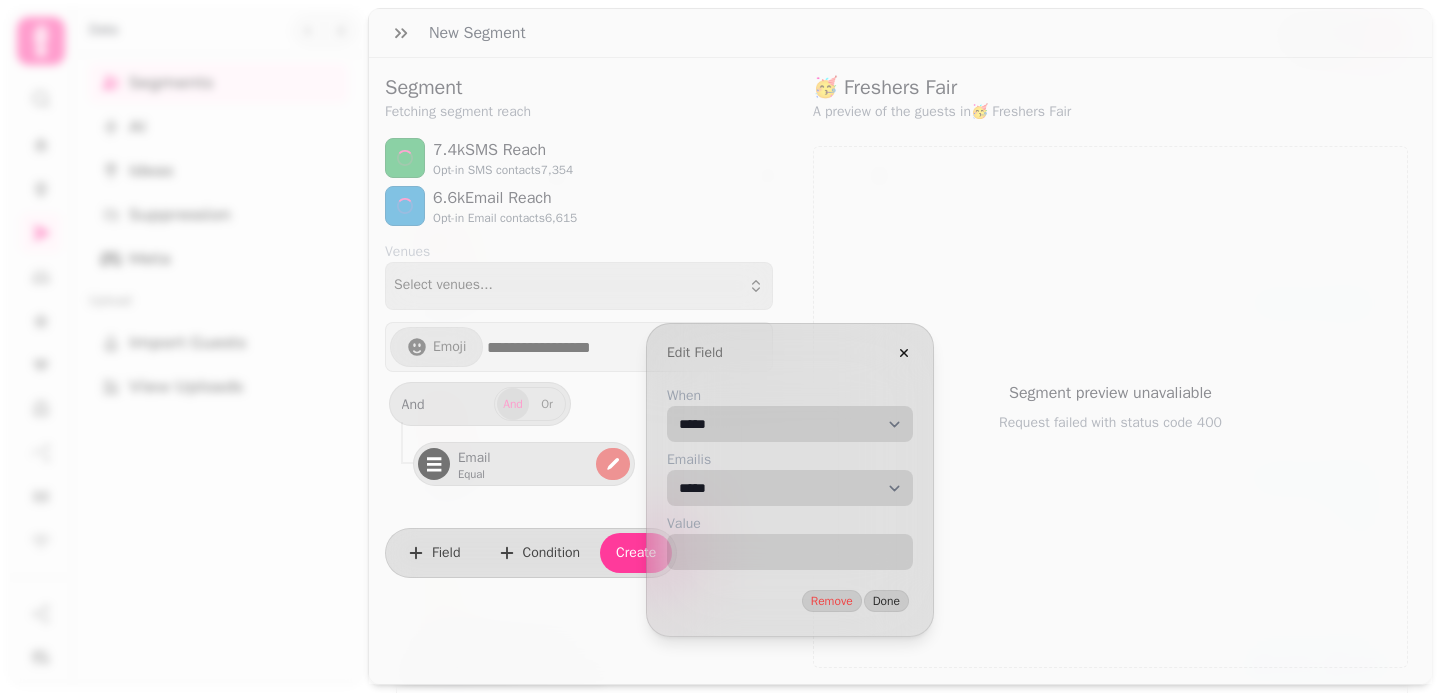 click on "When" at bounding box center (790, 552) 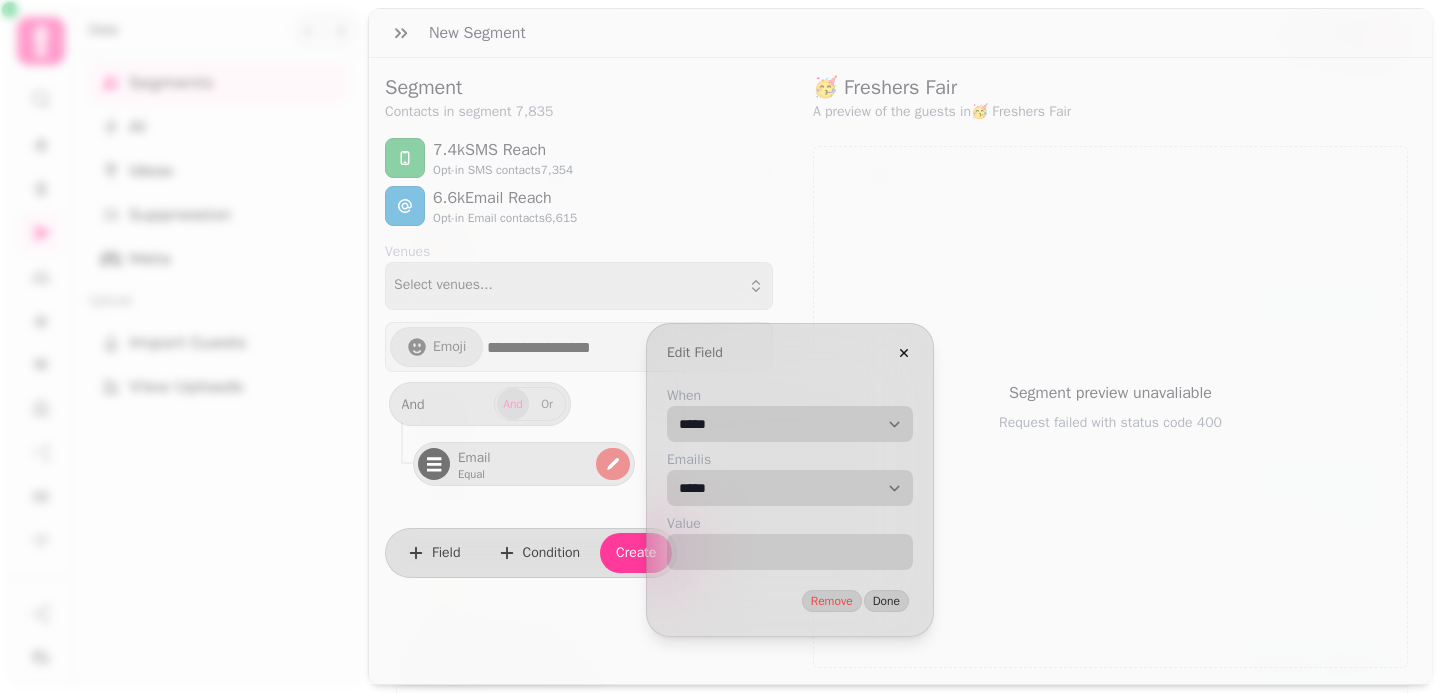 click on "**********" at bounding box center [790, 424] 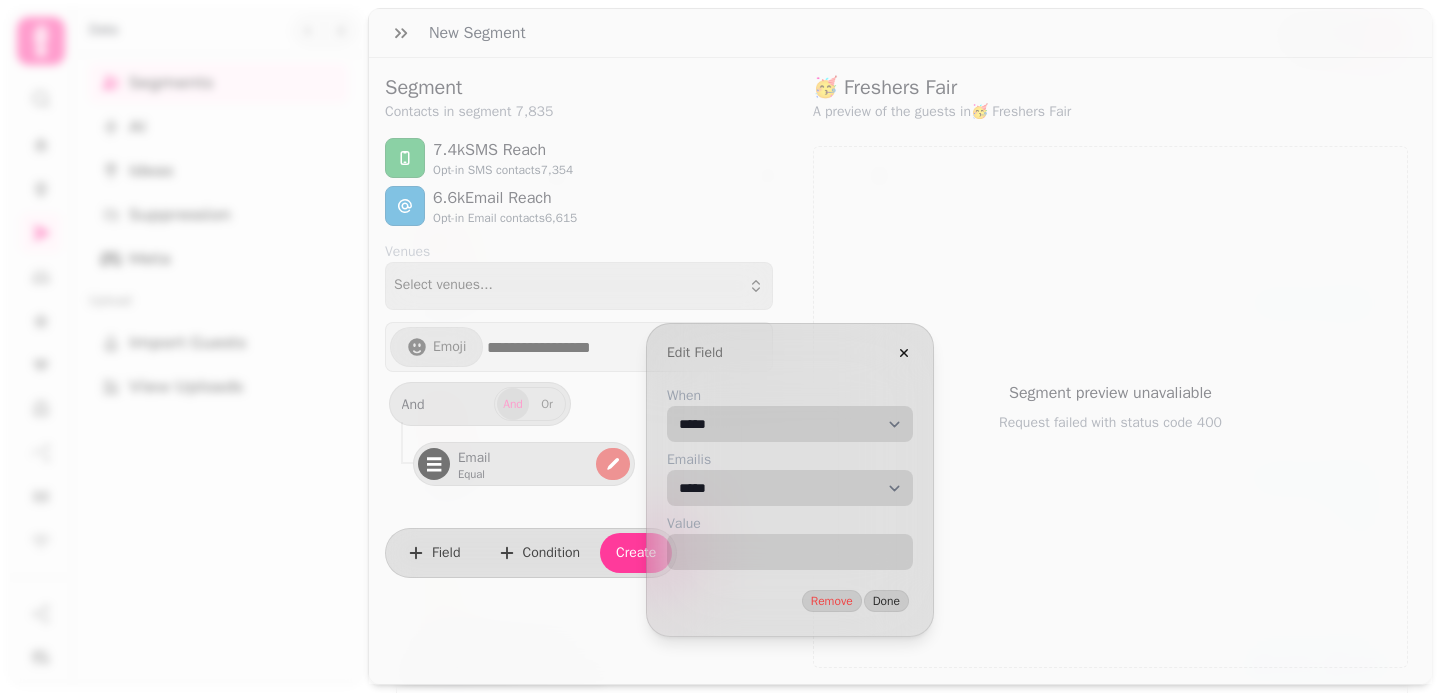 select on "**********" 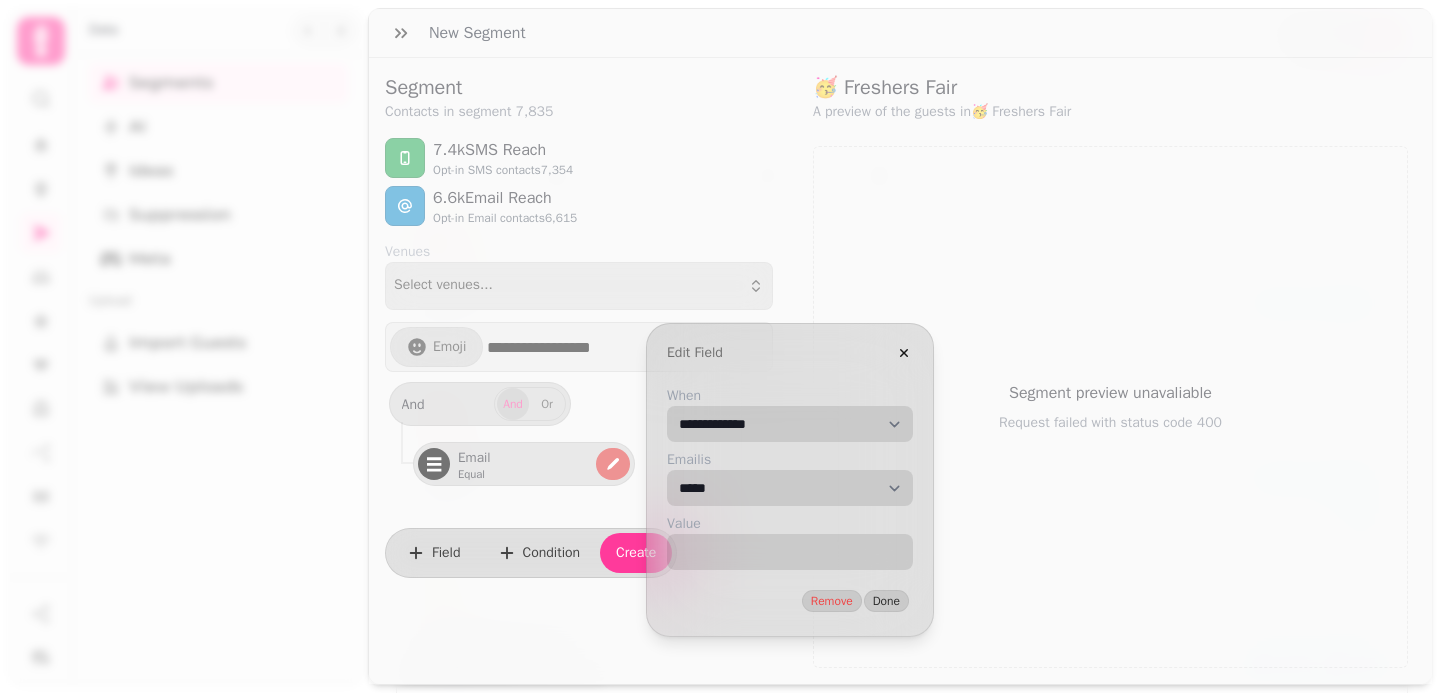 select on "**********" 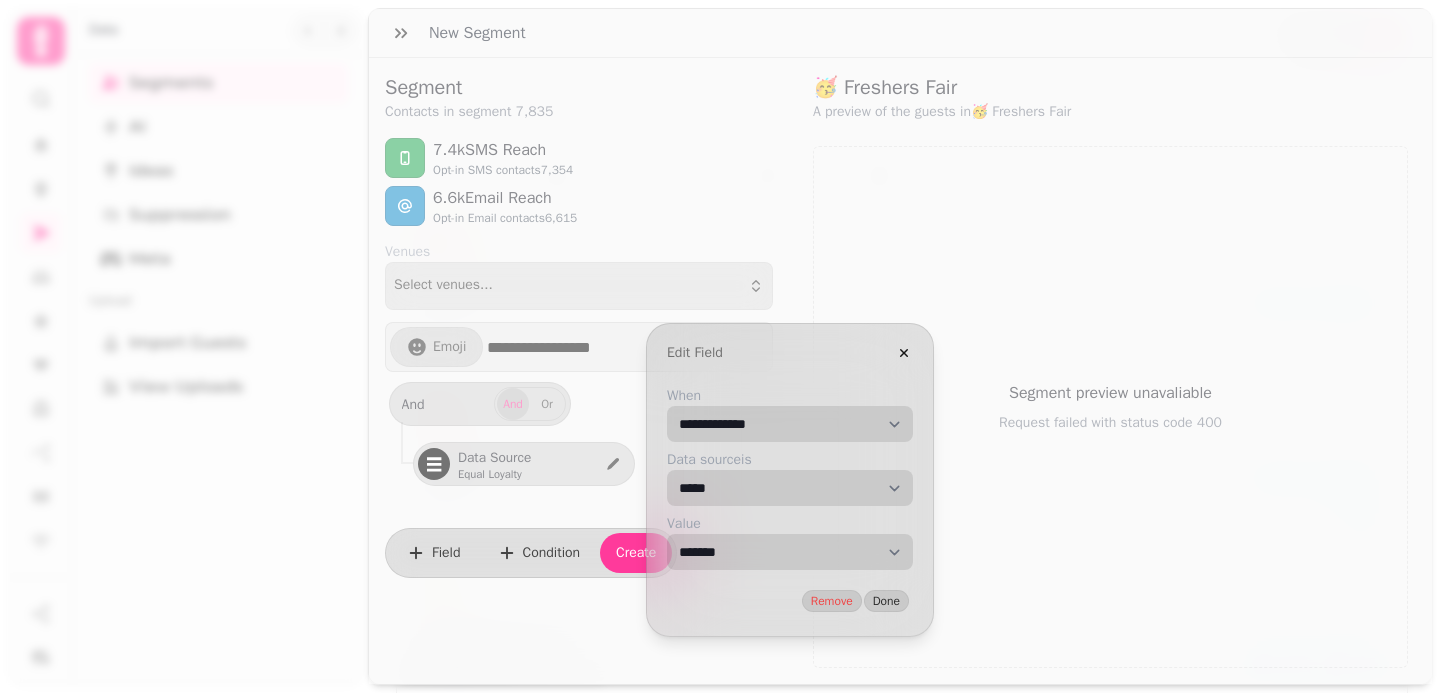 click on "**********" at bounding box center (790, 424) 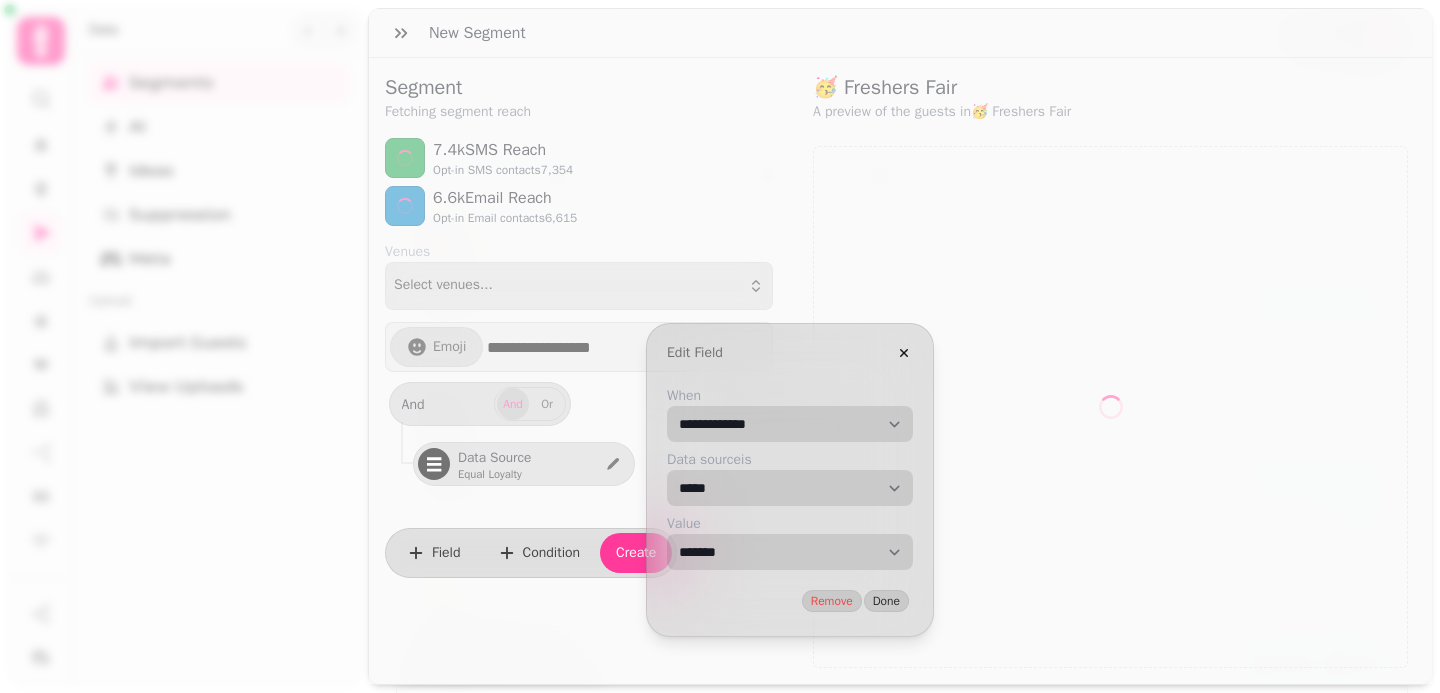 click on "**********" at bounding box center [790, 552] 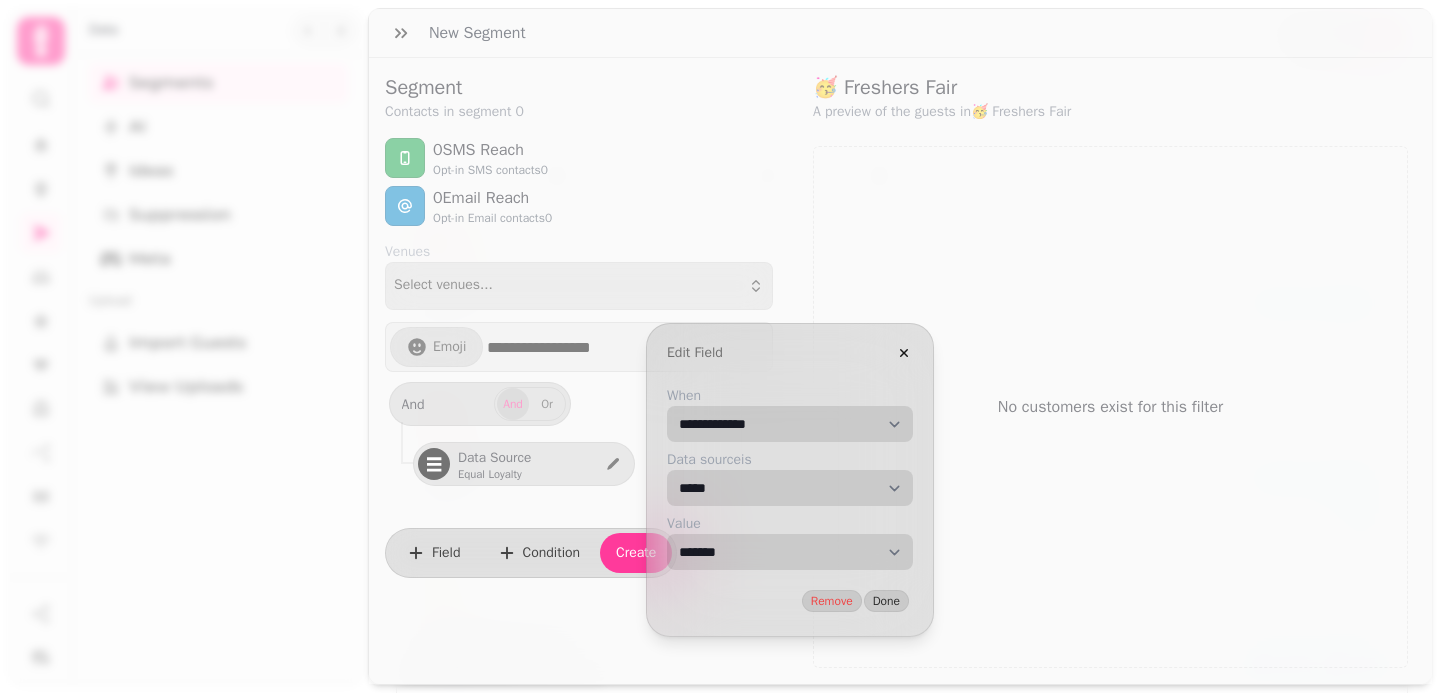 click on "**********" at bounding box center (790, 552) 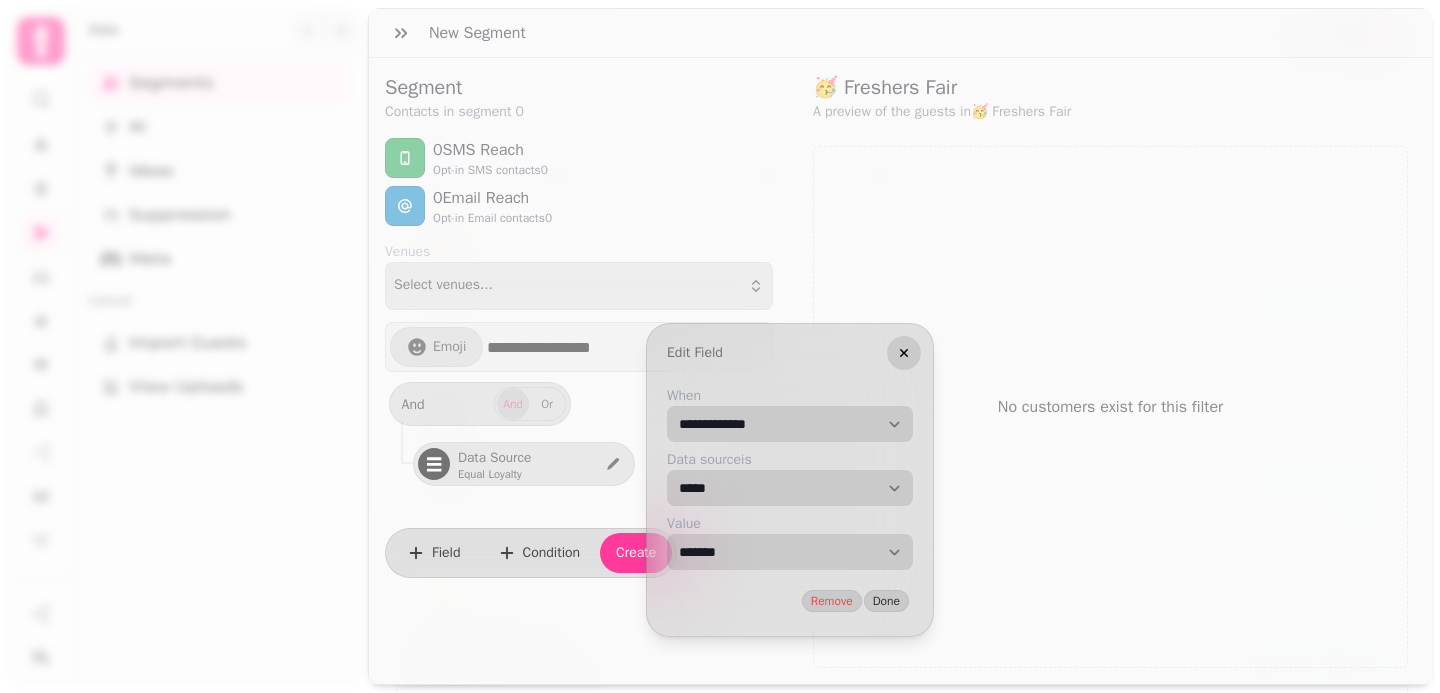 click 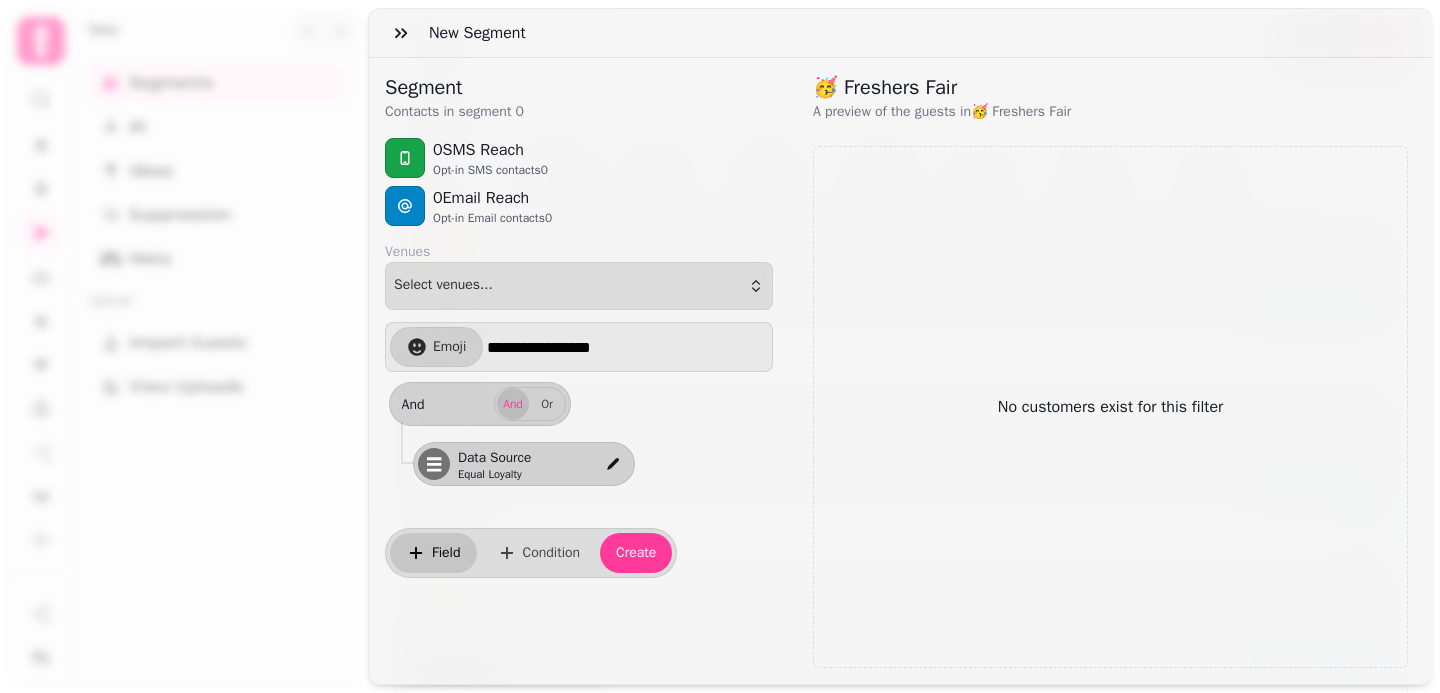click on "Field" at bounding box center [446, 553] 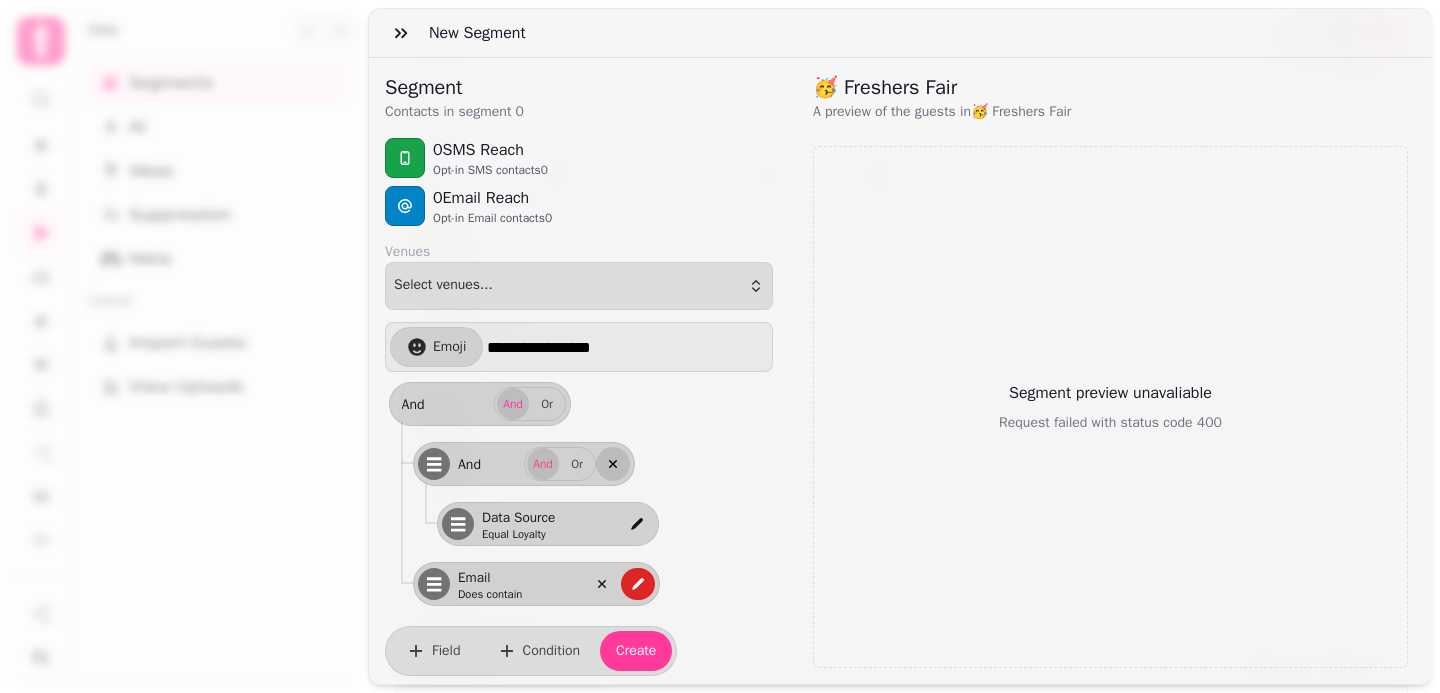 click at bounding box center [613, 464] 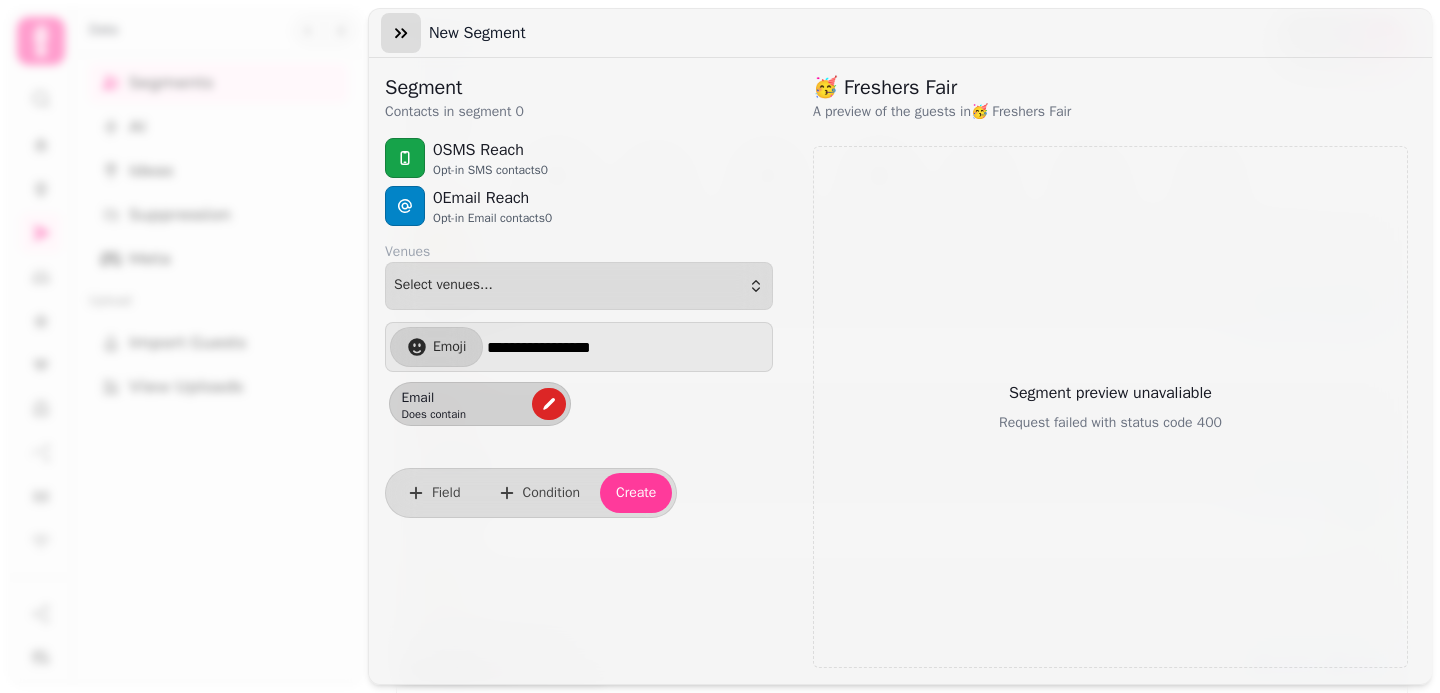 click at bounding box center (401, 33) 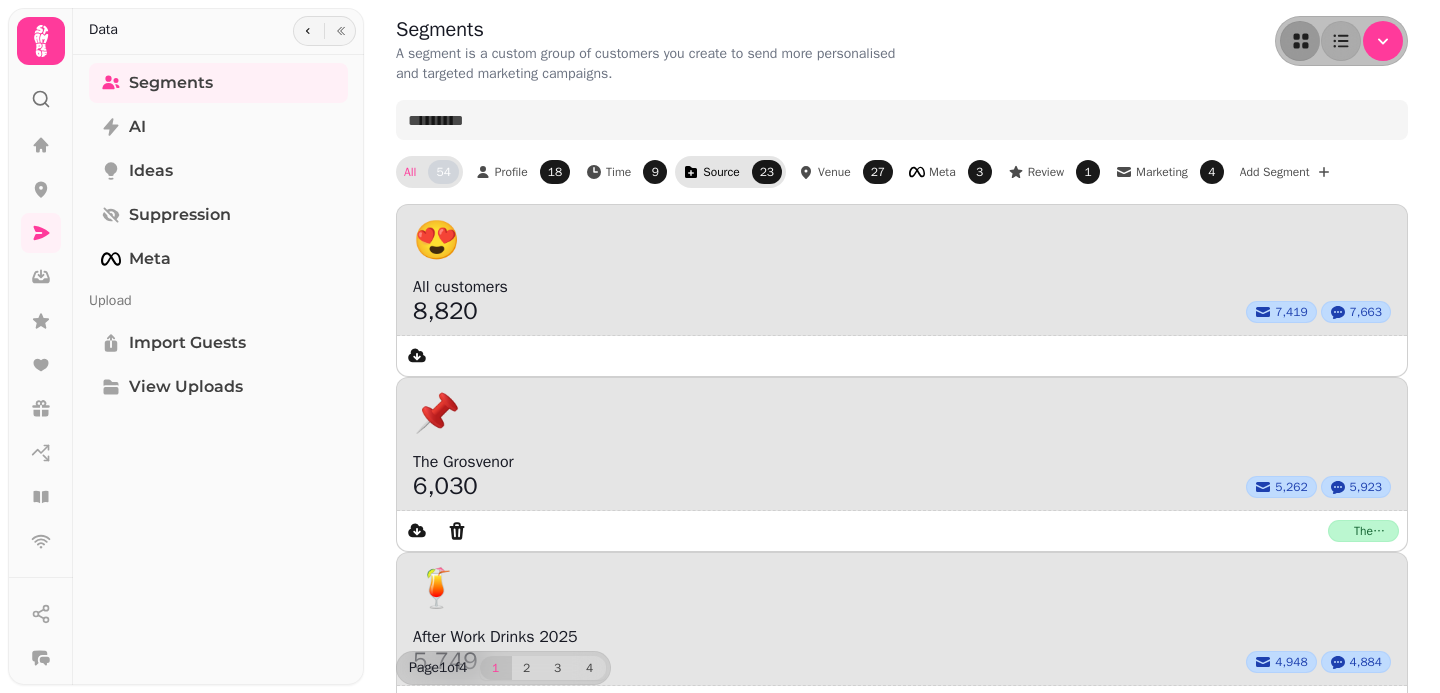 click on "Source" at bounding box center (721, 172) 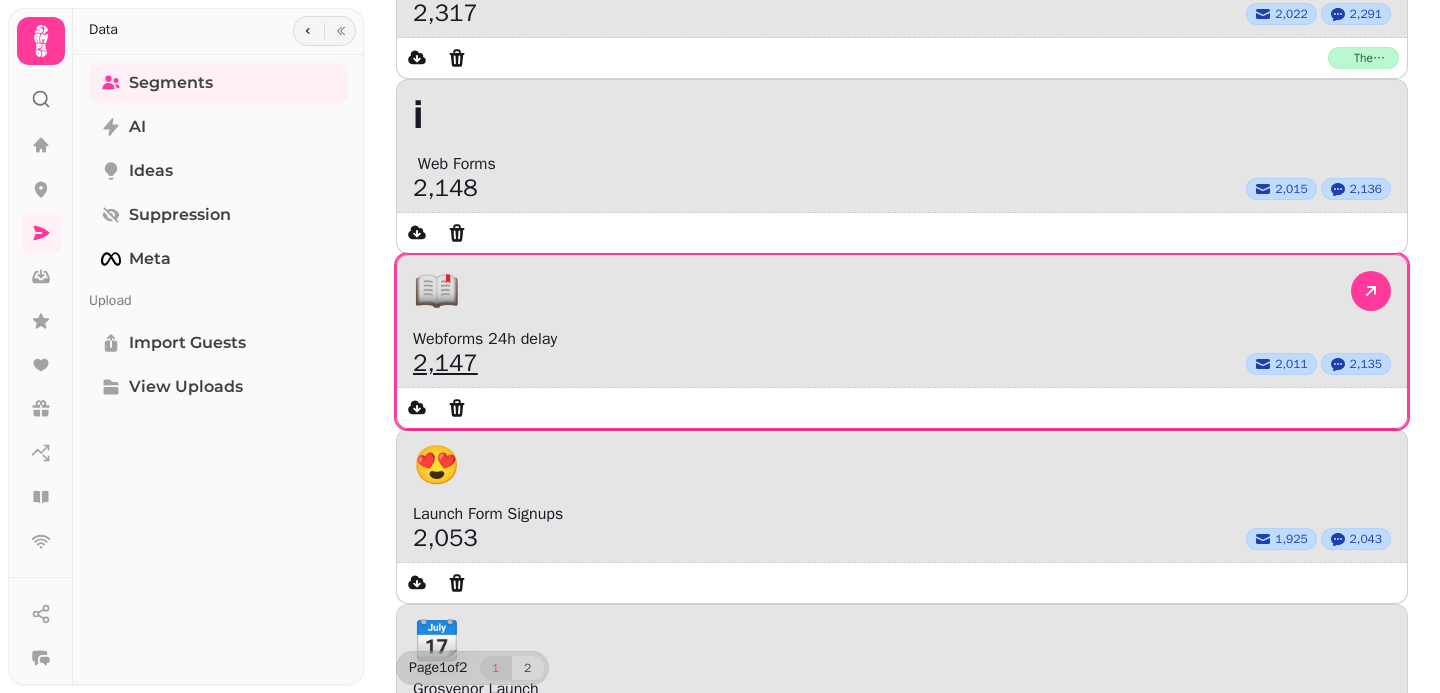 scroll, scrollTop: 328, scrollLeft: 0, axis: vertical 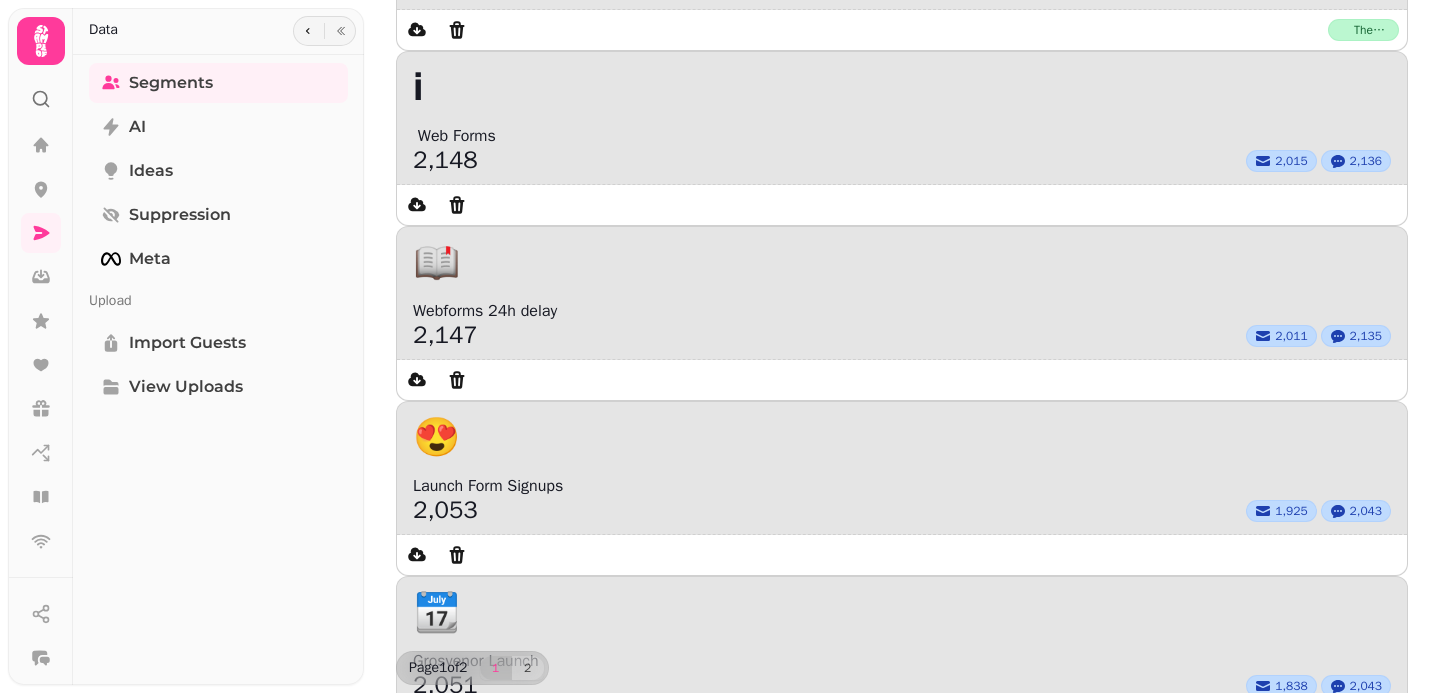 click 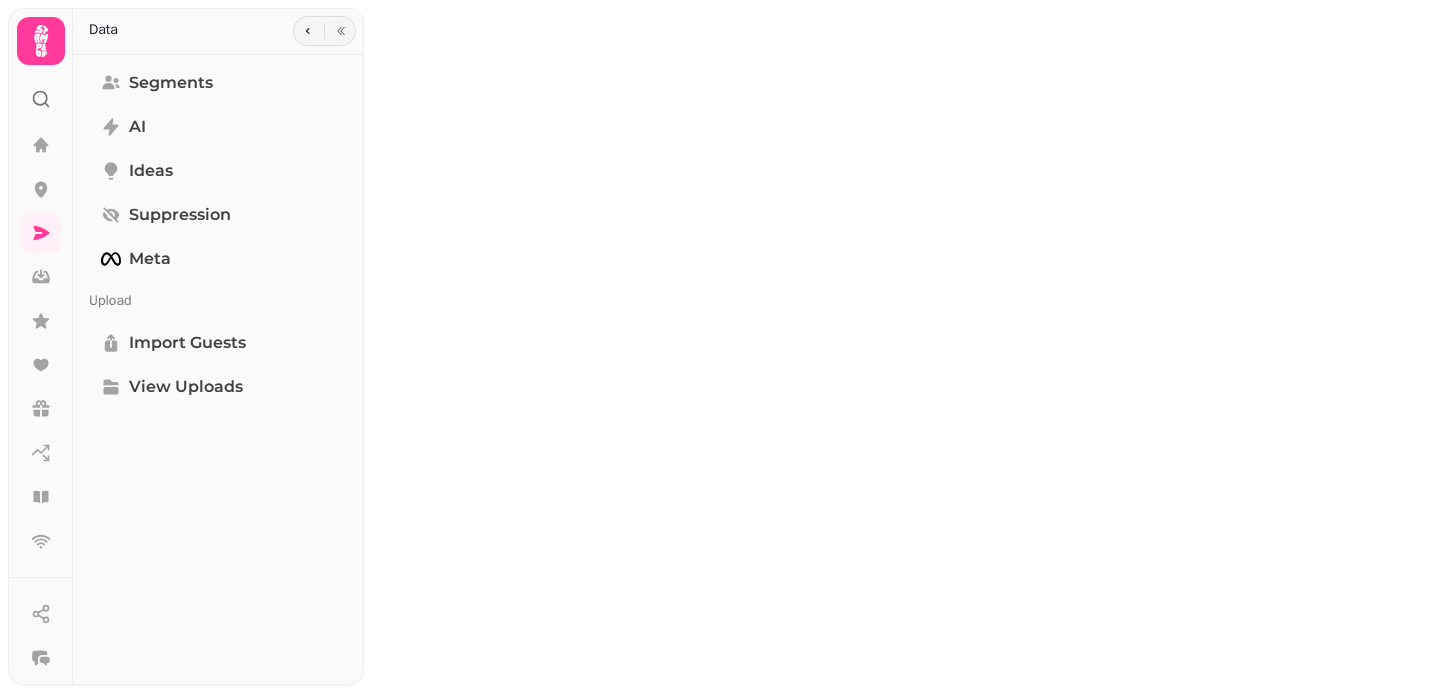 select on "**" 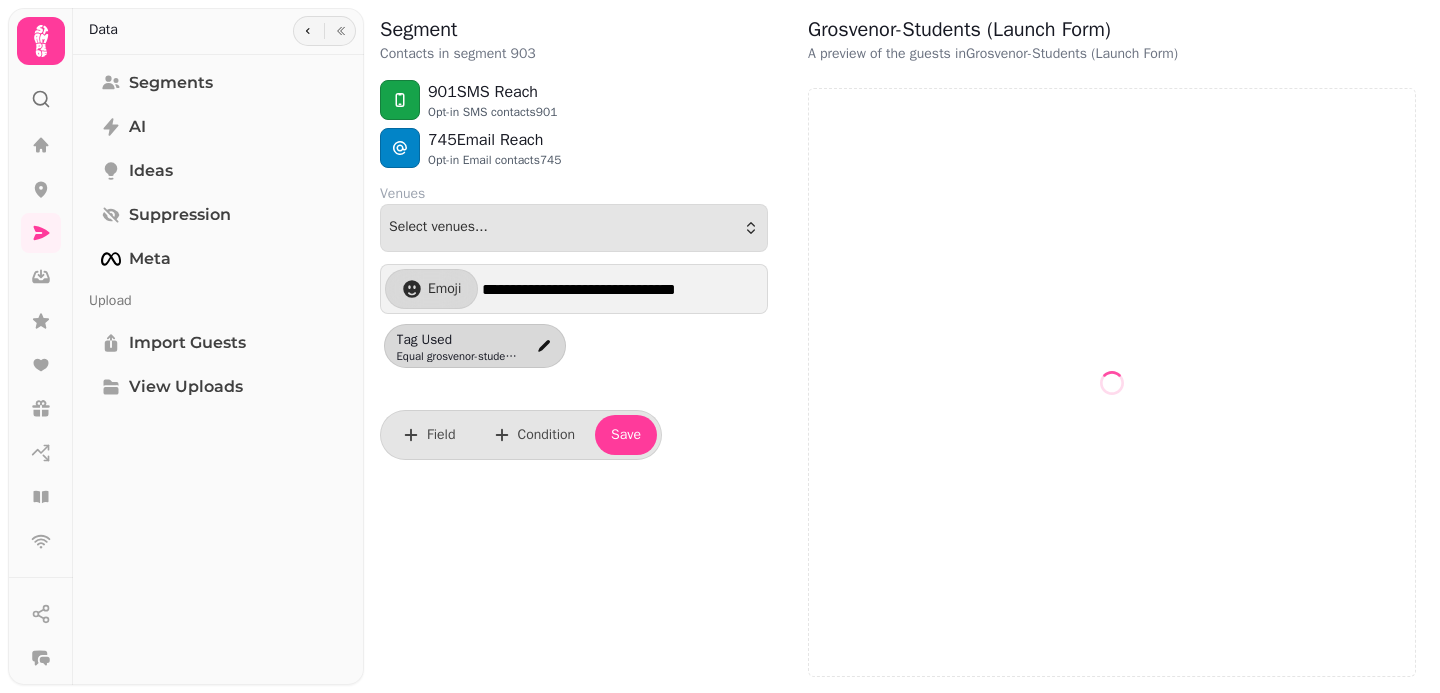 select on "**" 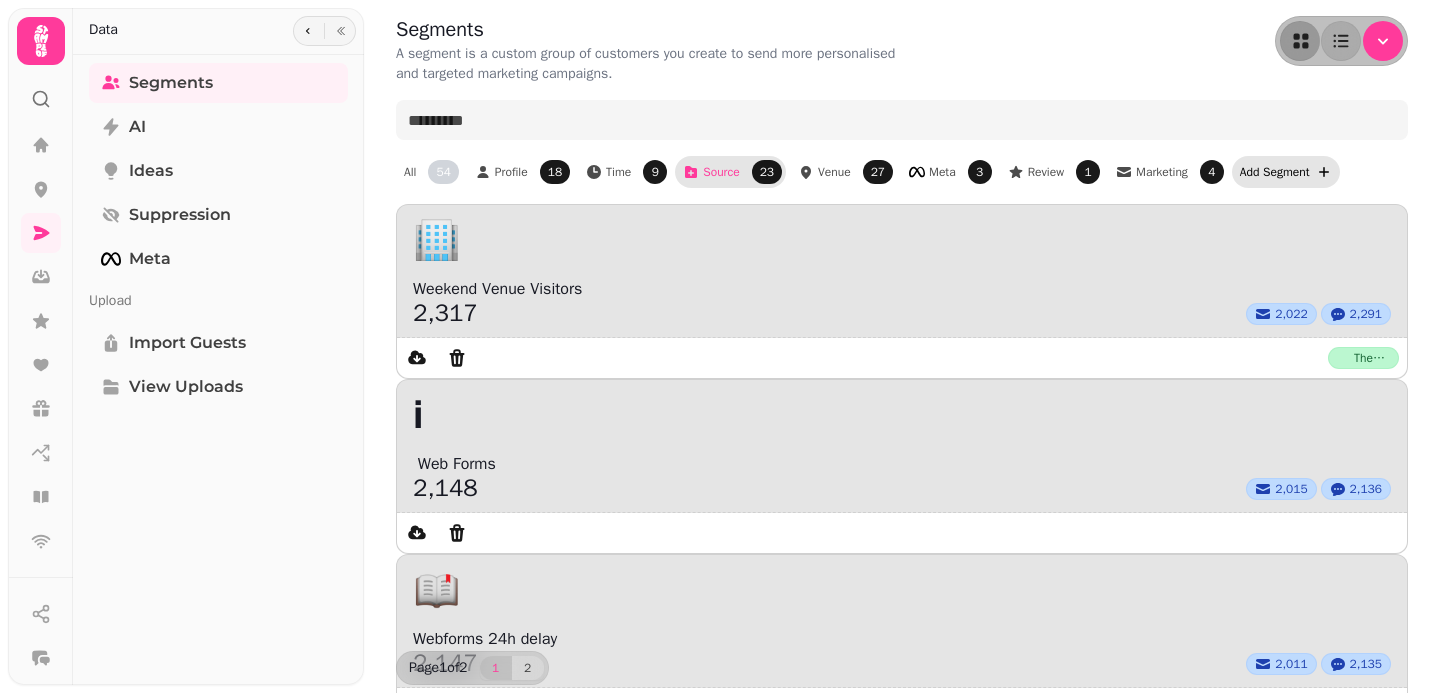 click on "Add Segment" at bounding box center [1275, 172] 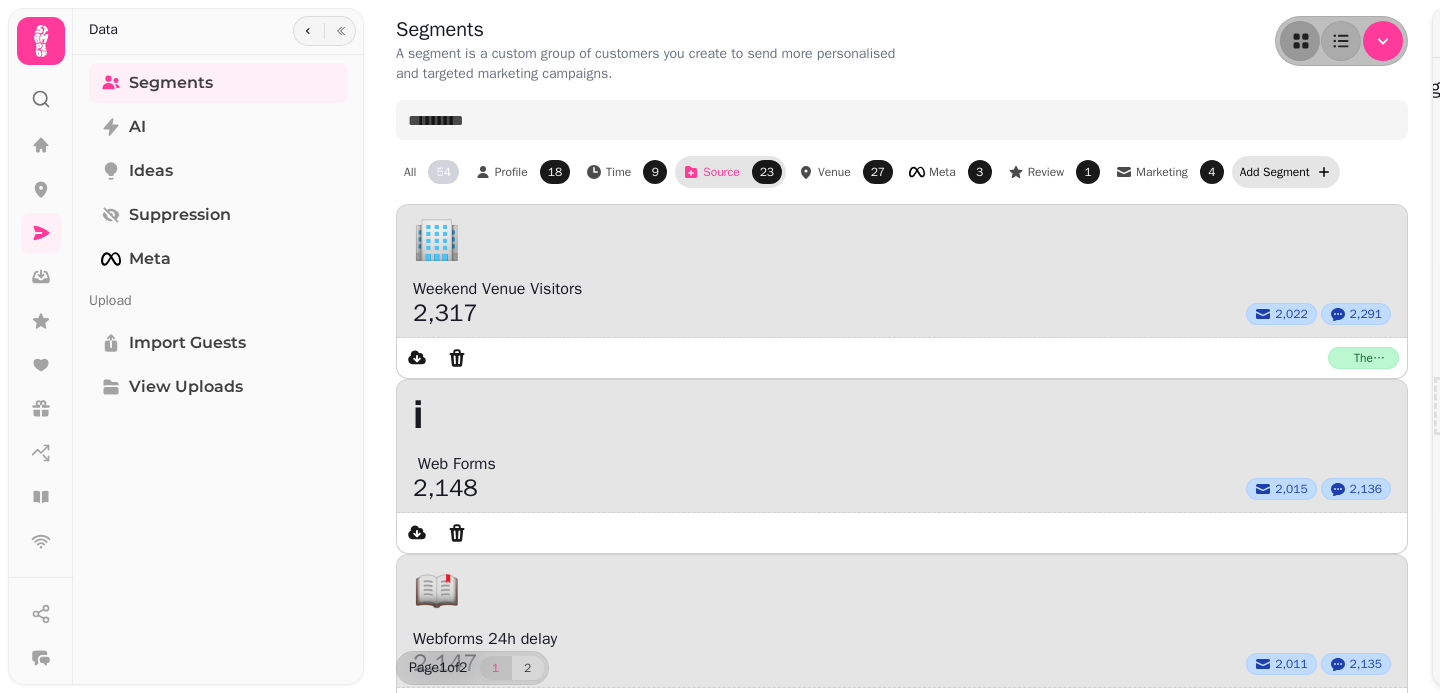 select on "**" 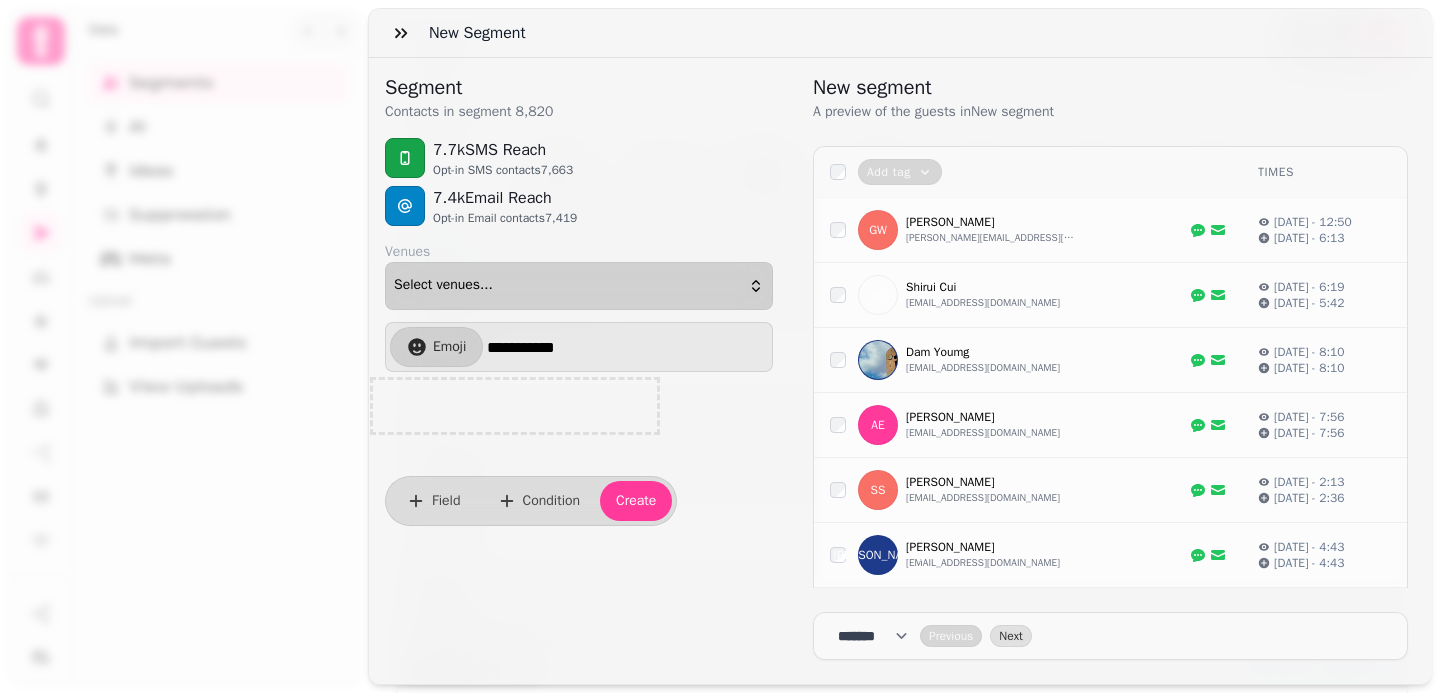 click on "Select venues..." at bounding box center [579, 286] 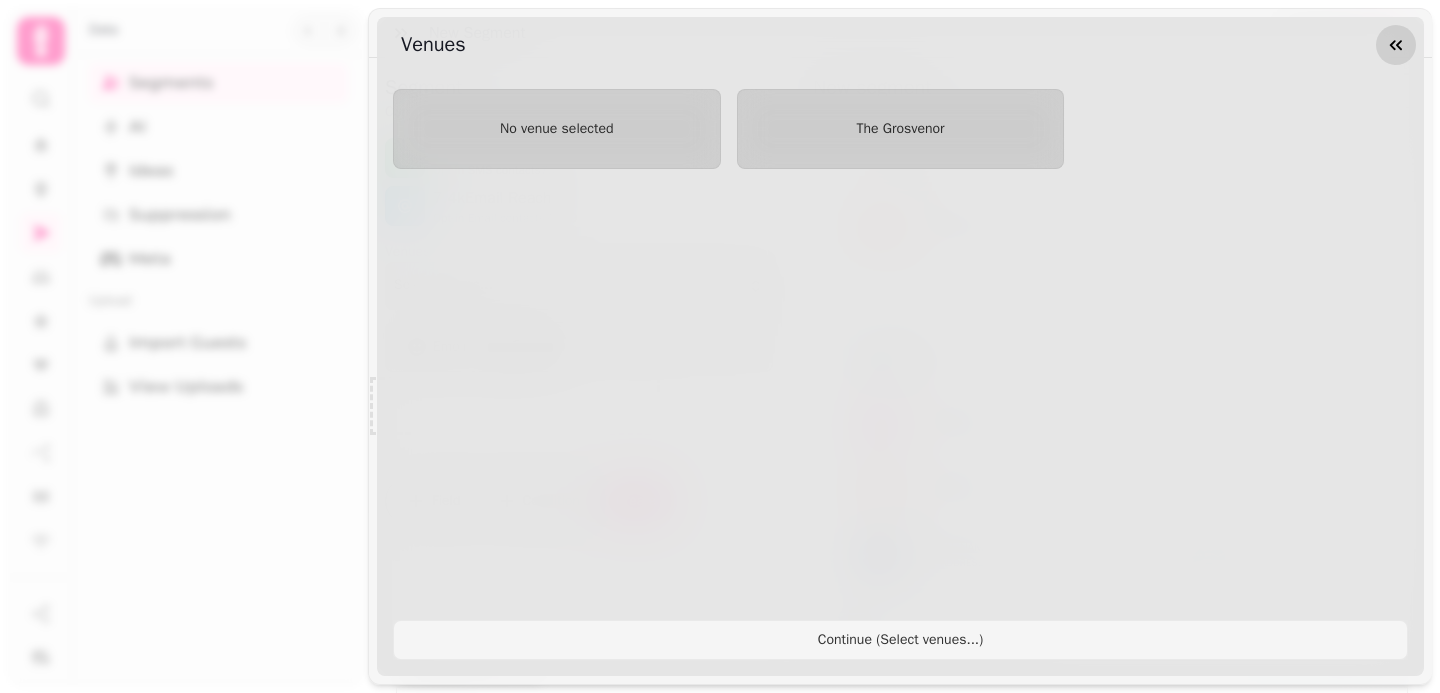 click 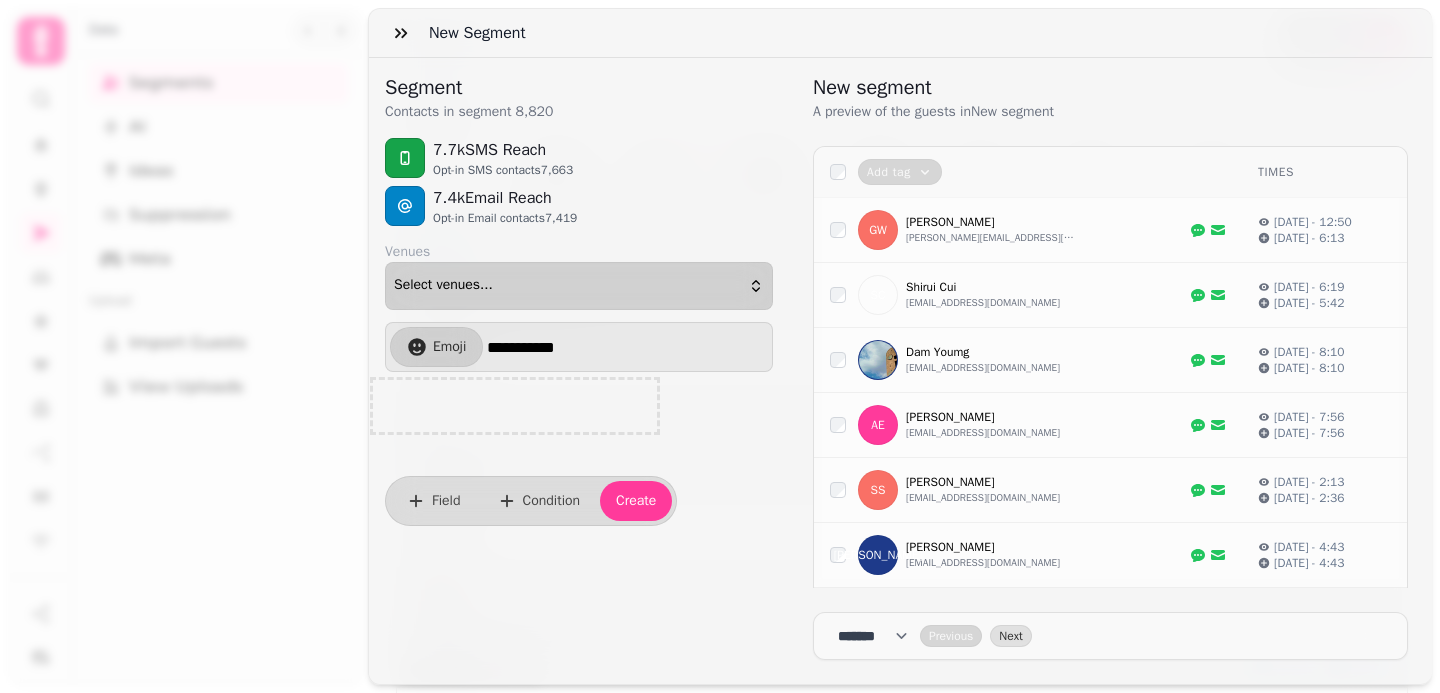 click on "Select venues..." at bounding box center (579, 286) 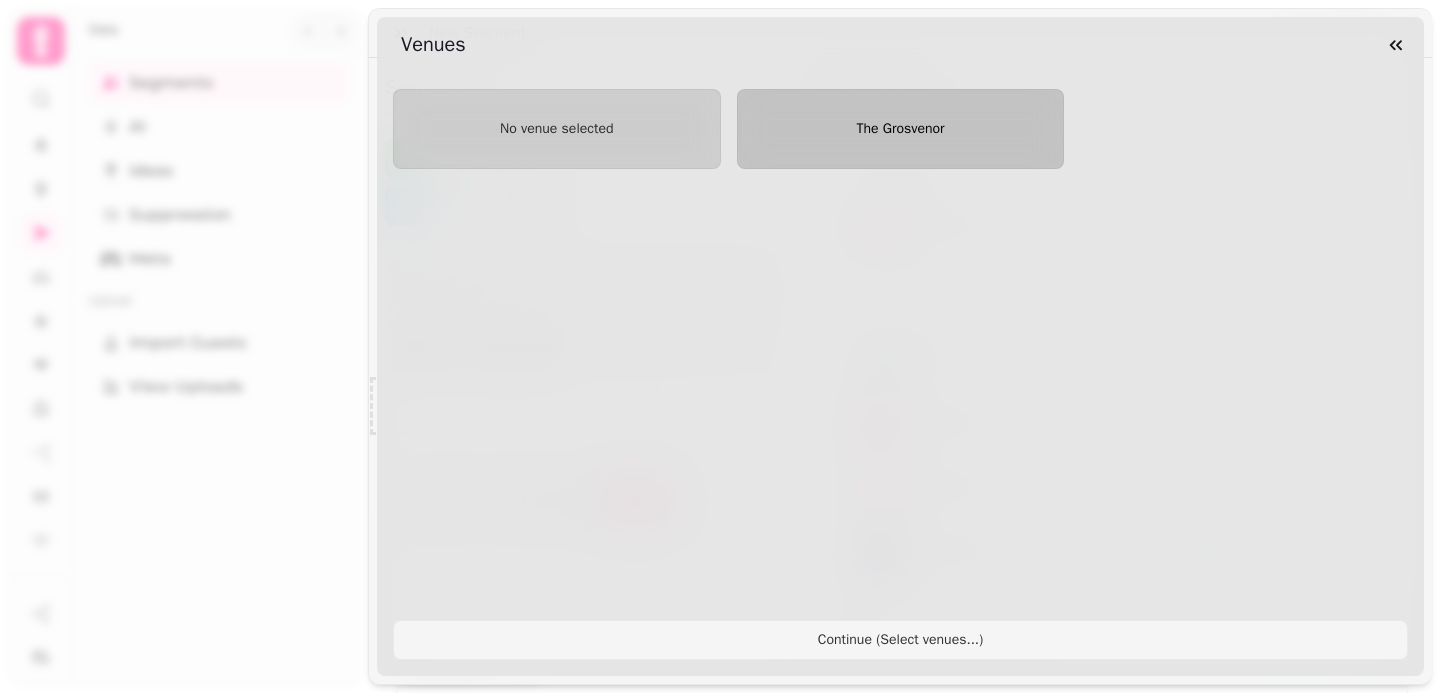 click on "The Grosvenor" at bounding box center (901, 129) 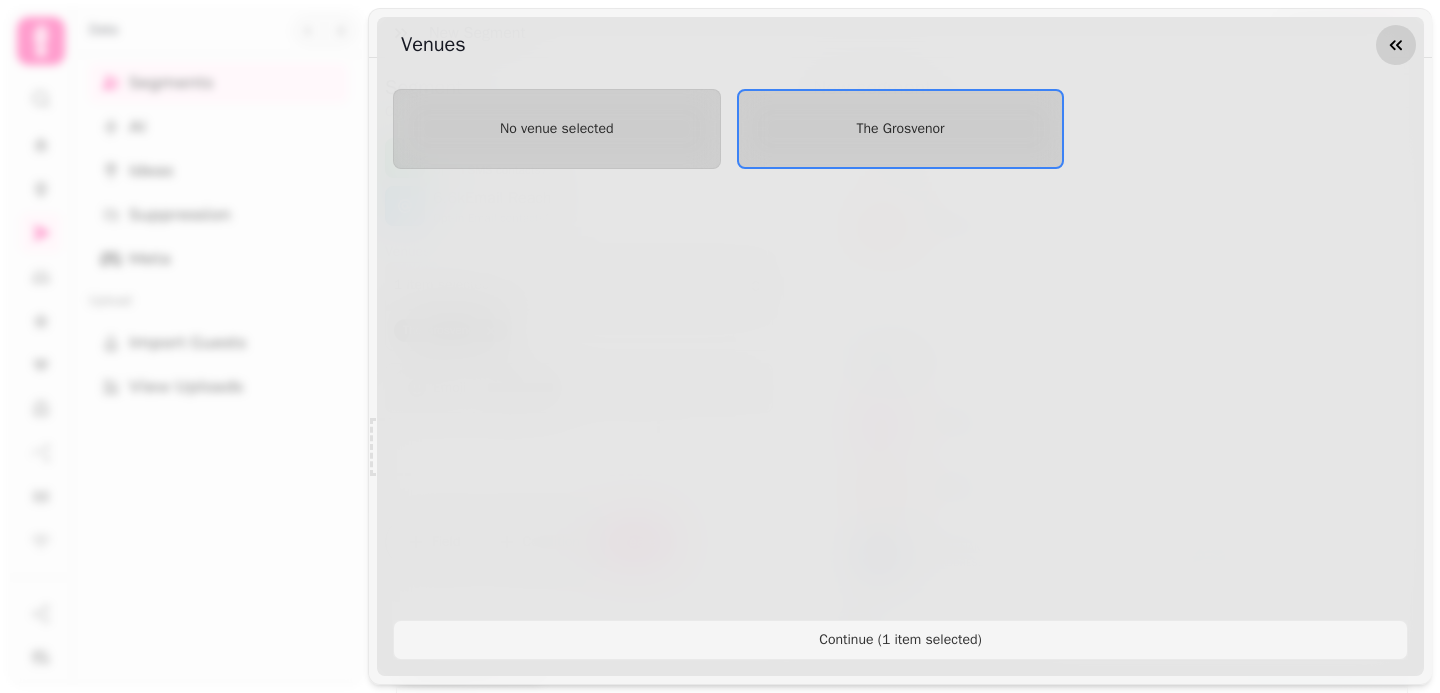 click 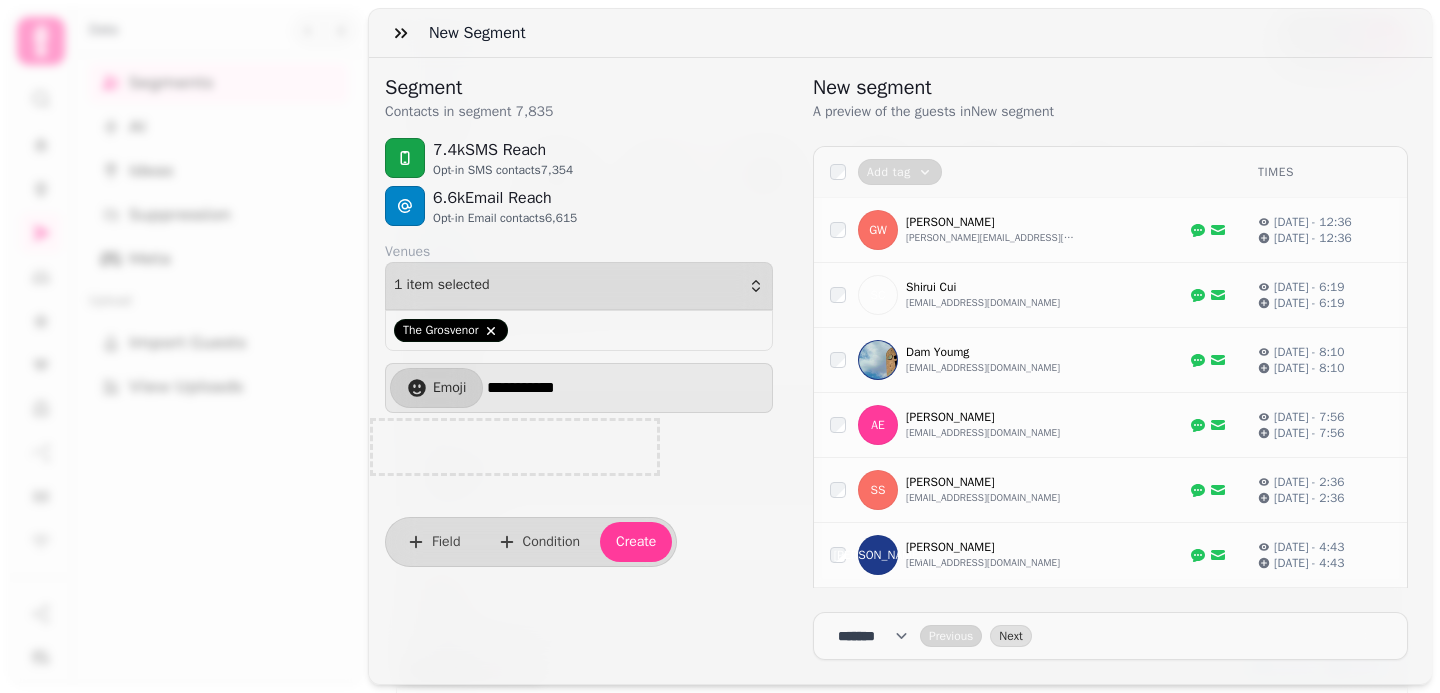 click at bounding box center [515, 447] 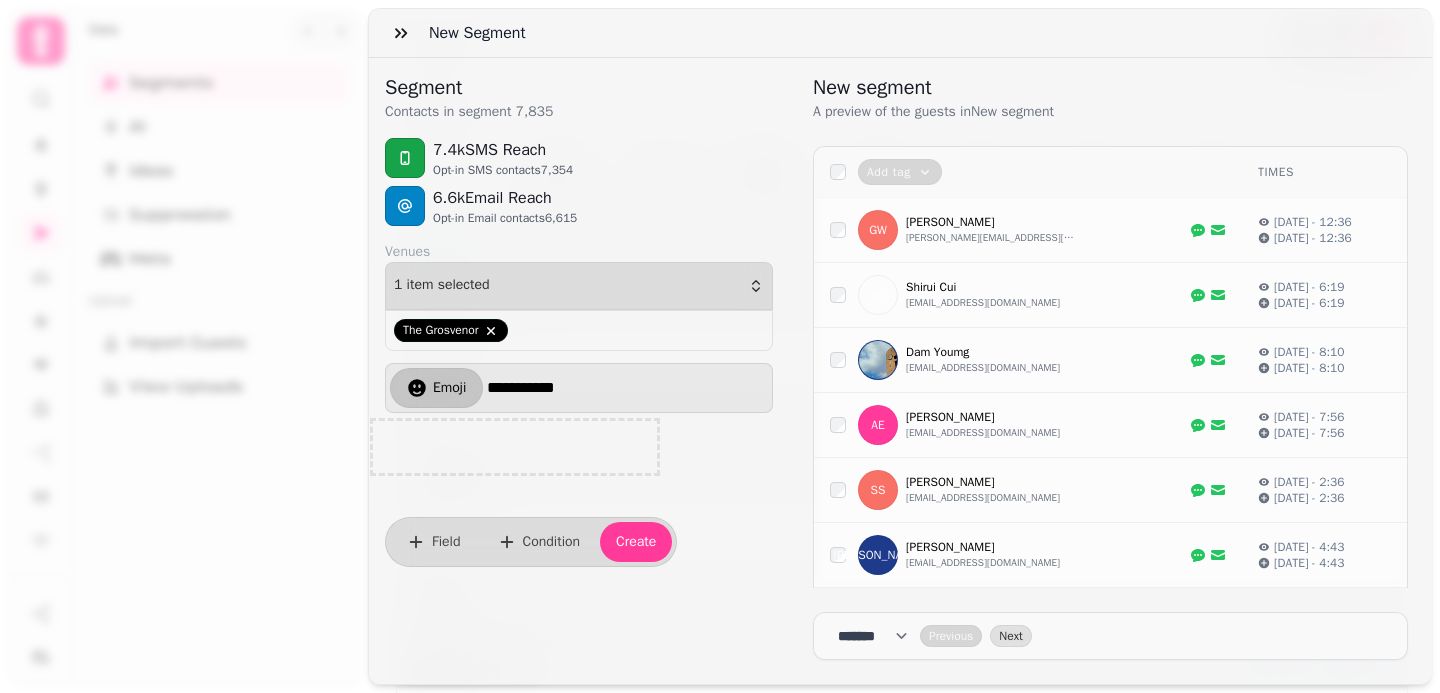 click on "Emoji" at bounding box center (436, 388) 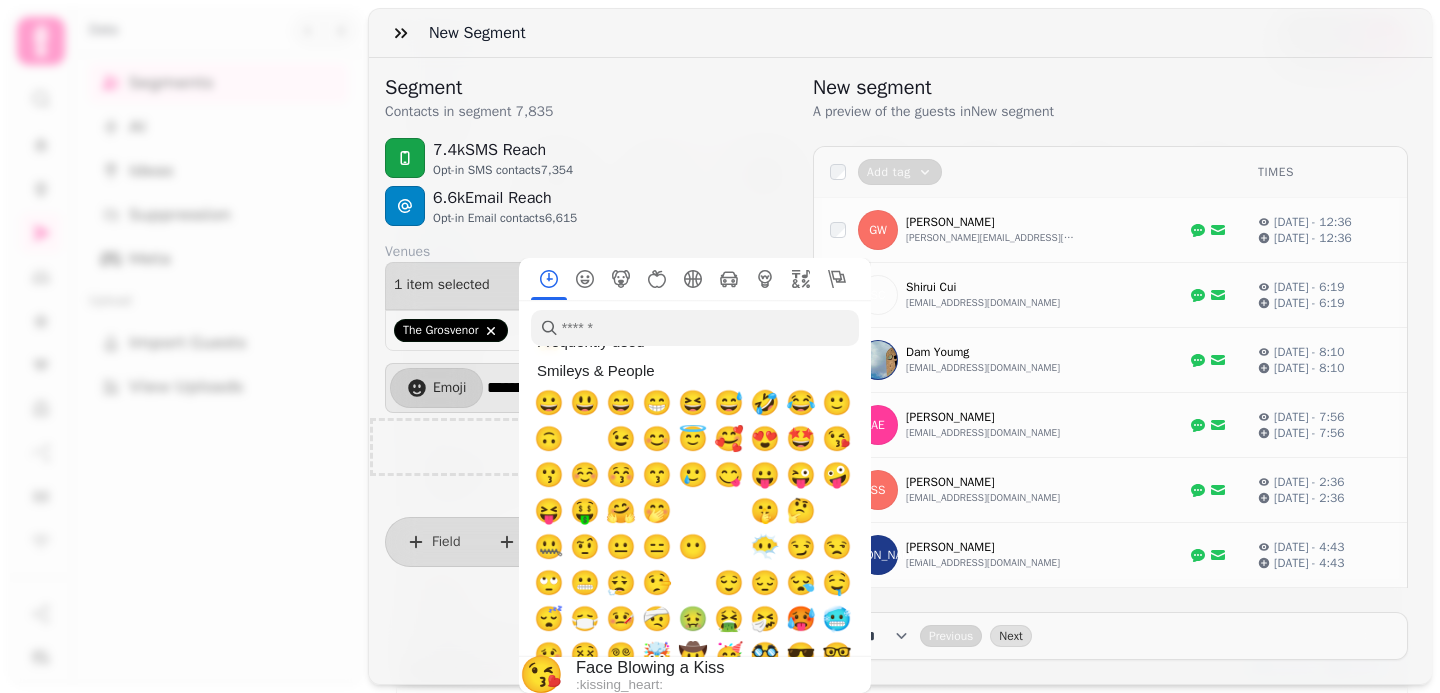 scroll, scrollTop: 157, scrollLeft: 0, axis: vertical 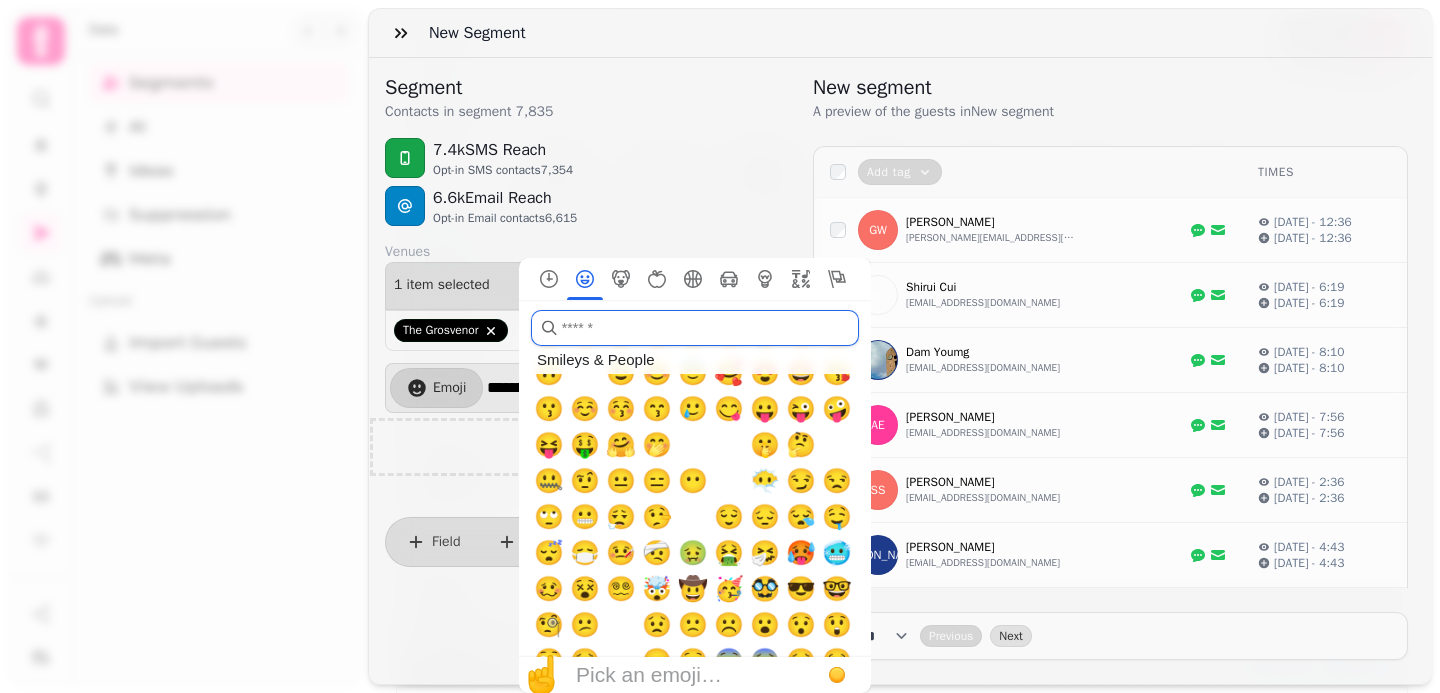click at bounding box center [695, 328] 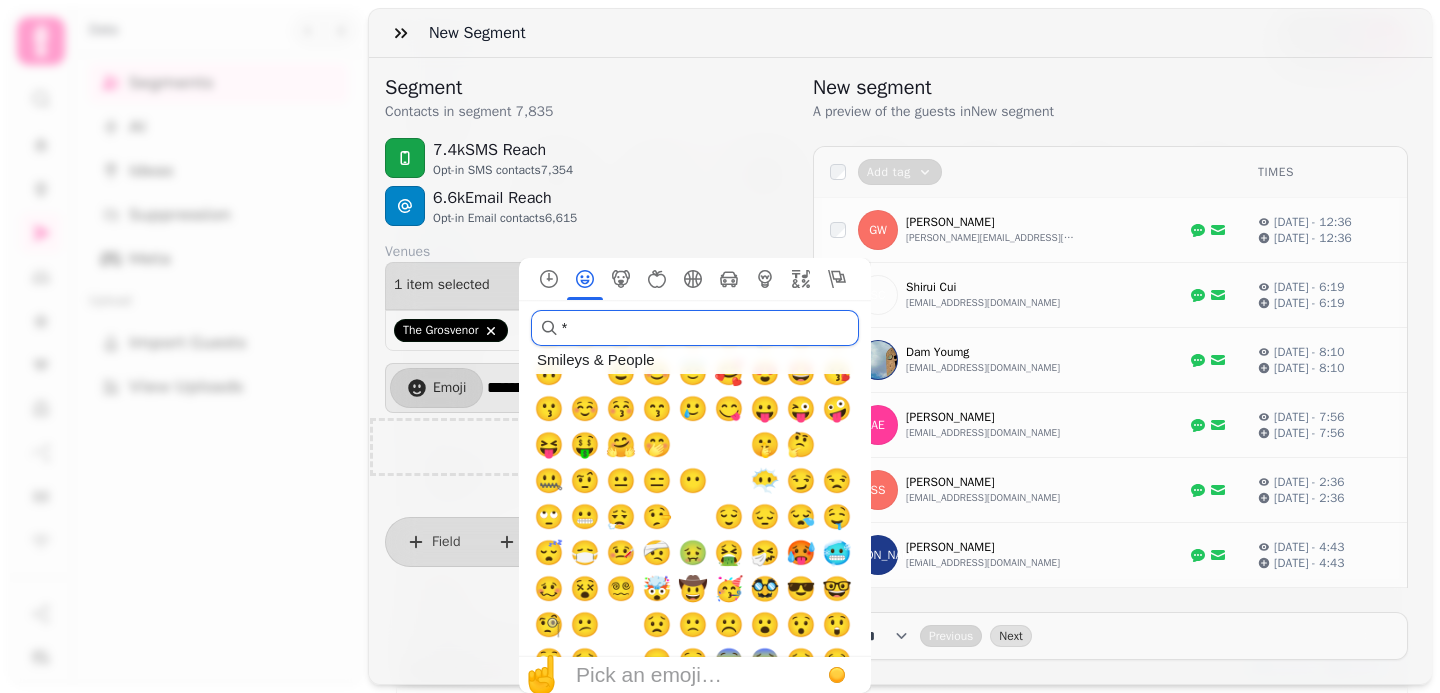scroll, scrollTop: 0, scrollLeft: 0, axis: both 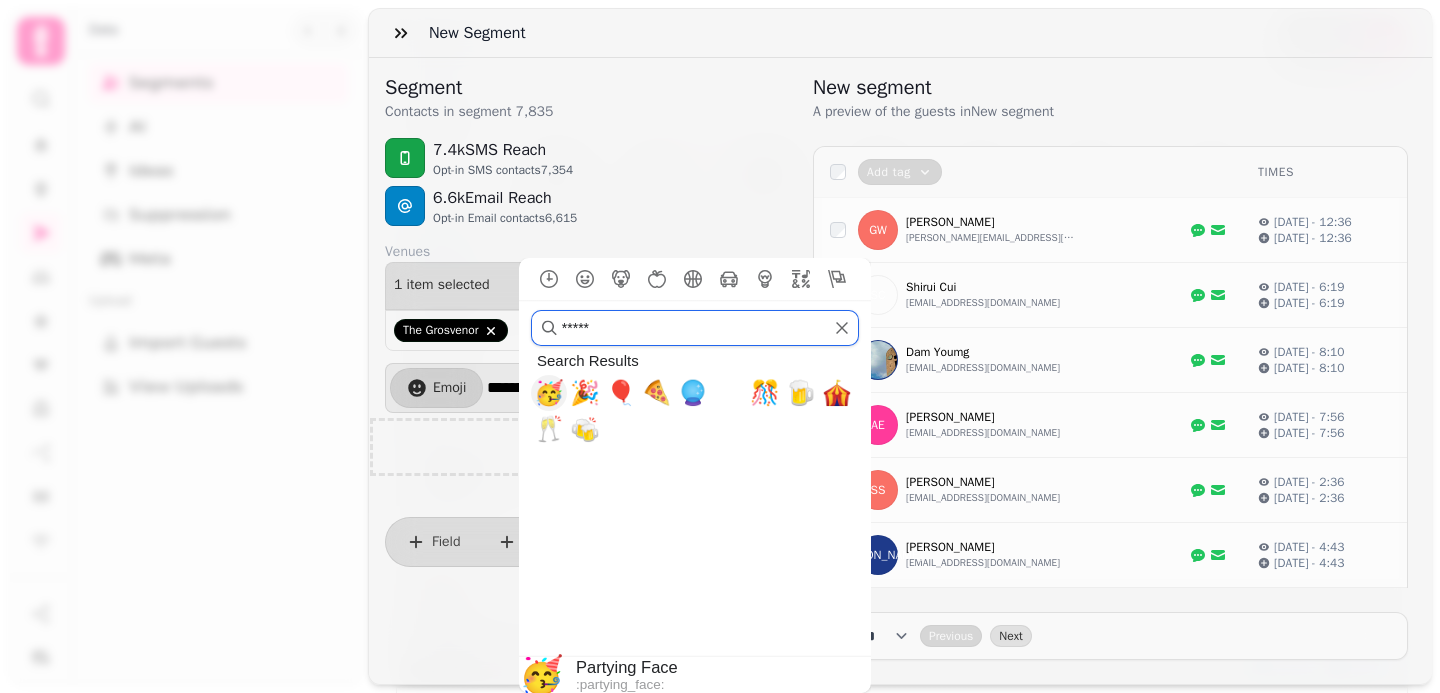 type on "*****" 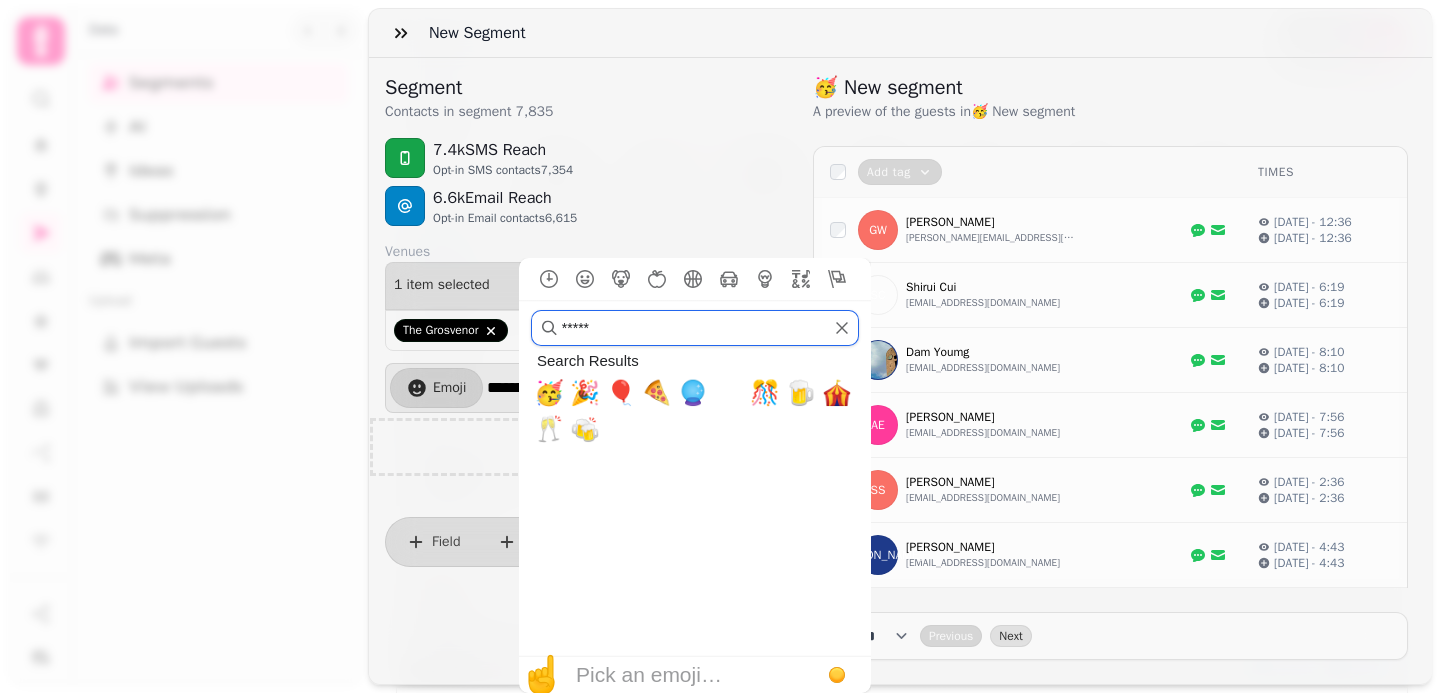 click 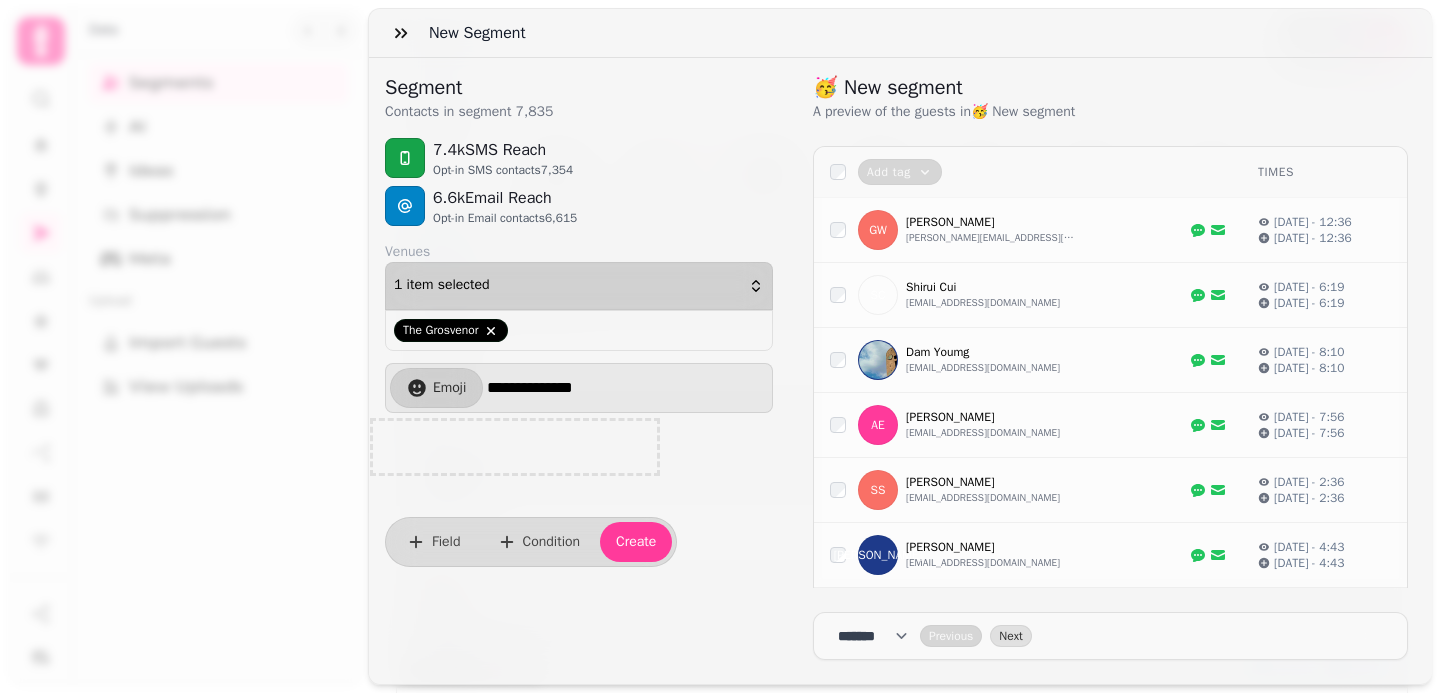click on "1 item selected" at bounding box center (442, 286) 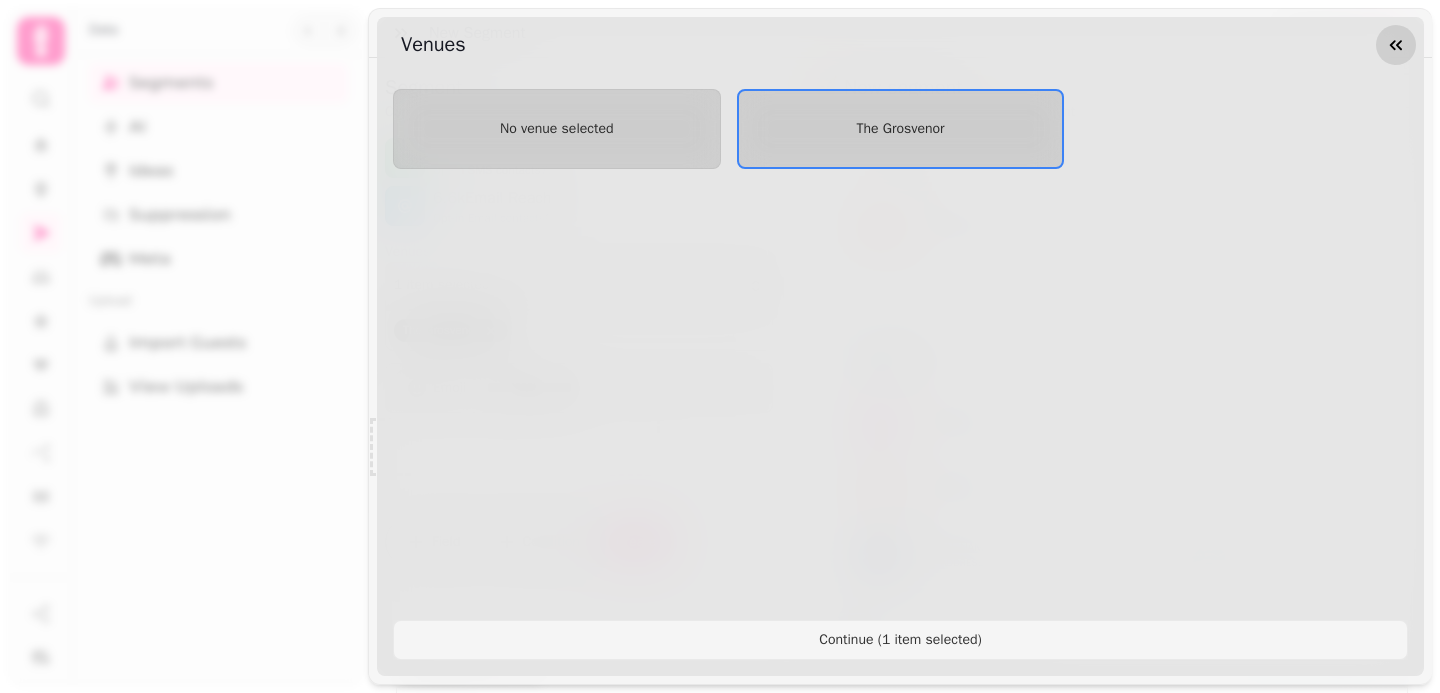 click 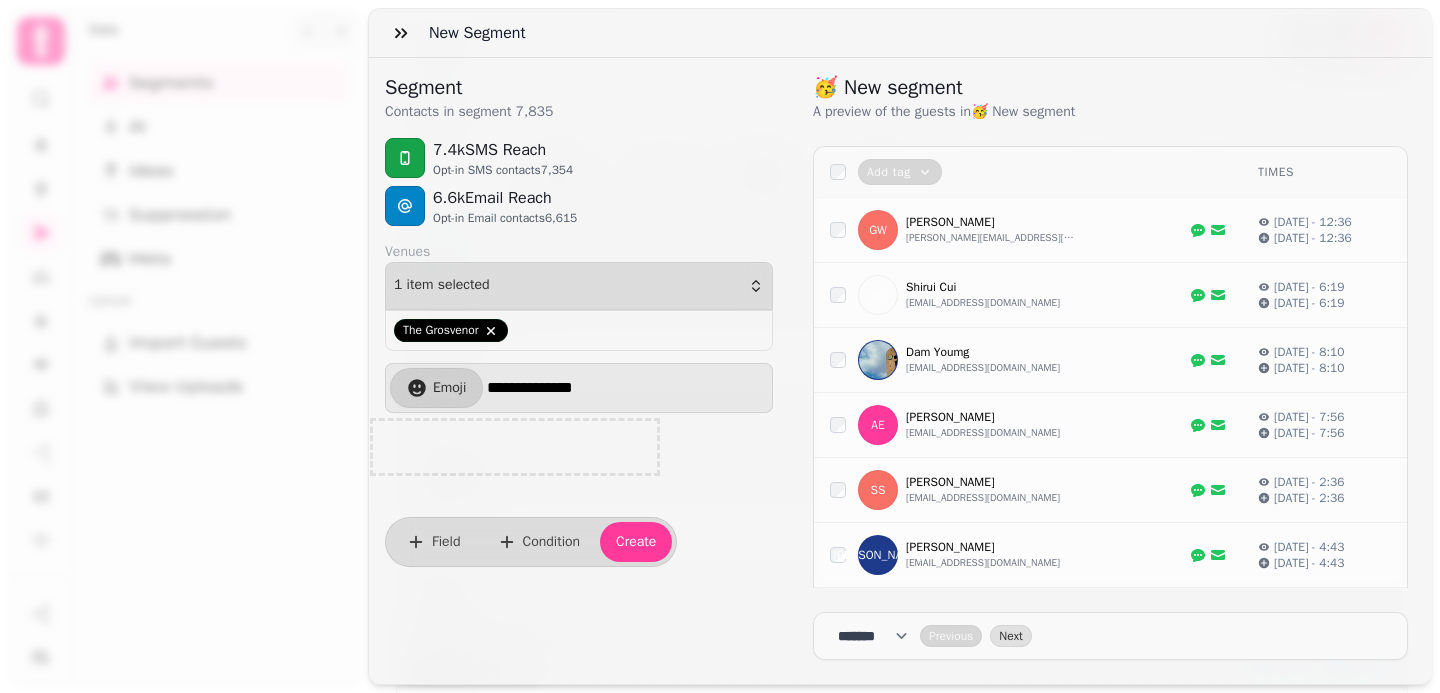 click on "**********" at bounding box center (627, 388) 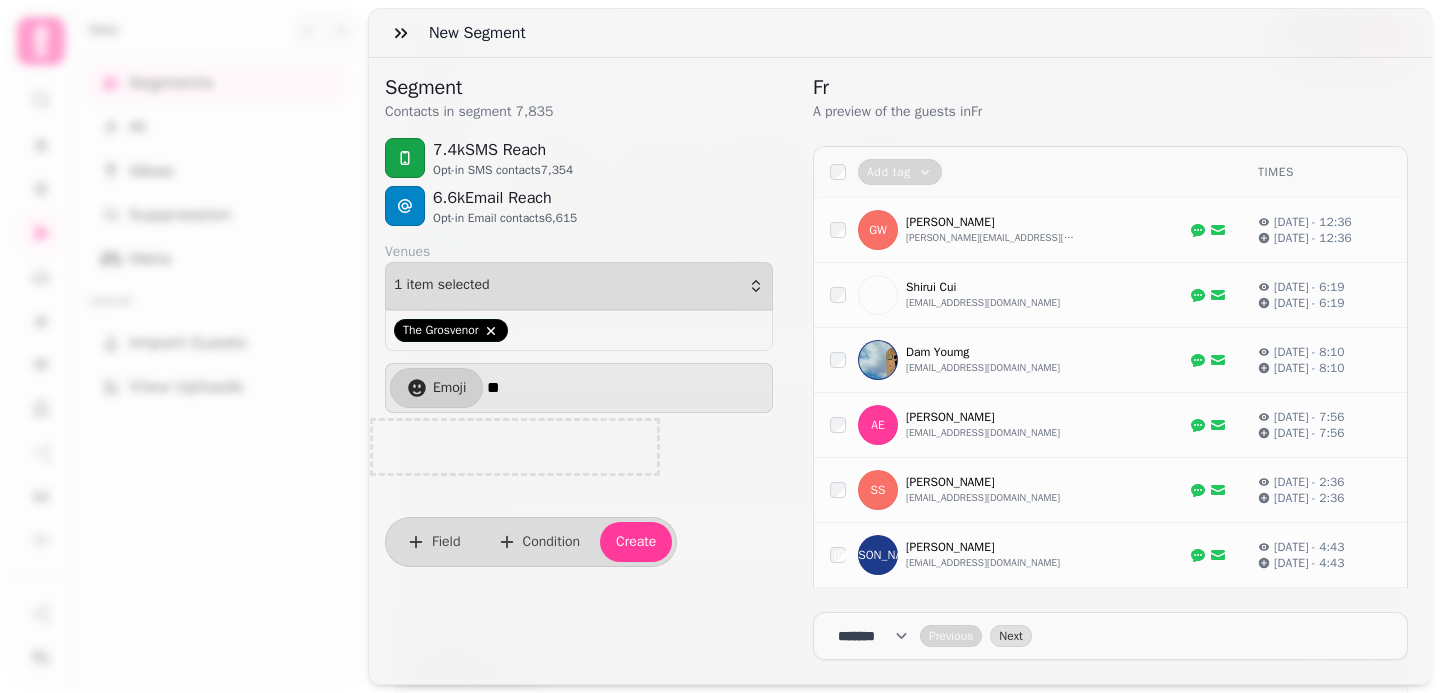type on "*" 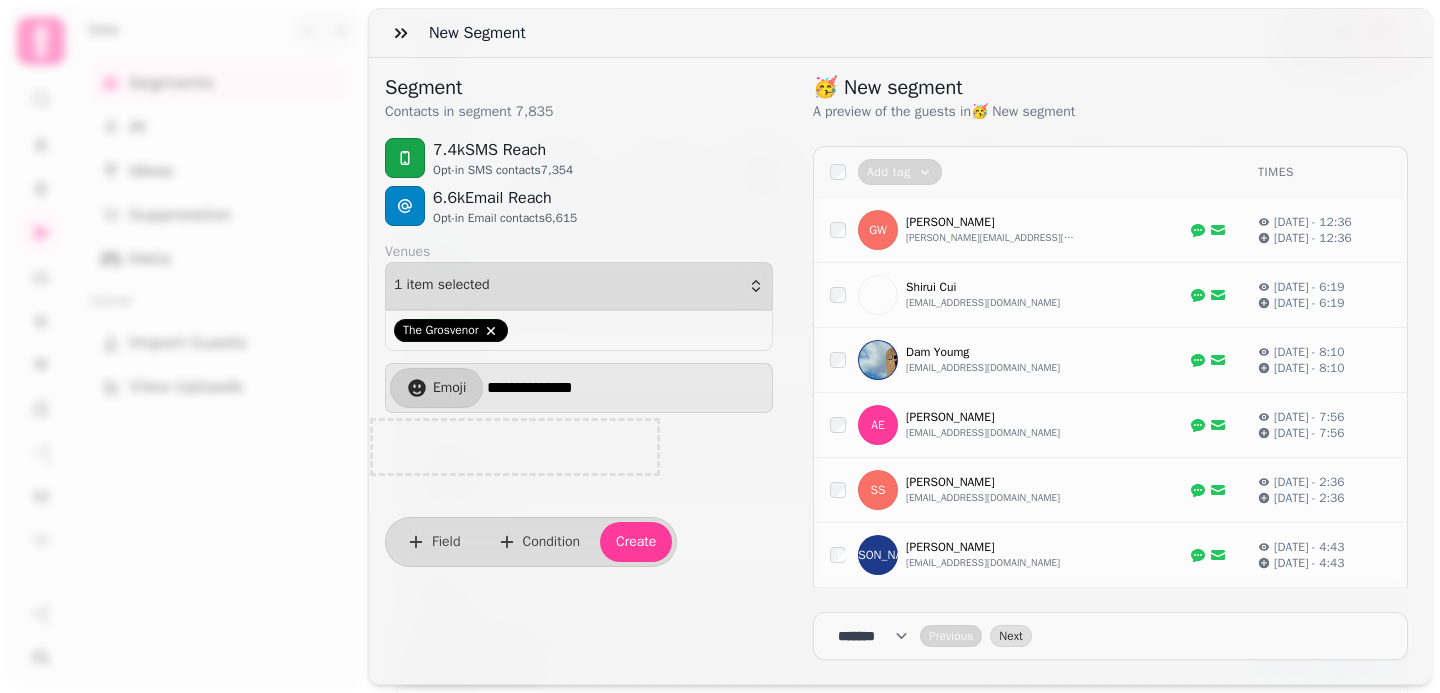 click on "**********" at bounding box center (627, 388) 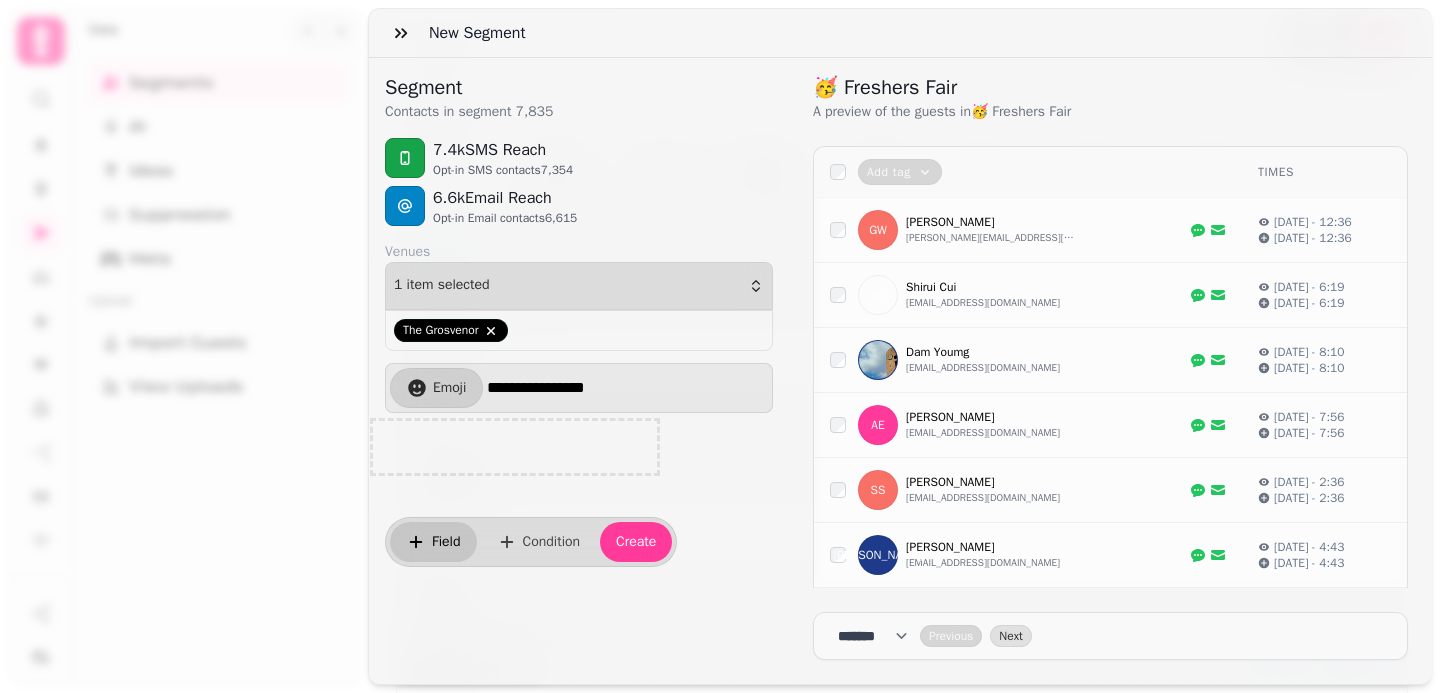 type on "**********" 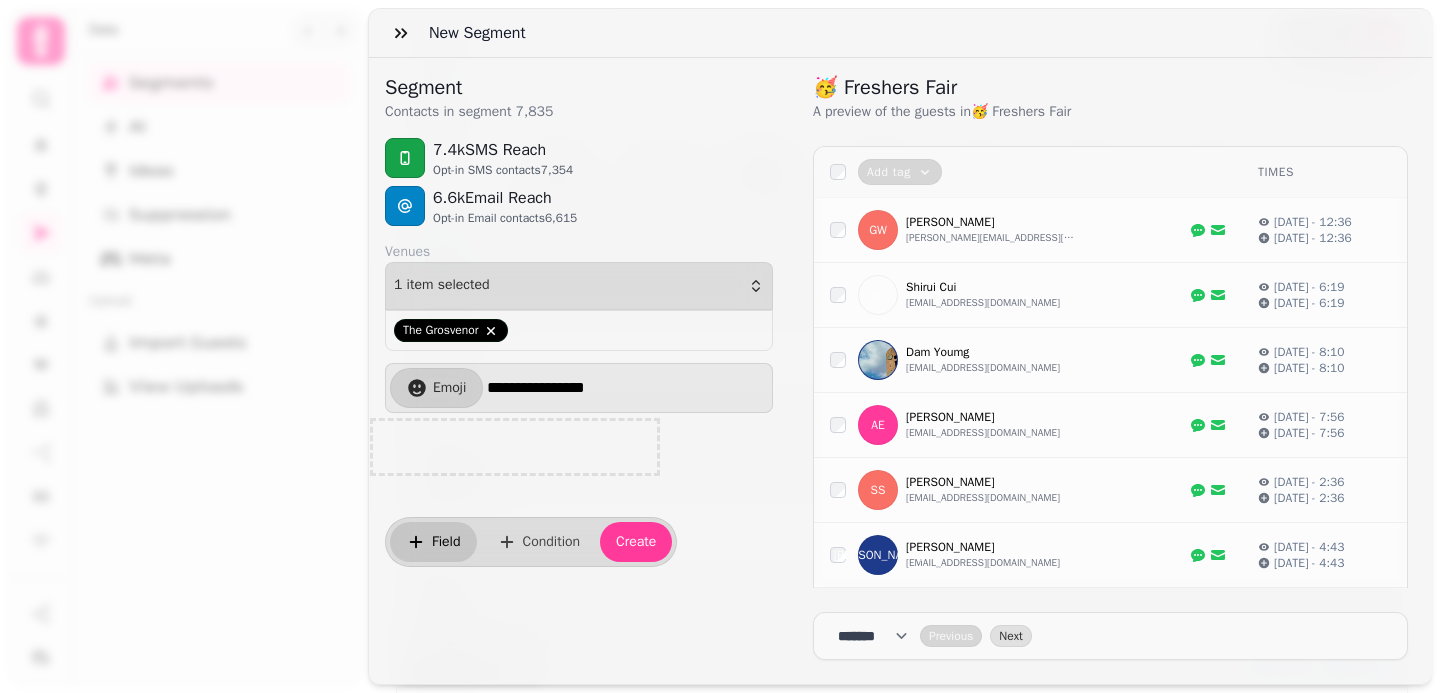 click on "Field" at bounding box center [433, 542] 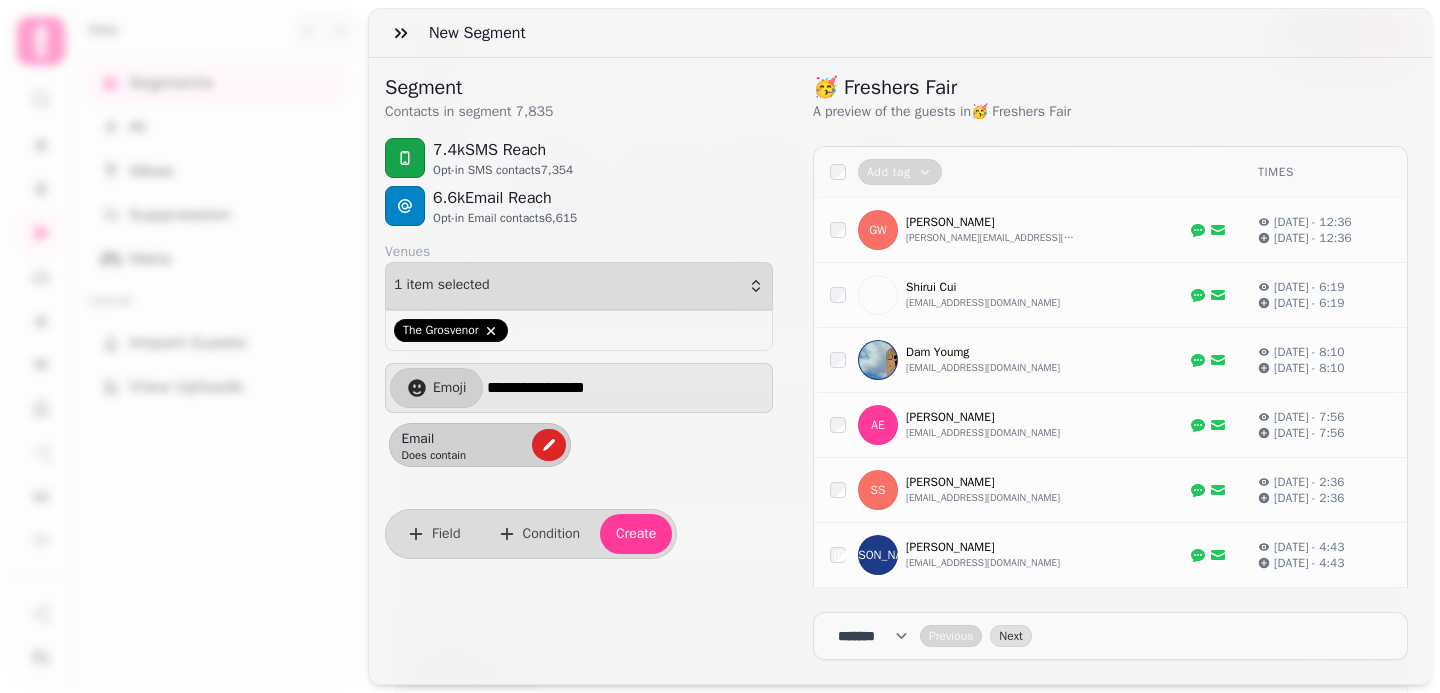 click on "Does contain" at bounding box center [462, 455] 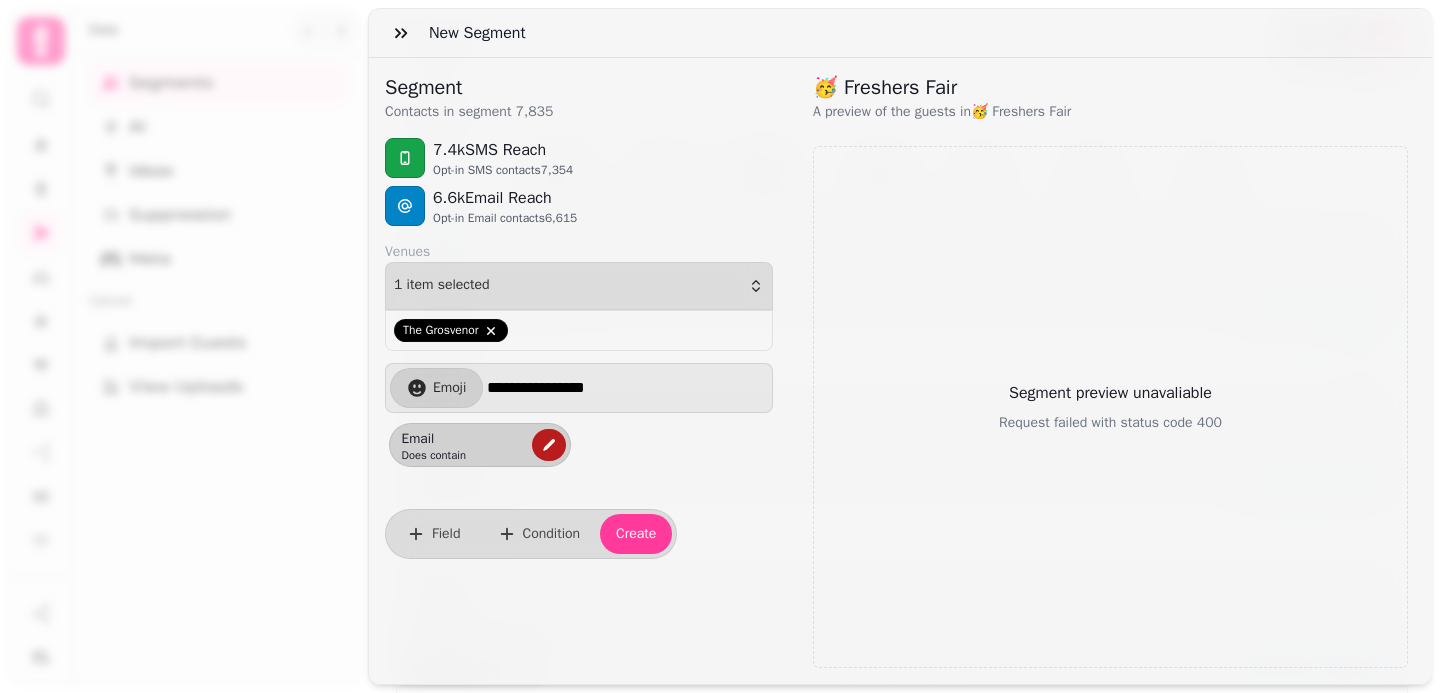 click 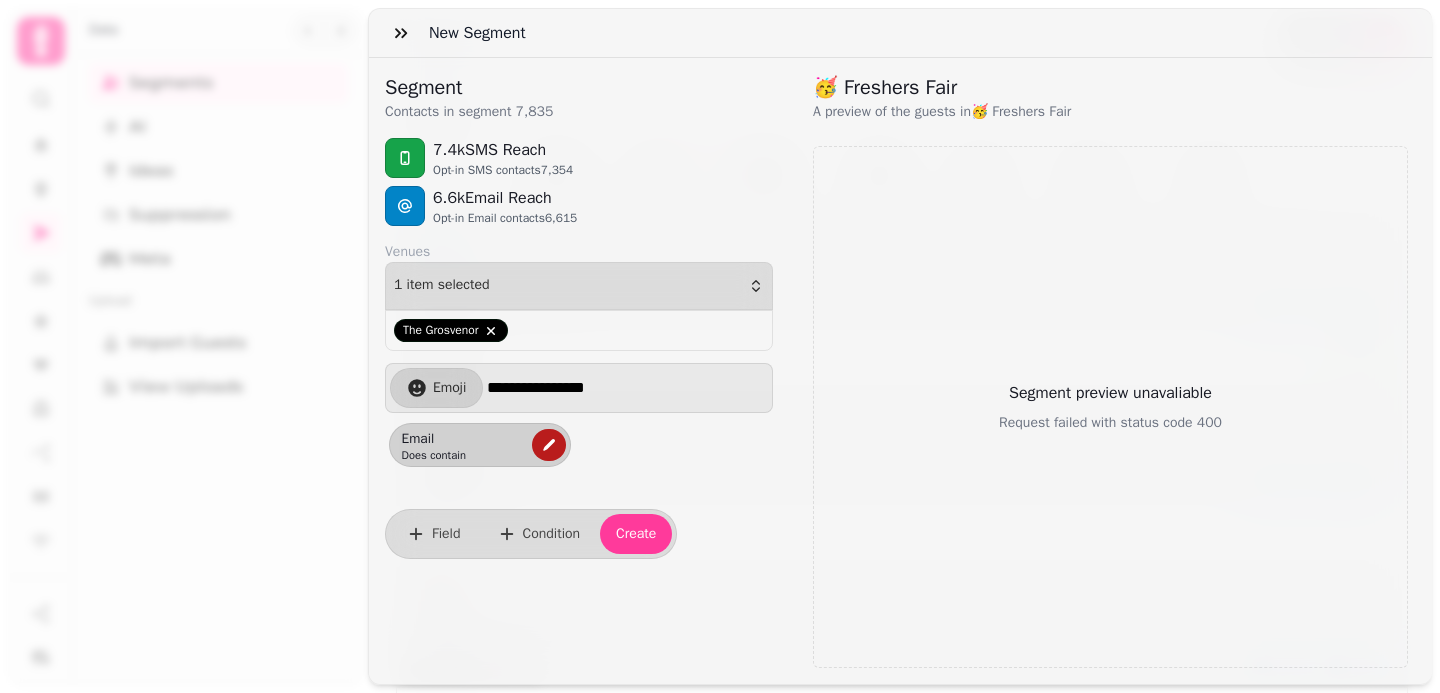 select on "*****" 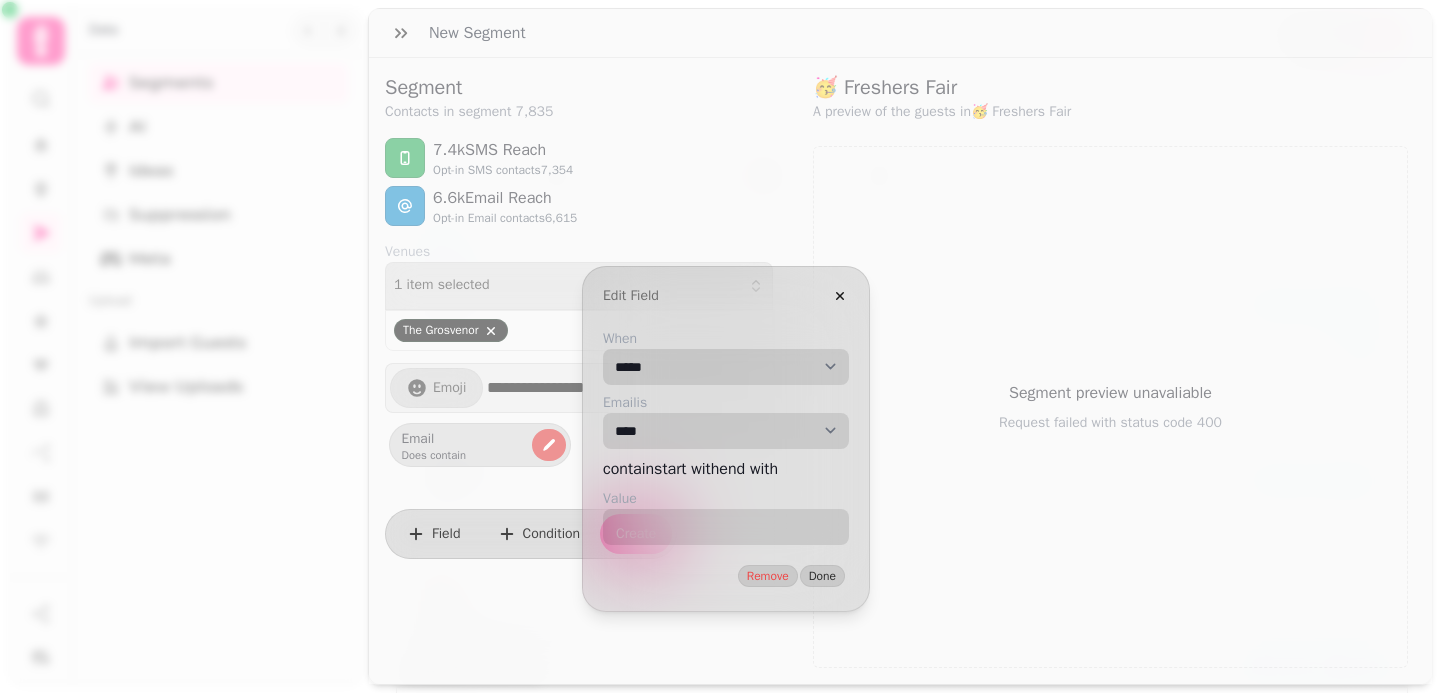 click on "**********" at bounding box center [726, 367] 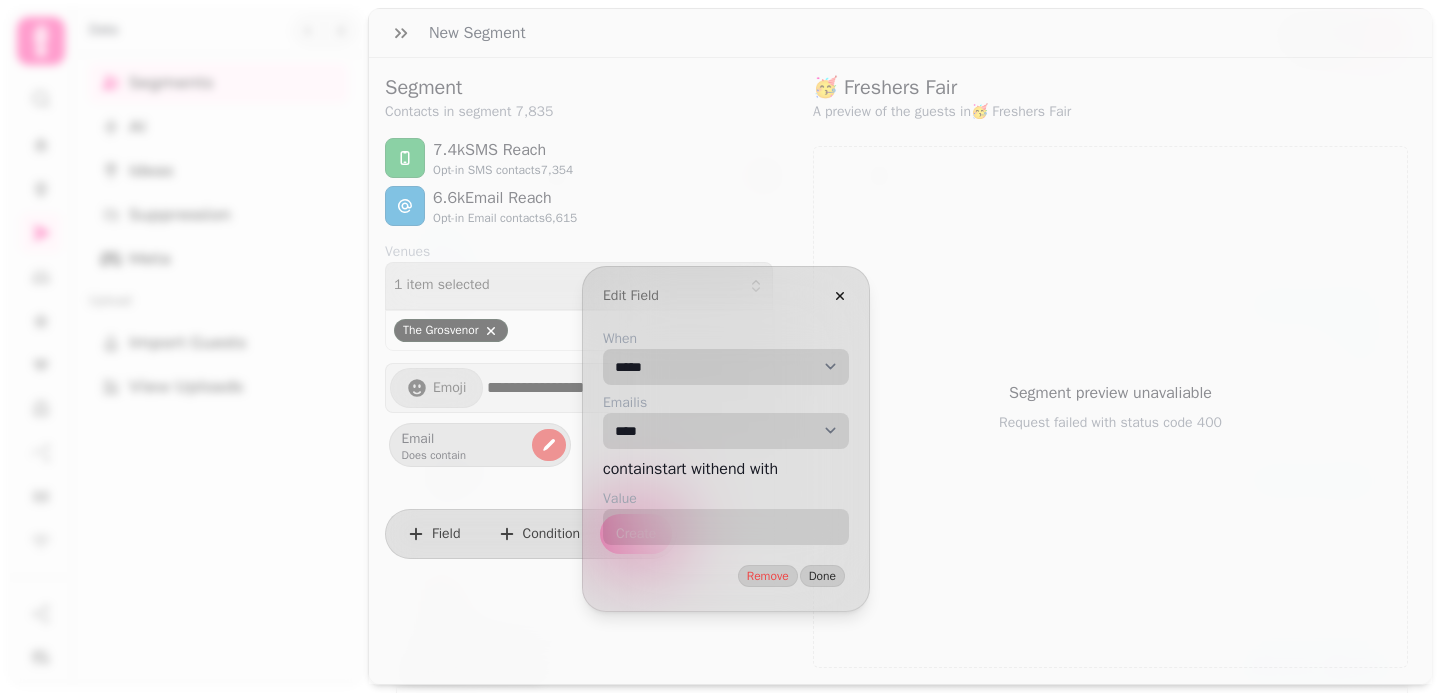 select on "*****" 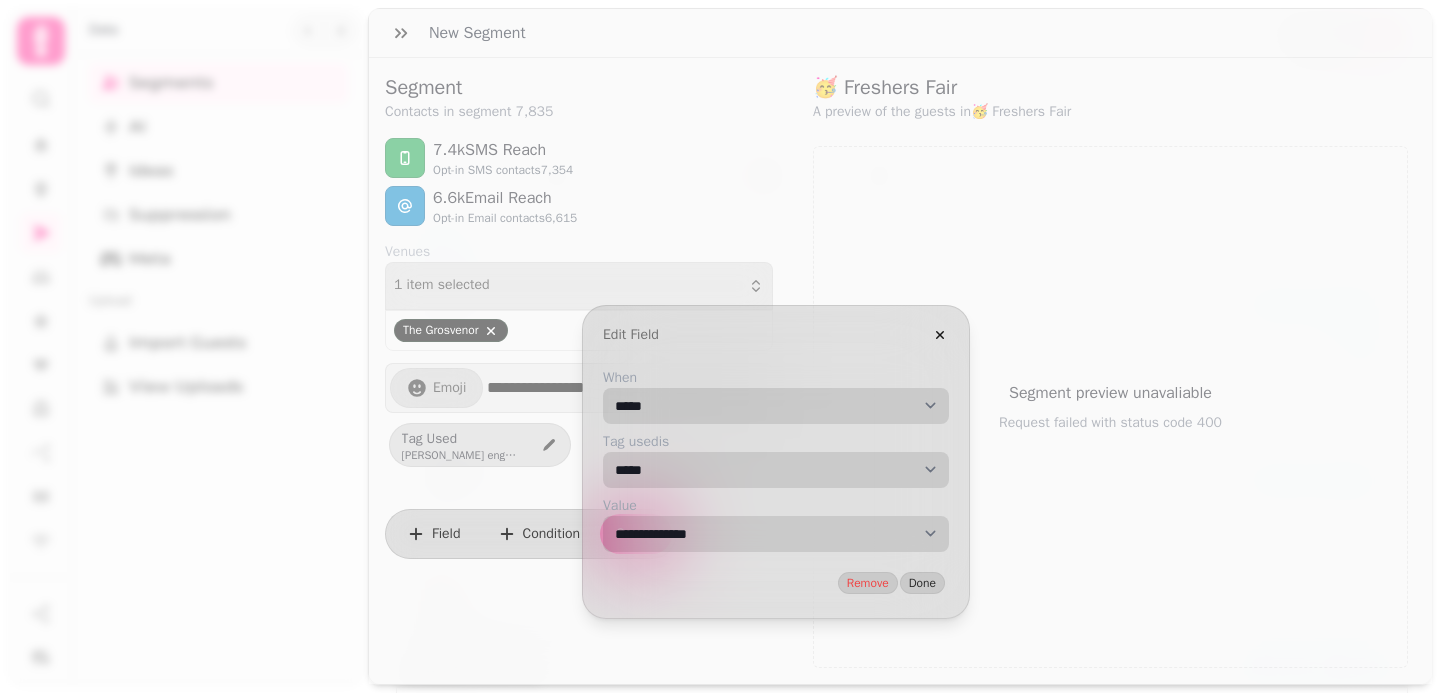 click on "**********" at bounding box center (776, 406) 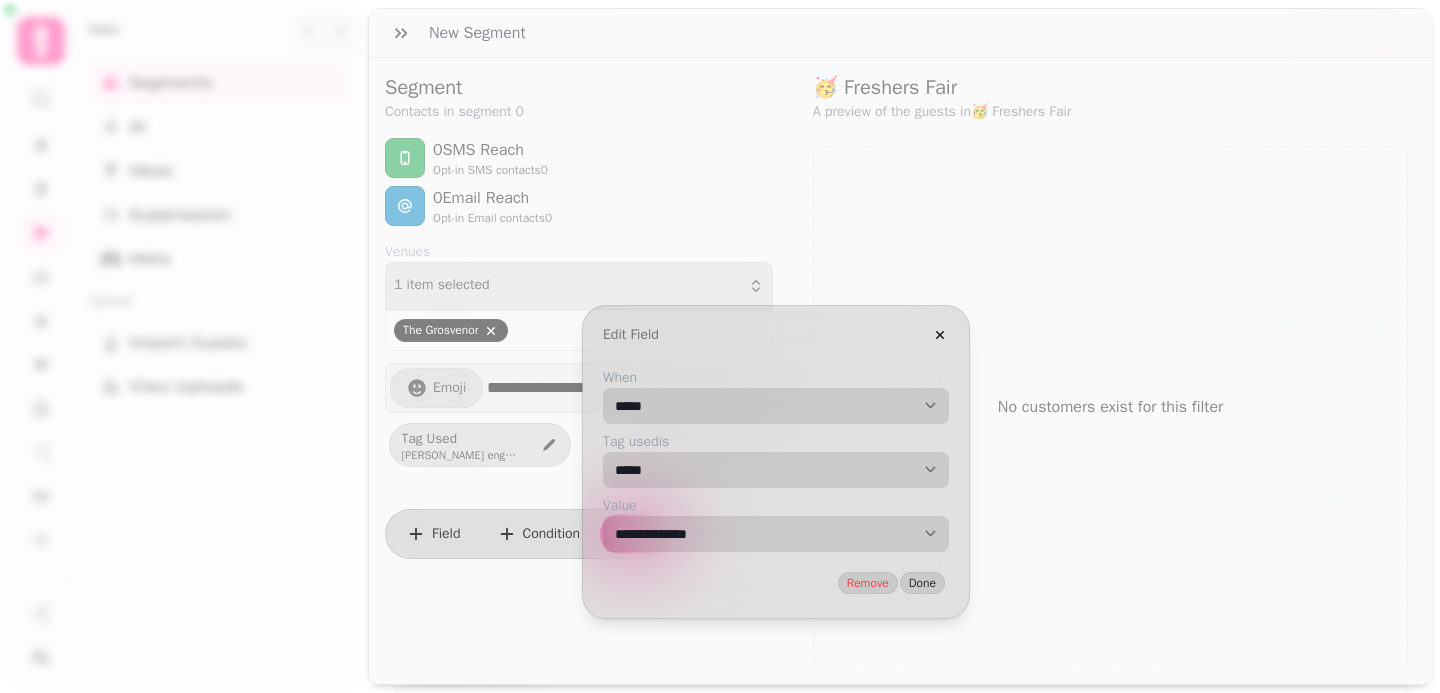 click on "**********" at bounding box center [776, 534] 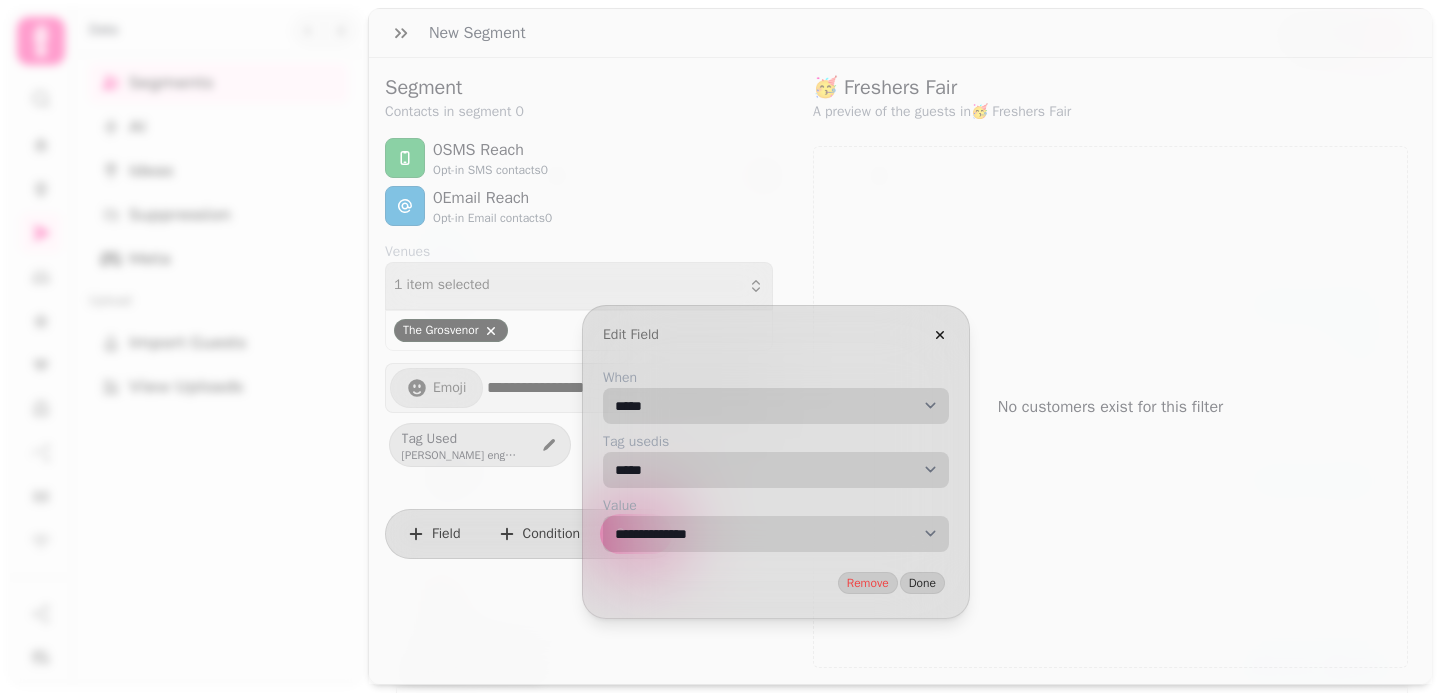 click on "**********" at bounding box center (776, 406) 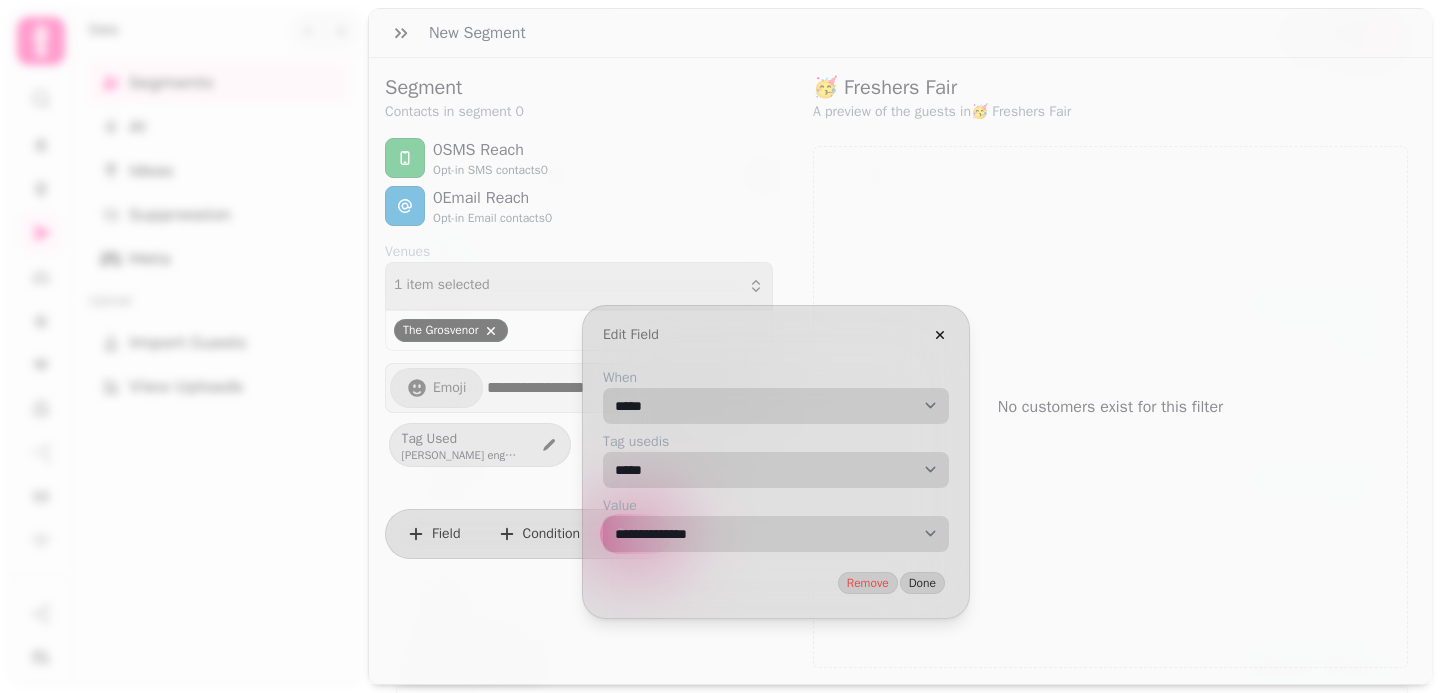 click on "**********" at bounding box center (776, 534) 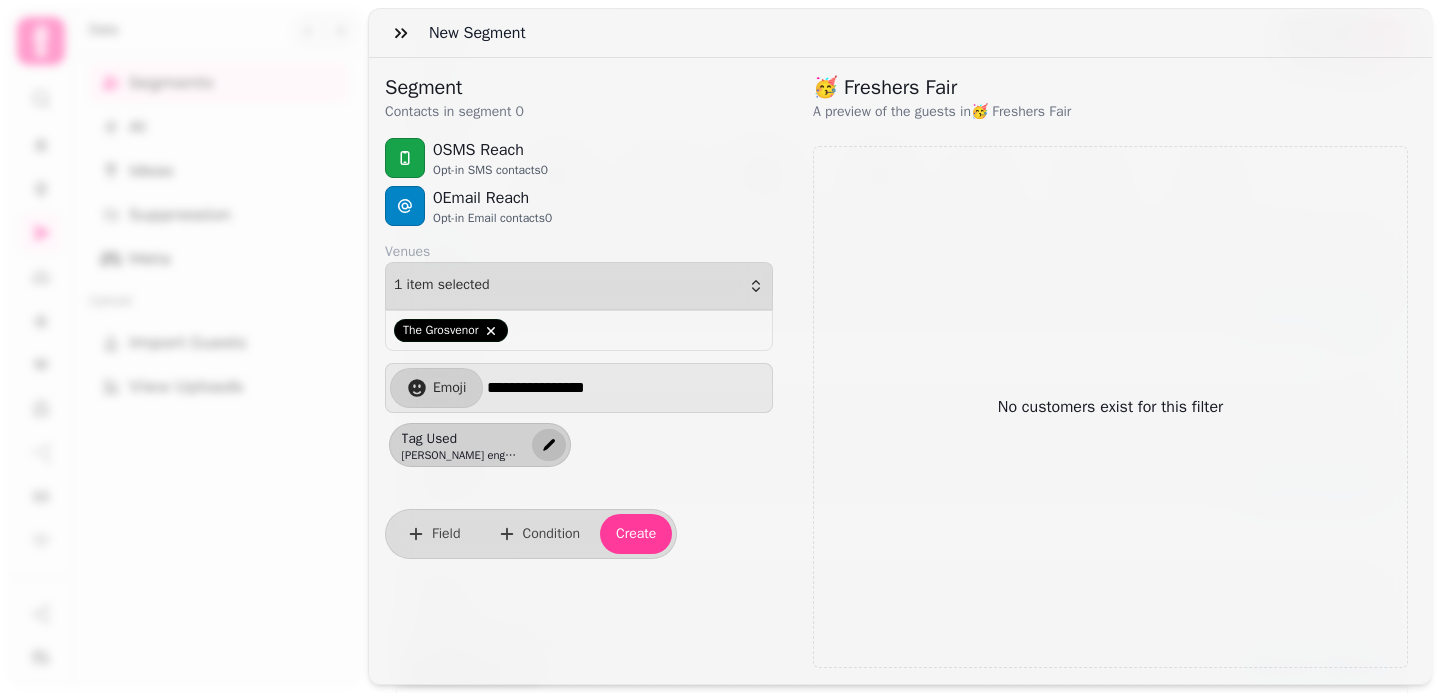 click 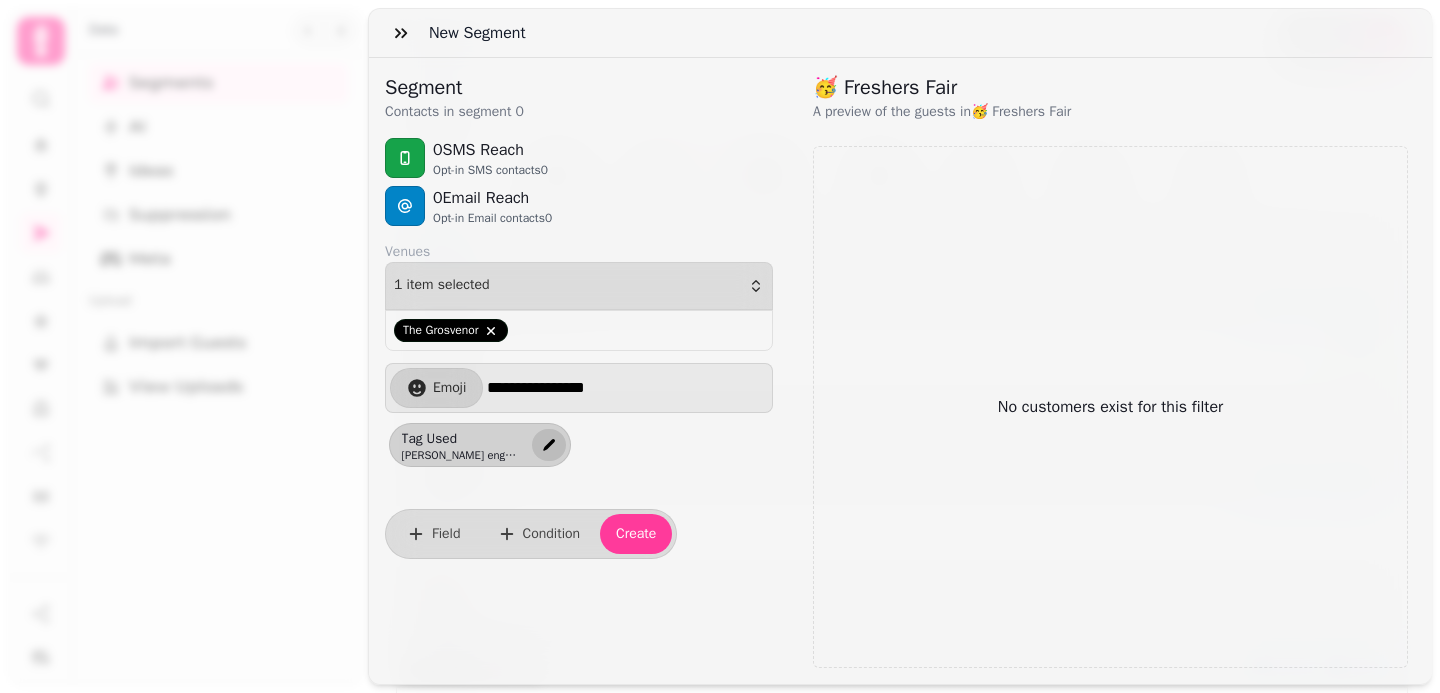 select on "*****" 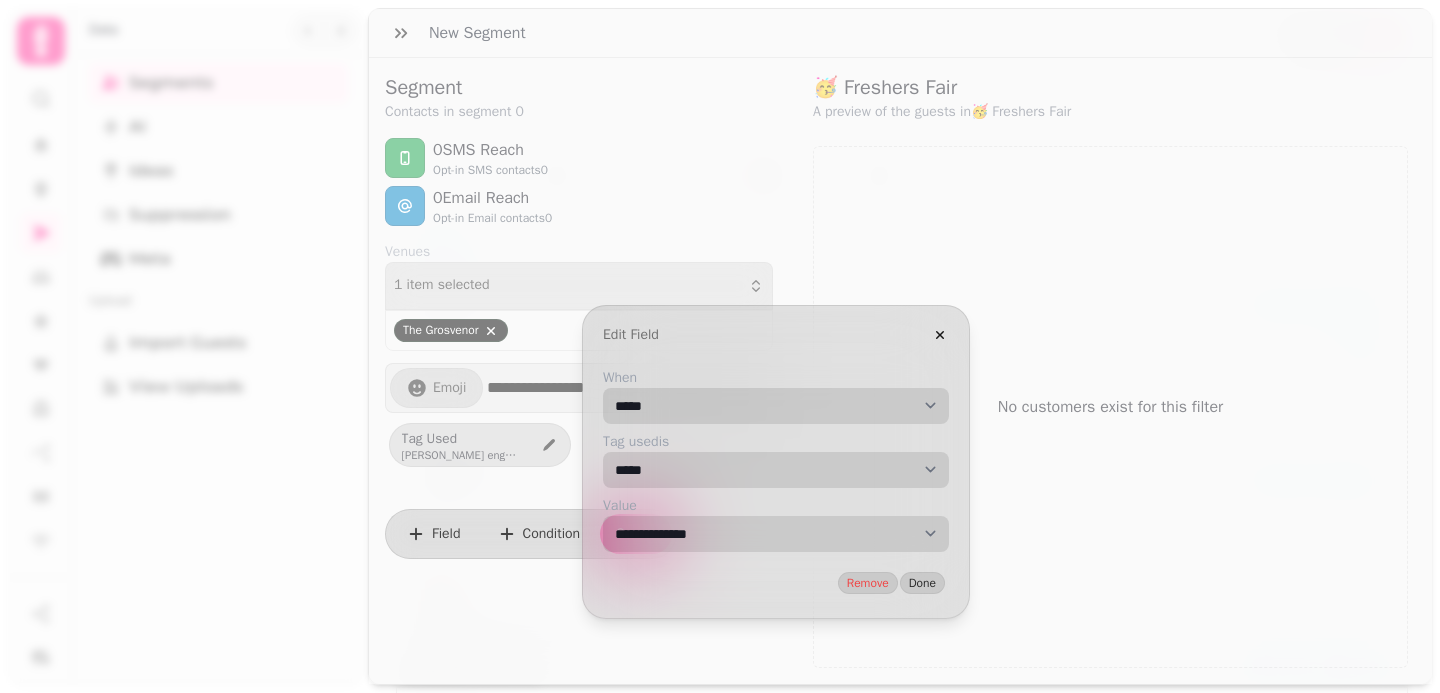 click on "**********" at bounding box center [776, 534] 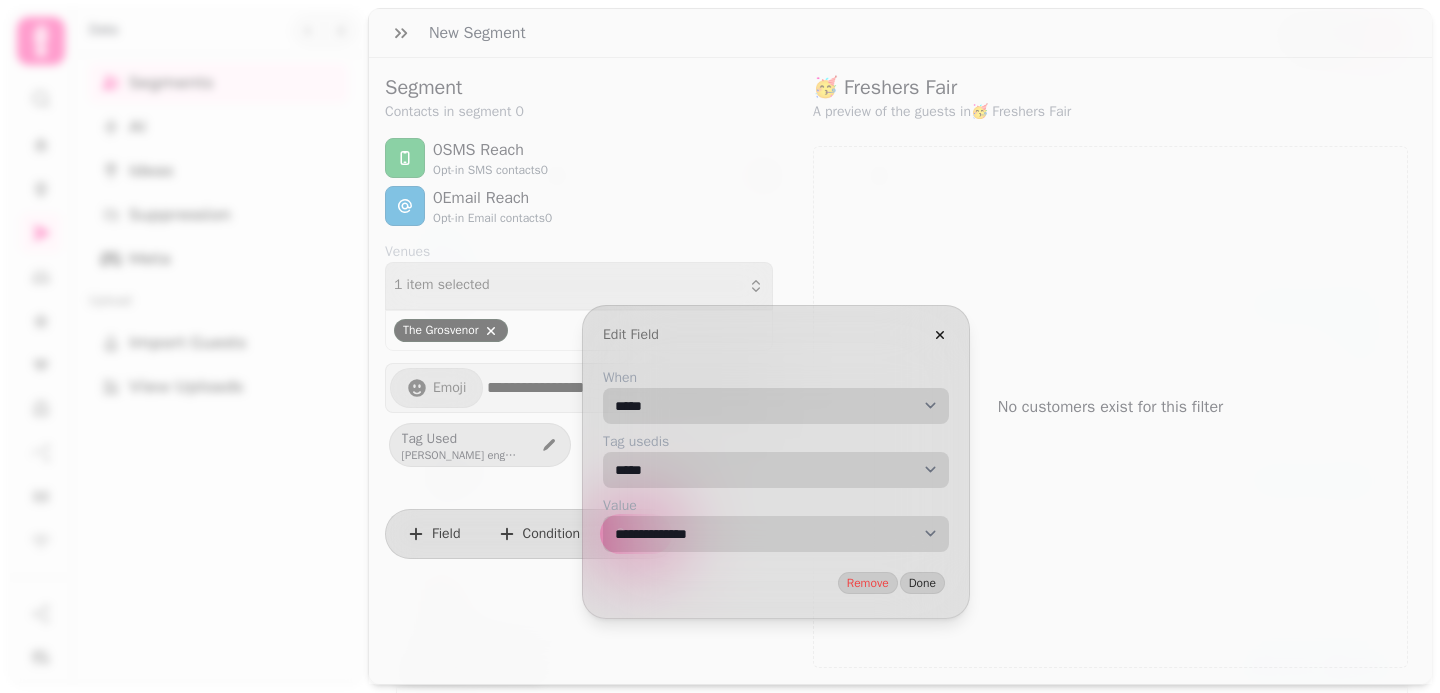 click on "**********" at bounding box center [776, 534] 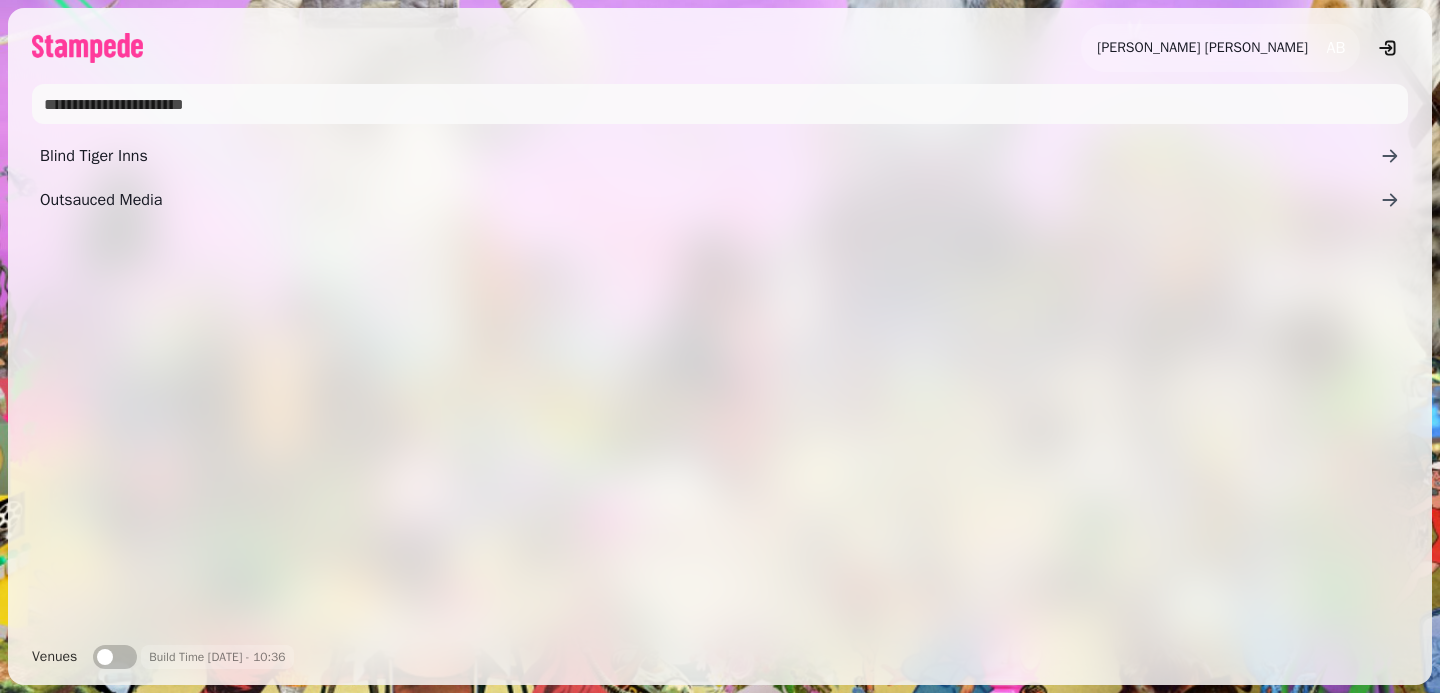 scroll, scrollTop: 0, scrollLeft: 0, axis: both 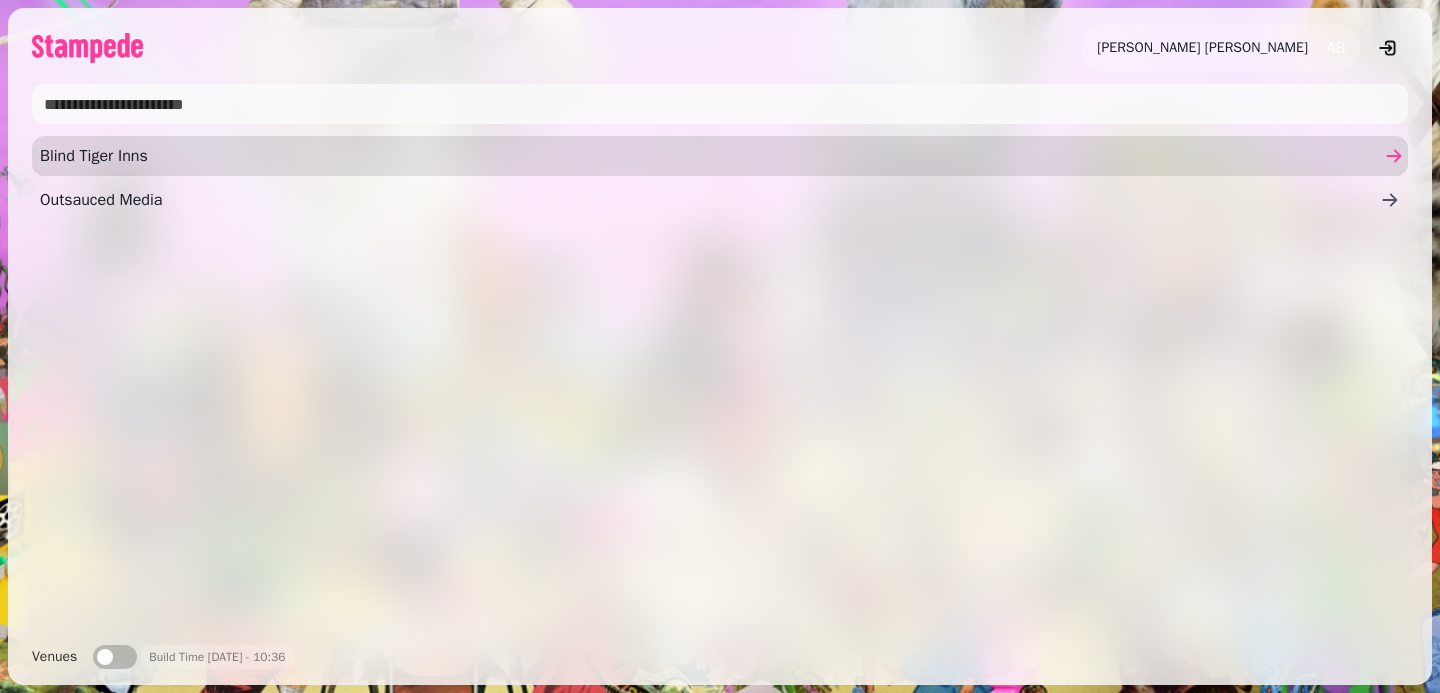 click on "Blind Tiger Inns" at bounding box center (710, 156) 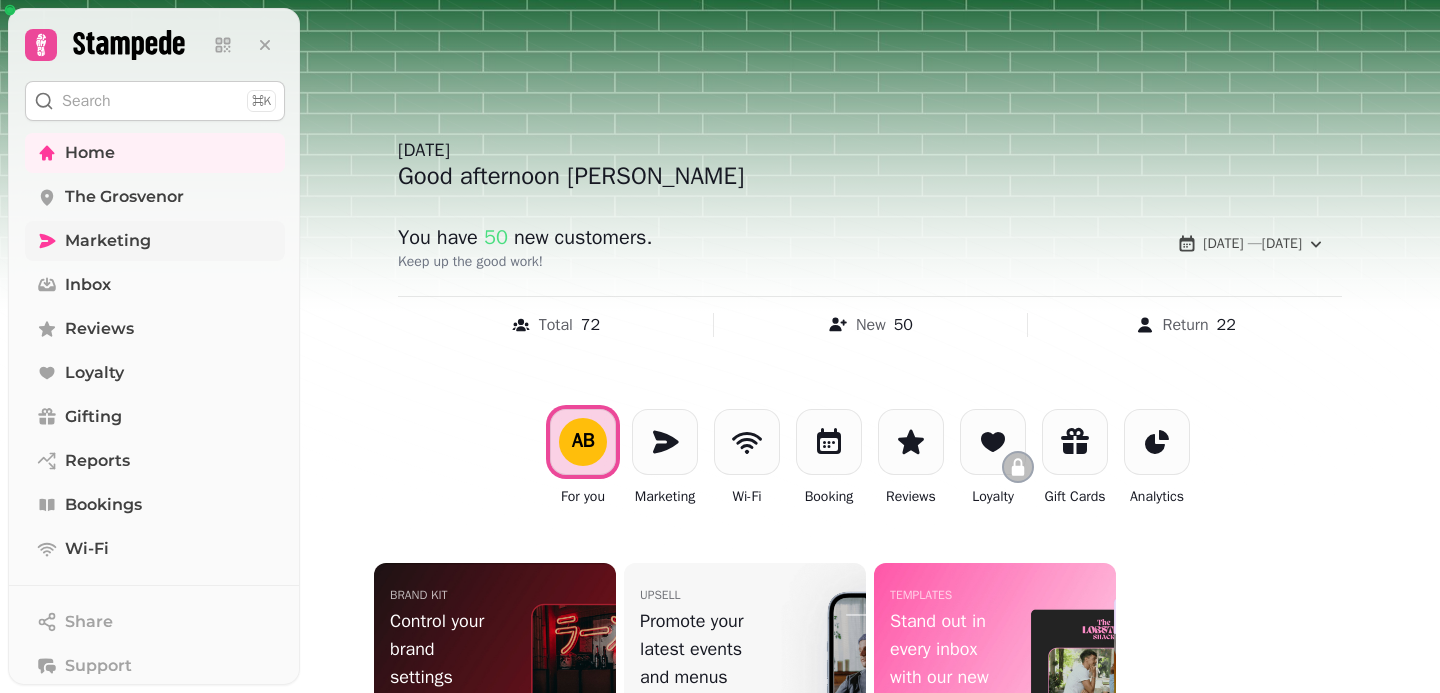 click on "Marketing" at bounding box center [108, 241] 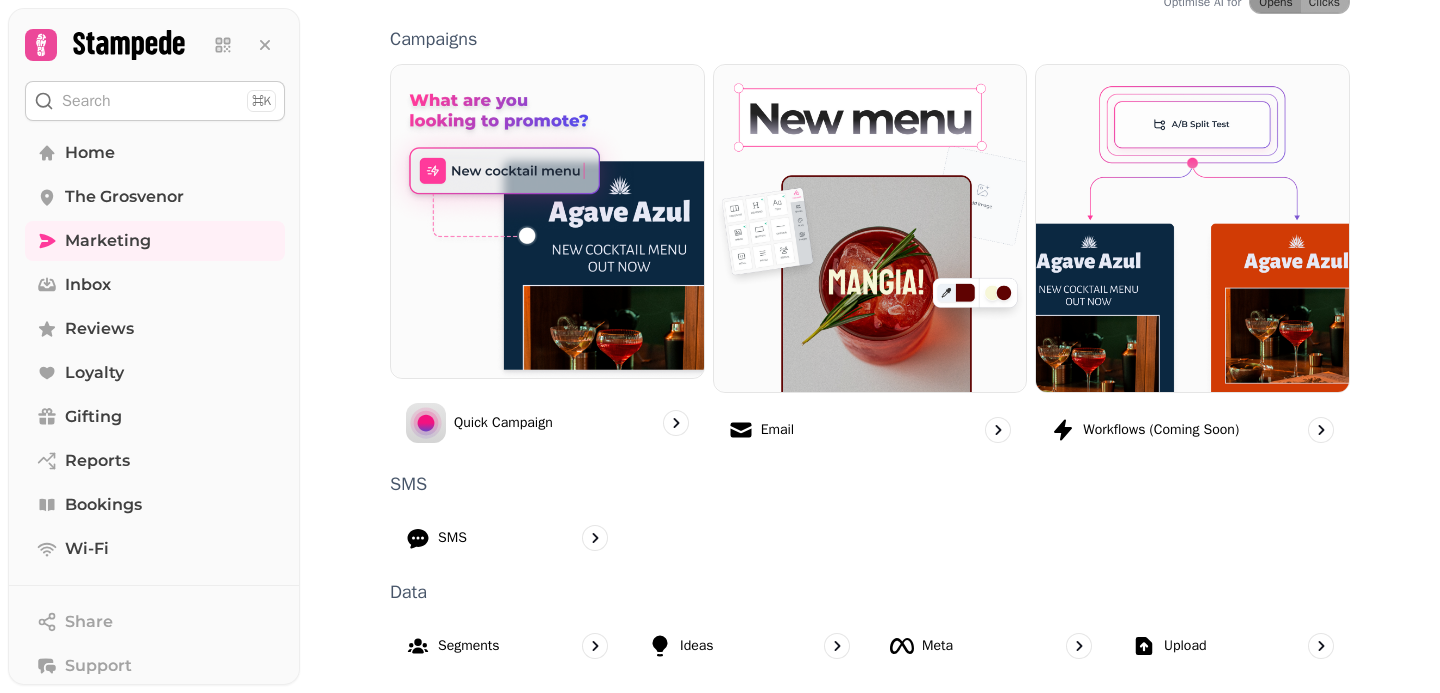 scroll, scrollTop: 555, scrollLeft: 0, axis: vertical 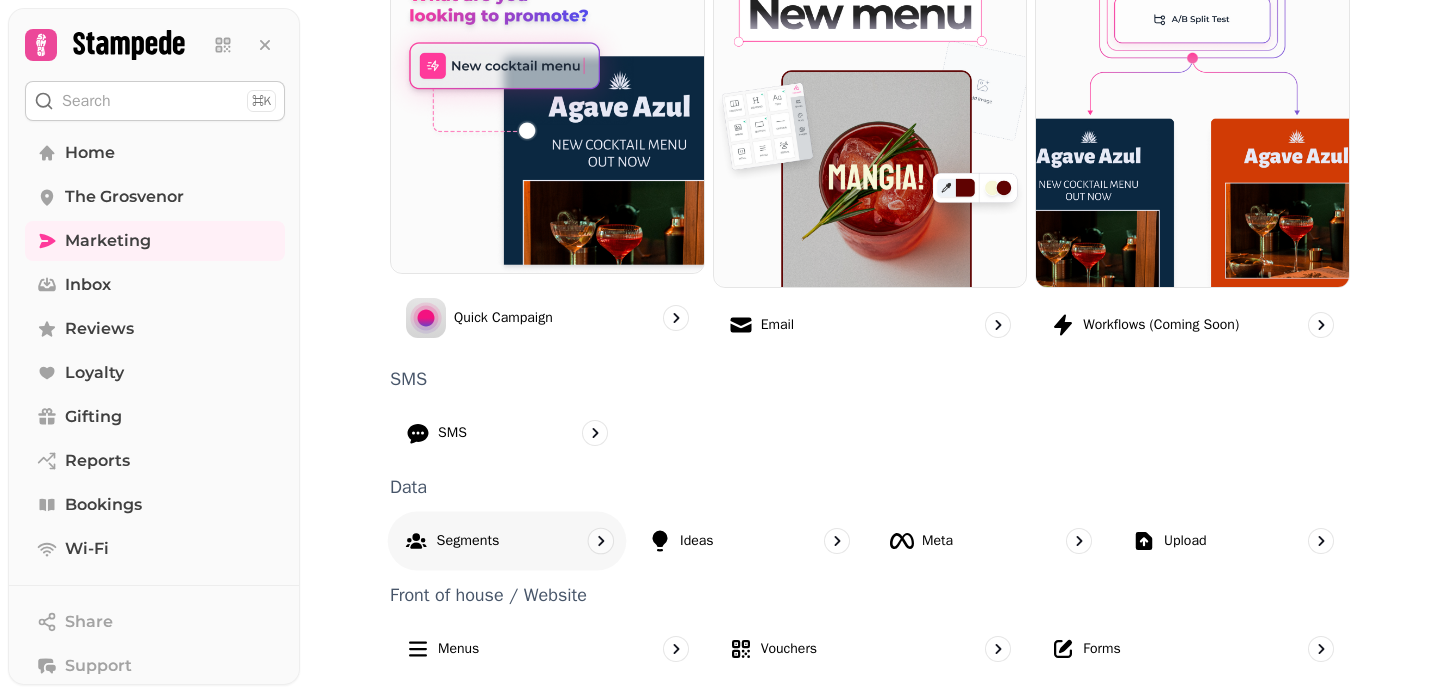 click on "Segments" at bounding box center [468, 540] 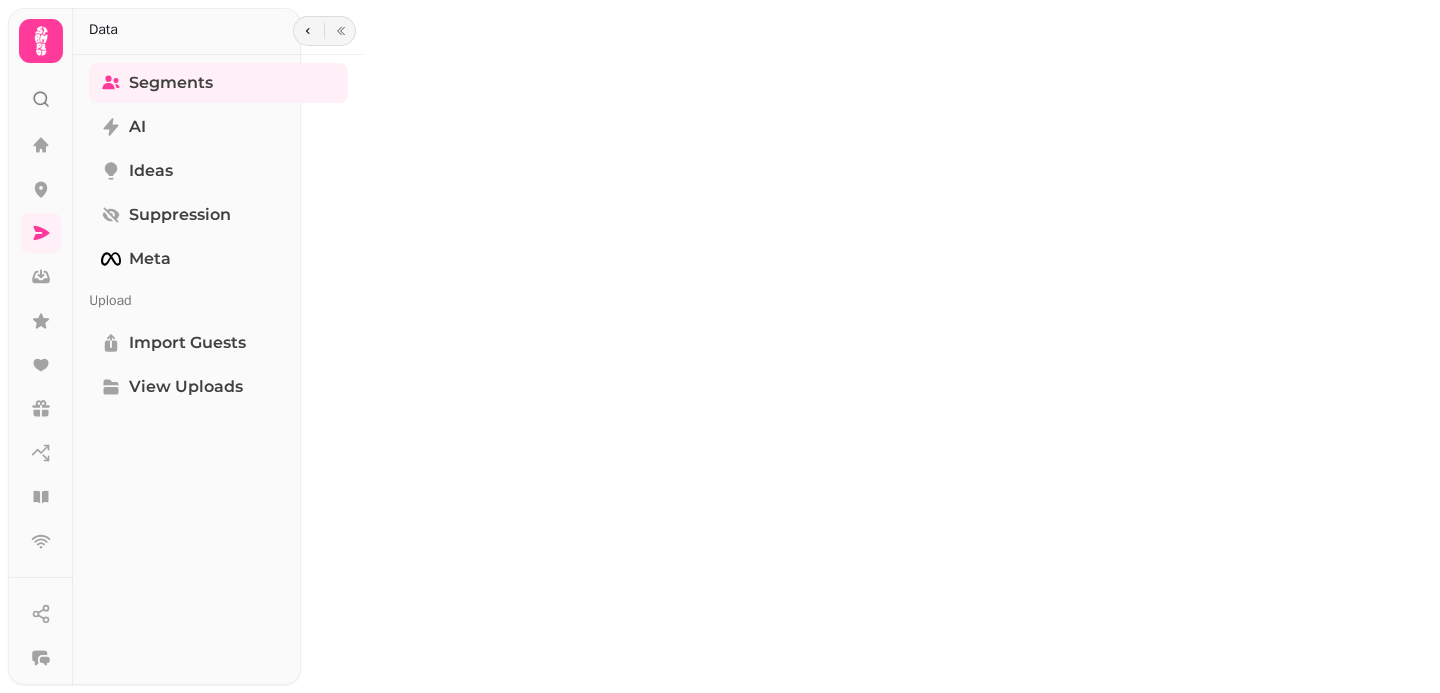 scroll, scrollTop: 0, scrollLeft: 0, axis: both 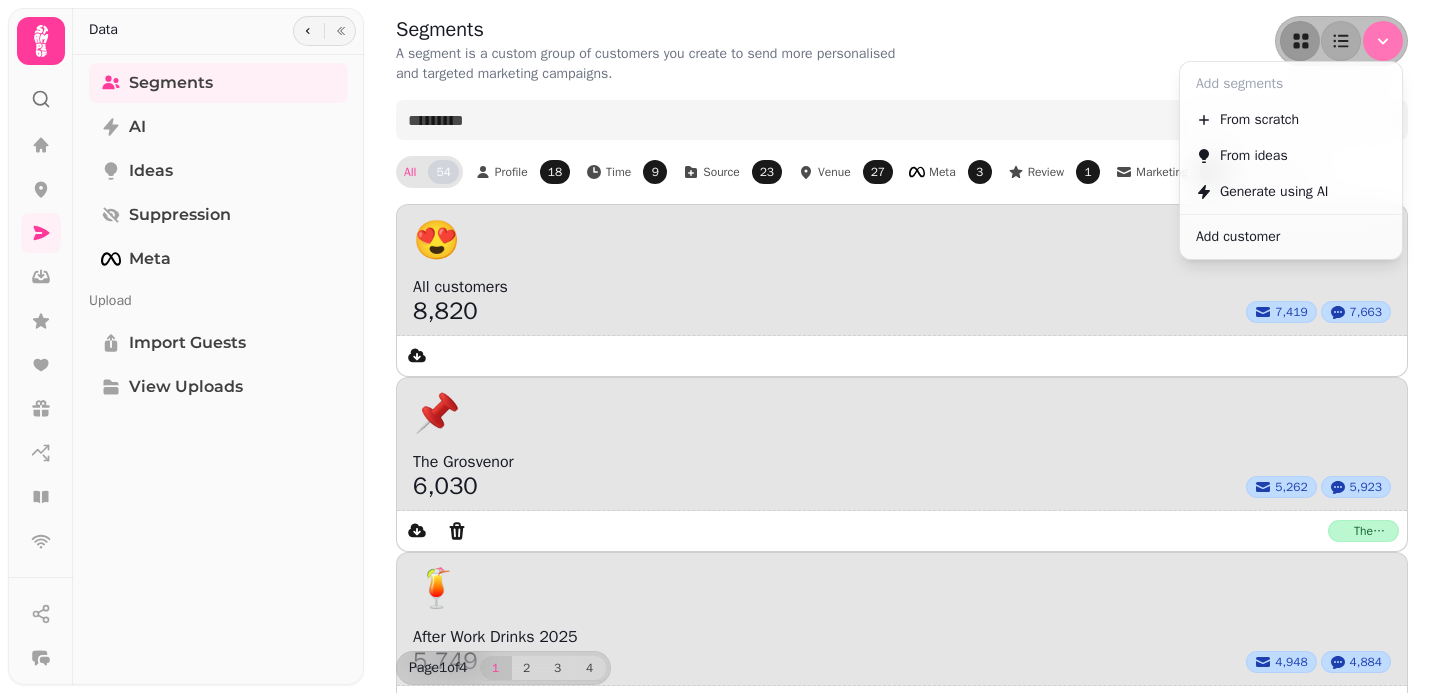click 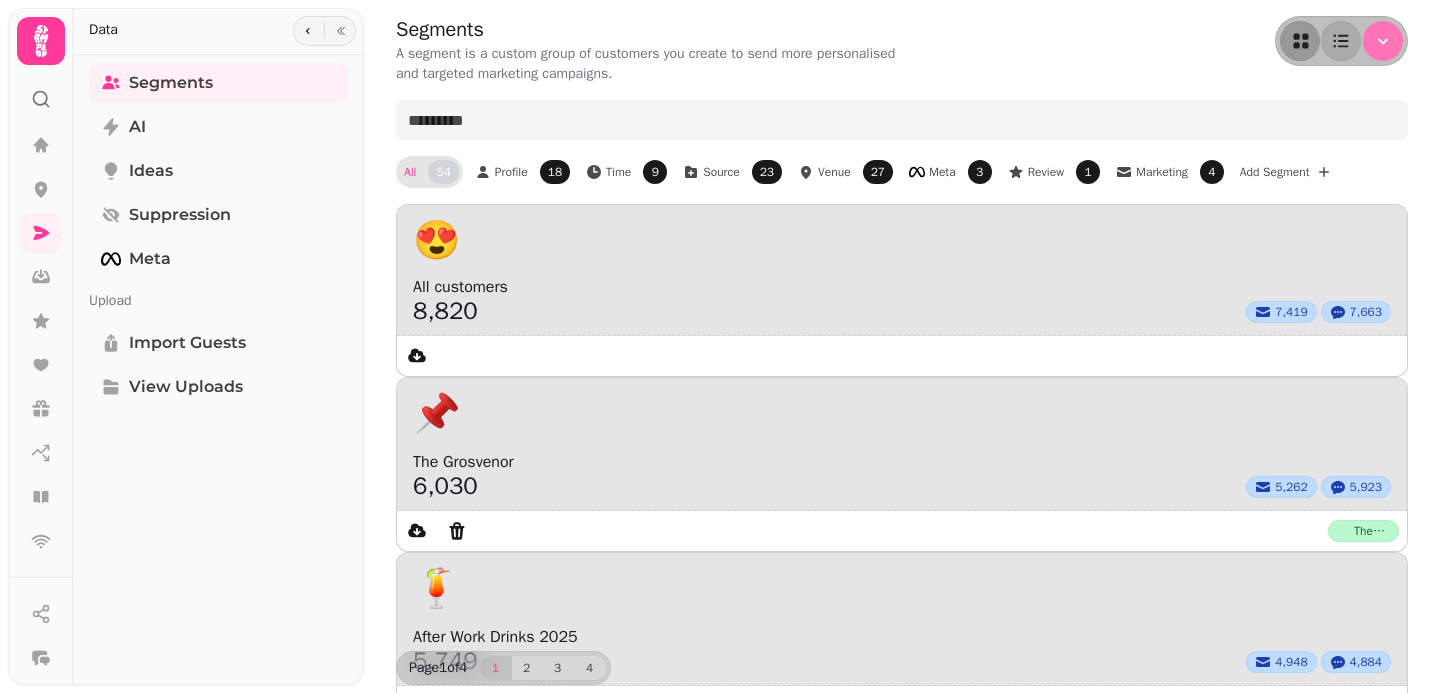 click 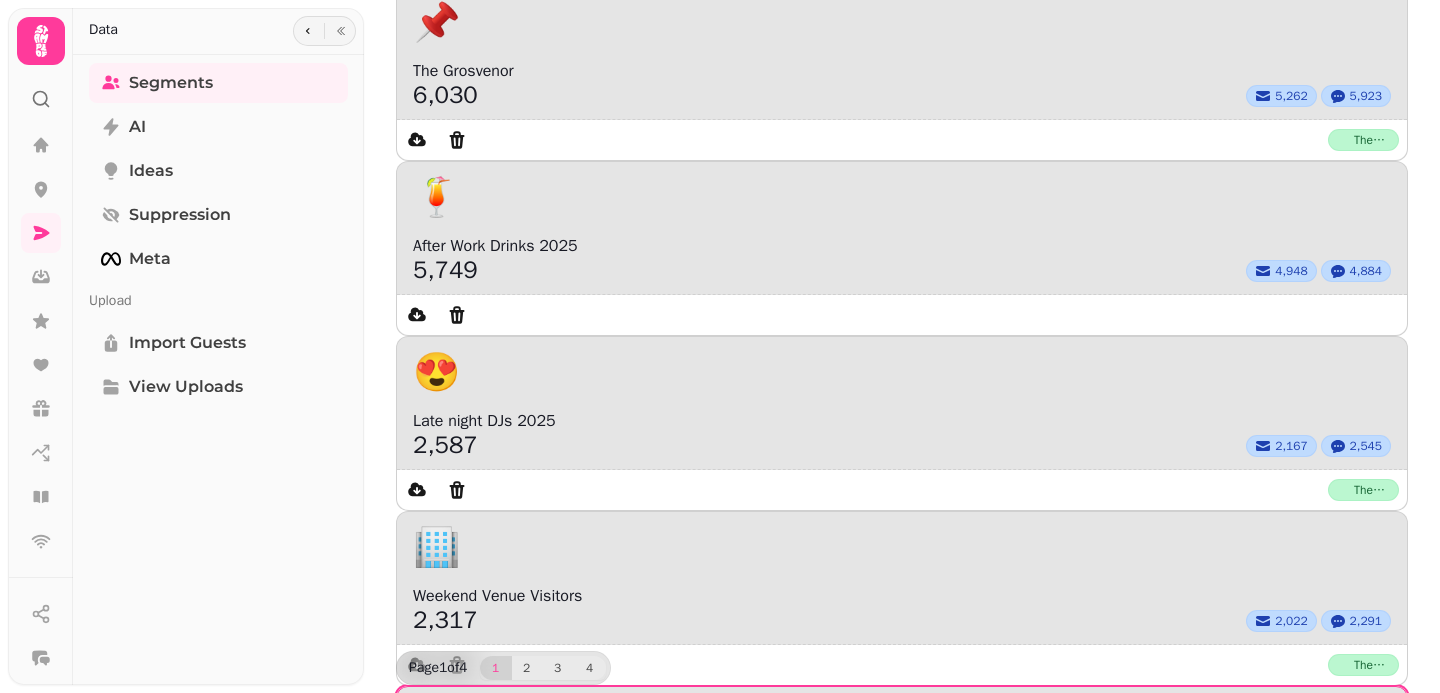 scroll, scrollTop: 0, scrollLeft: 0, axis: both 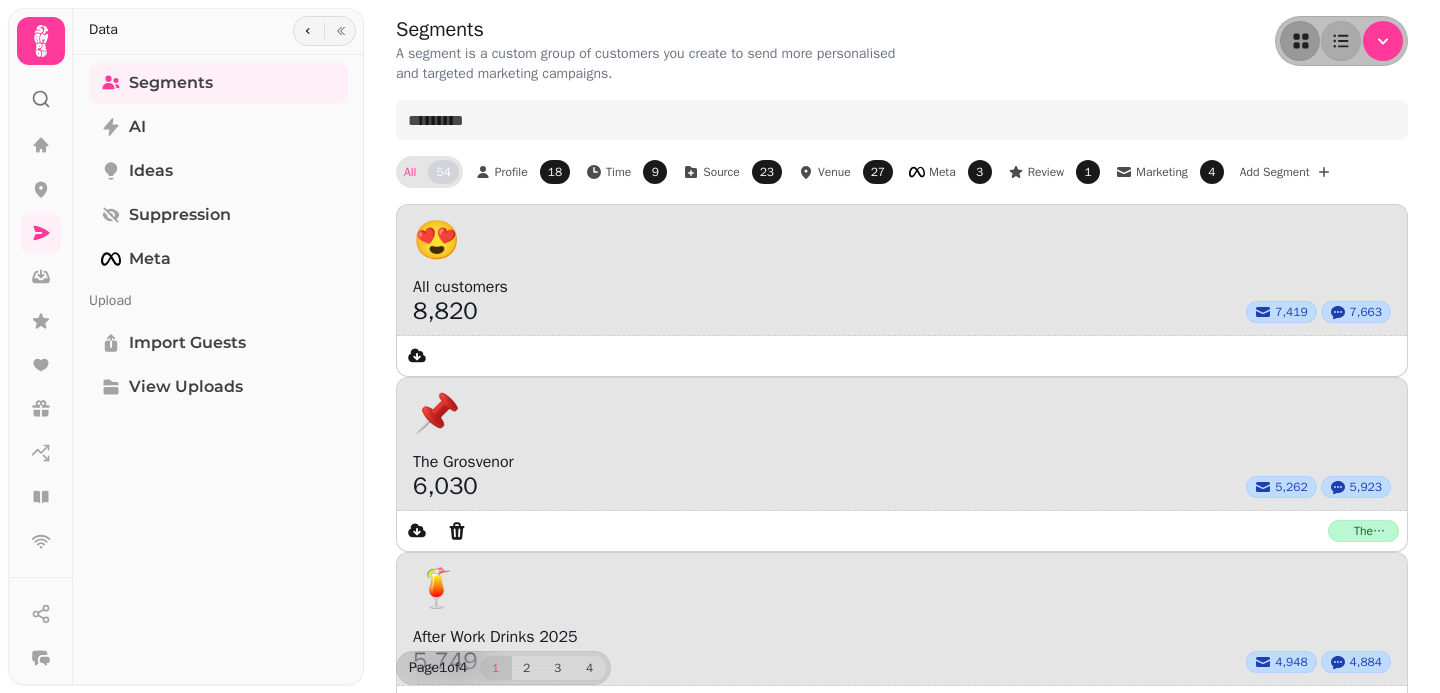 click 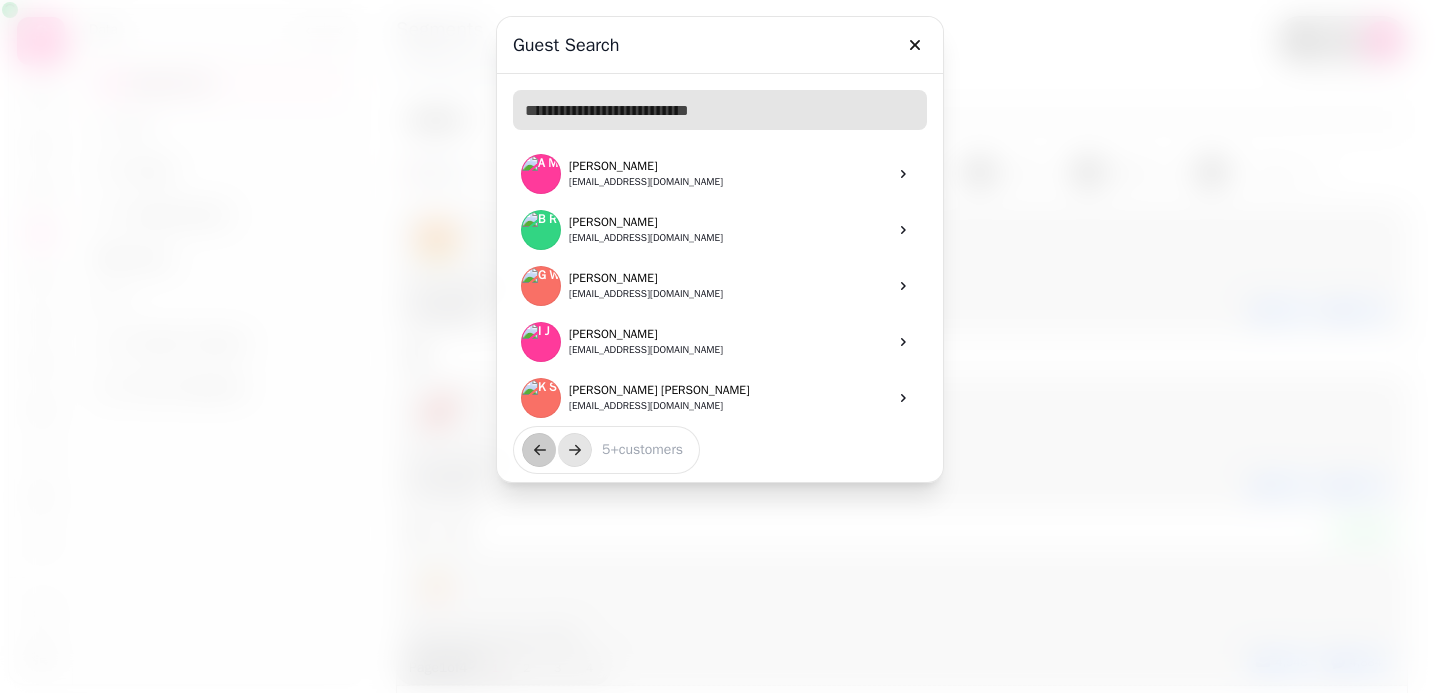 click at bounding box center (720, 110) 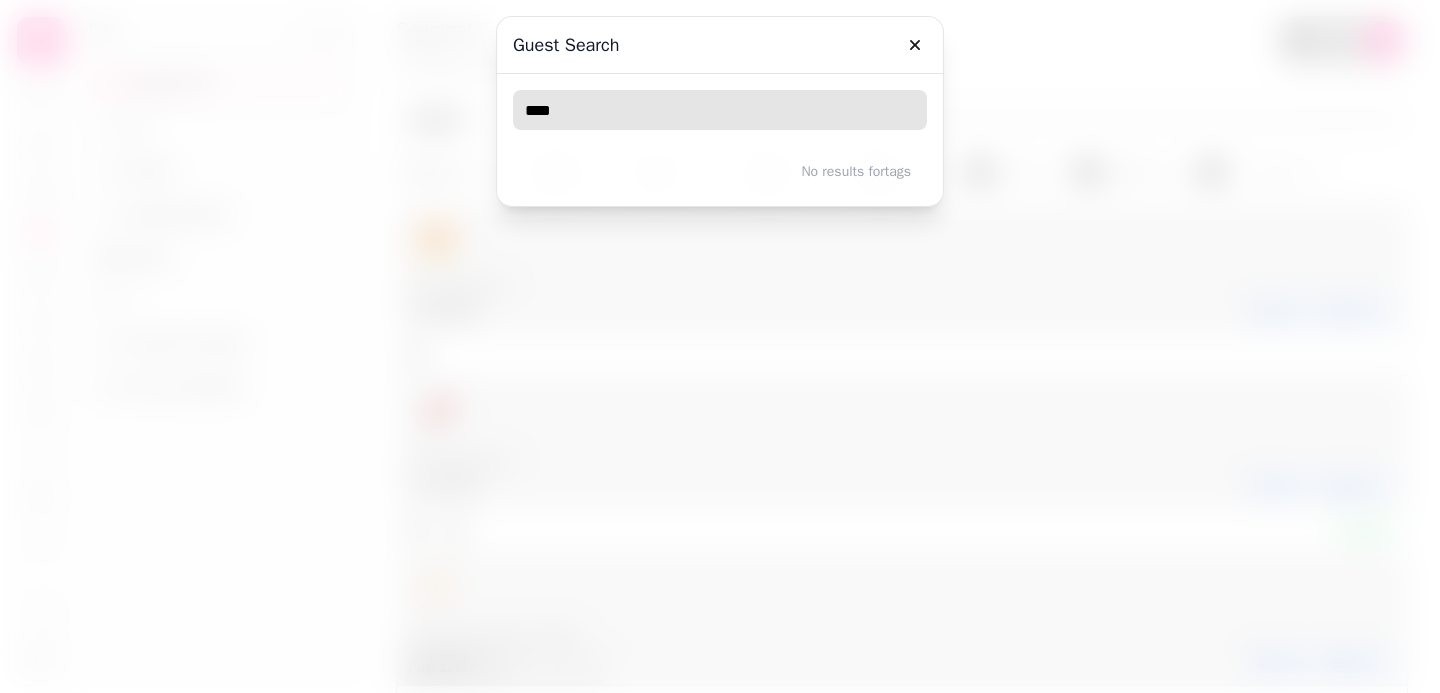 type on "****" 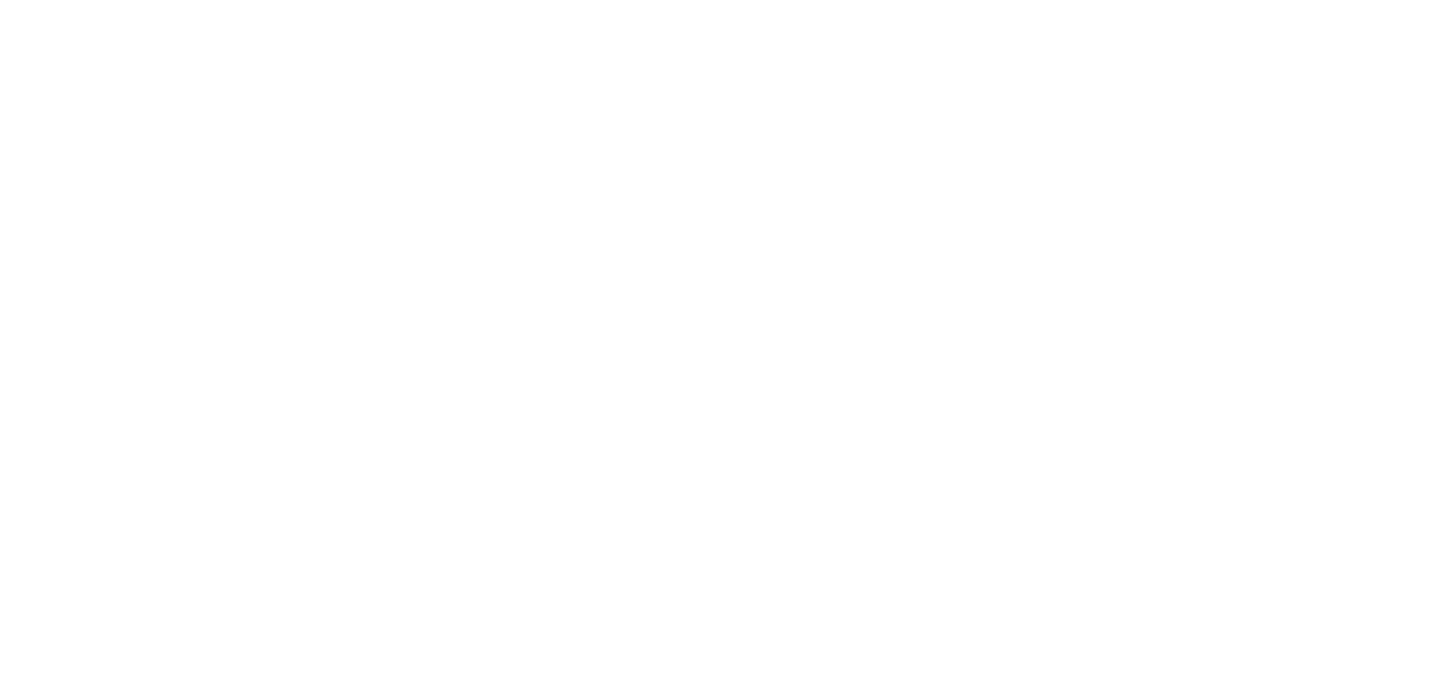 scroll, scrollTop: 0, scrollLeft: 0, axis: both 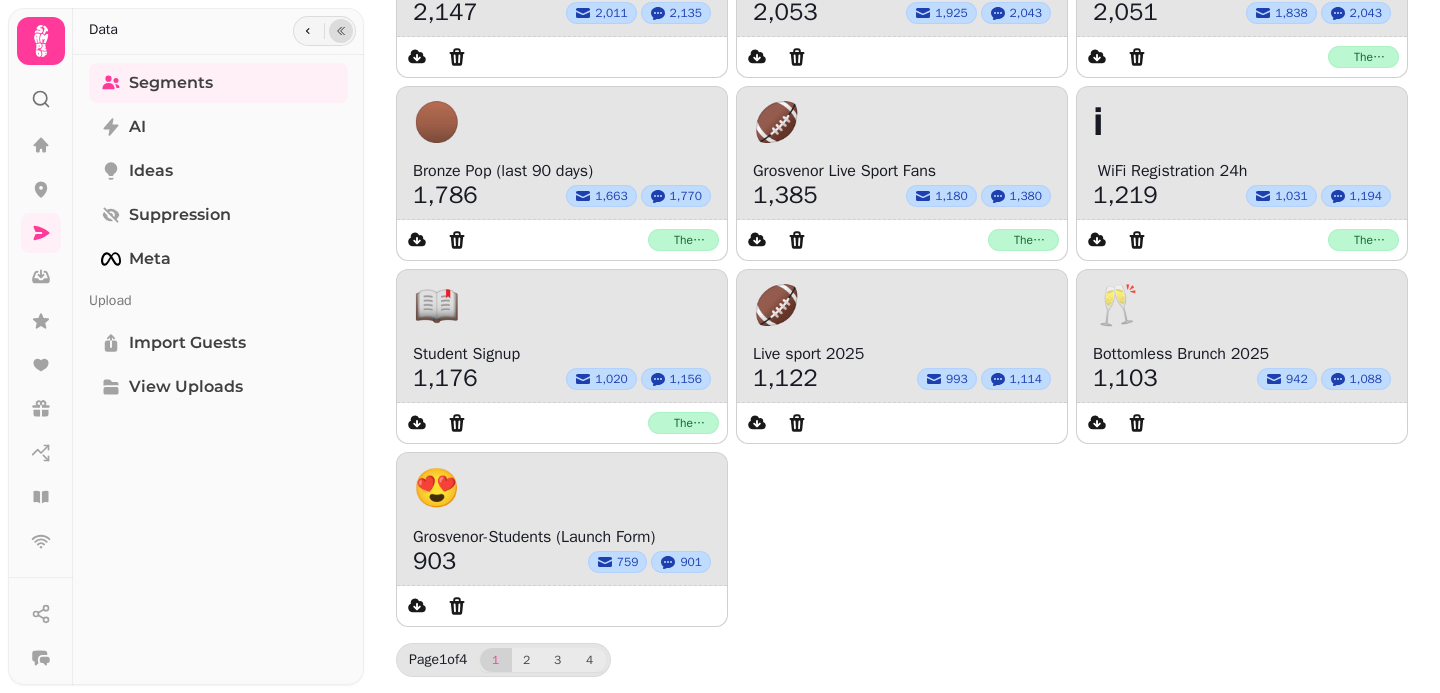 click 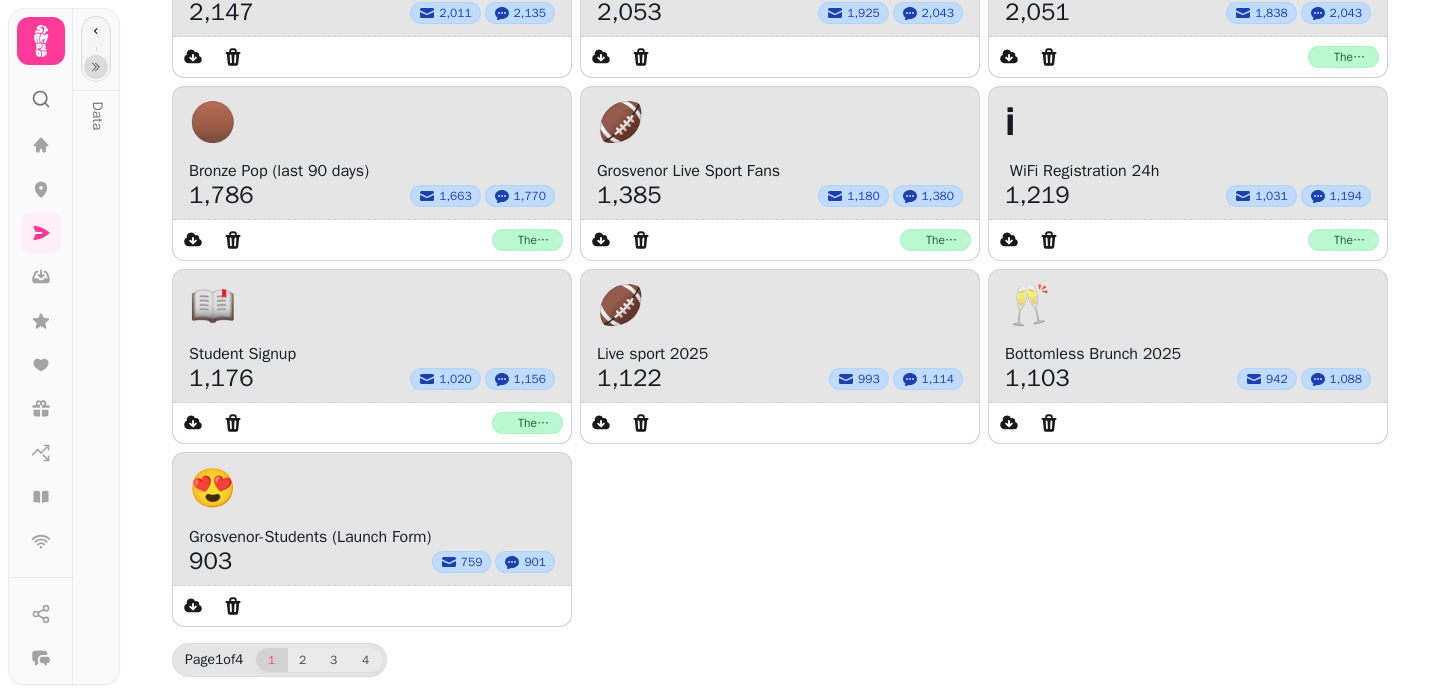 click at bounding box center (96, 67) 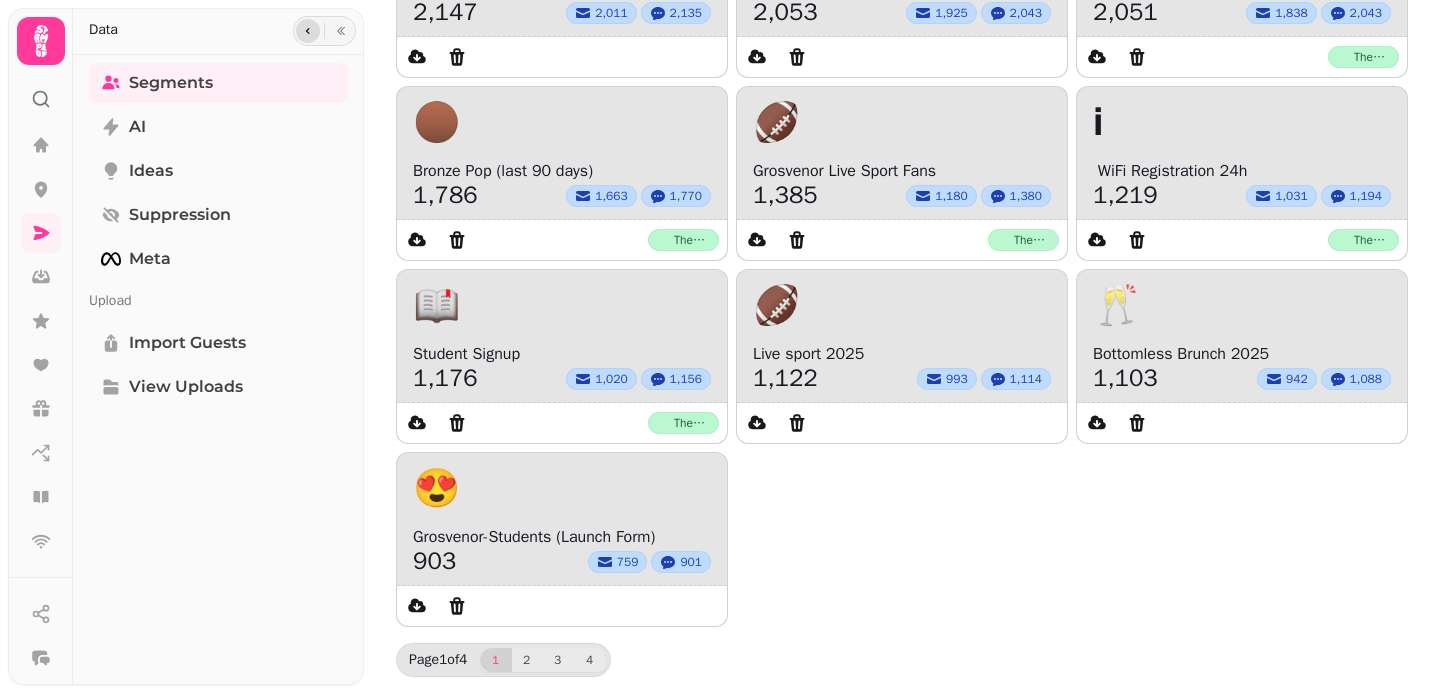 click at bounding box center [308, 31] 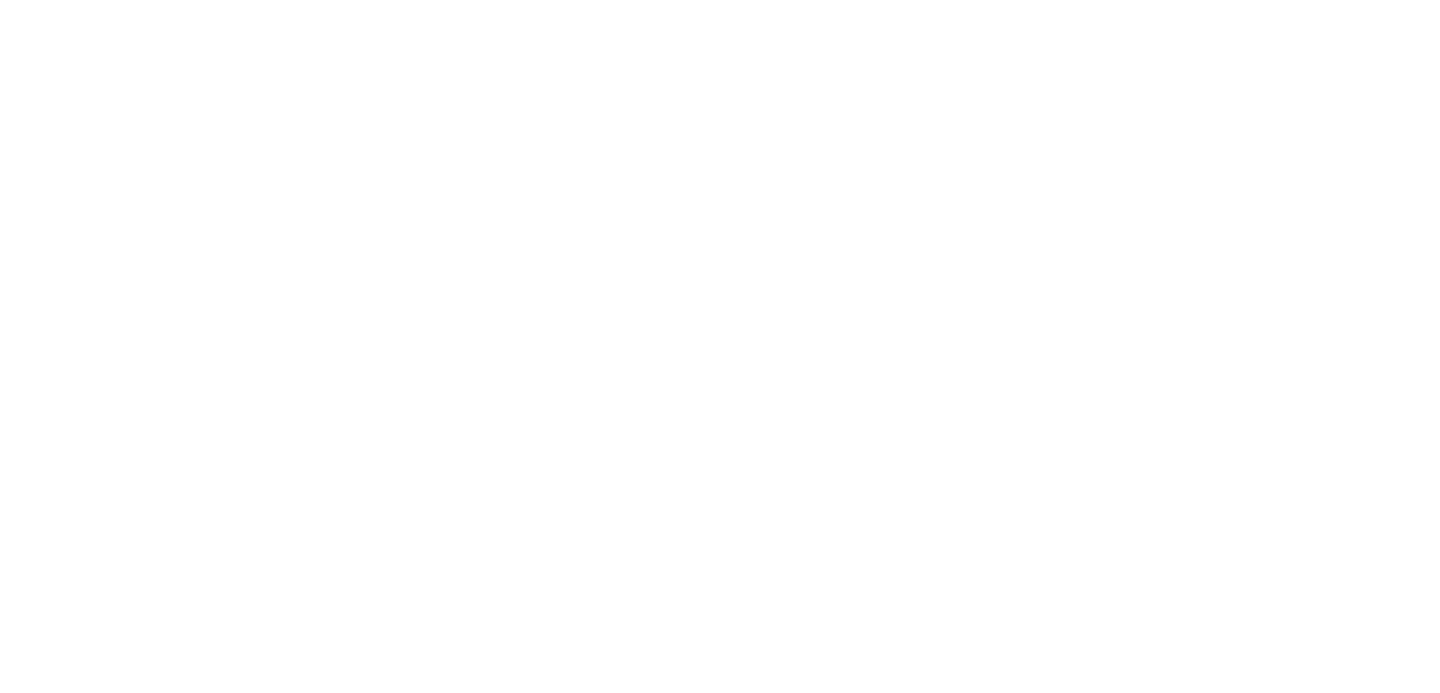 scroll, scrollTop: 0, scrollLeft: 0, axis: both 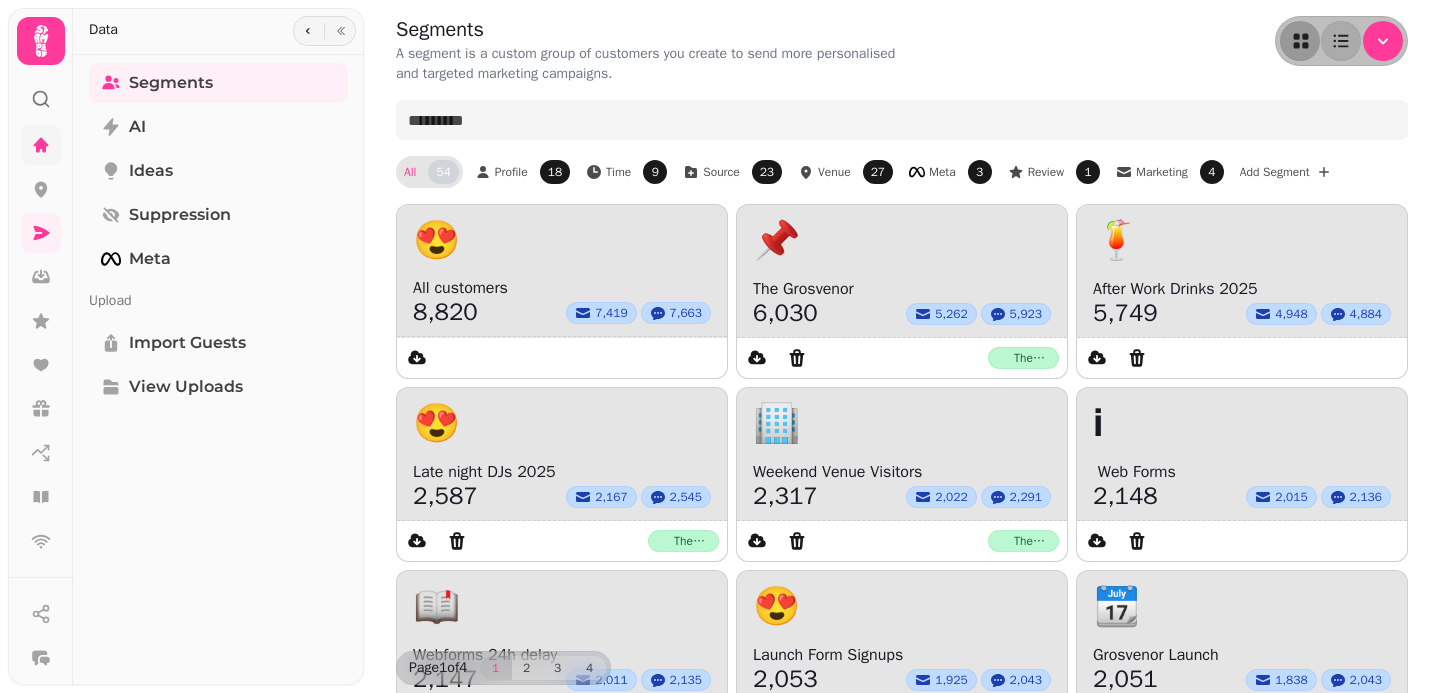 click at bounding box center [41, 145] 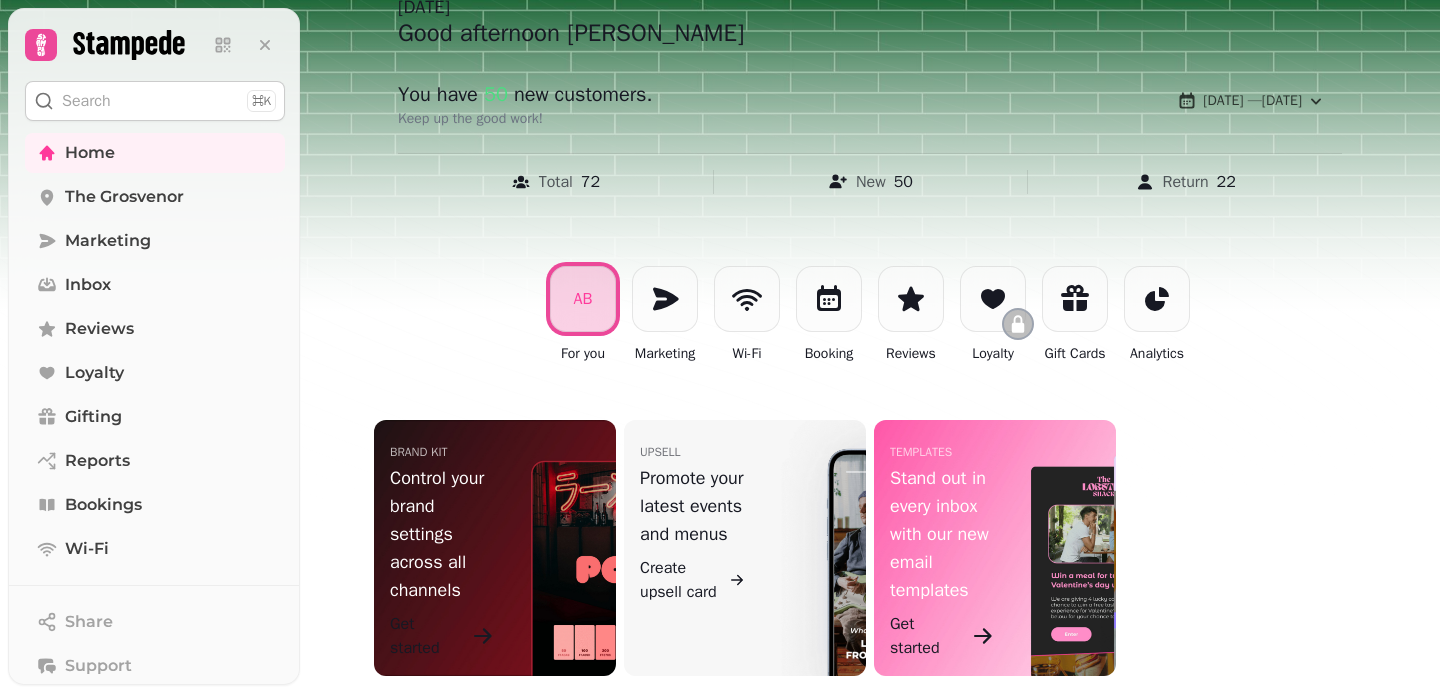 scroll, scrollTop: 150, scrollLeft: 0, axis: vertical 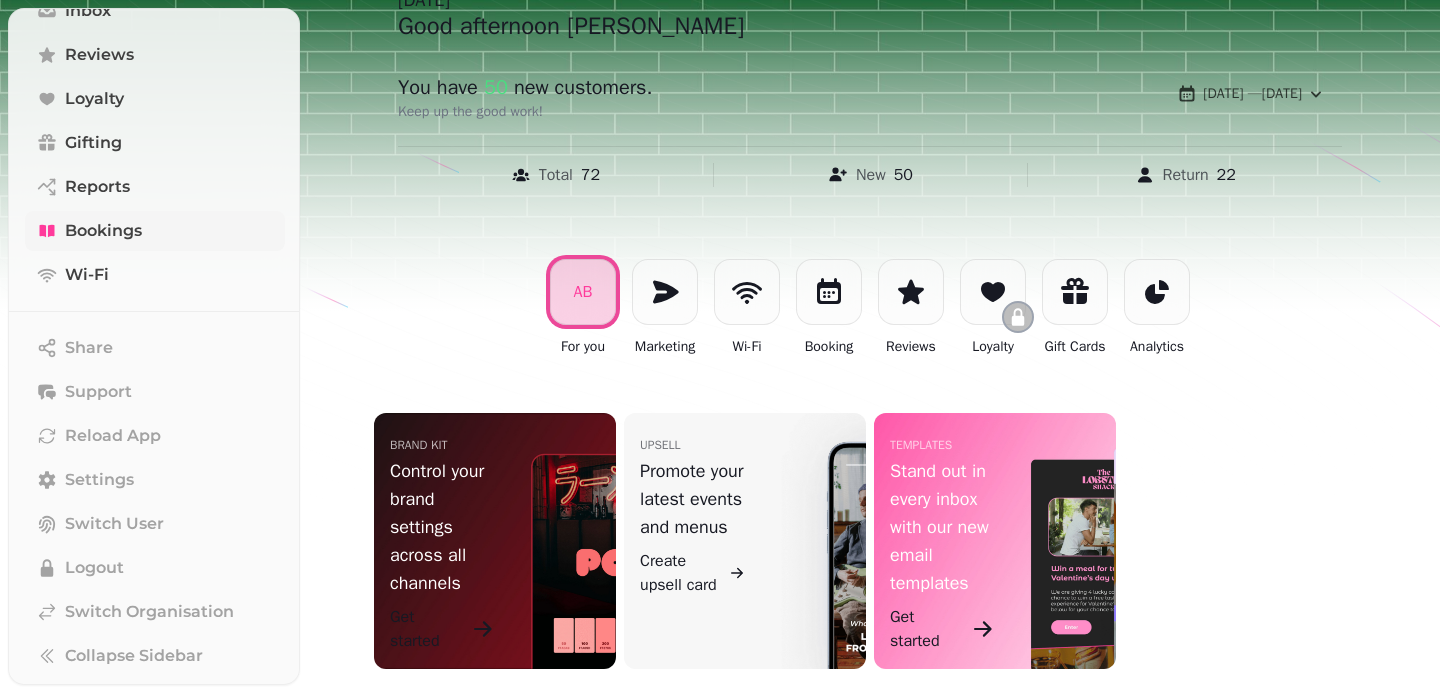 click on "Bookings" at bounding box center (155, 231) 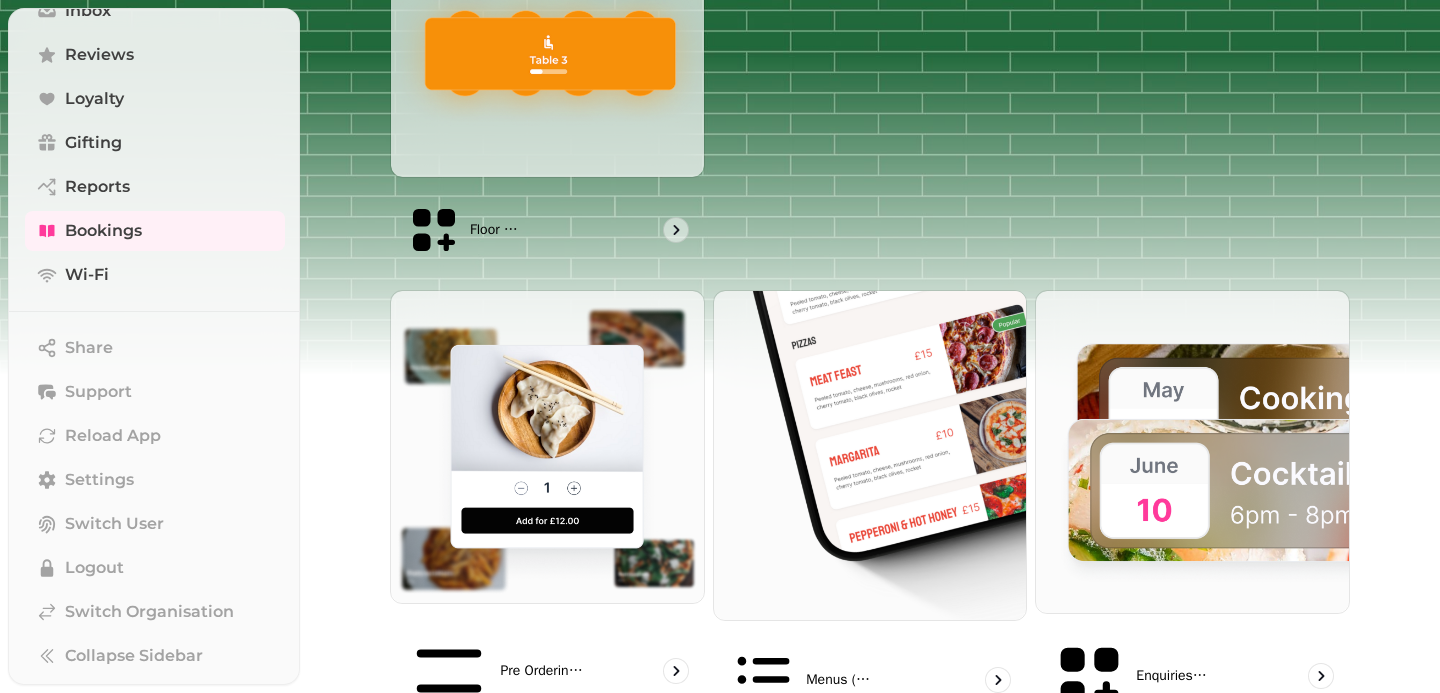 scroll, scrollTop: 778, scrollLeft: 0, axis: vertical 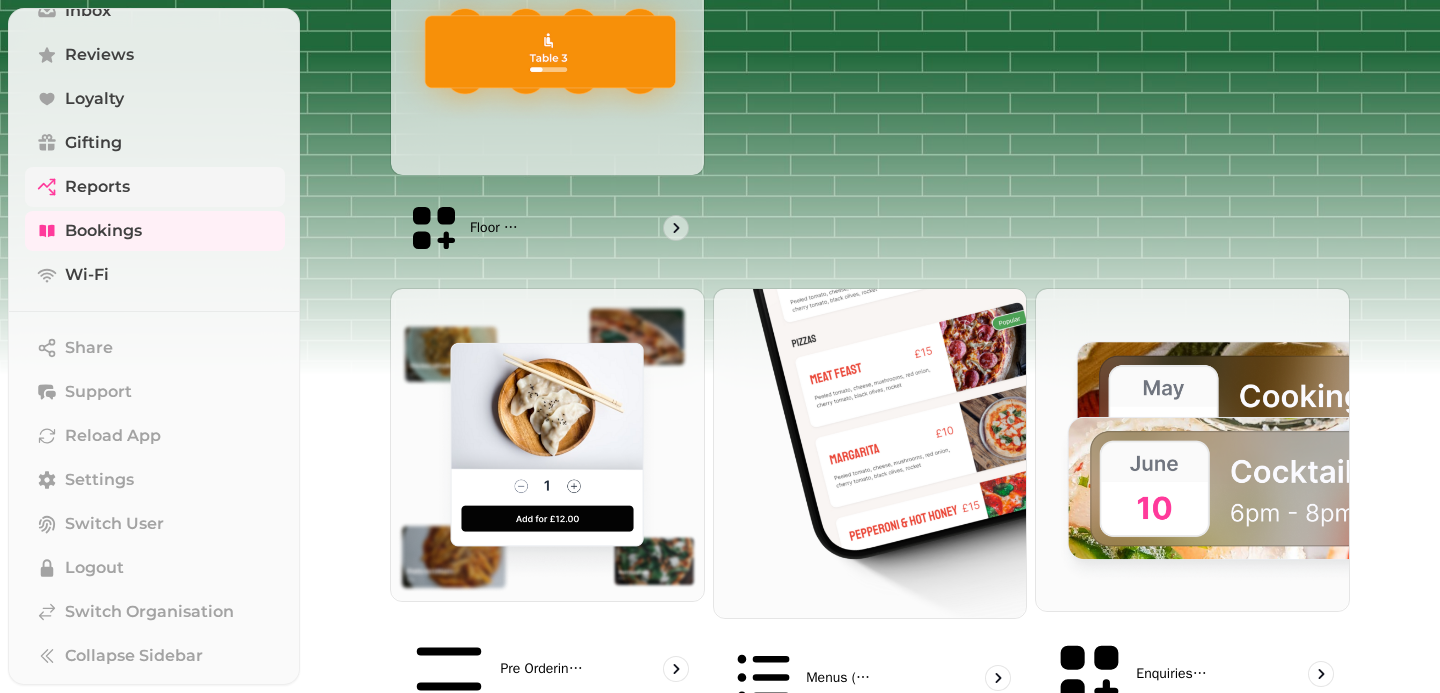 click on "Reports" at bounding box center [155, 187] 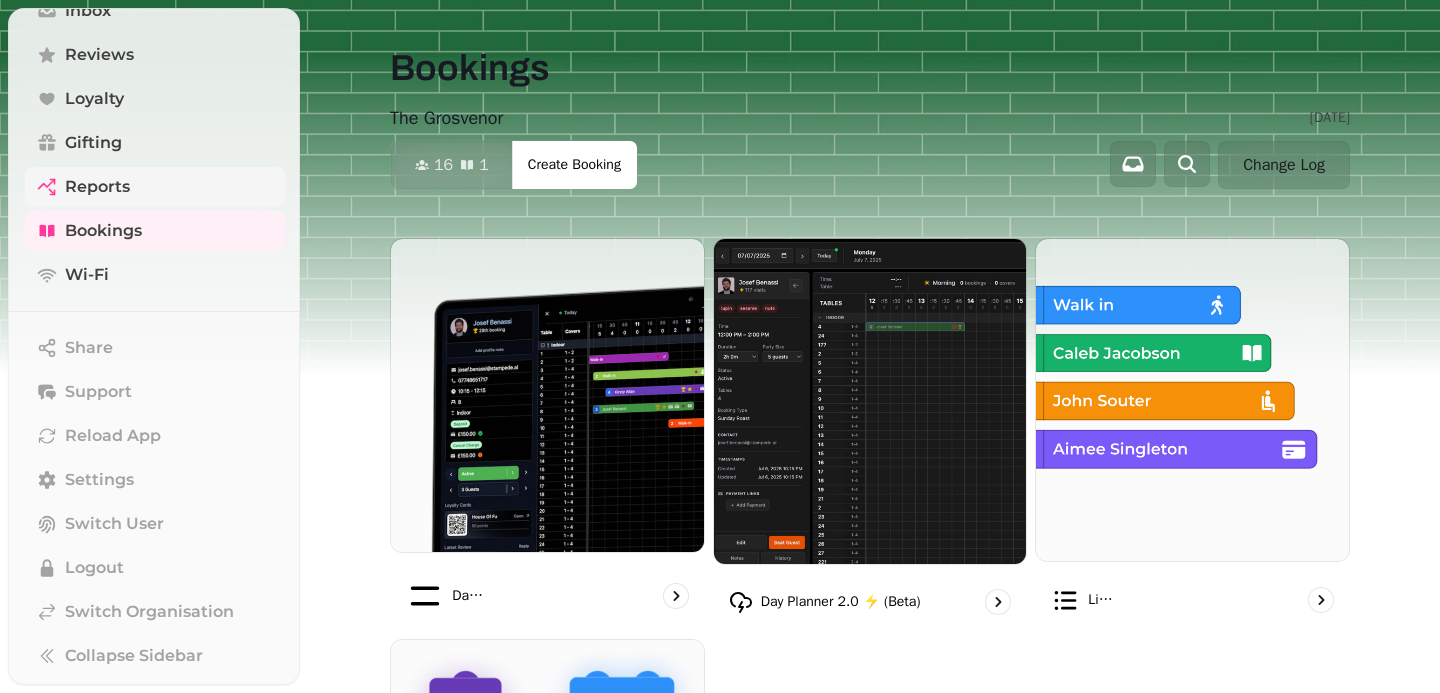 select on "**" 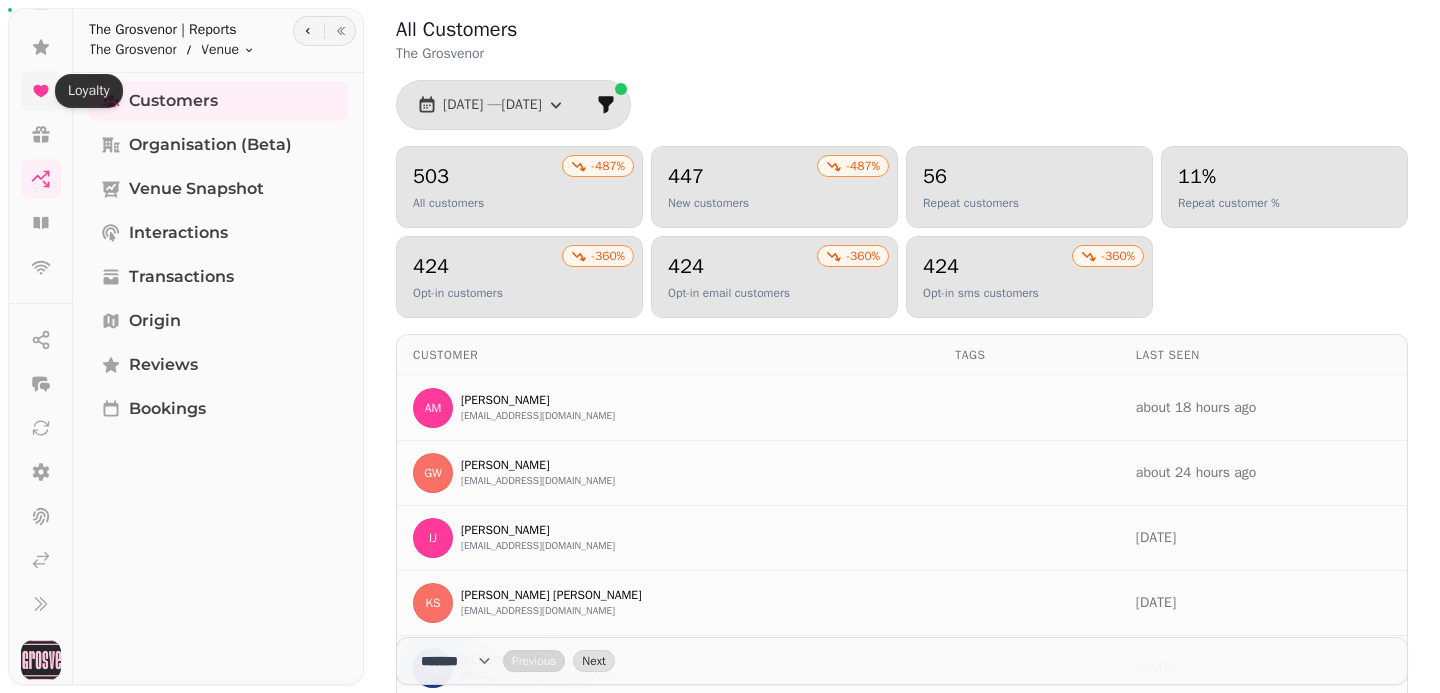 click 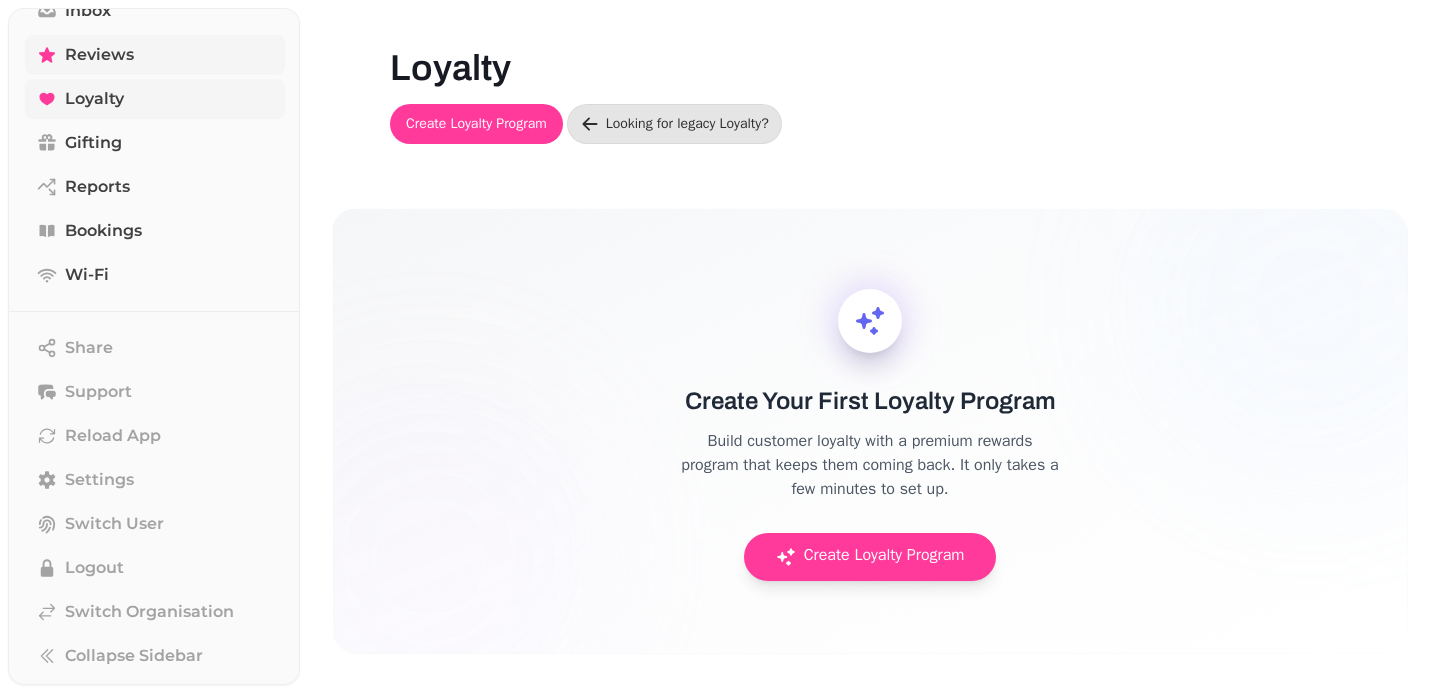 click on "Reviews" at bounding box center [99, 55] 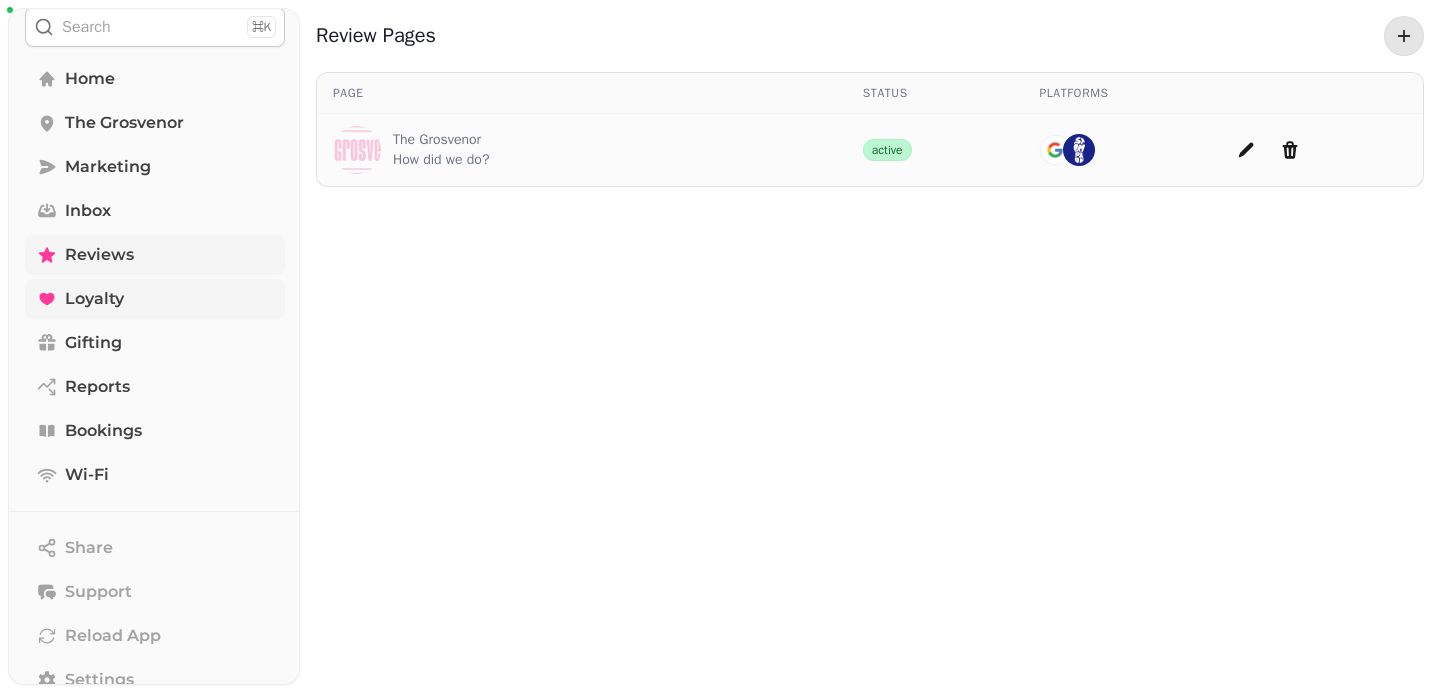 scroll, scrollTop: 0, scrollLeft: 0, axis: both 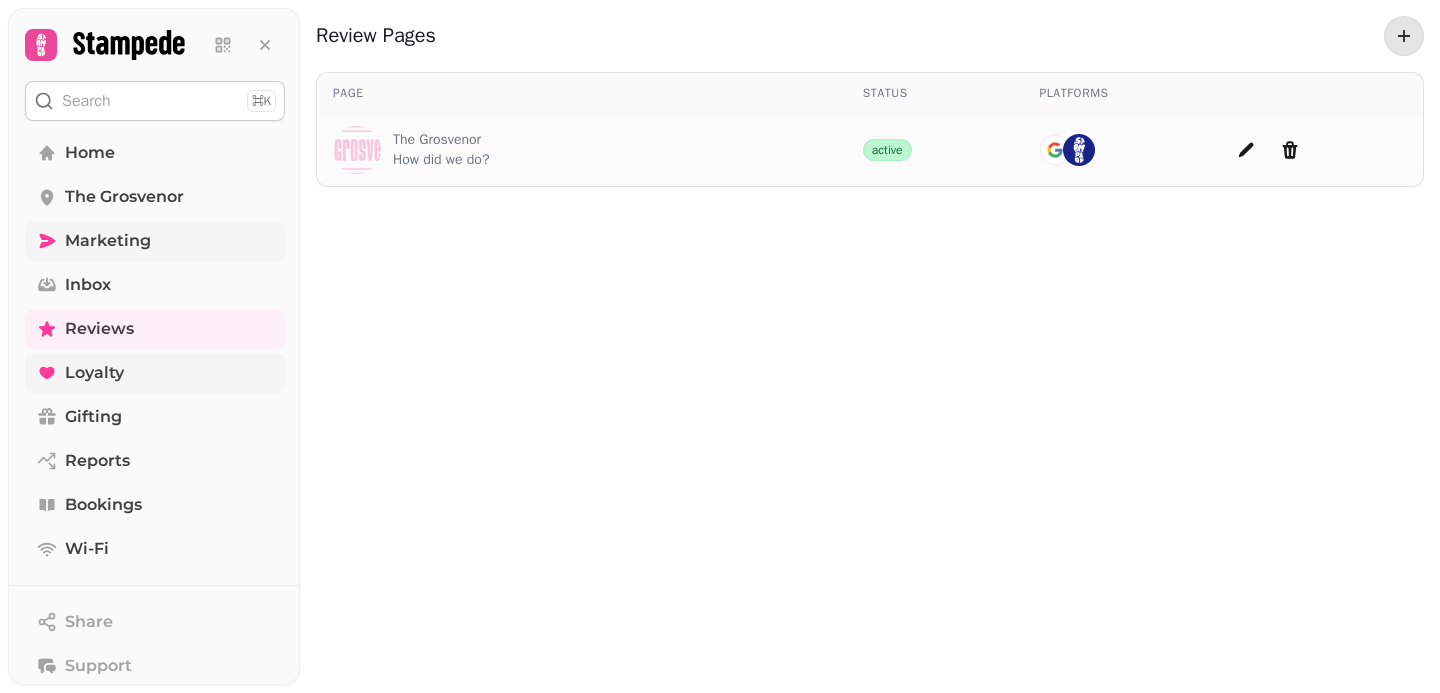 click on "Marketing" at bounding box center (108, 241) 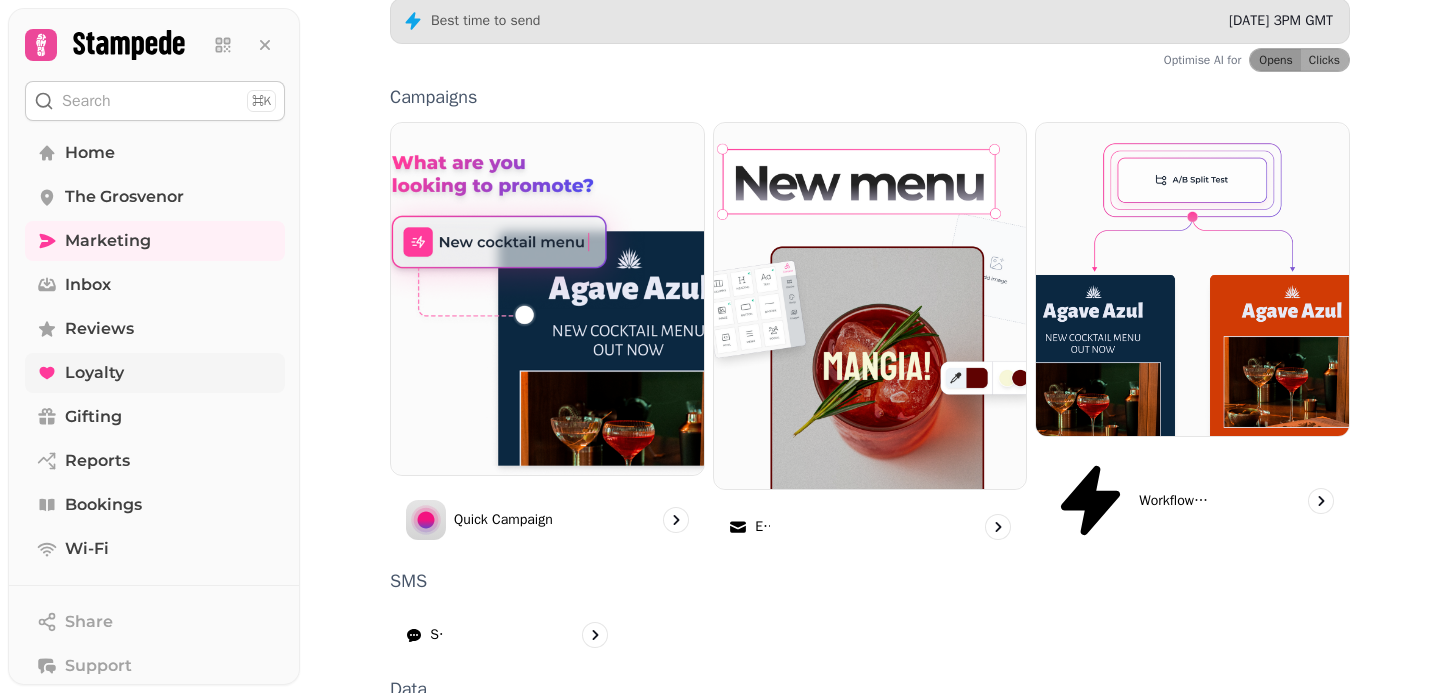 scroll, scrollTop: 555, scrollLeft: 0, axis: vertical 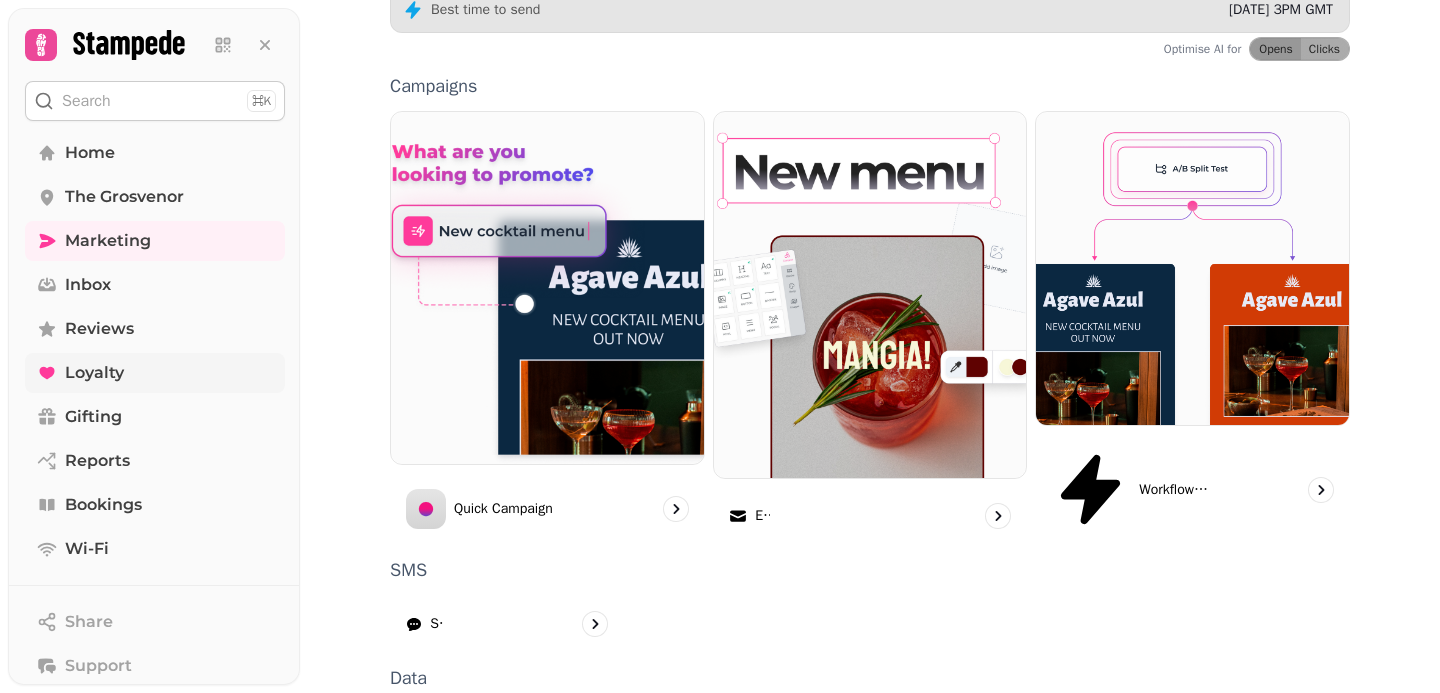 click on "Segments" at bounding box center (507, 736) 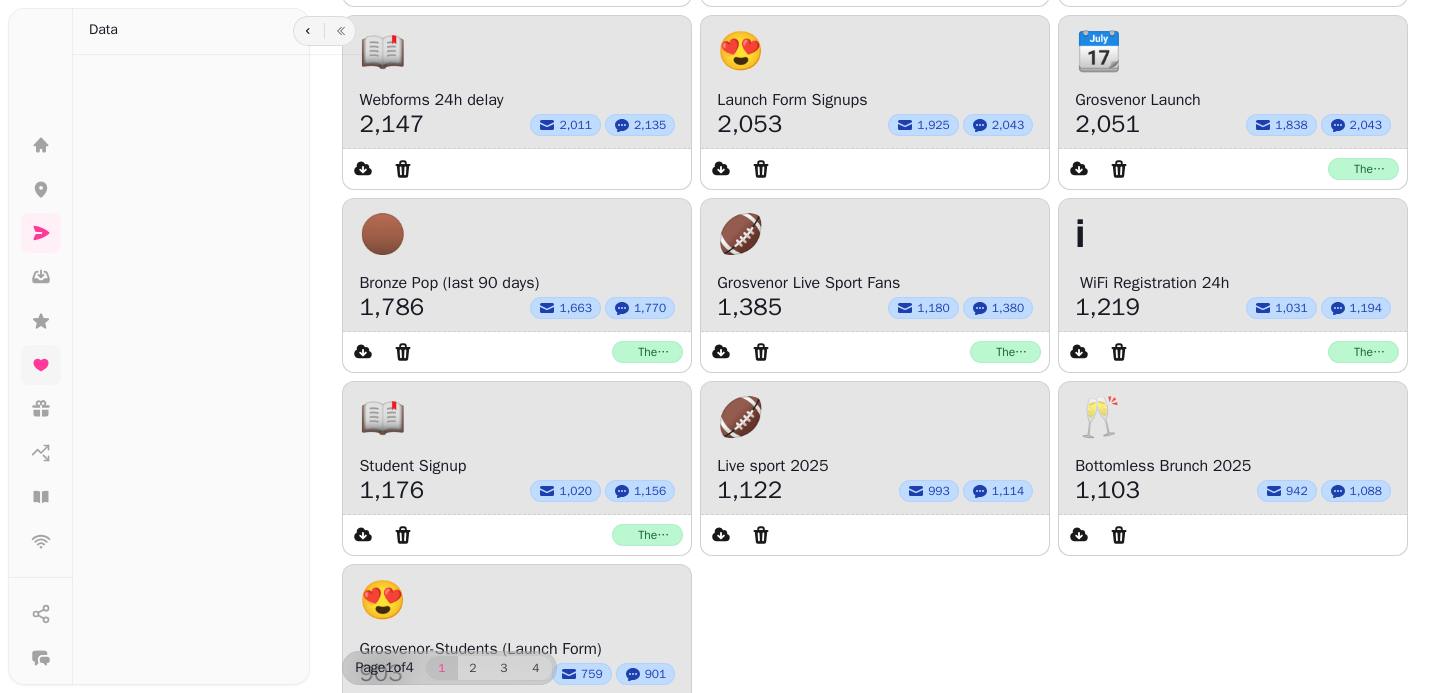 scroll, scrollTop: 315, scrollLeft: 0, axis: vertical 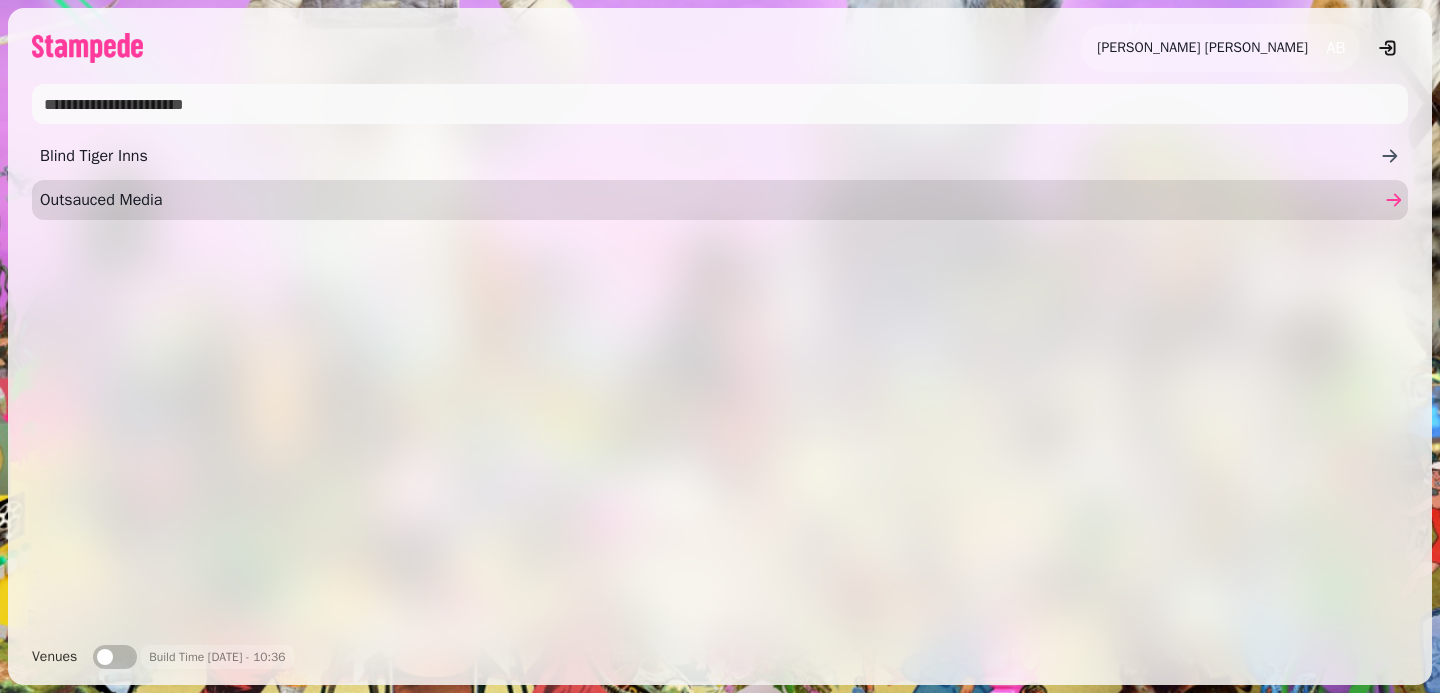 click on "Outsauced Media" at bounding box center (710, 200) 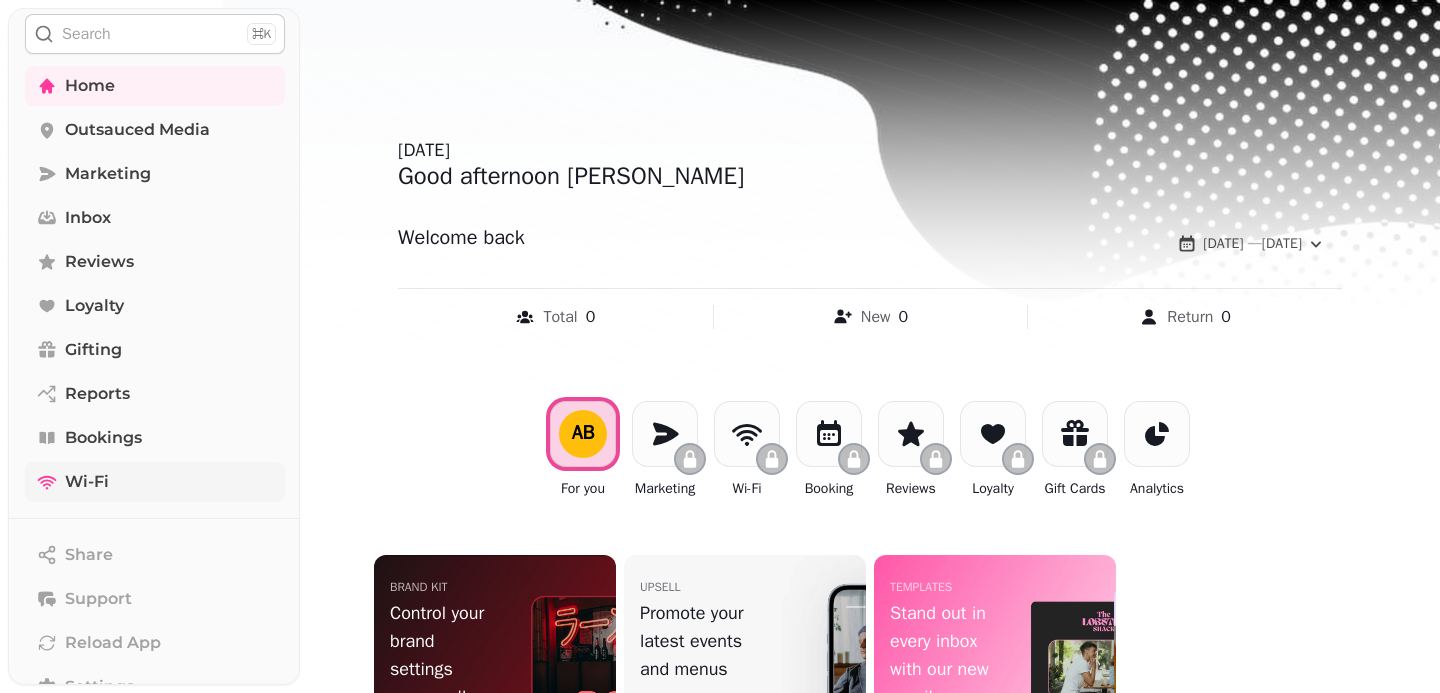 scroll, scrollTop: 274, scrollLeft: 0, axis: vertical 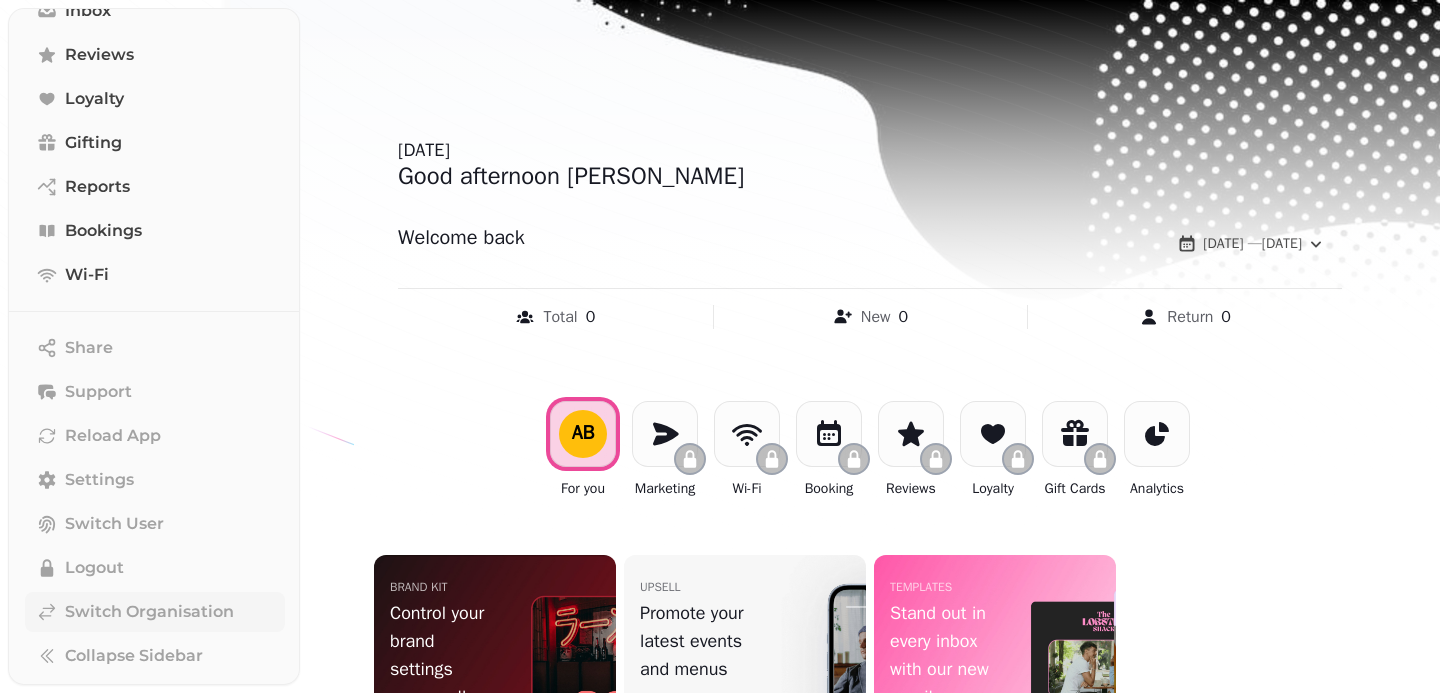 click on "Switch Organisation" at bounding box center [149, 612] 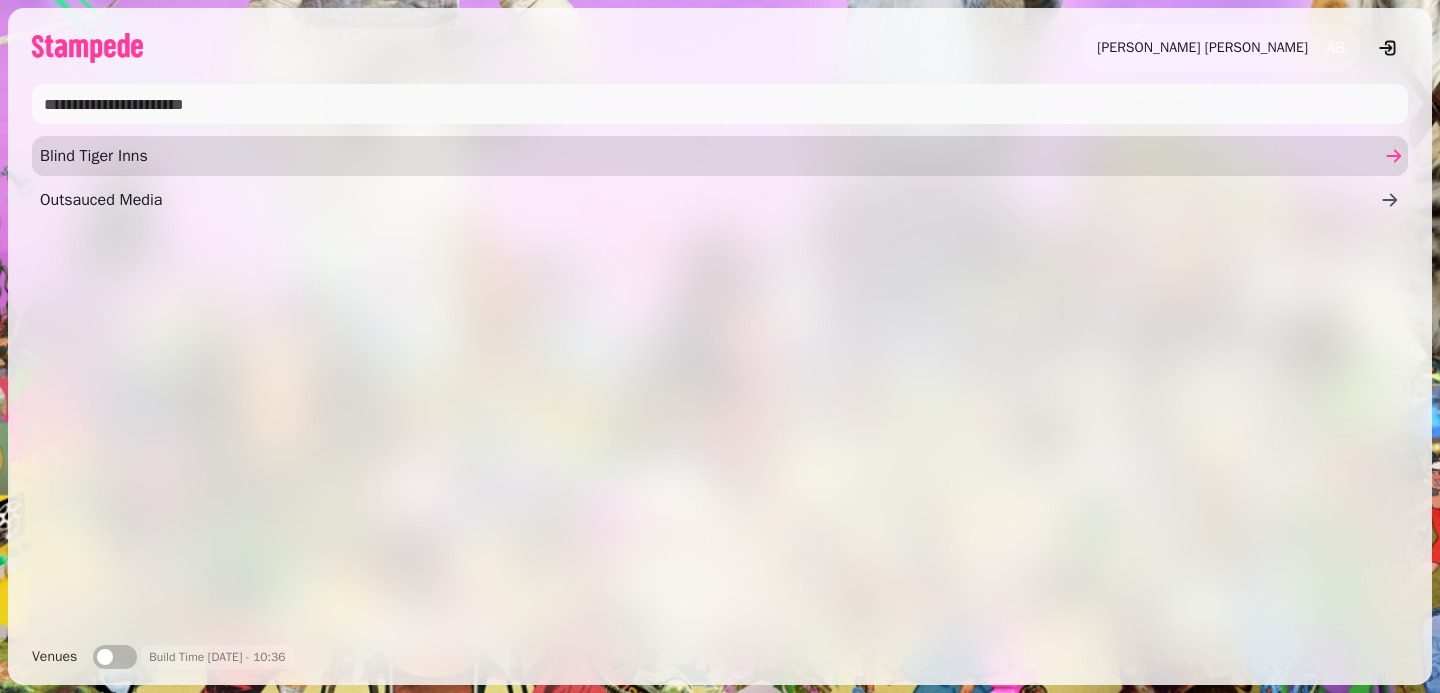 click on "Blind Tiger Inns" at bounding box center [710, 156] 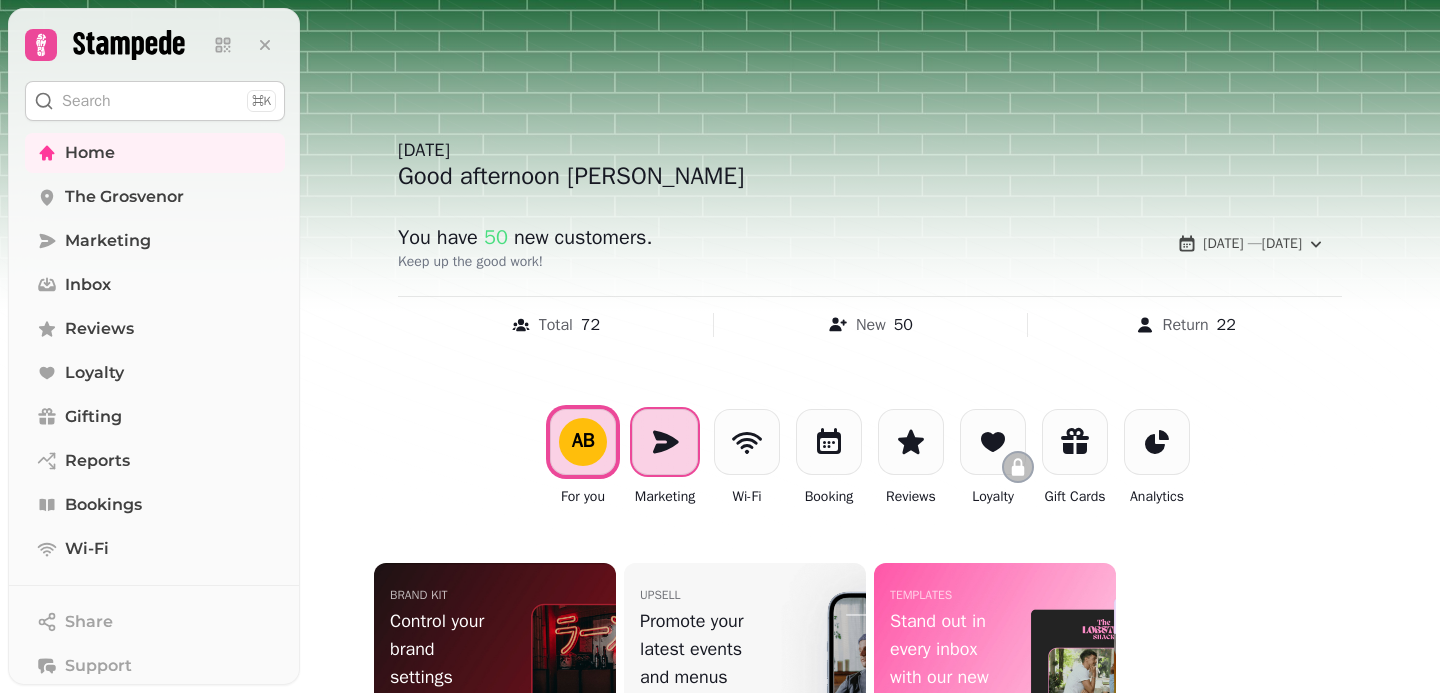 click 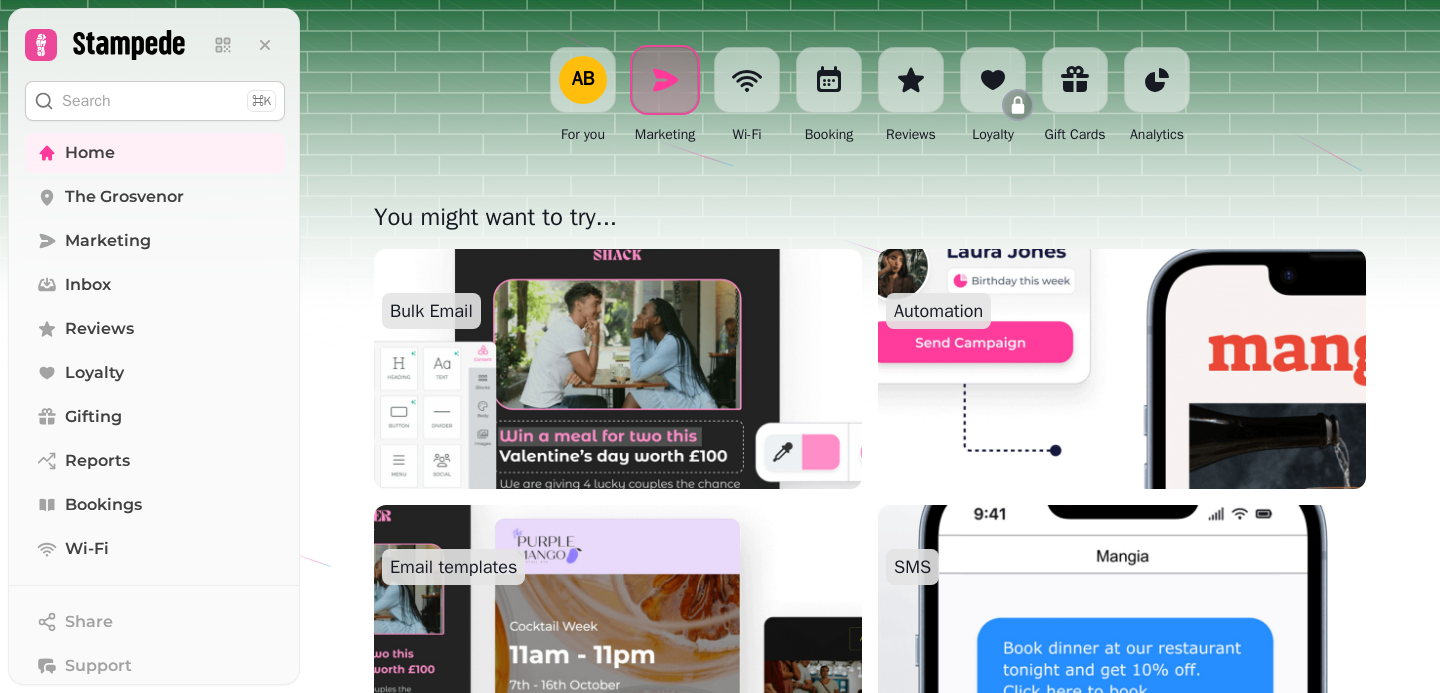 scroll, scrollTop: 333, scrollLeft: 0, axis: vertical 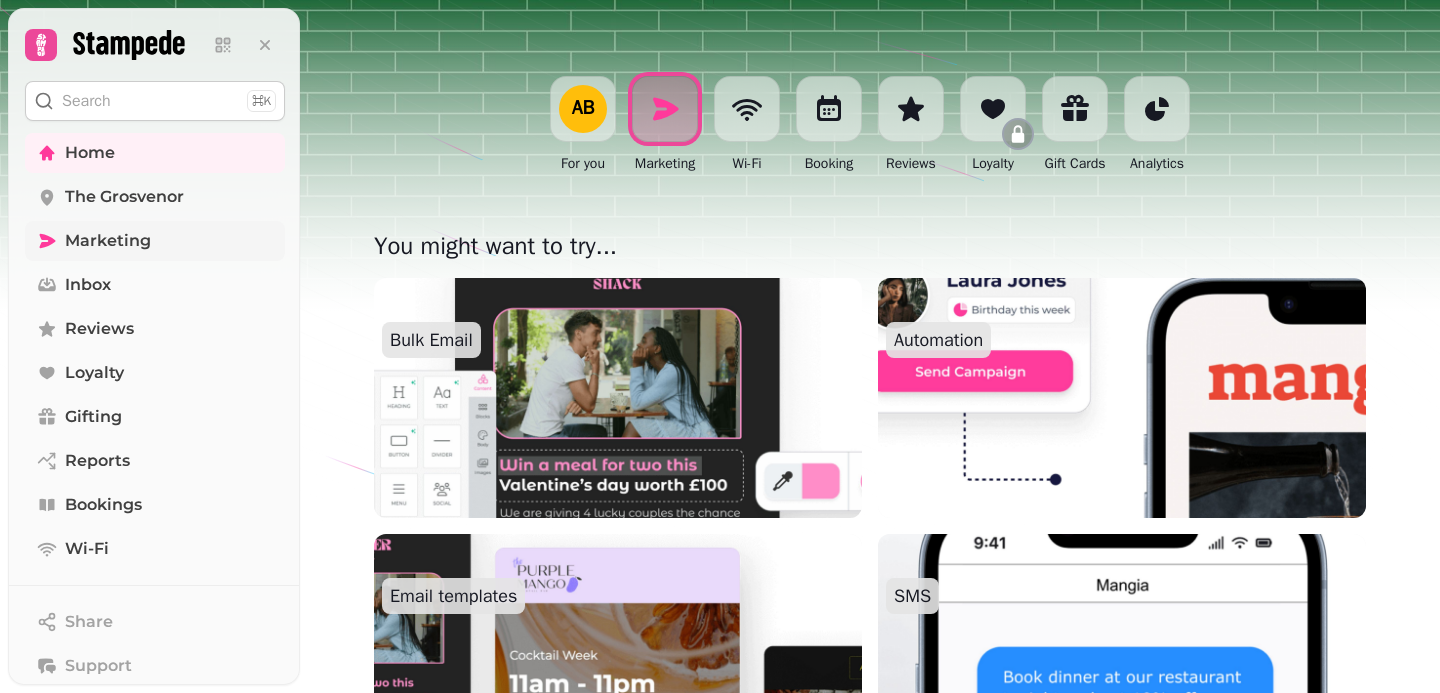 click on "Marketing" at bounding box center (155, 241) 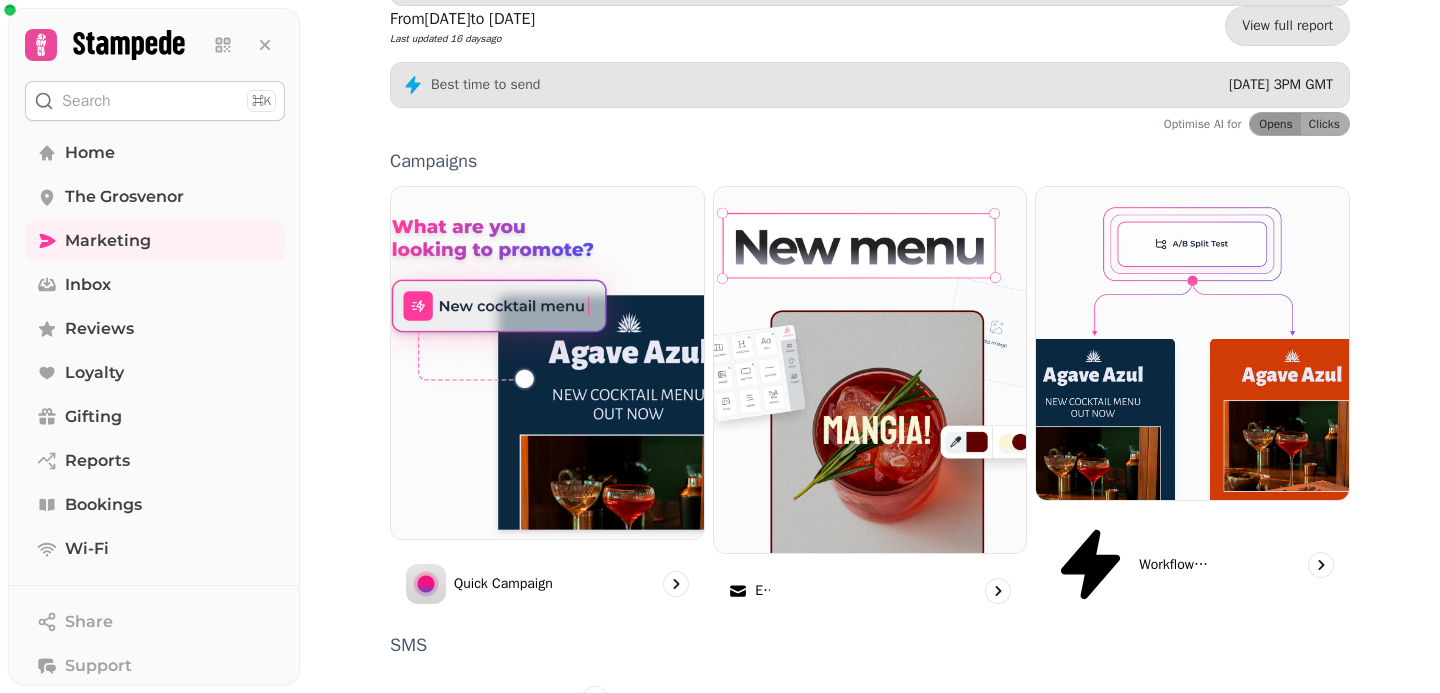 scroll, scrollTop: 555, scrollLeft: 0, axis: vertical 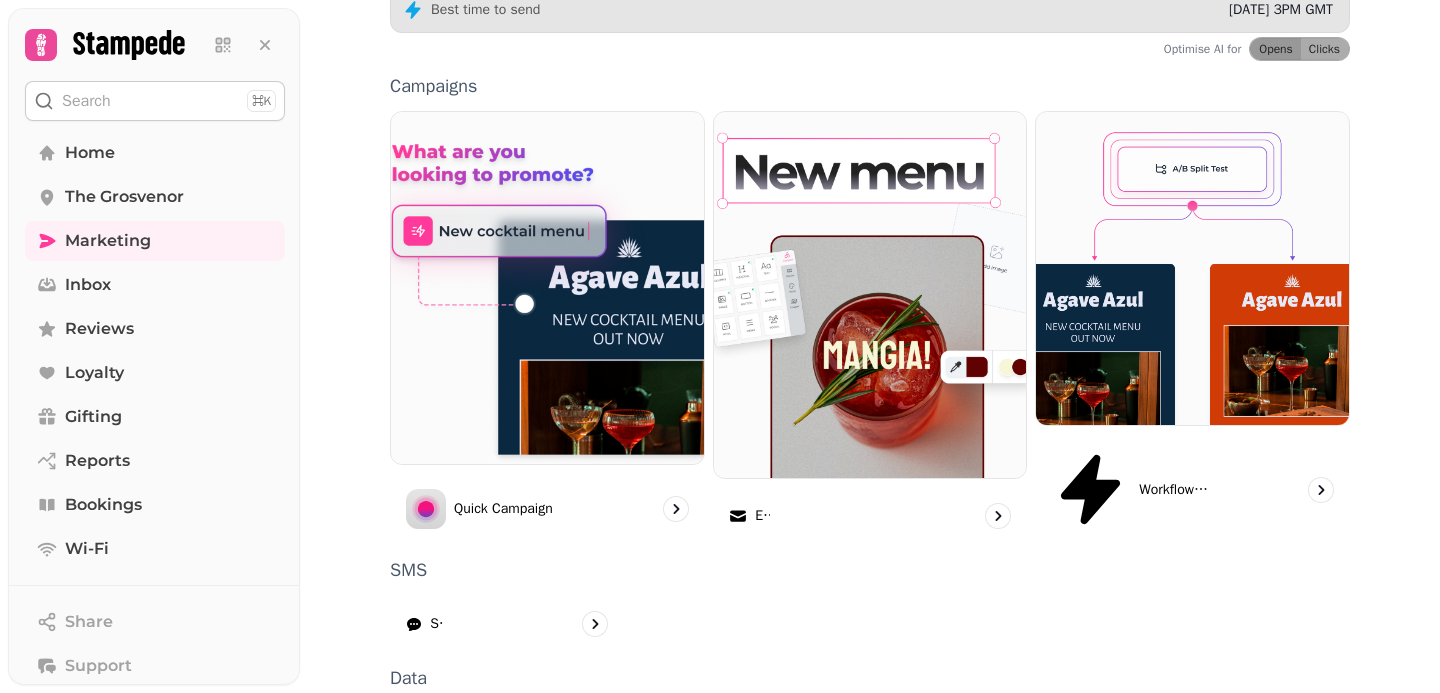 click on "Forms" at bounding box center [1072, 847] 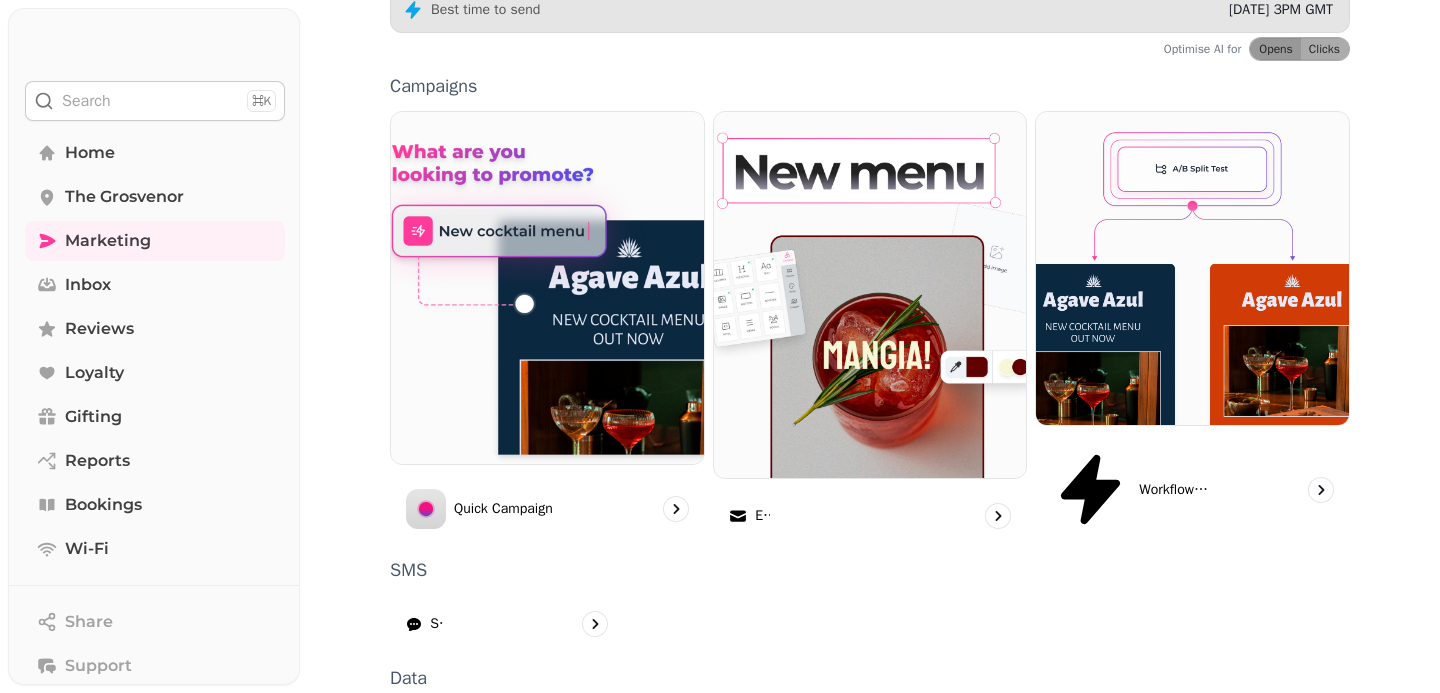 scroll, scrollTop: 0, scrollLeft: 0, axis: both 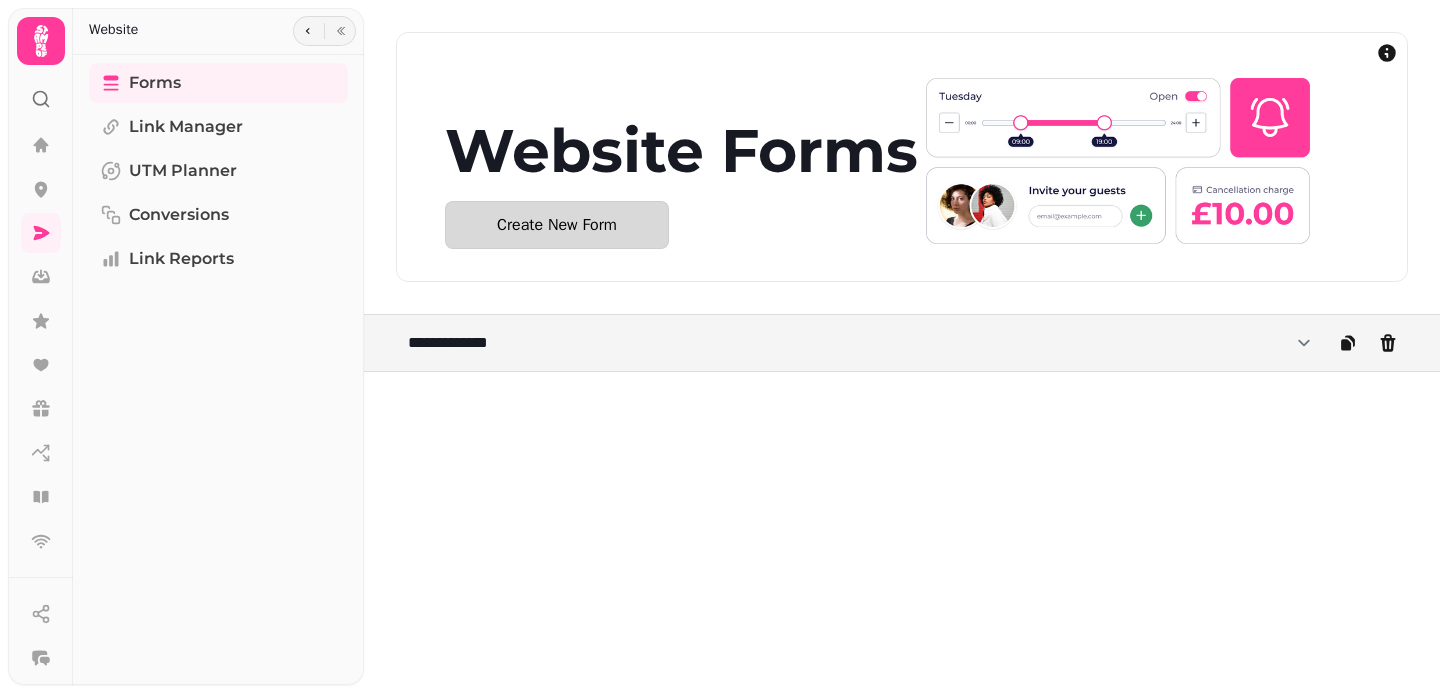 click on "Create New Form" at bounding box center (557, 225) 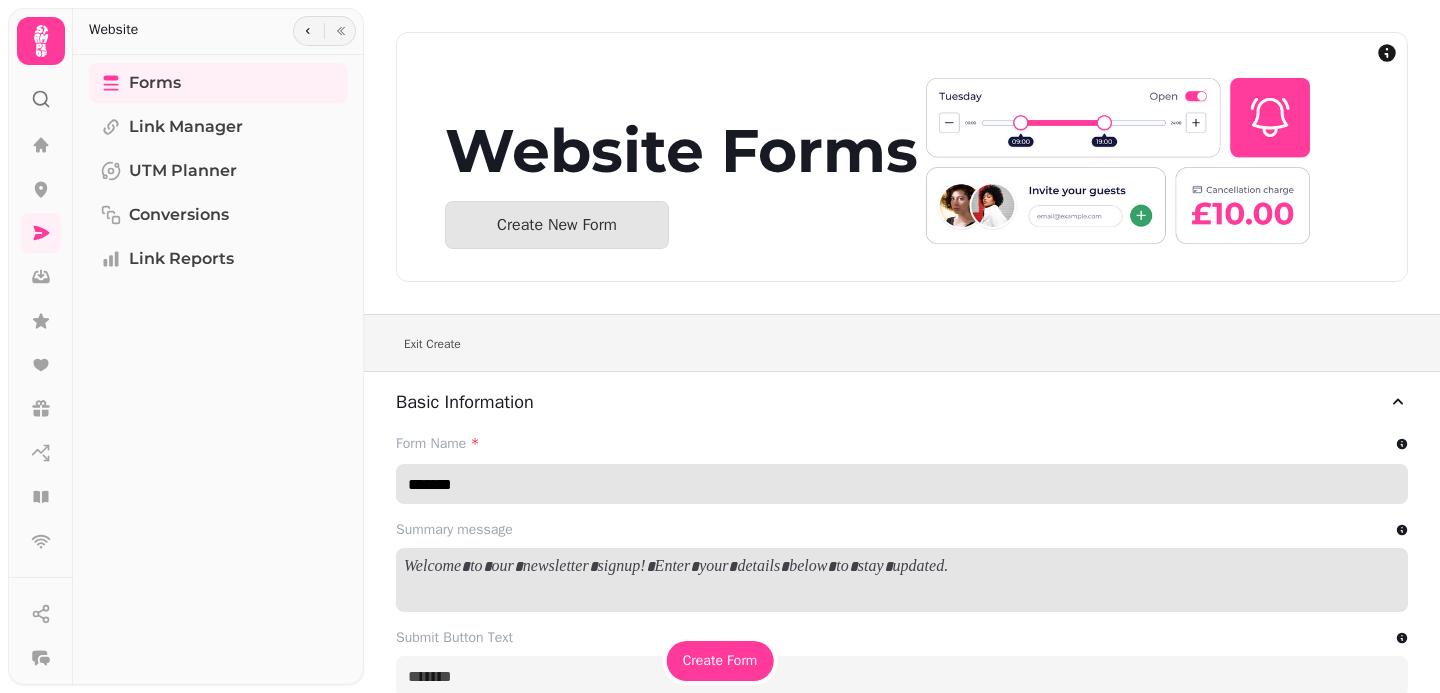 click on "*******" at bounding box center (902, 484) 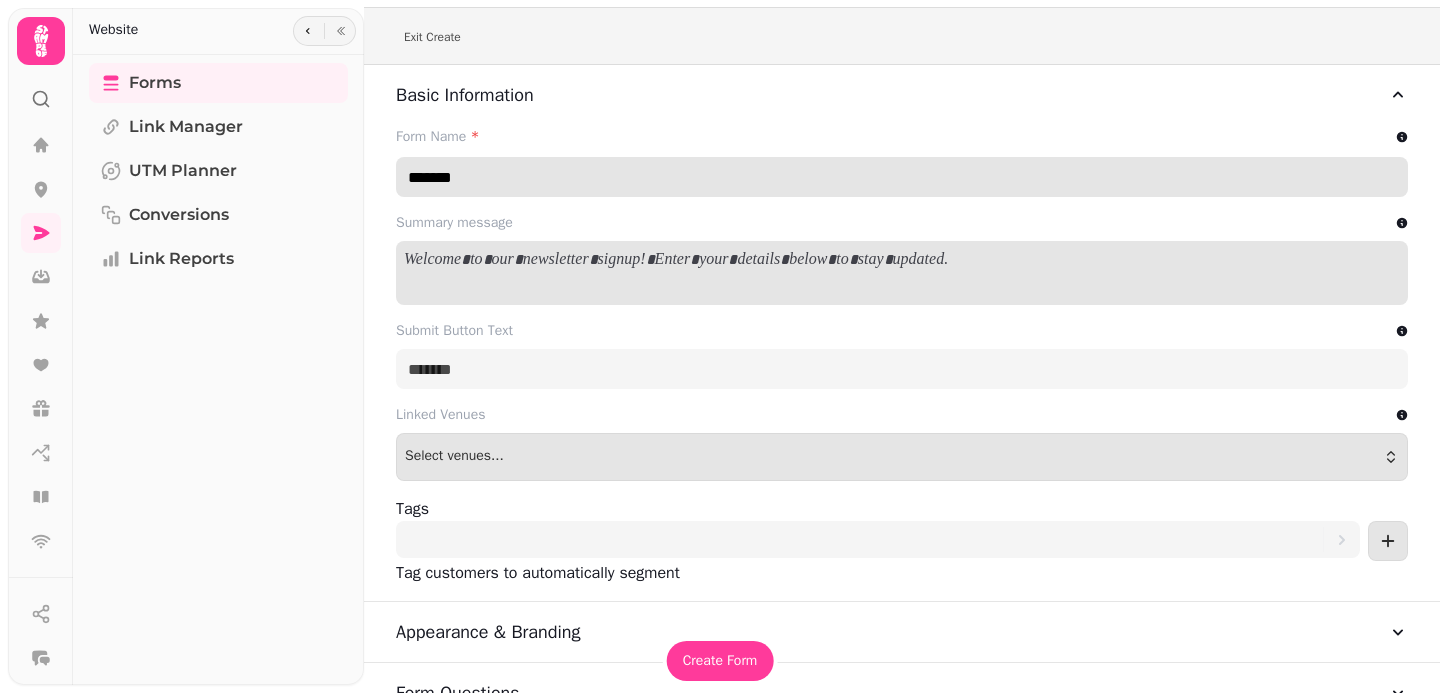 scroll, scrollTop: 305, scrollLeft: 0, axis: vertical 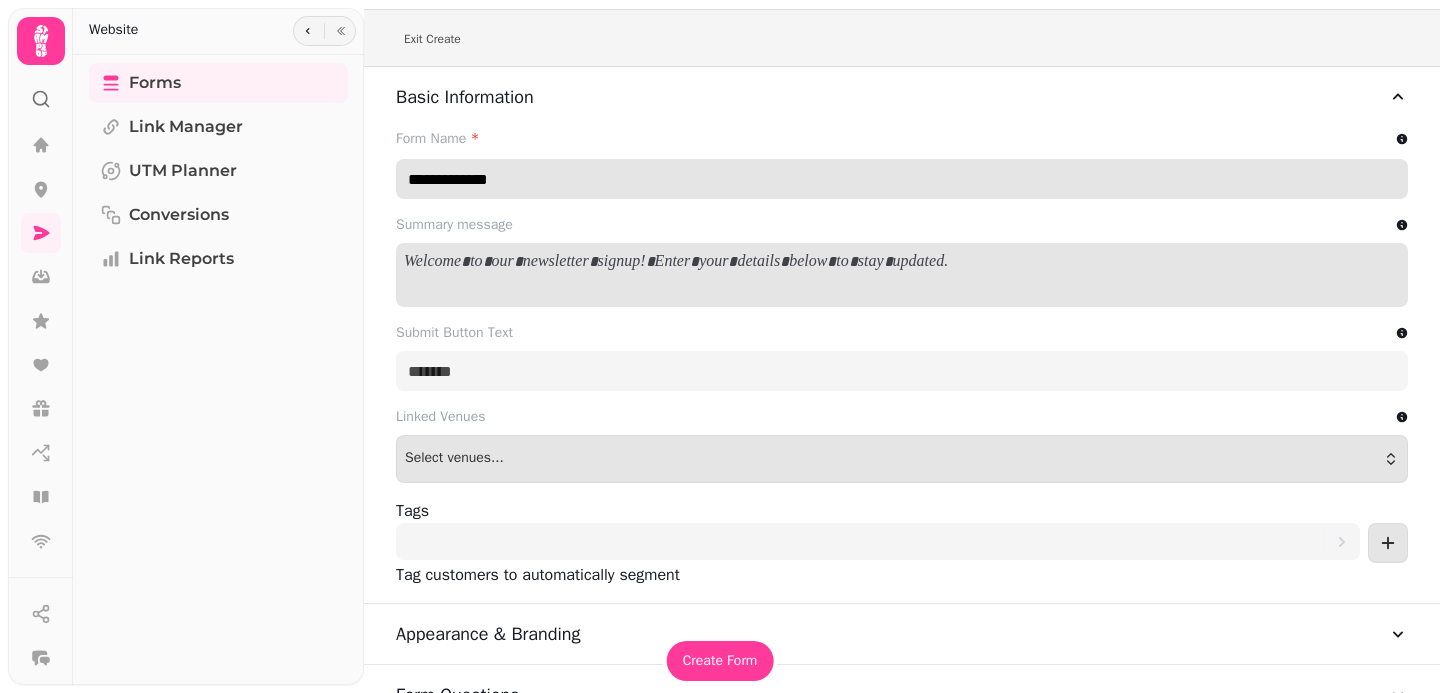 type on "**********" 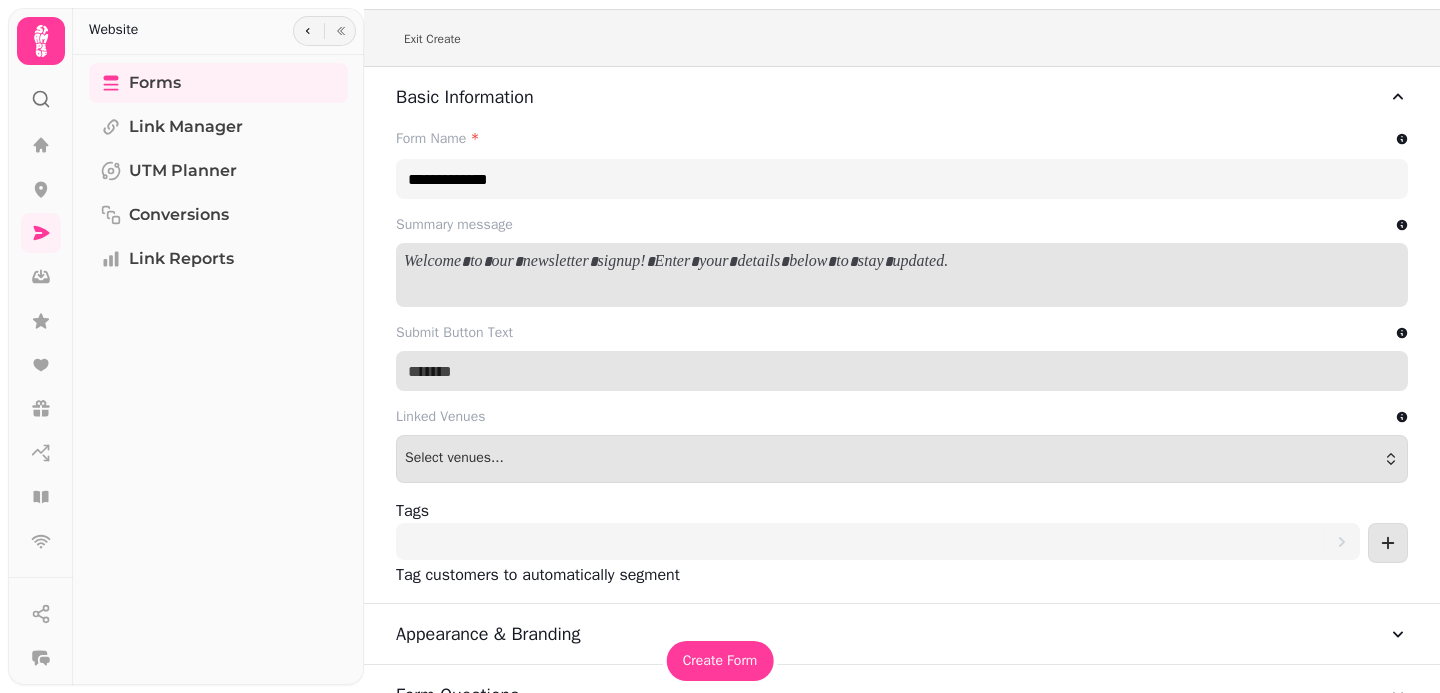 click on "Submit Button Text" at bounding box center [902, 371] 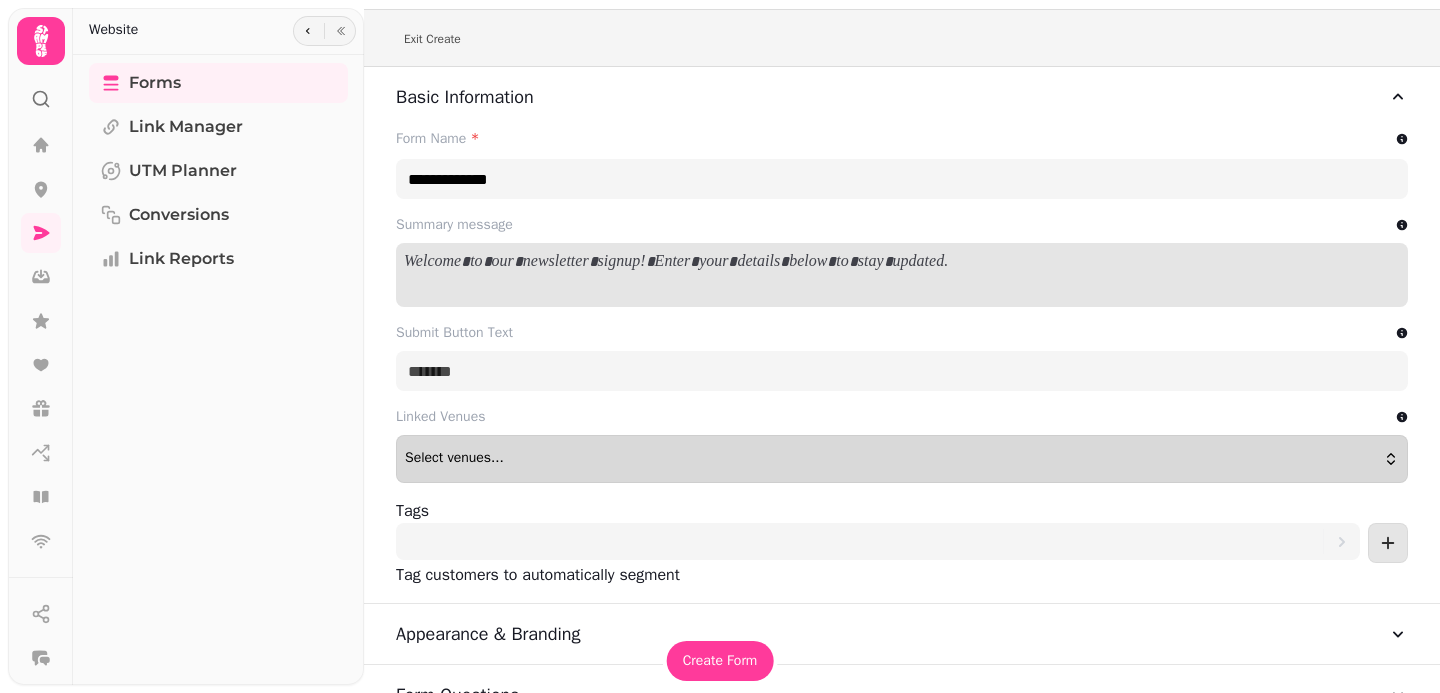 click on "Select venues..." at bounding box center (902, 459) 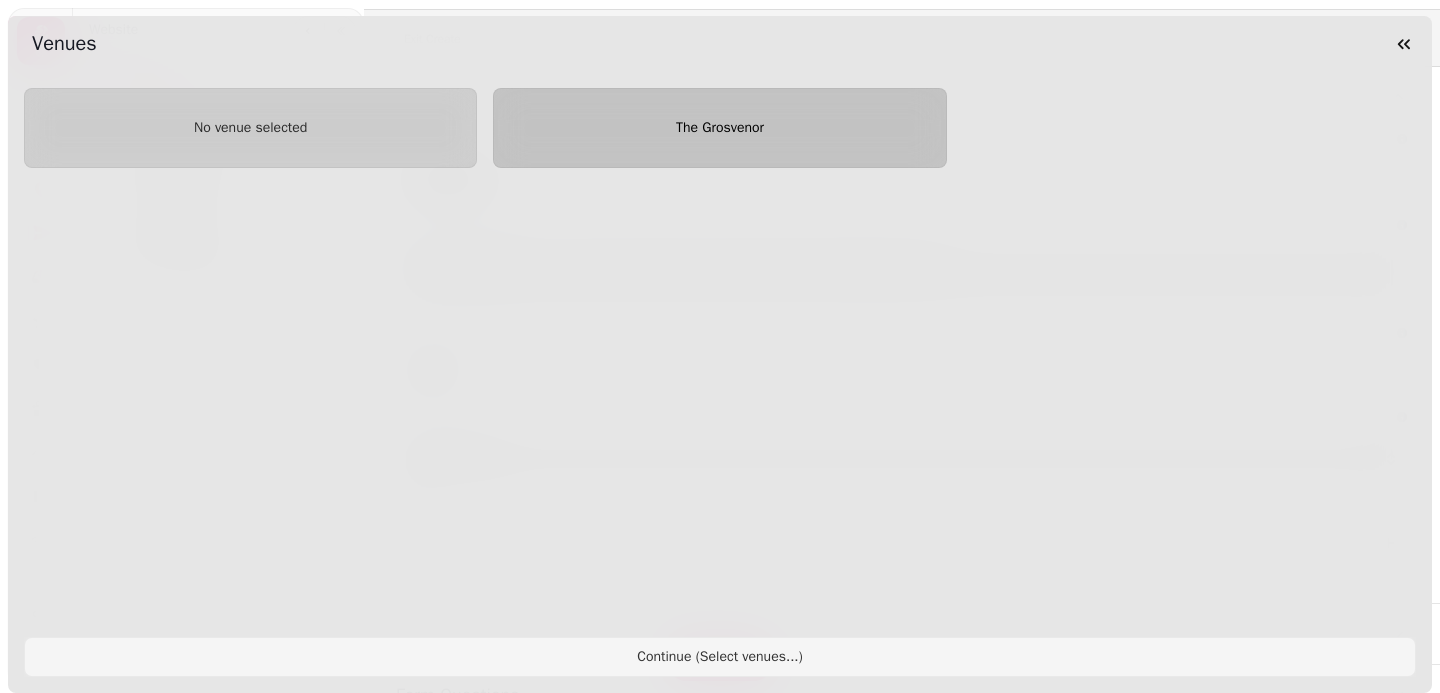 click on "The Grosvenor" at bounding box center [720, 127] 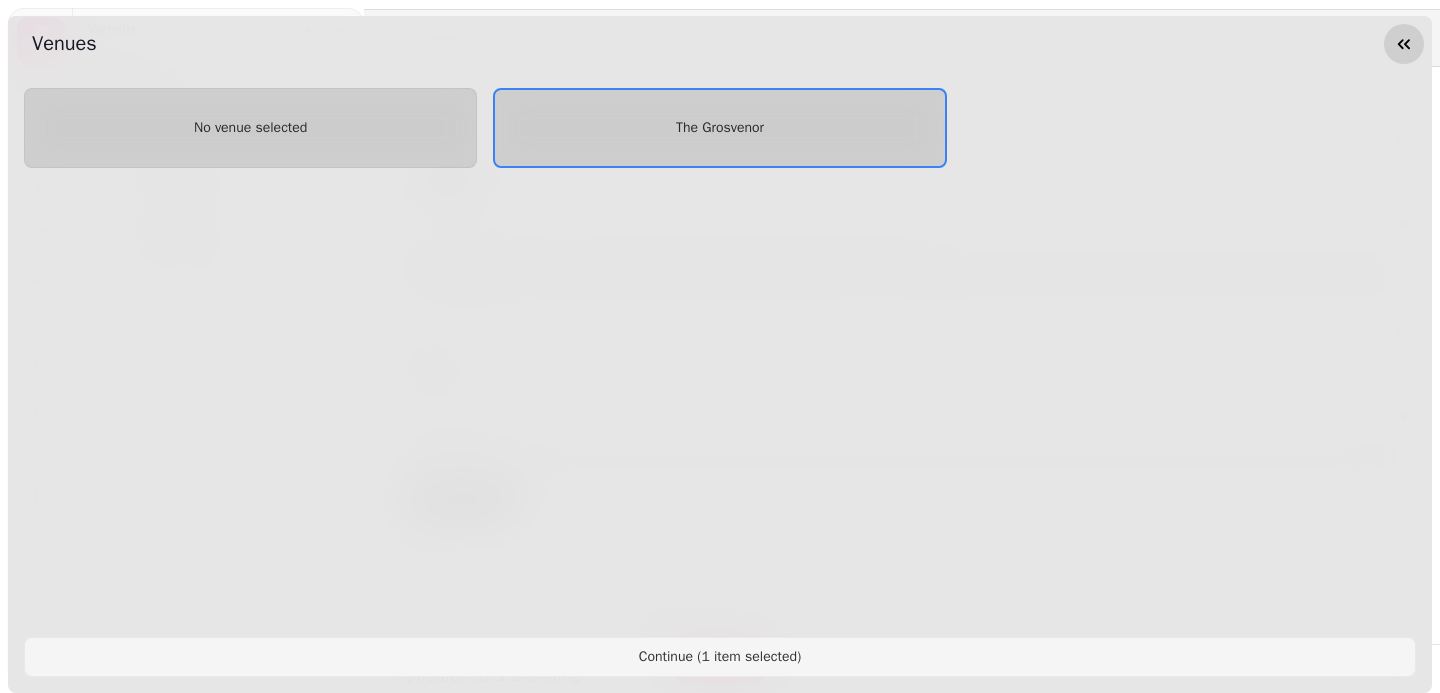 click 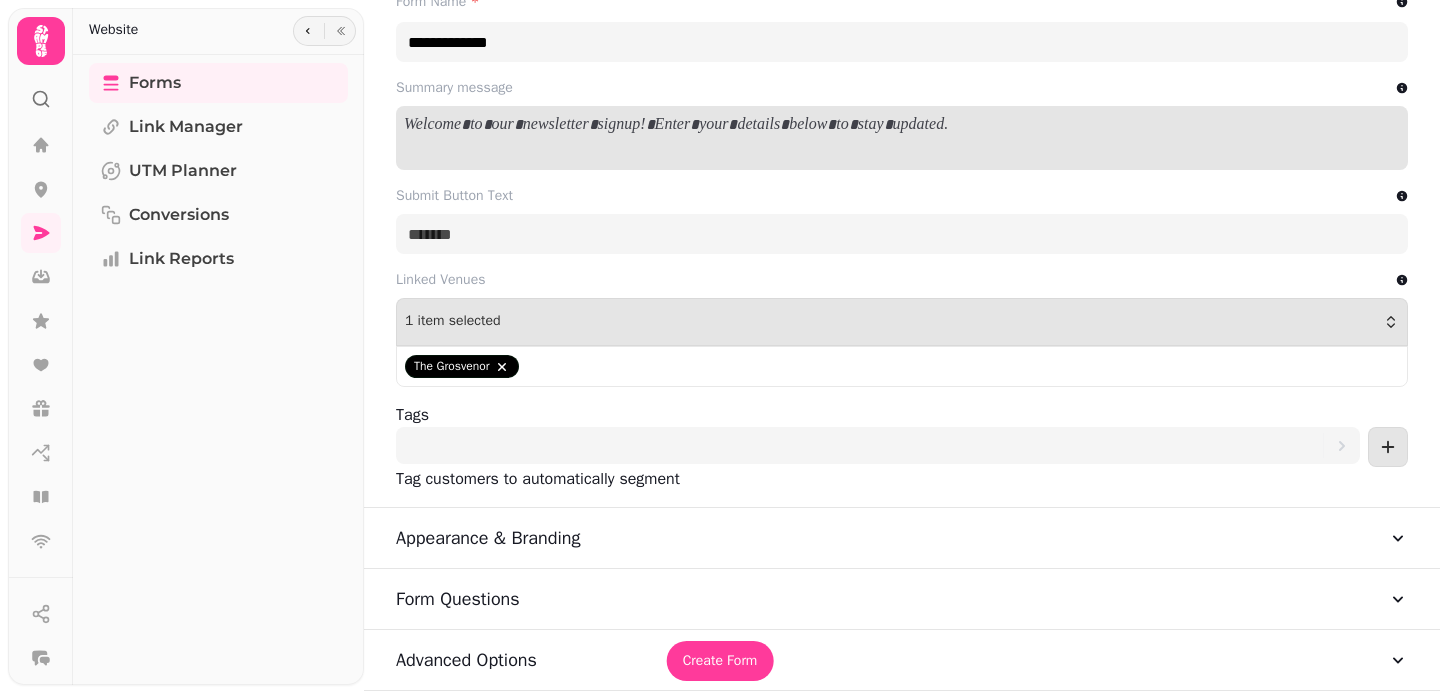 scroll, scrollTop: 476, scrollLeft: 0, axis: vertical 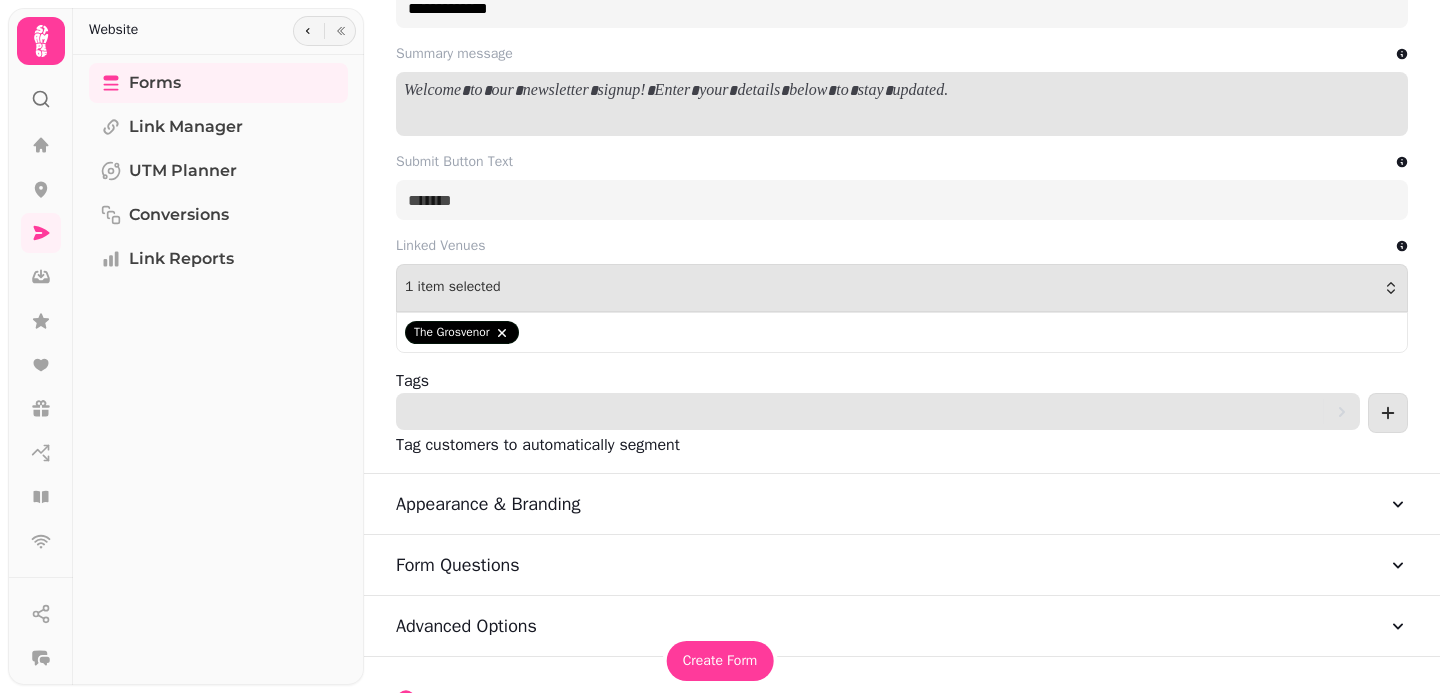 click at bounding box center (867, 411) 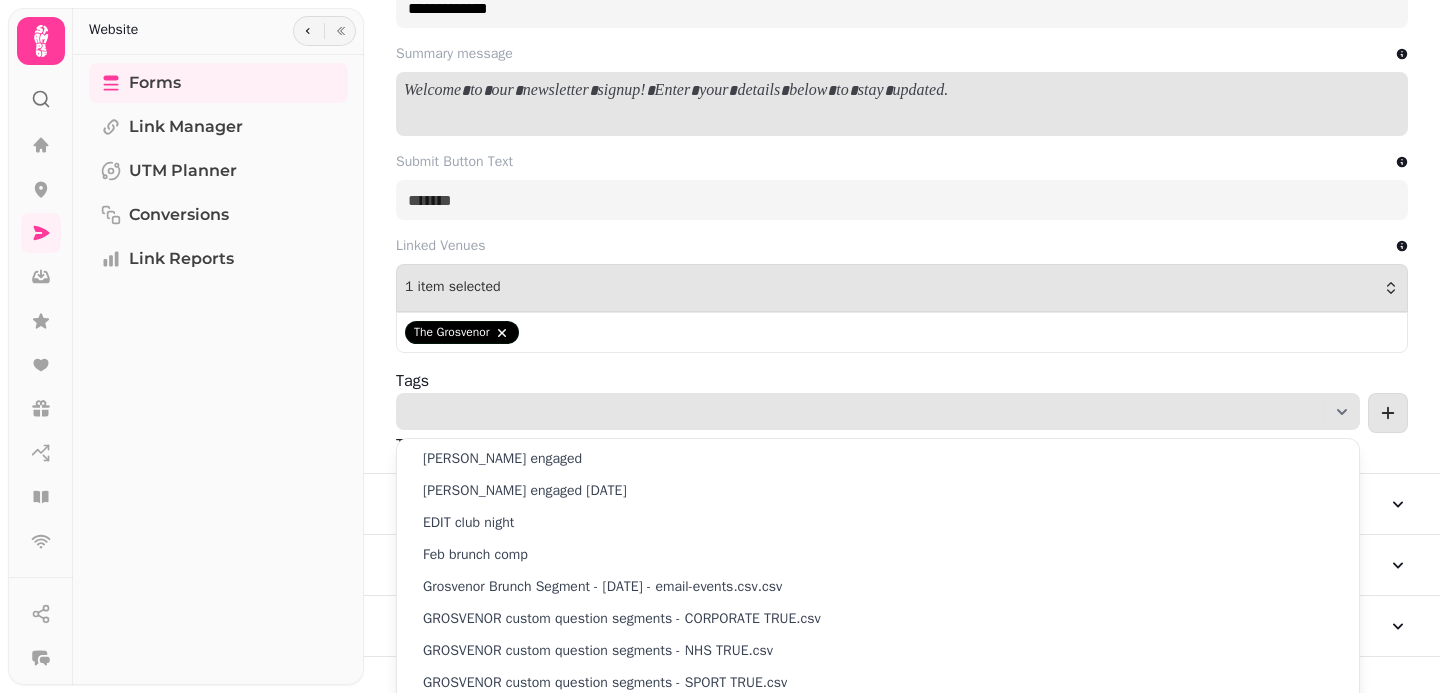 click at bounding box center (867, 411) 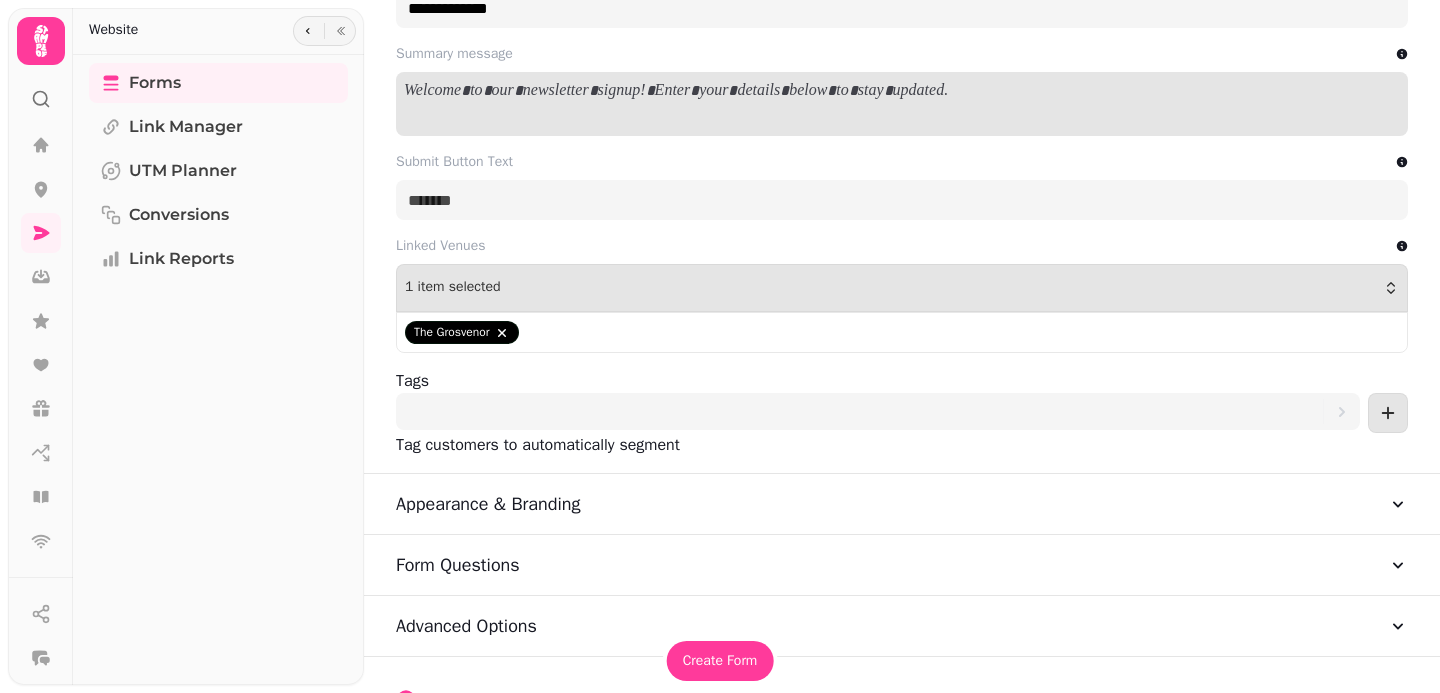 click at bounding box center (902, 413) 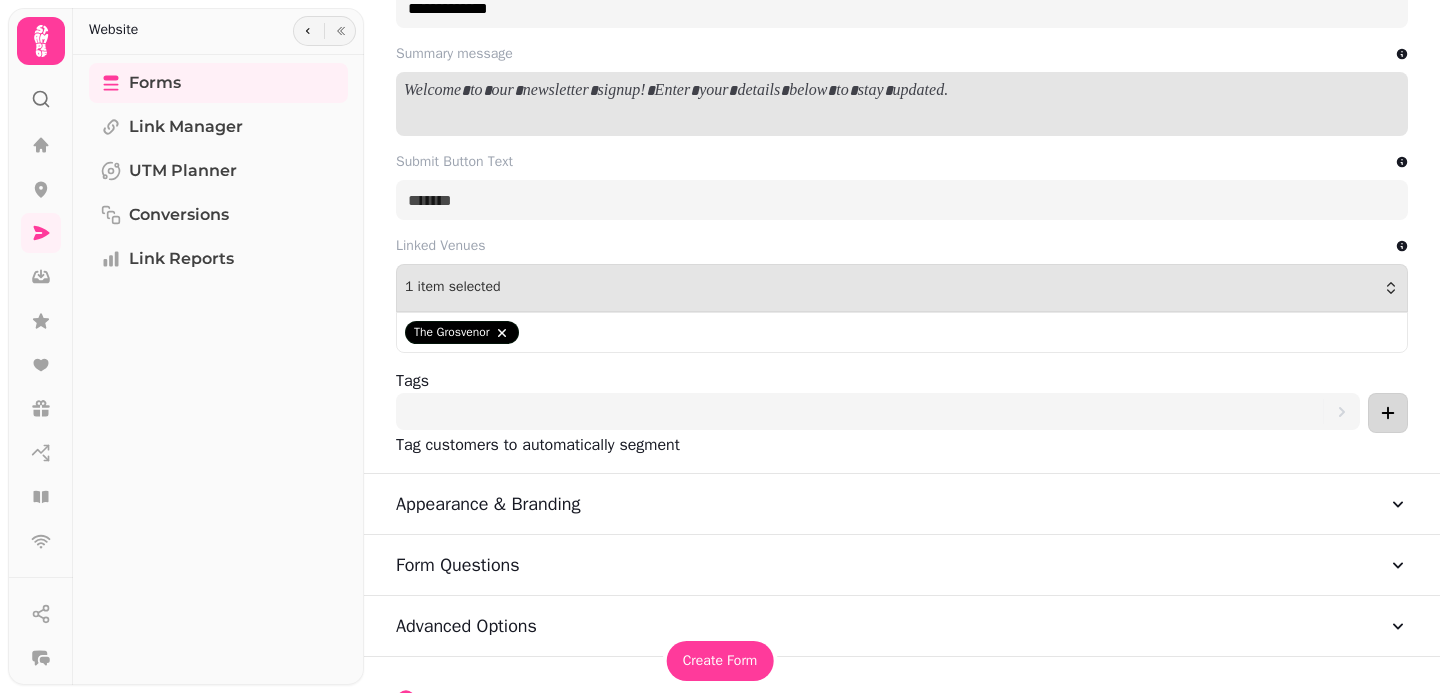 click 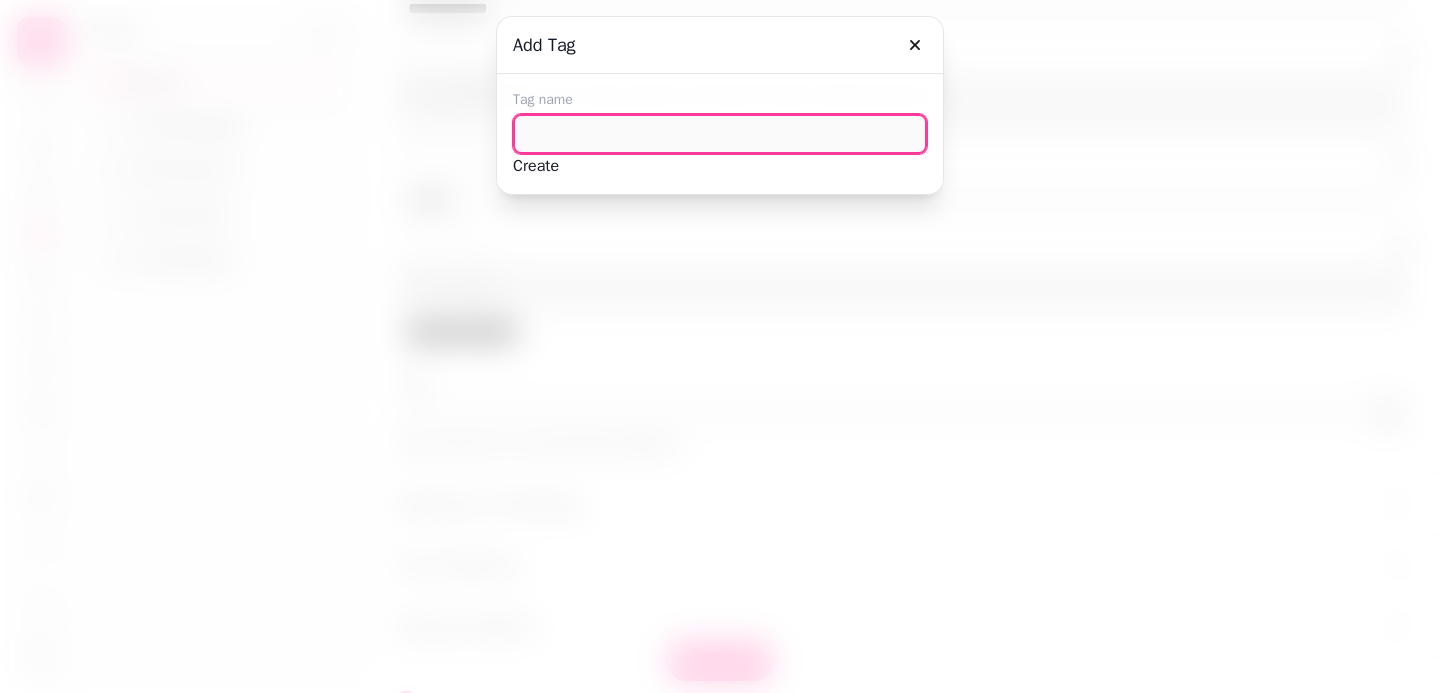 click at bounding box center (720, 134) 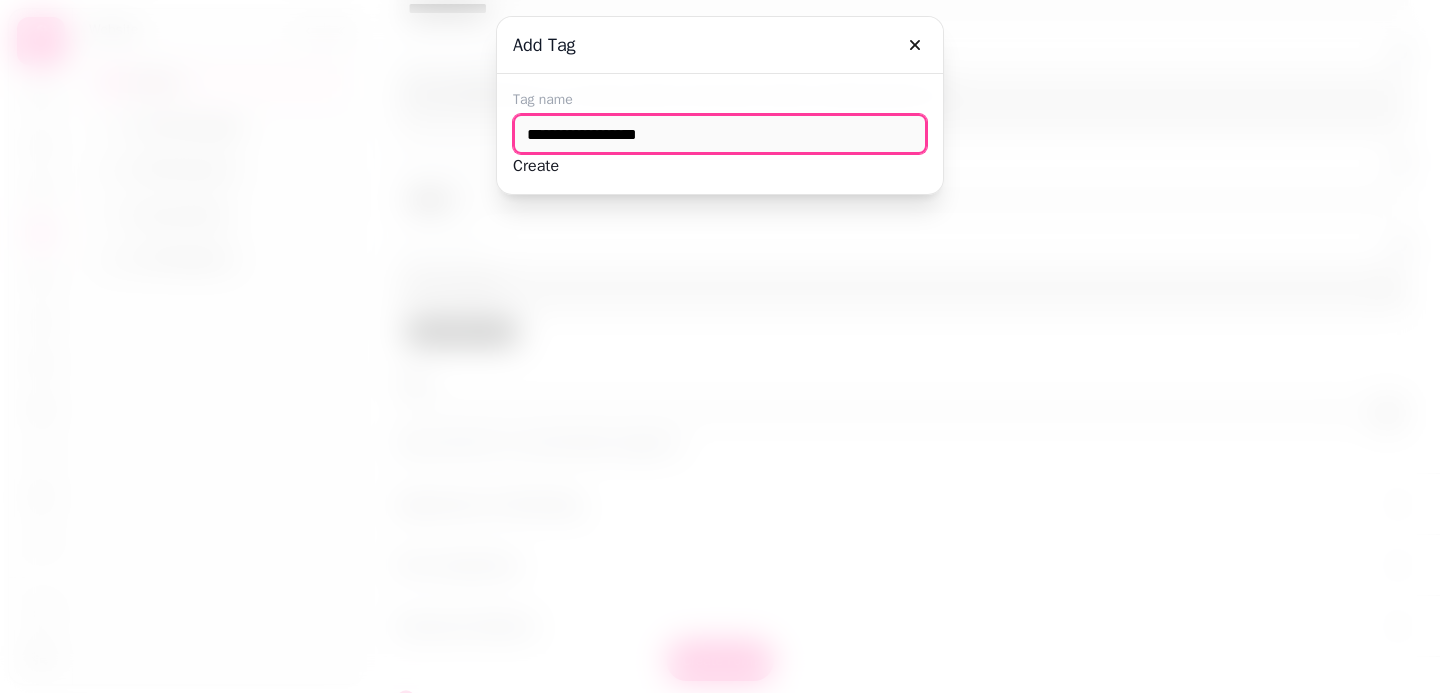 type on "**********" 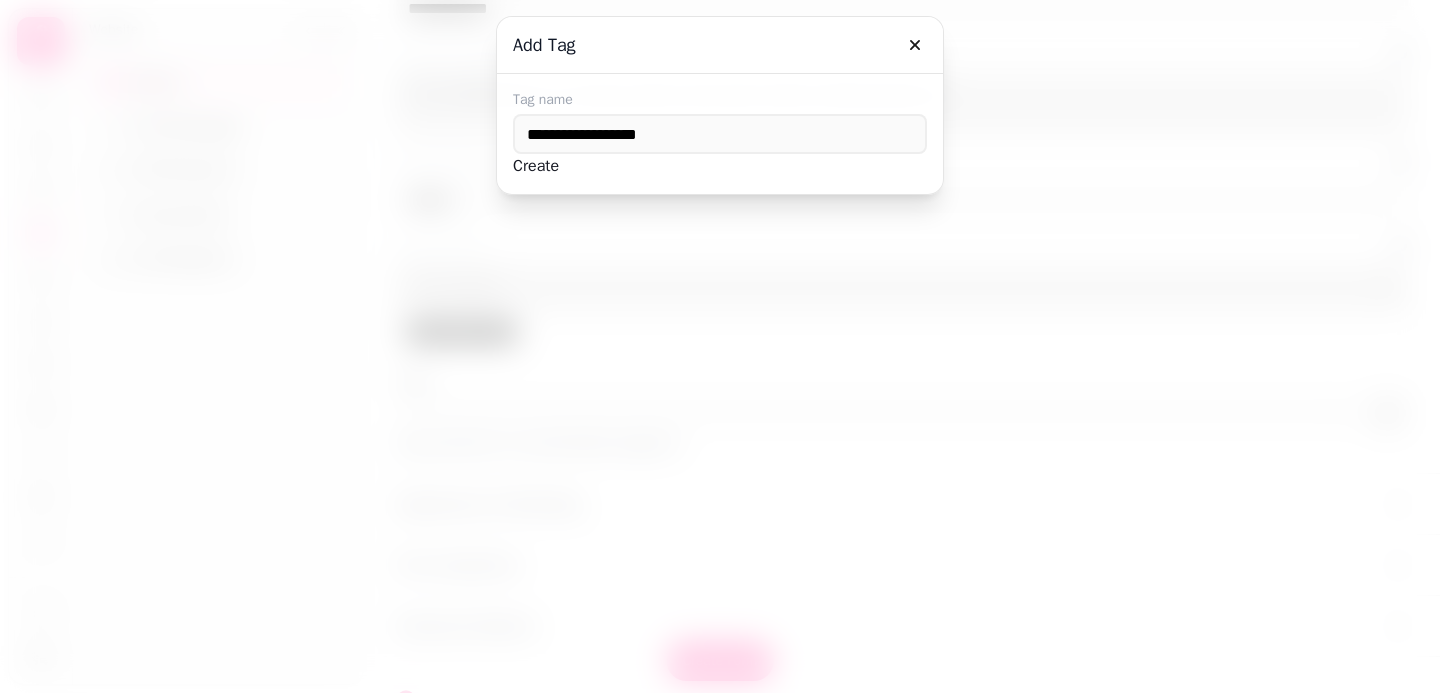 click on "Create" at bounding box center [536, 166] 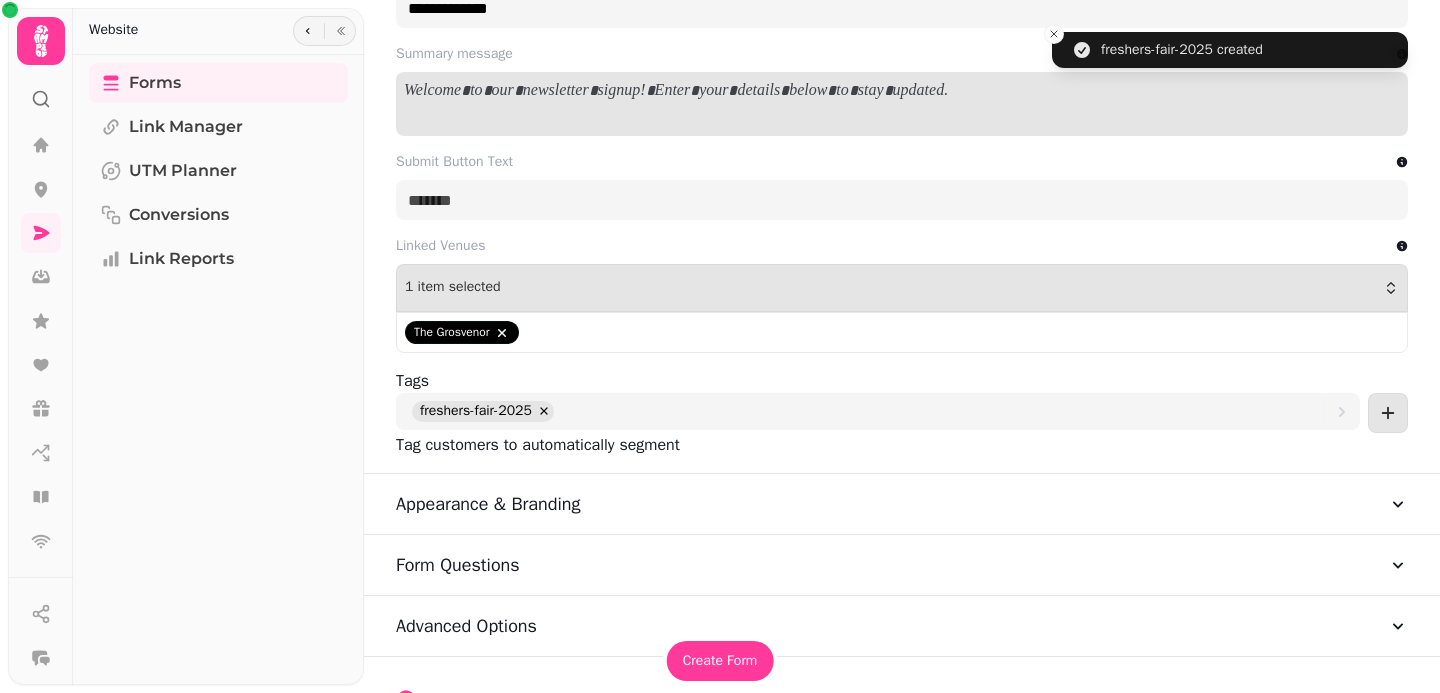 scroll, scrollTop: 507, scrollLeft: 0, axis: vertical 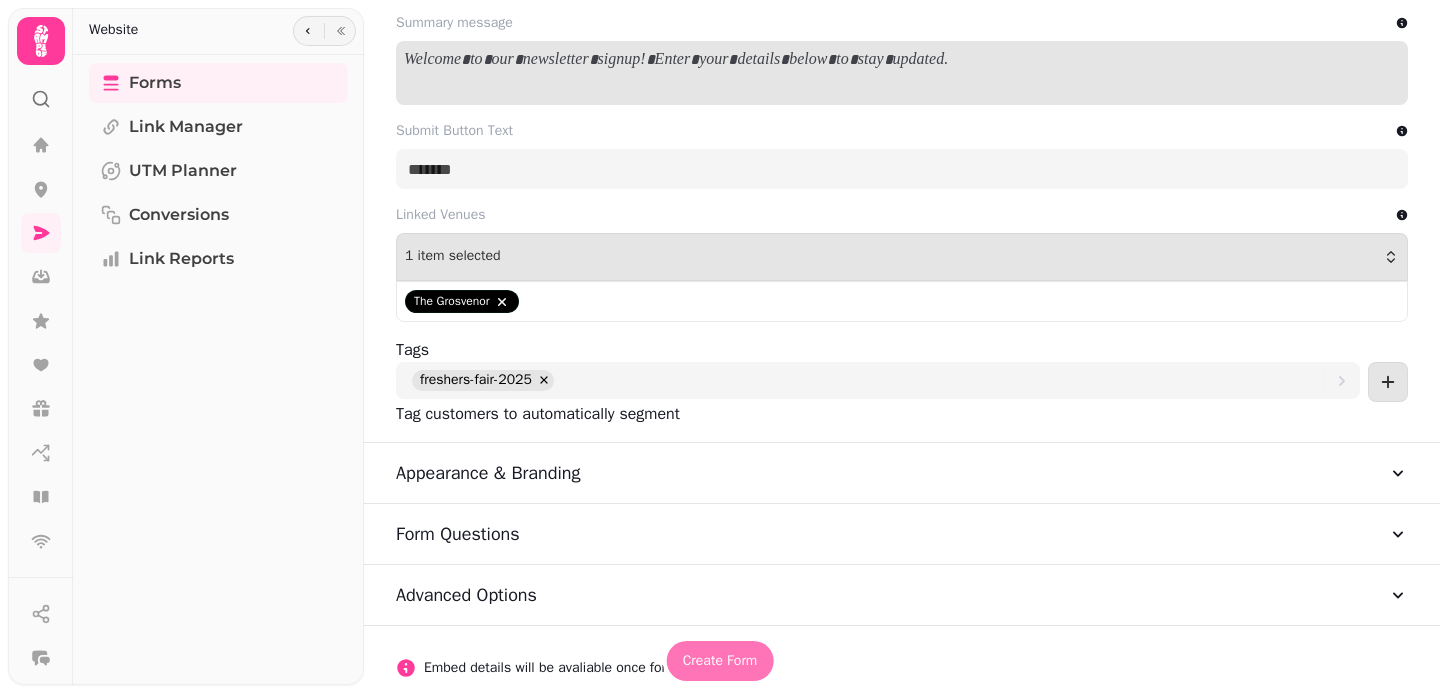 click on "Create Form" at bounding box center [720, 661] 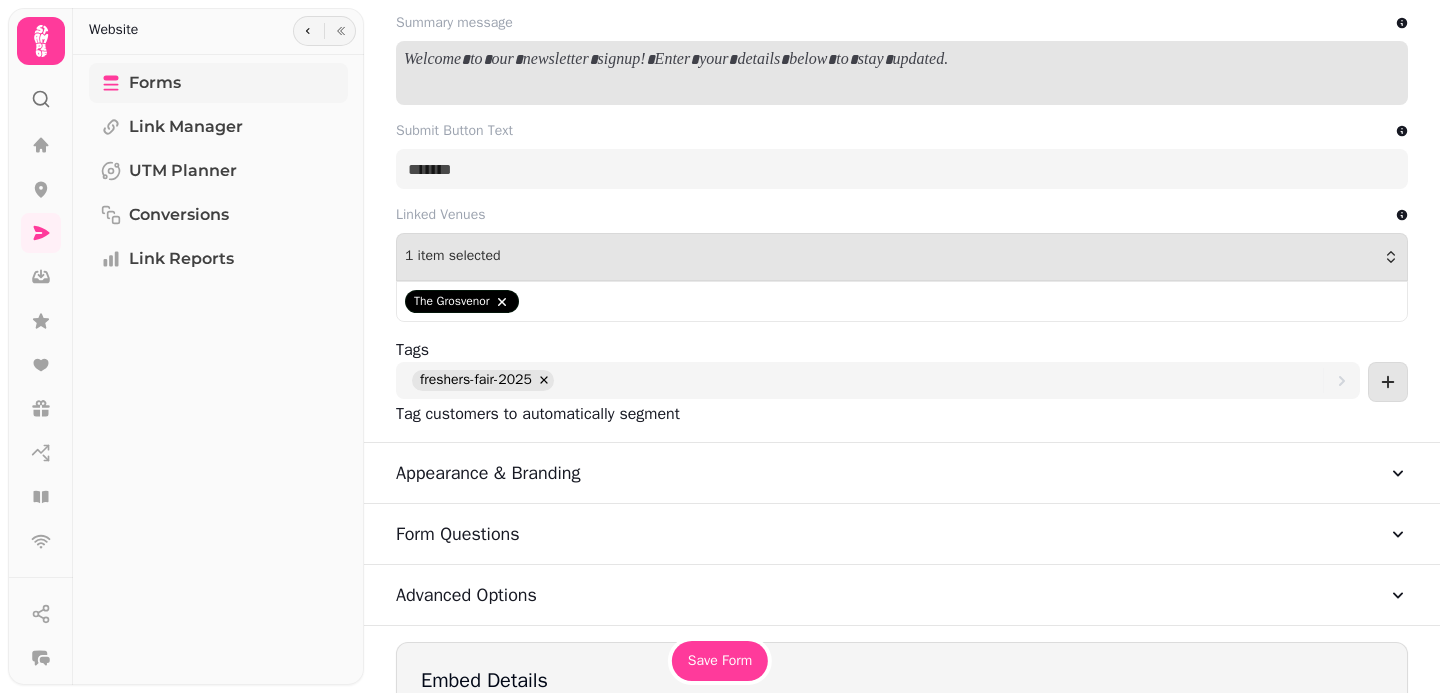 click on "Forms" at bounding box center [218, 83] 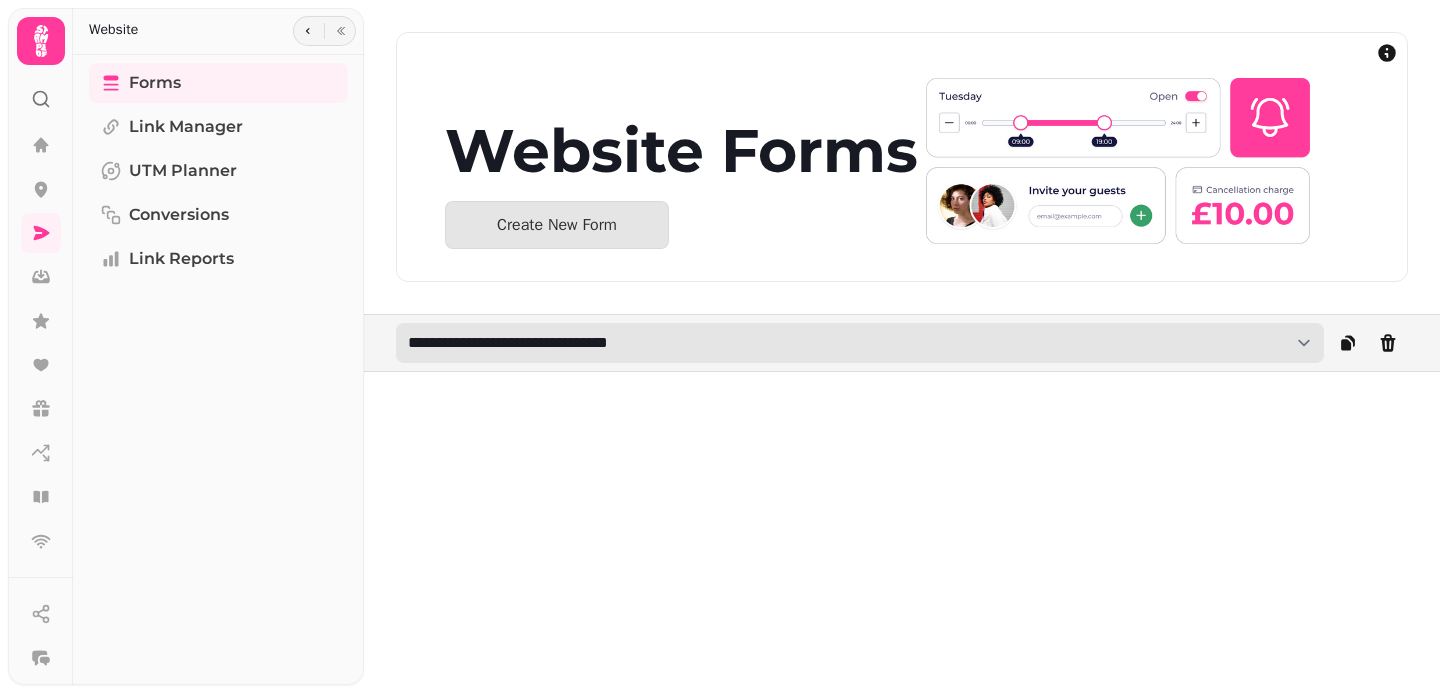click on "**********" at bounding box center [860, 343] 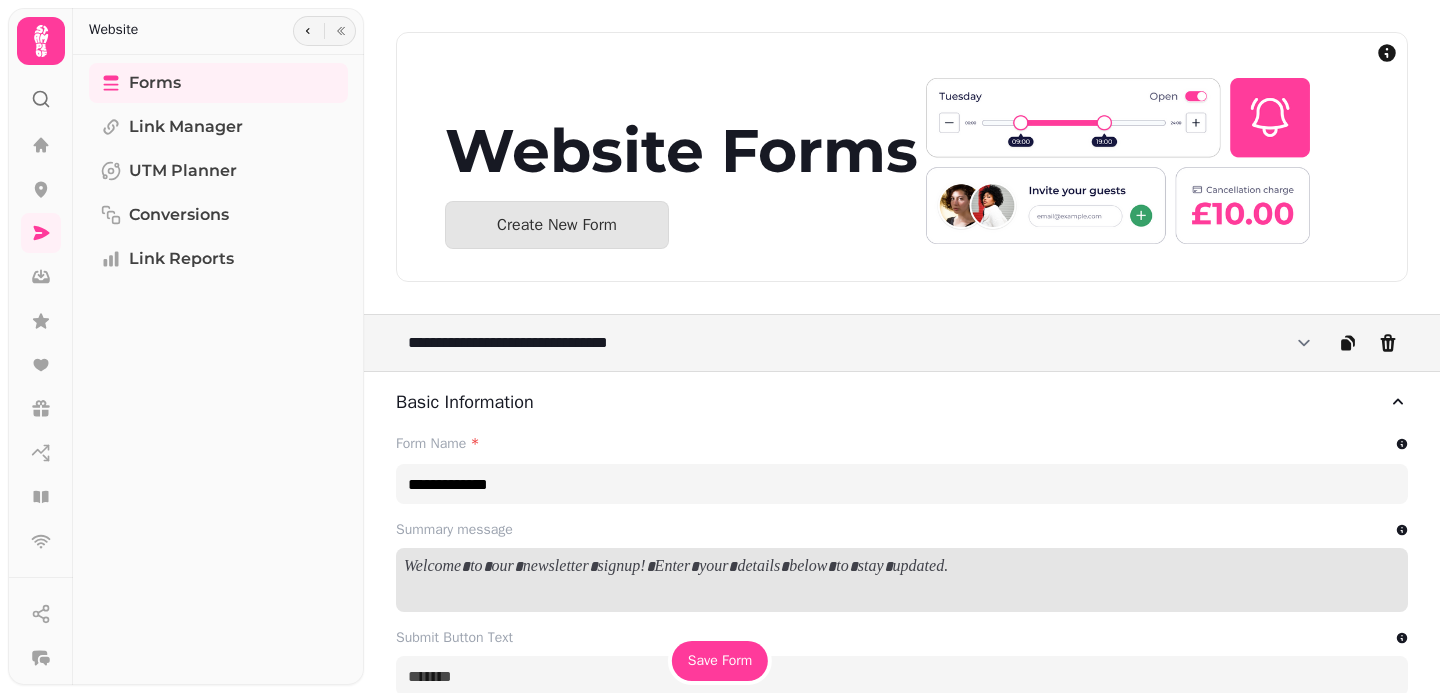 scroll, scrollTop: 231, scrollLeft: 0, axis: vertical 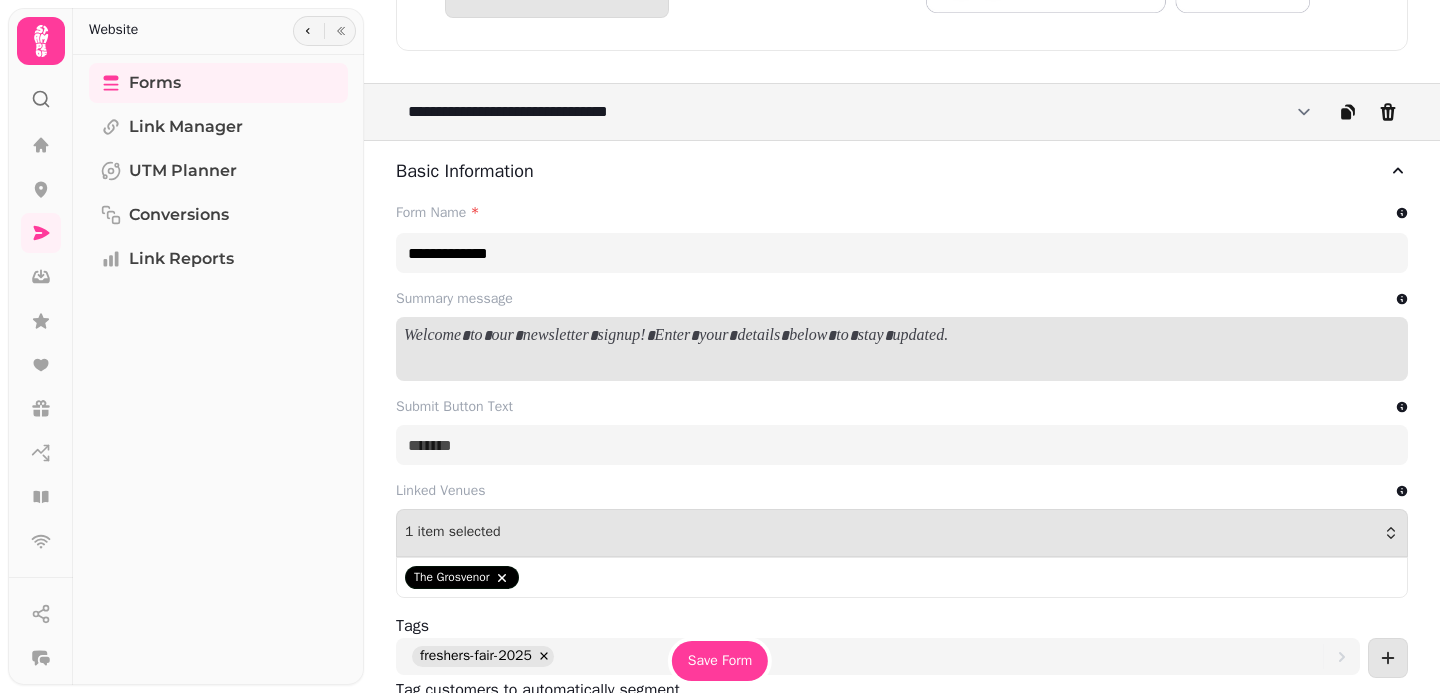 click at bounding box center (902, 336) 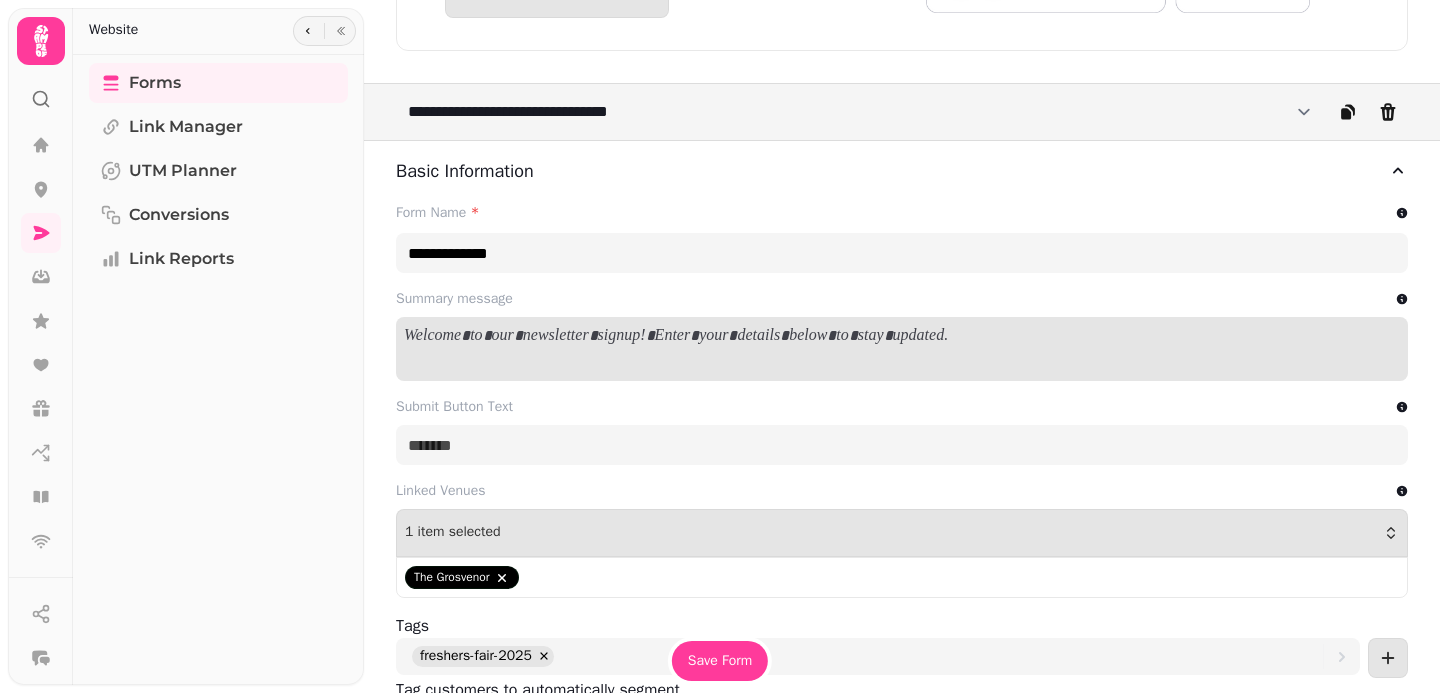 click at bounding box center [902, 336] 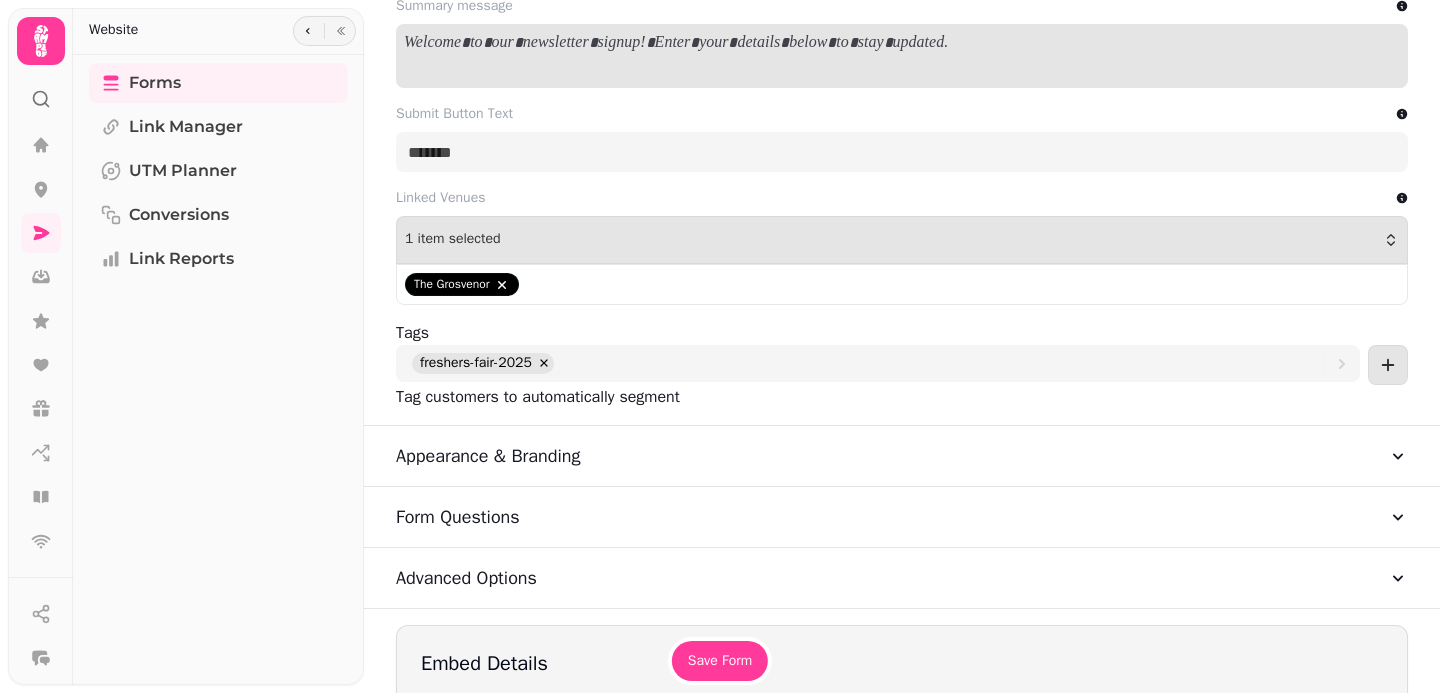 click on "Appearance & Branding" at bounding box center (488, 456) 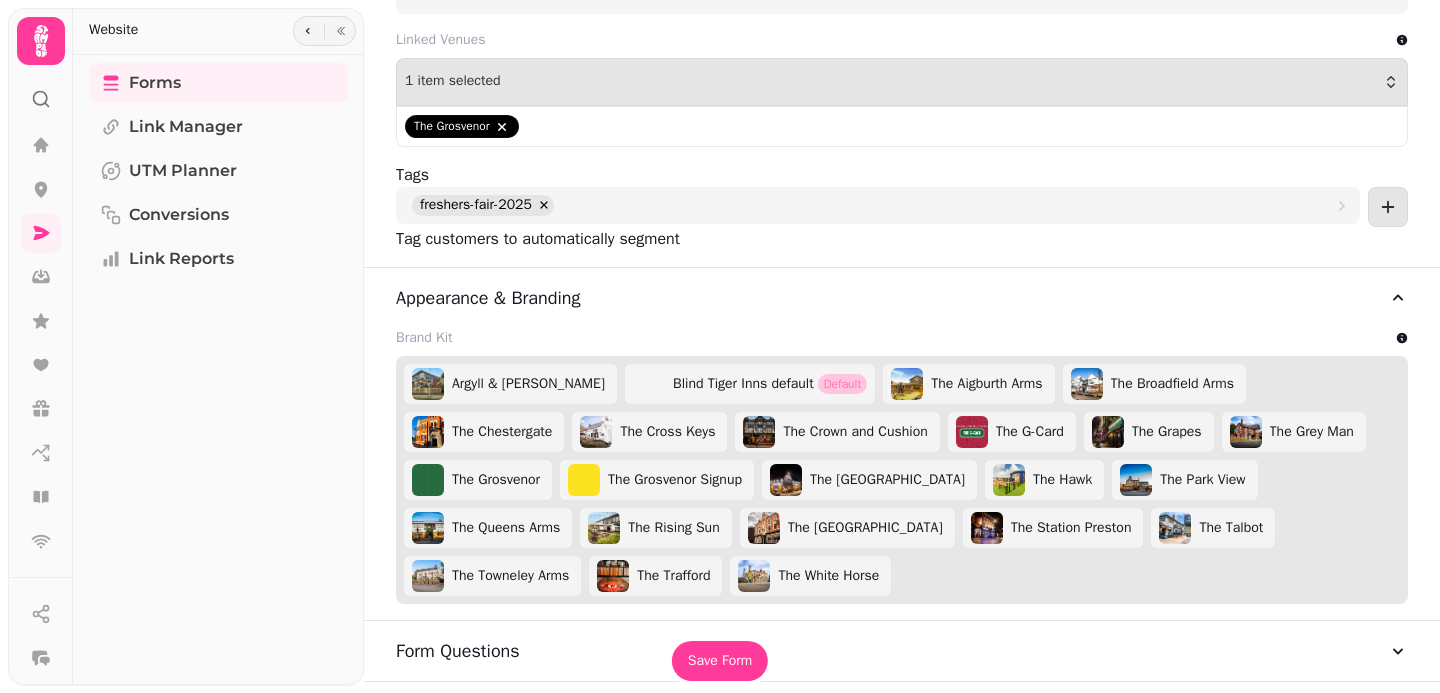 scroll, scrollTop: 692, scrollLeft: 0, axis: vertical 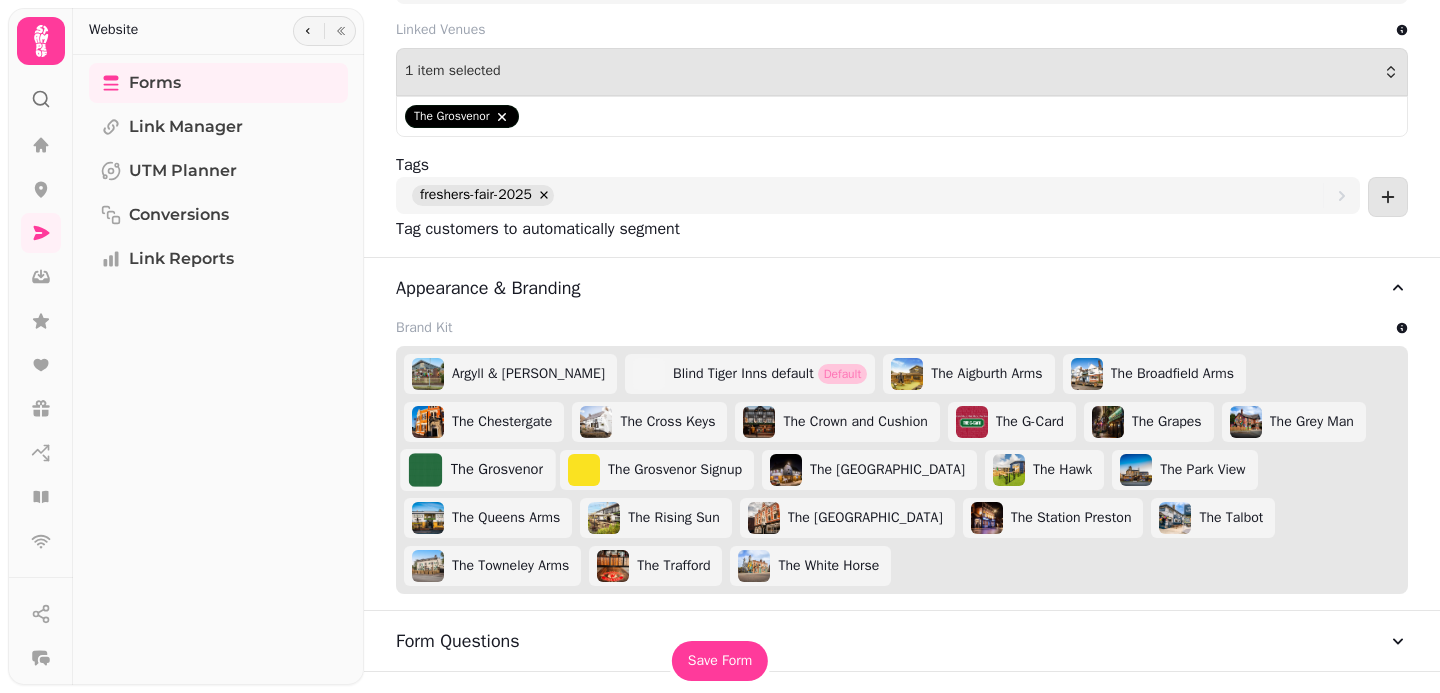 click on "The Grosvenor" at bounding box center (497, 469) 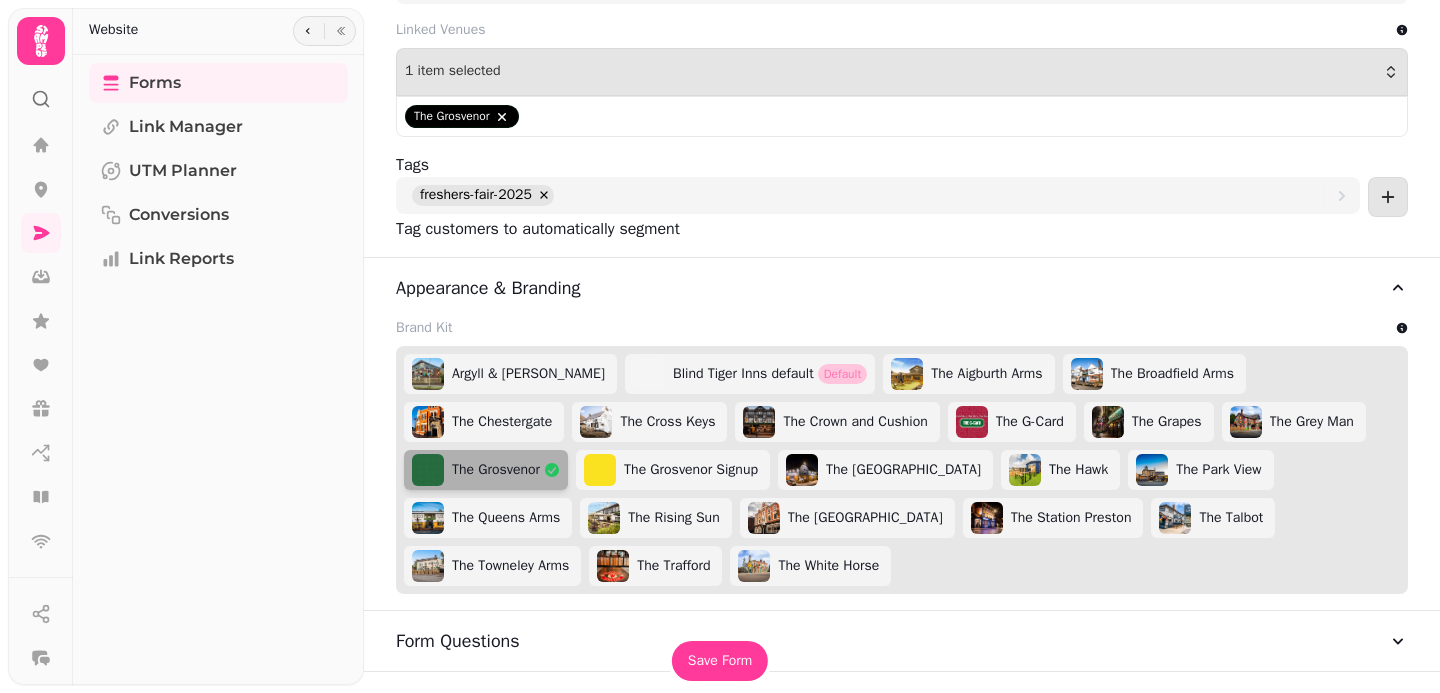 click 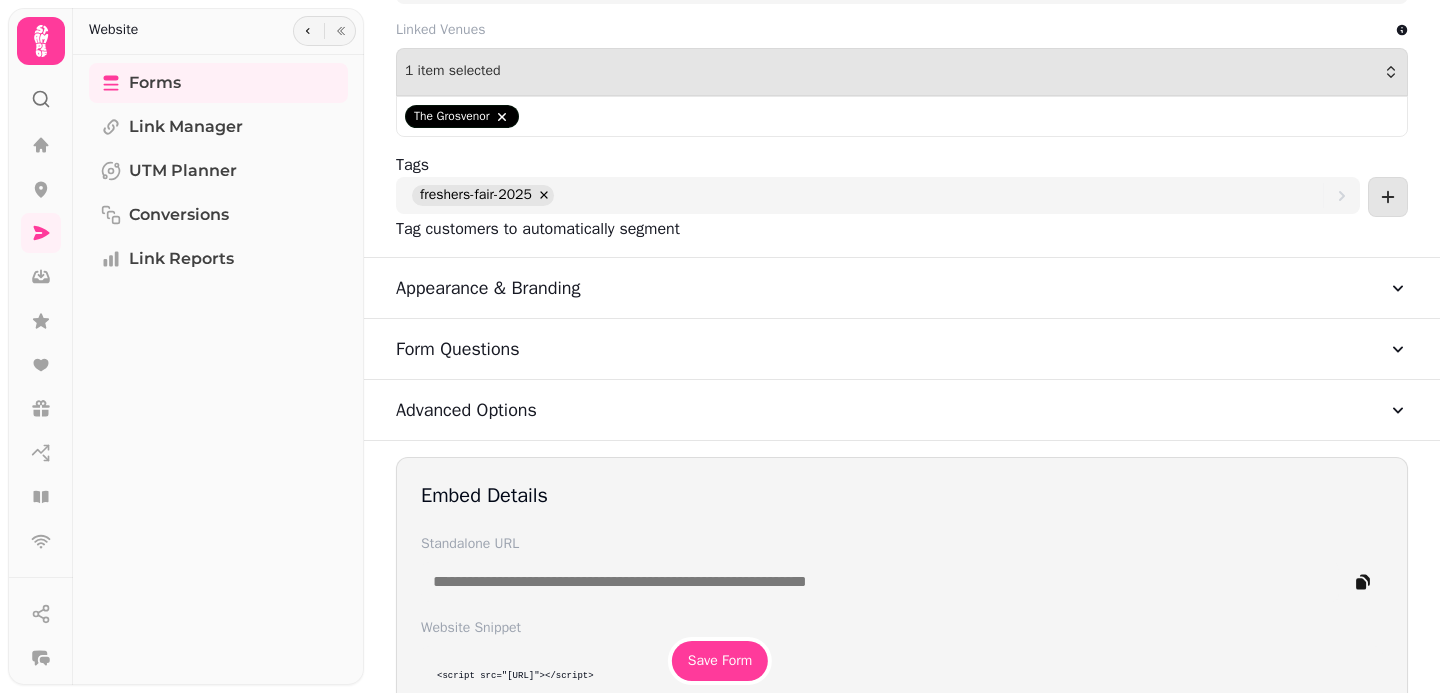 click on "Form Questions" at bounding box center [902, 349] 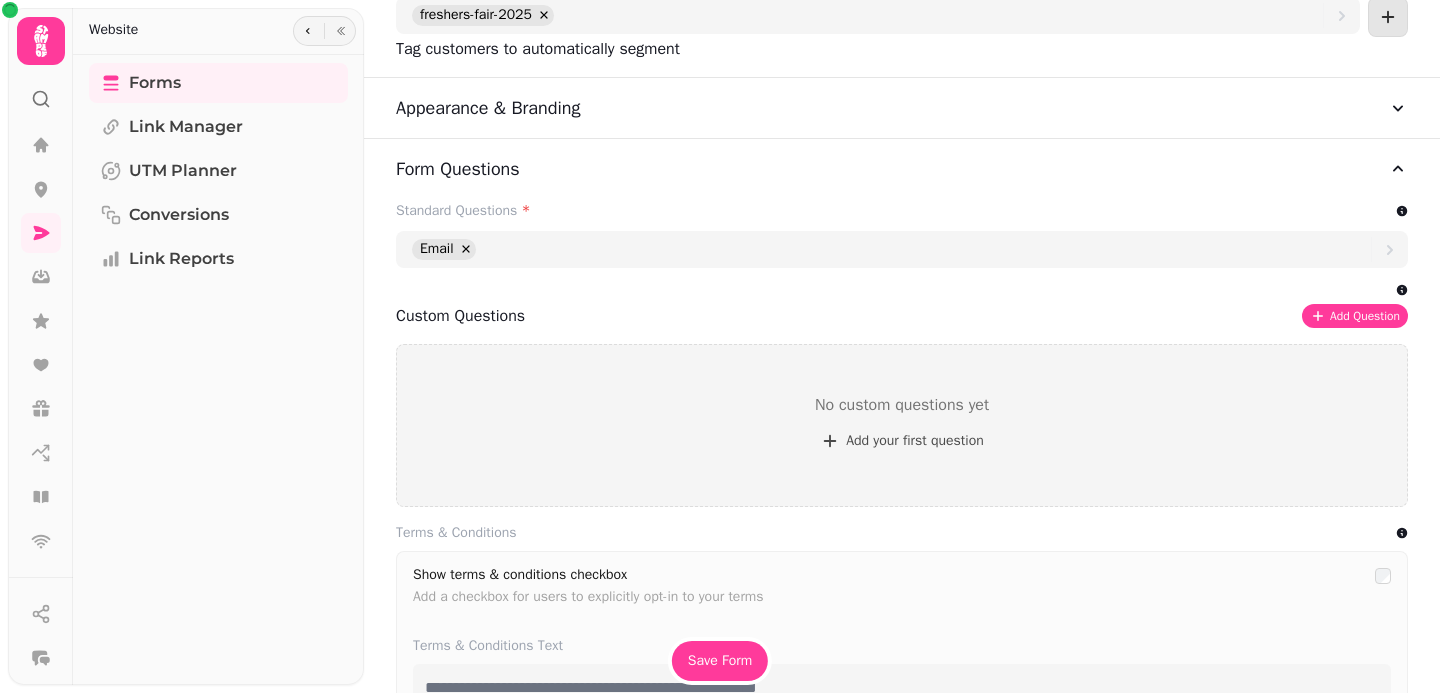 scroll, scrollTop: 875, scrollLeft: 0, axis: vertical 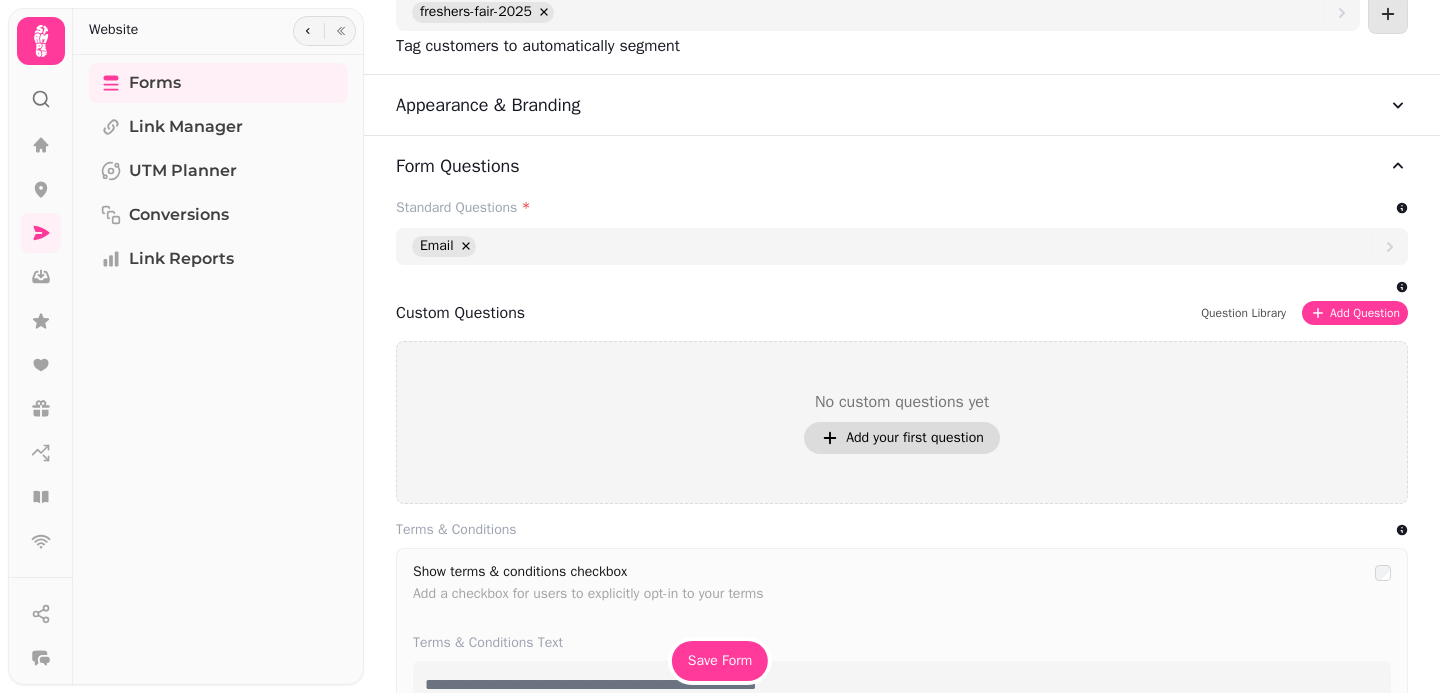 click on "Add your first question" at bounding box center (915, 438) 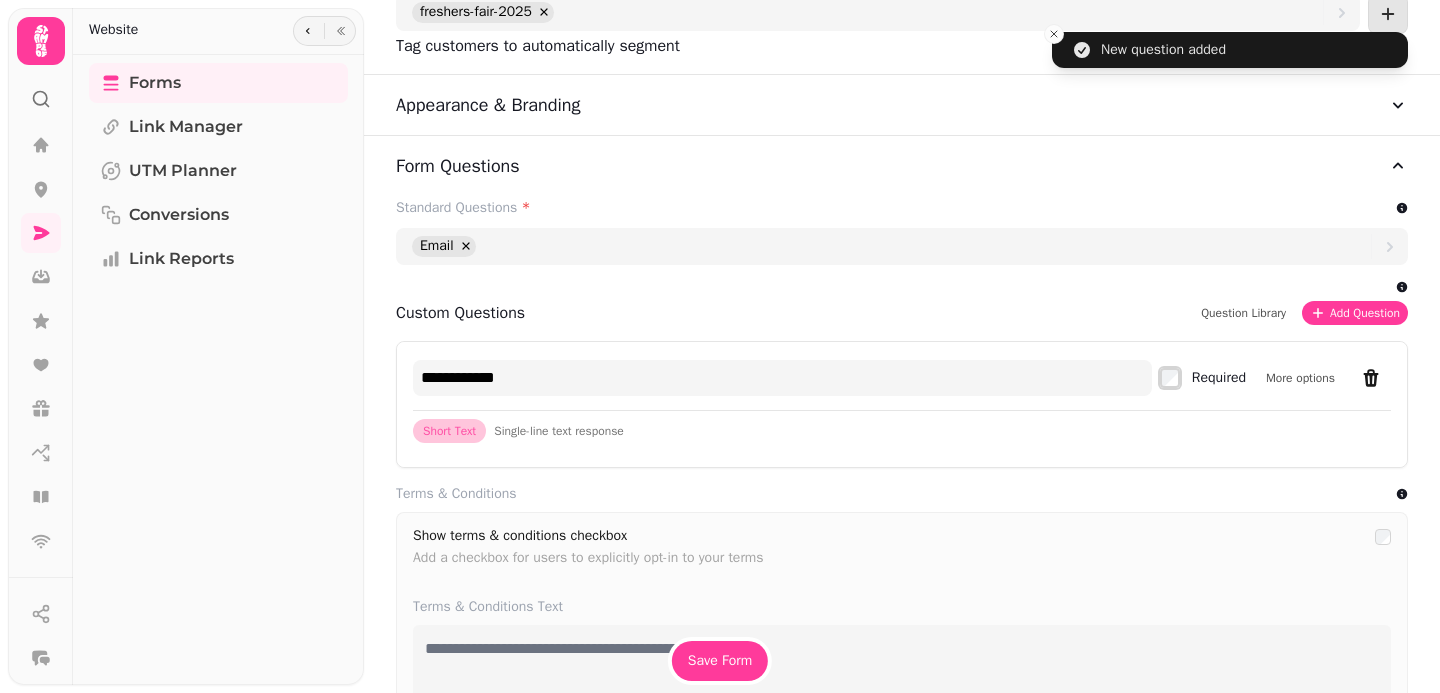 click on "Single-line text response" at bounding box center (559, 431) 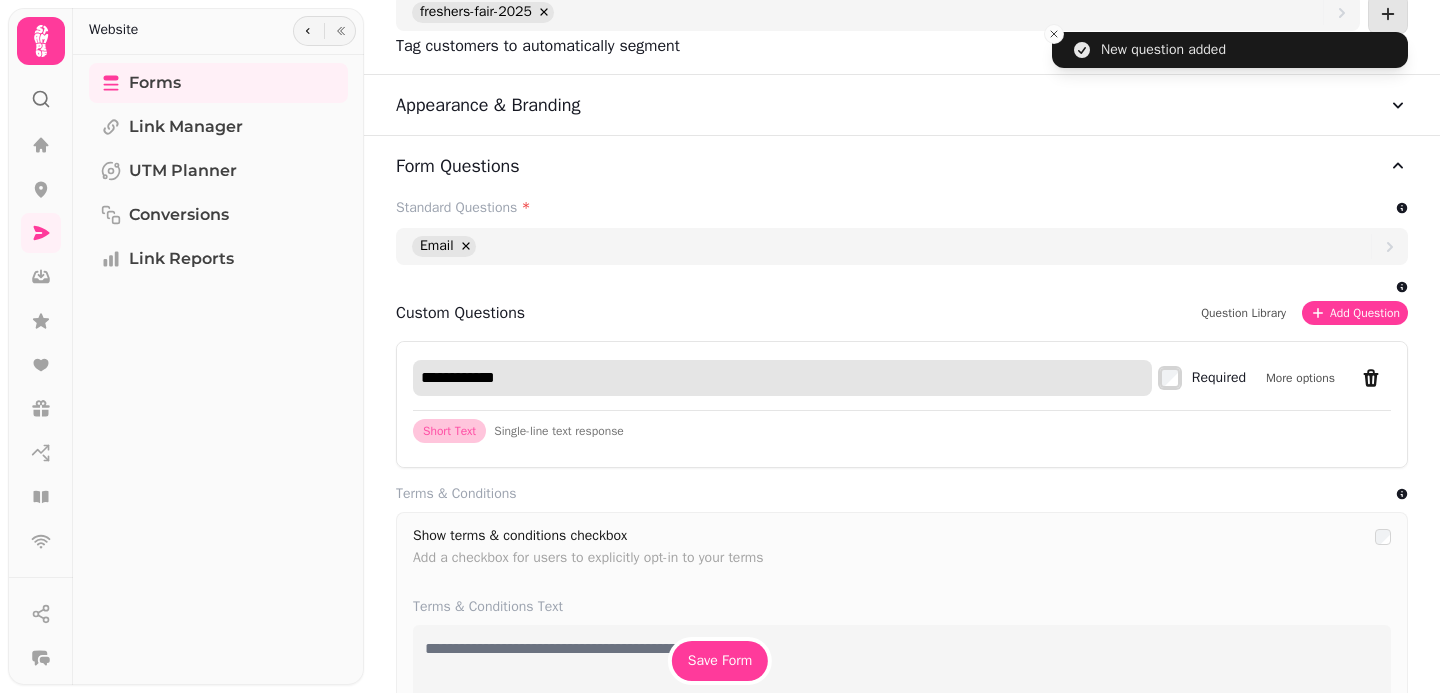 click on "**********" at bounding box center [782, 378] 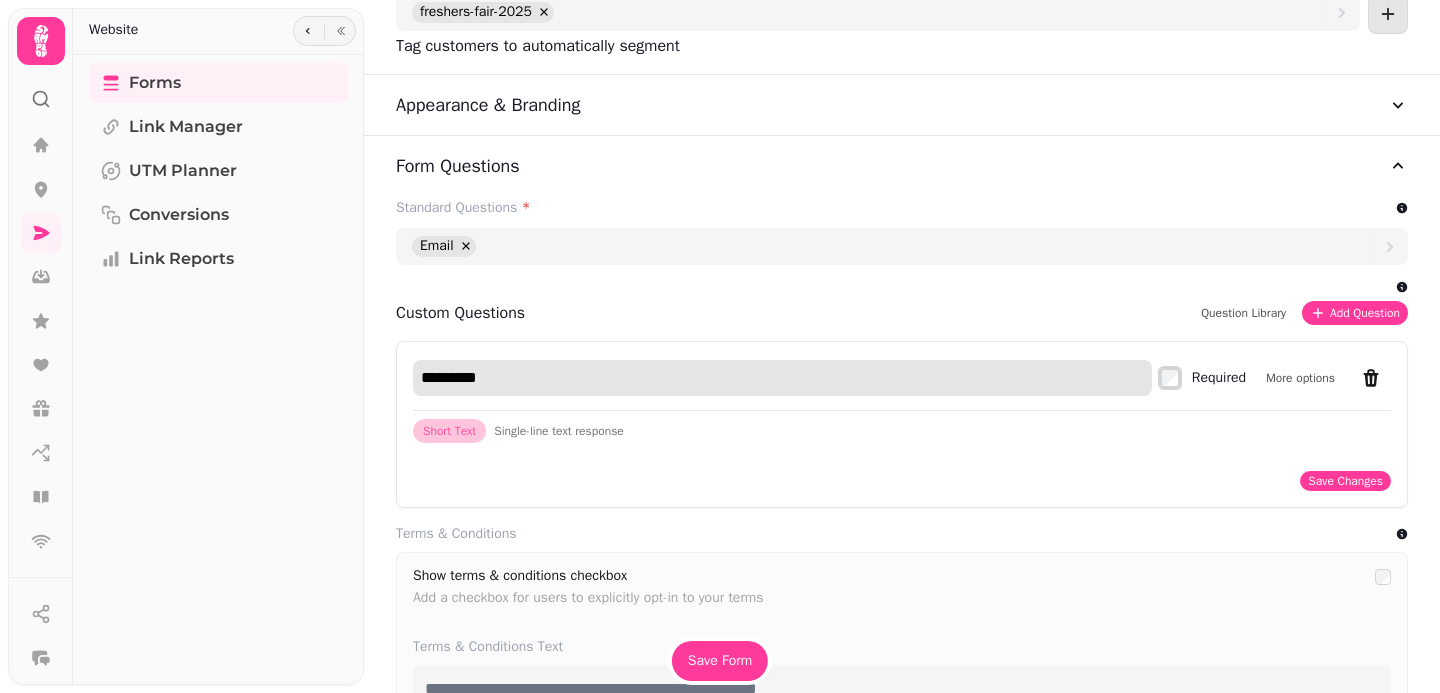 type on "*********" 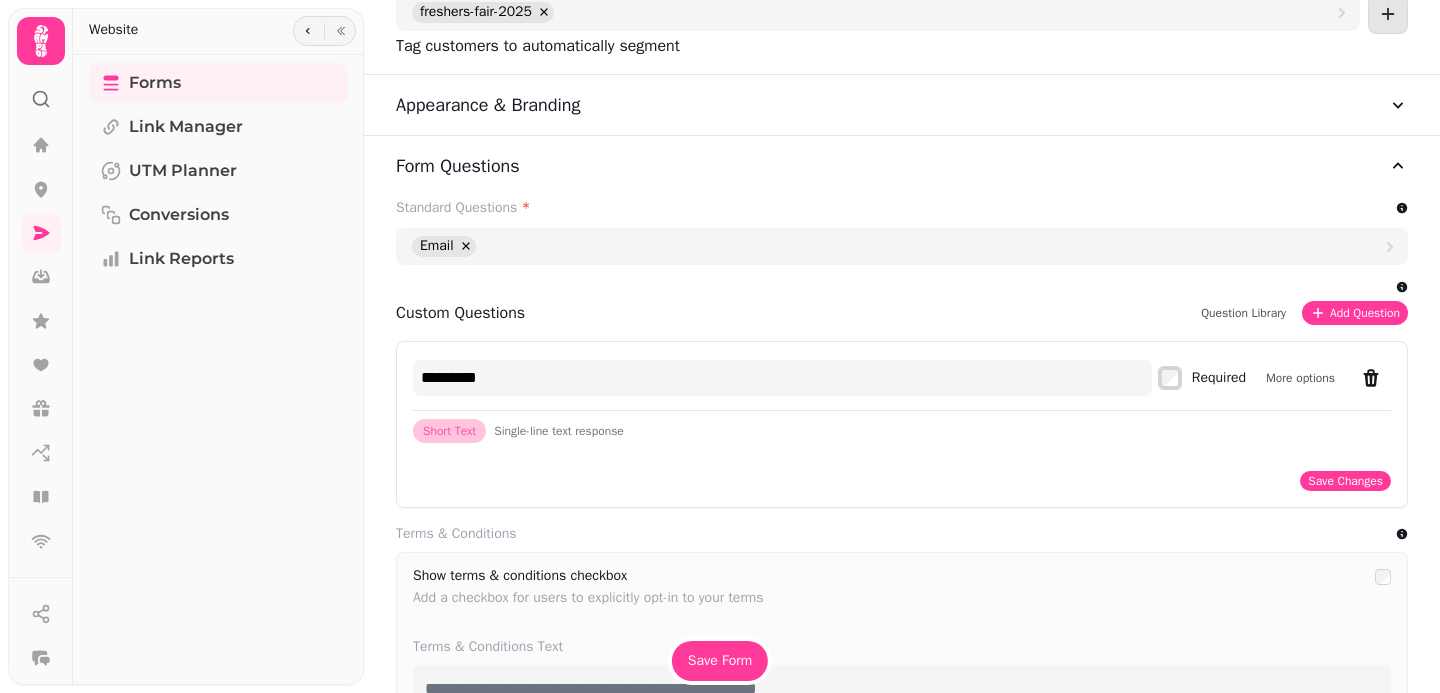click on "********* Required More options Short Text Single-line text response Save Changes" at bounding box center (902, 424) 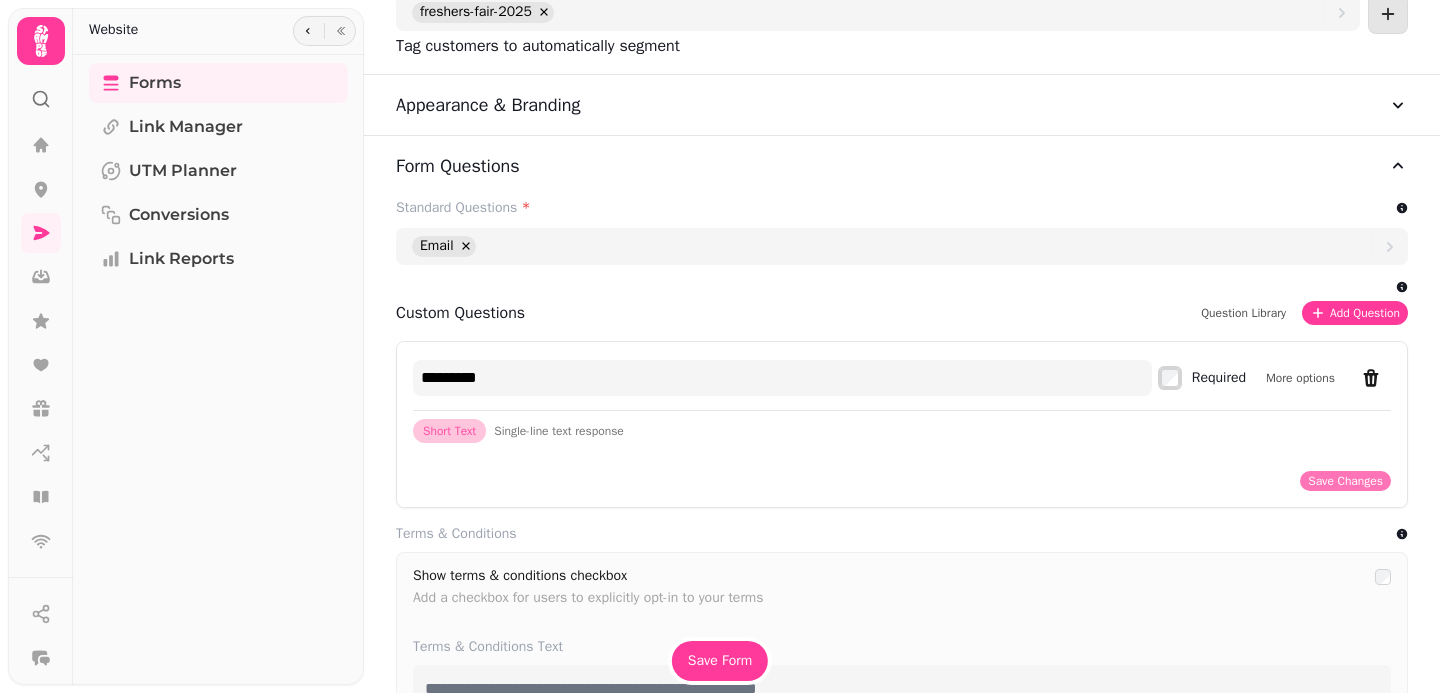 click on "Save Changes" at bounding box center [1345, 481] 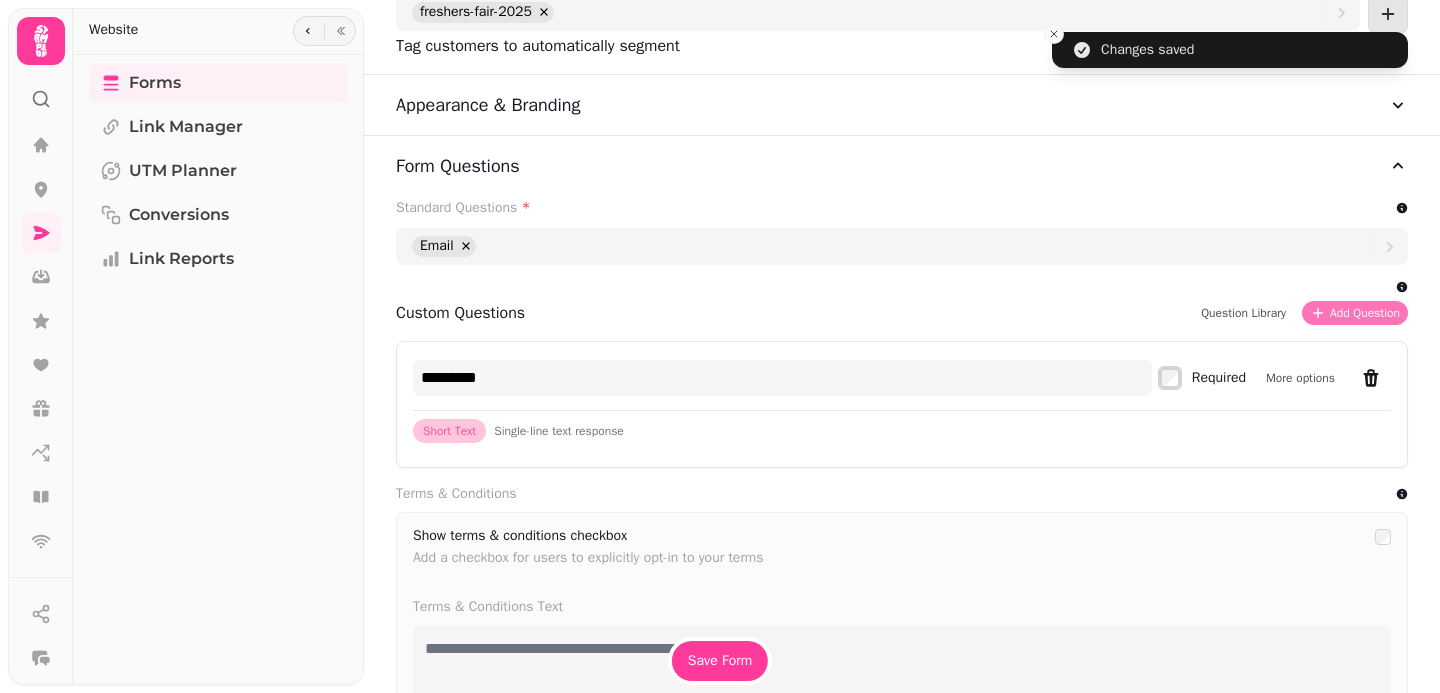click on "Add Question" at bounding box center [1355, 313] 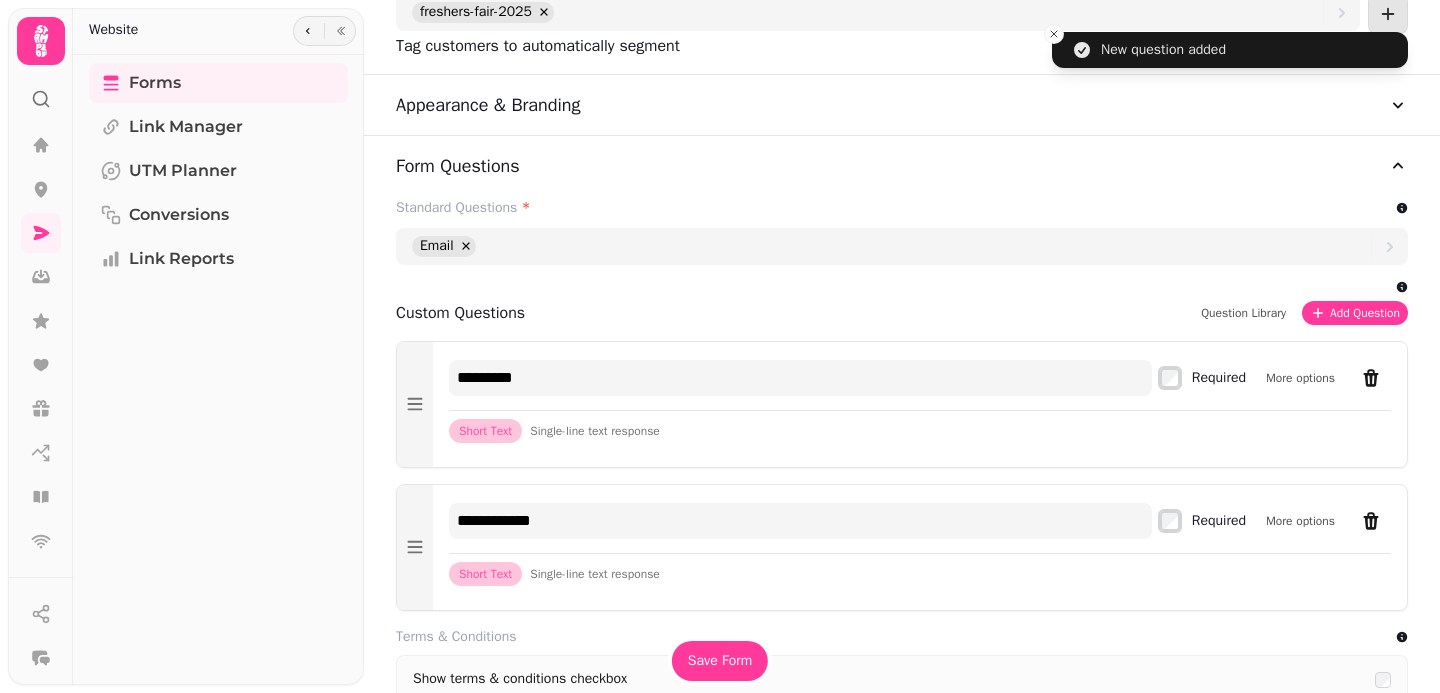 click on "Single-line text response" at bounding box center (595, 574) 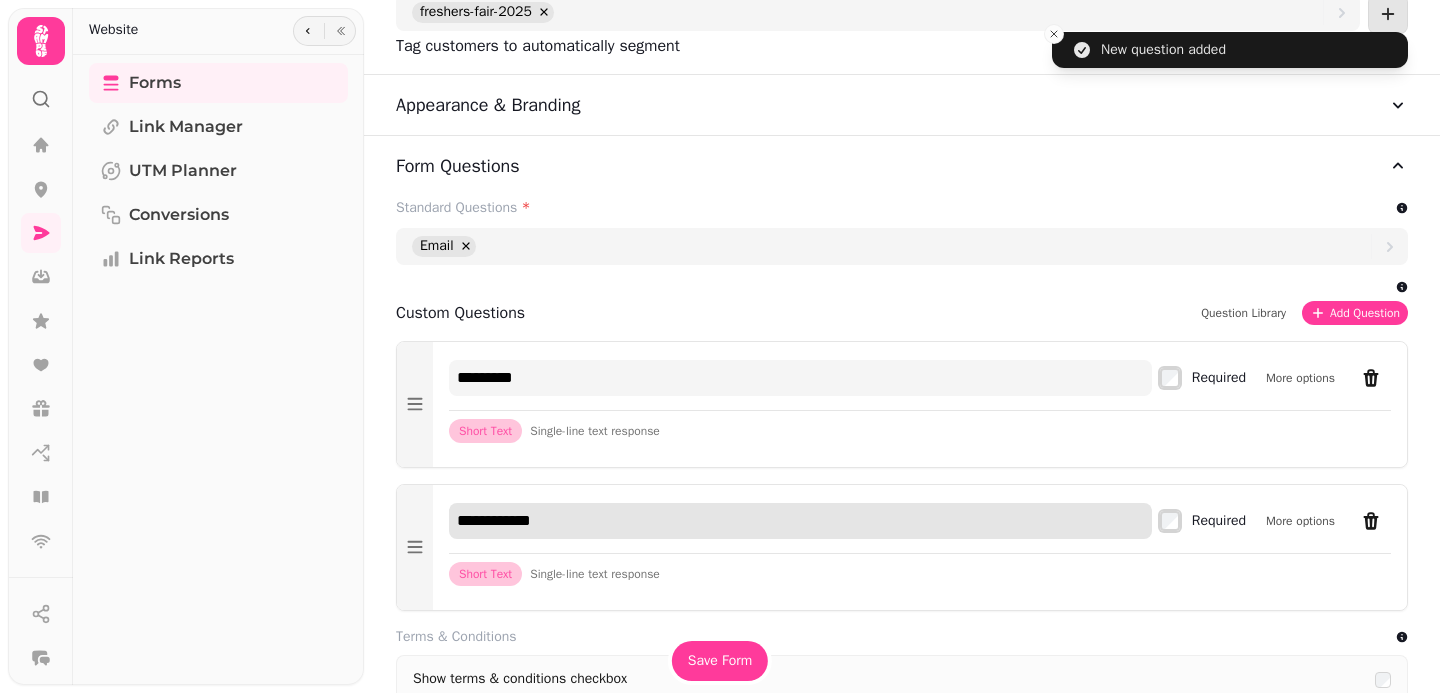 click on "**********" at bounding box center [800, 521] 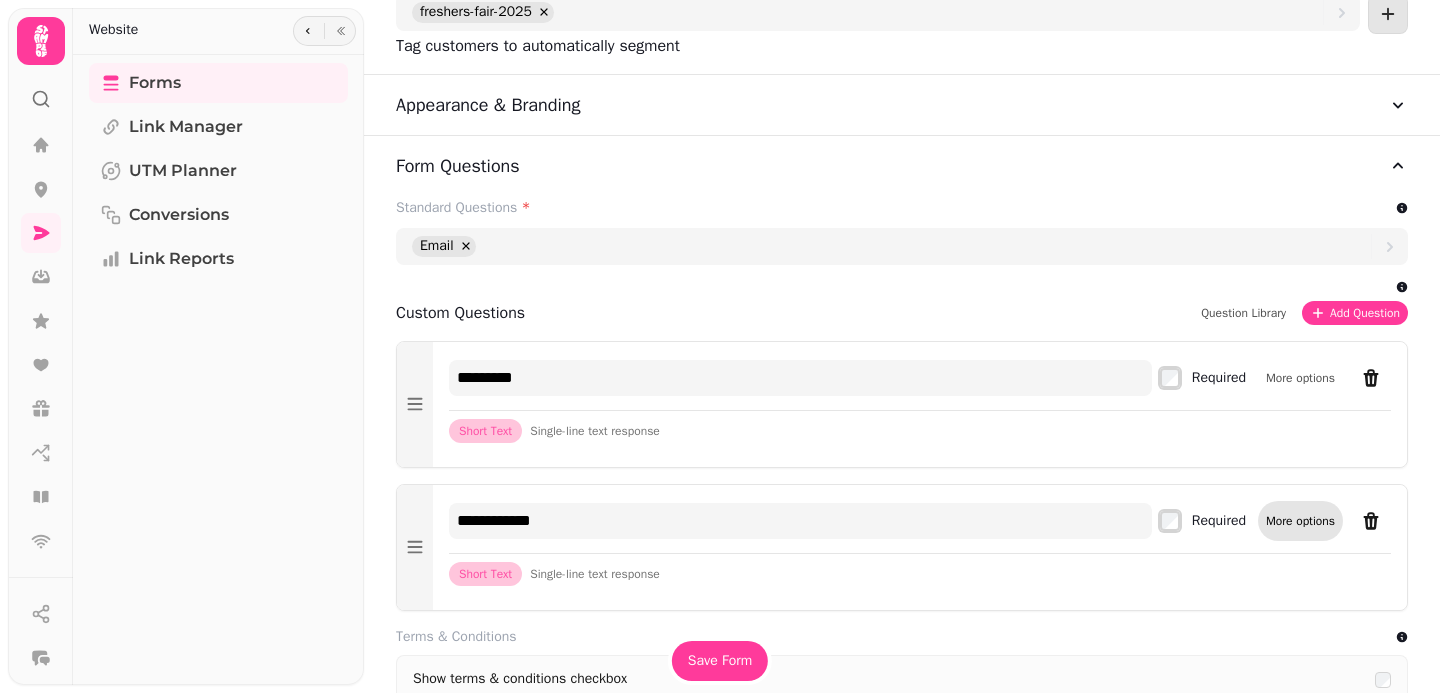 click on "More options" at bounding box center [1300, 521] 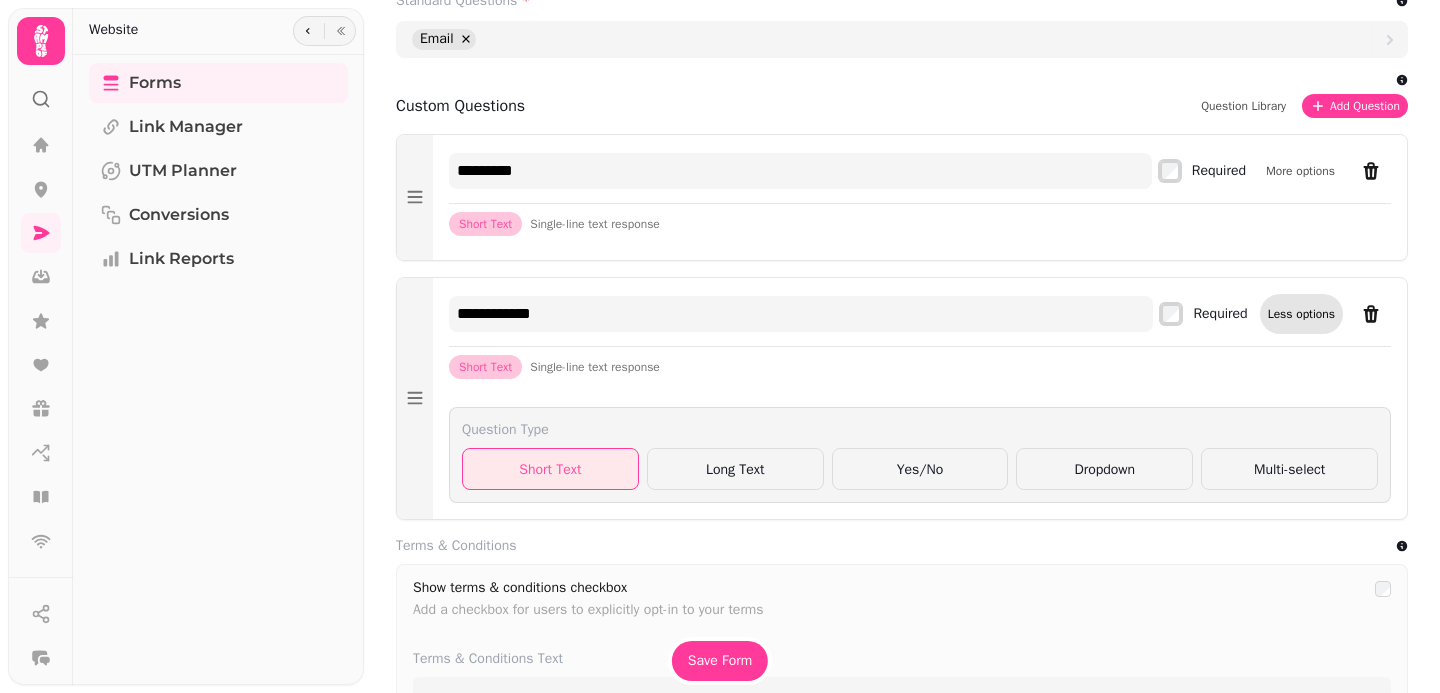 scroll, scrollTop: 1096, scrollLeft: 0, axis: vertical 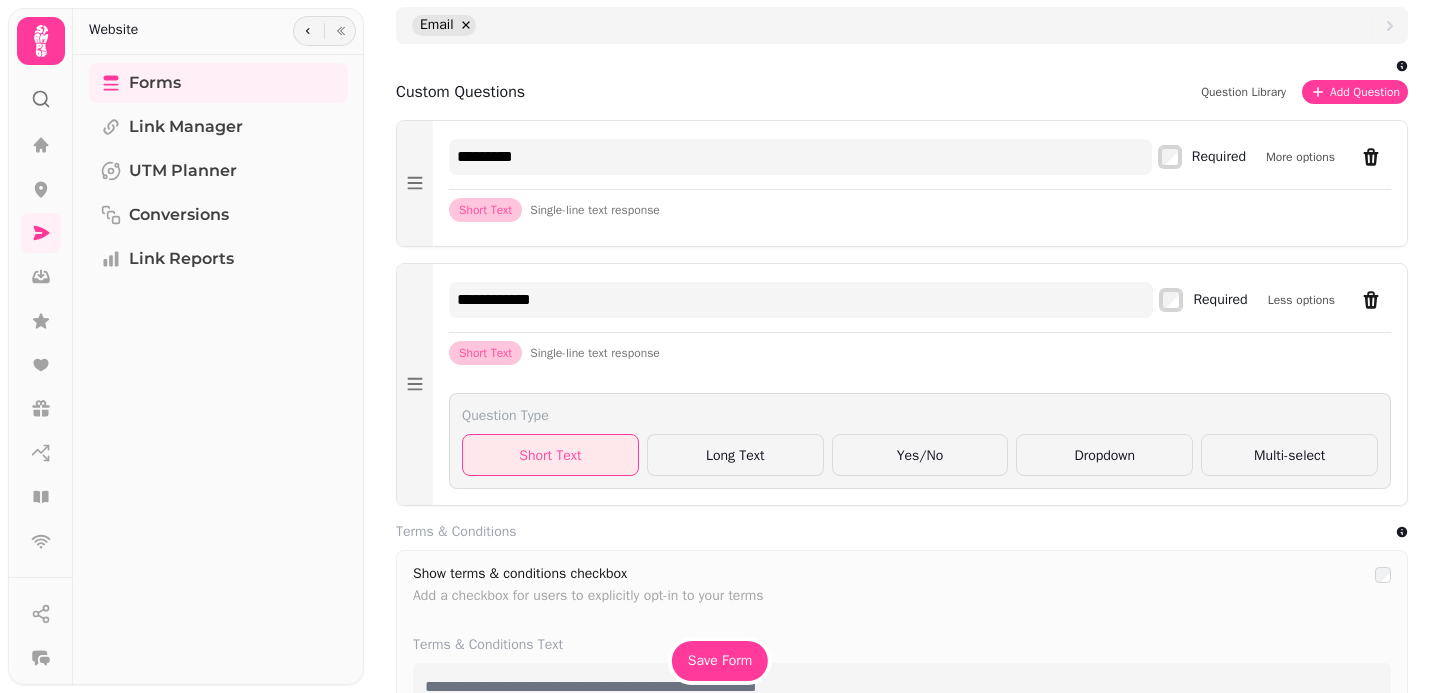 click on "Long Text" at bounding box center [735, 455] 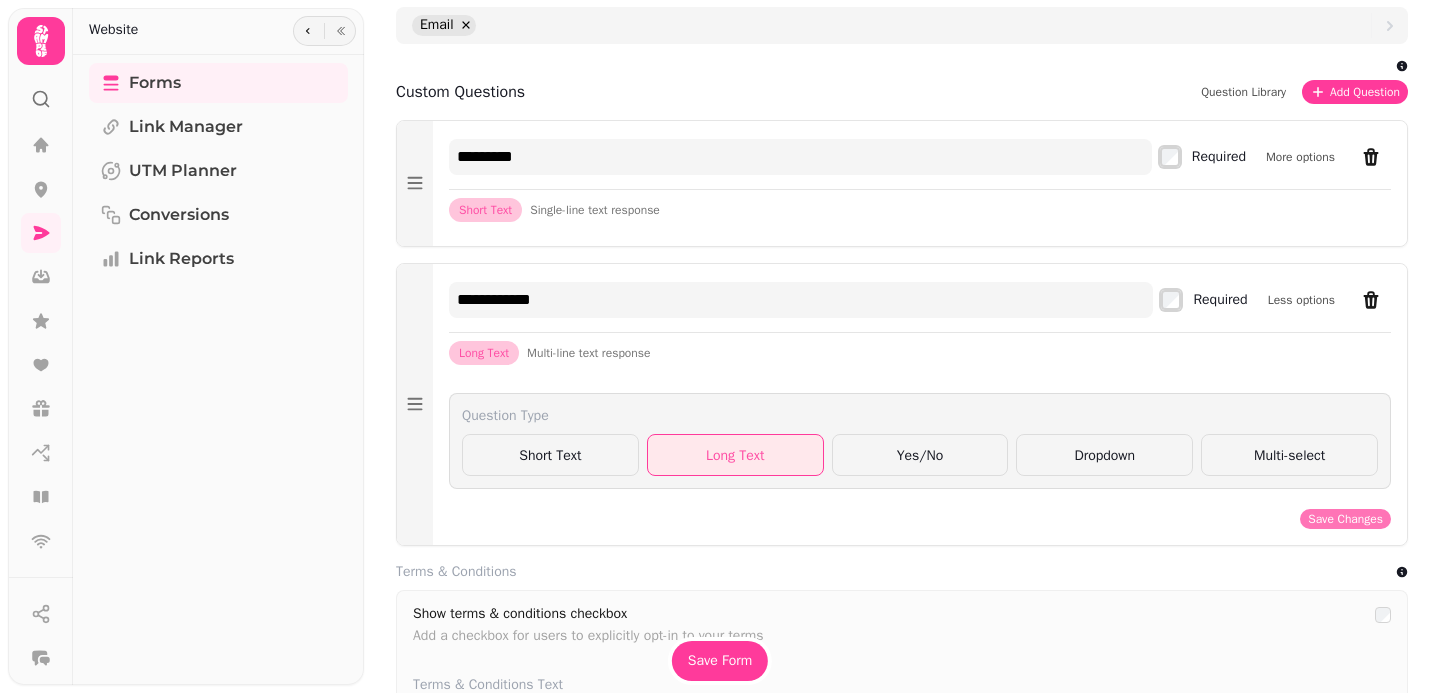 click on "Save Changes" at bounding box center (1345, 519) 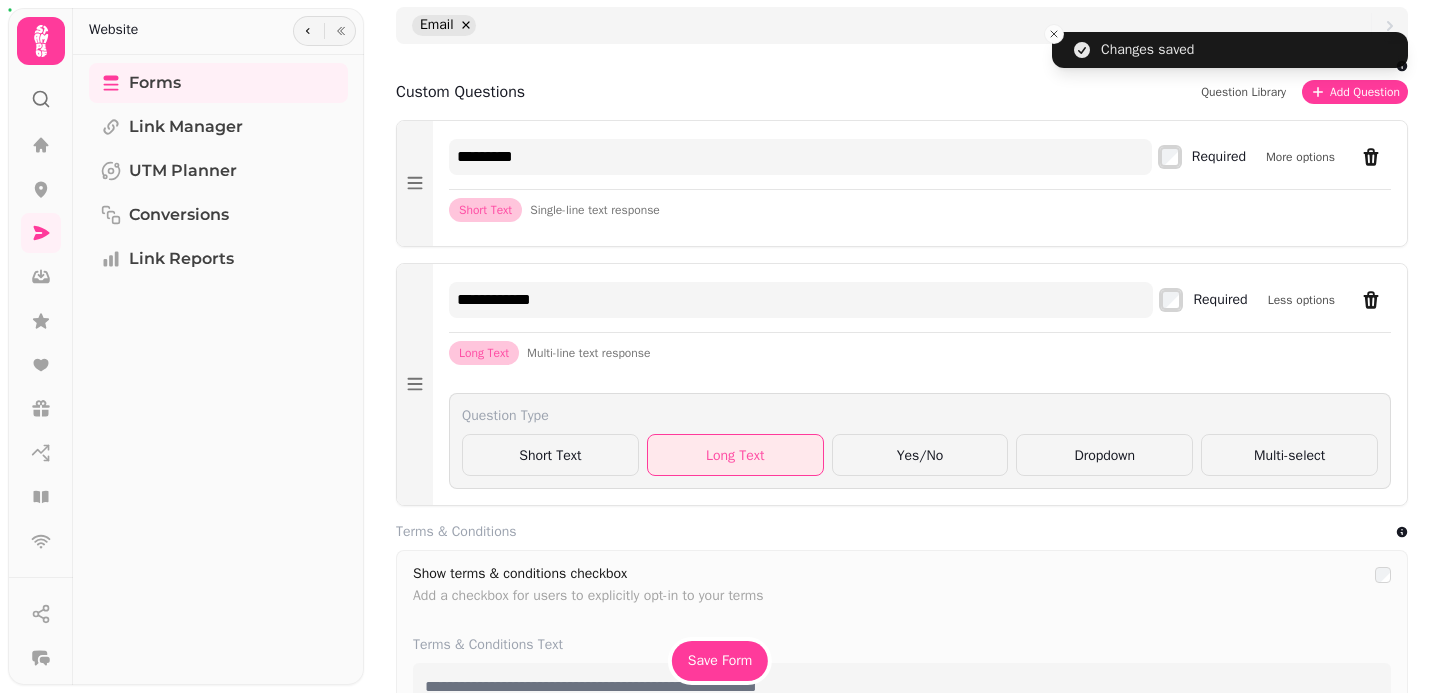 click on "Short Text Single-line text response" at bounding box center (920, 210) 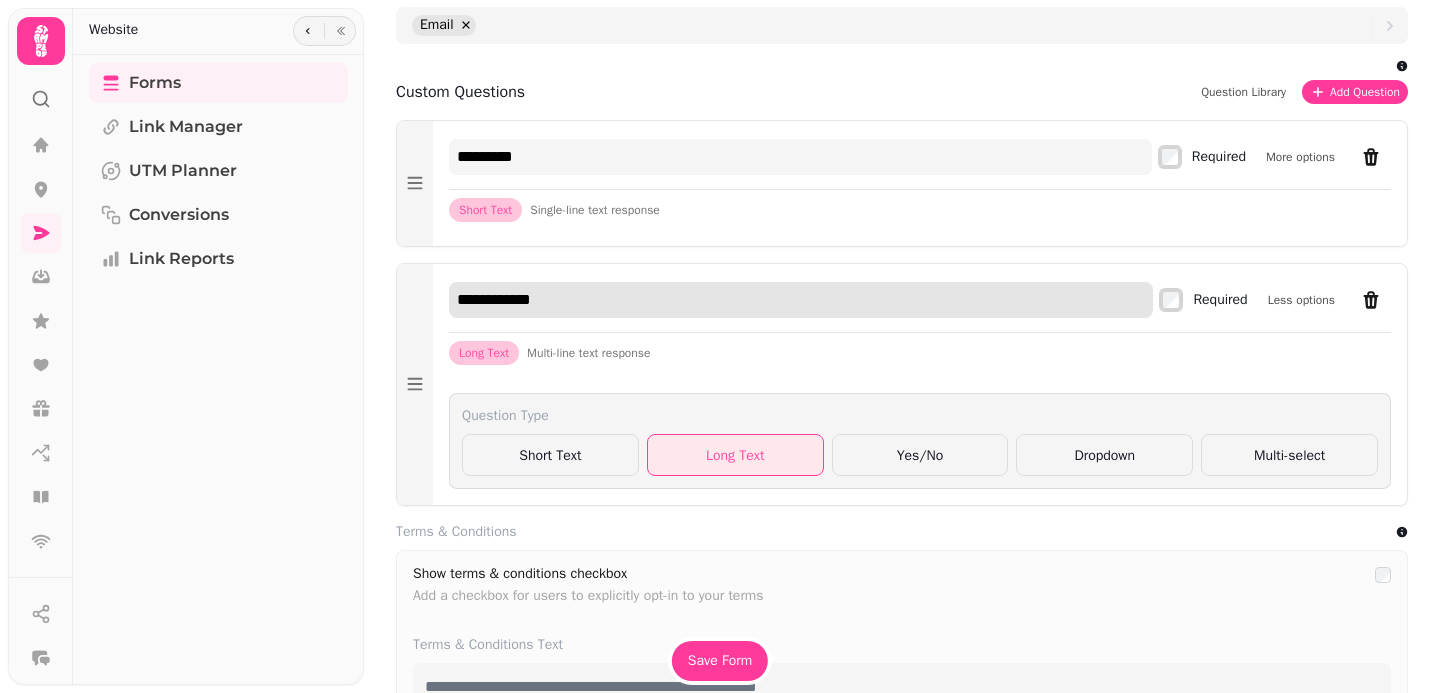 click on "**********" at bounding box center [801, 300] 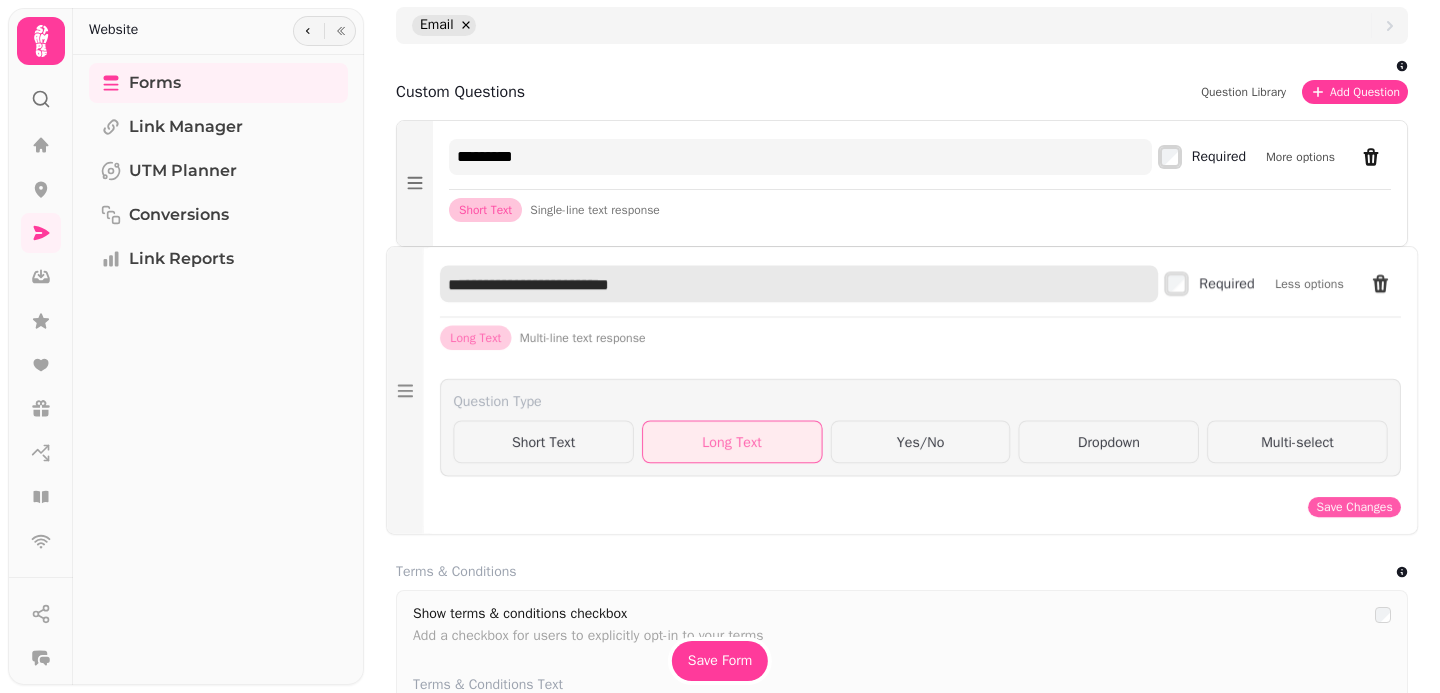 drag, startPoint x: 685, startPoint y: 303, endPoint x: 584, endPoint y: 289, distance: 101.96568 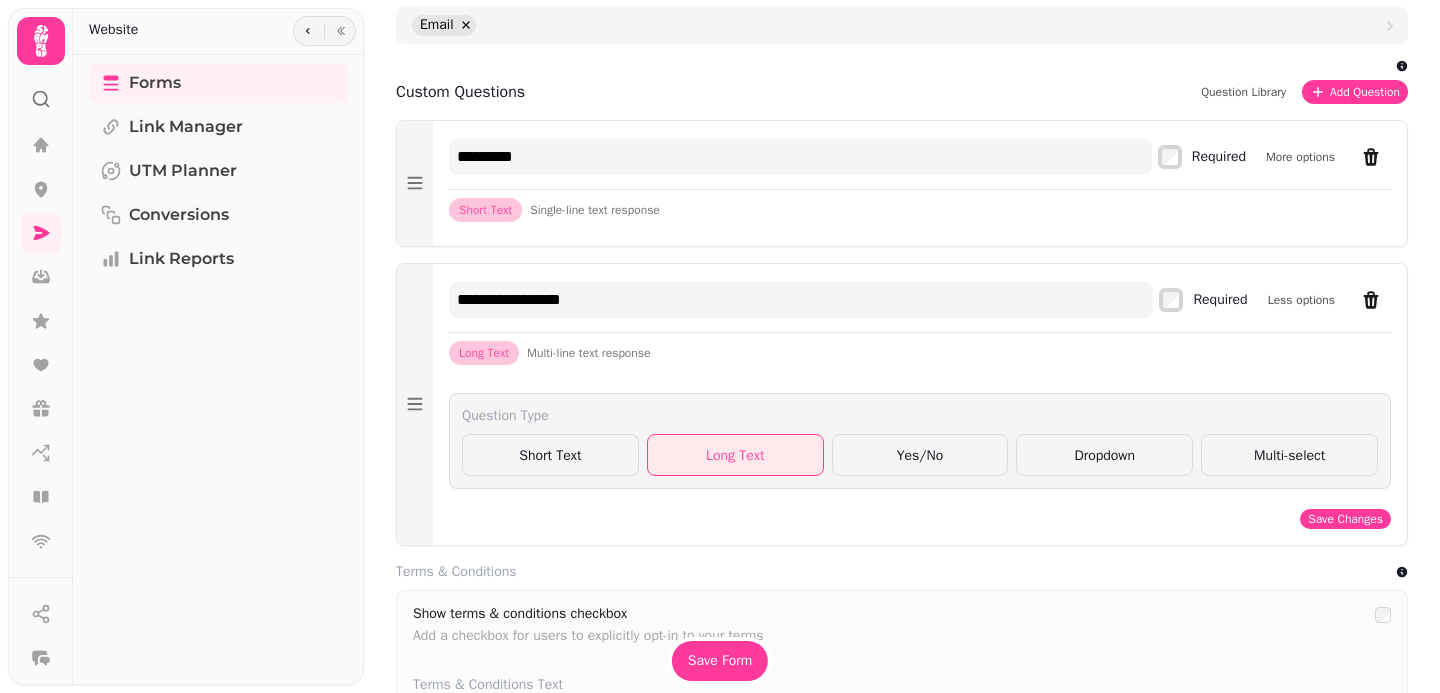 click on "Short Text" at bounding box center (550, 455) 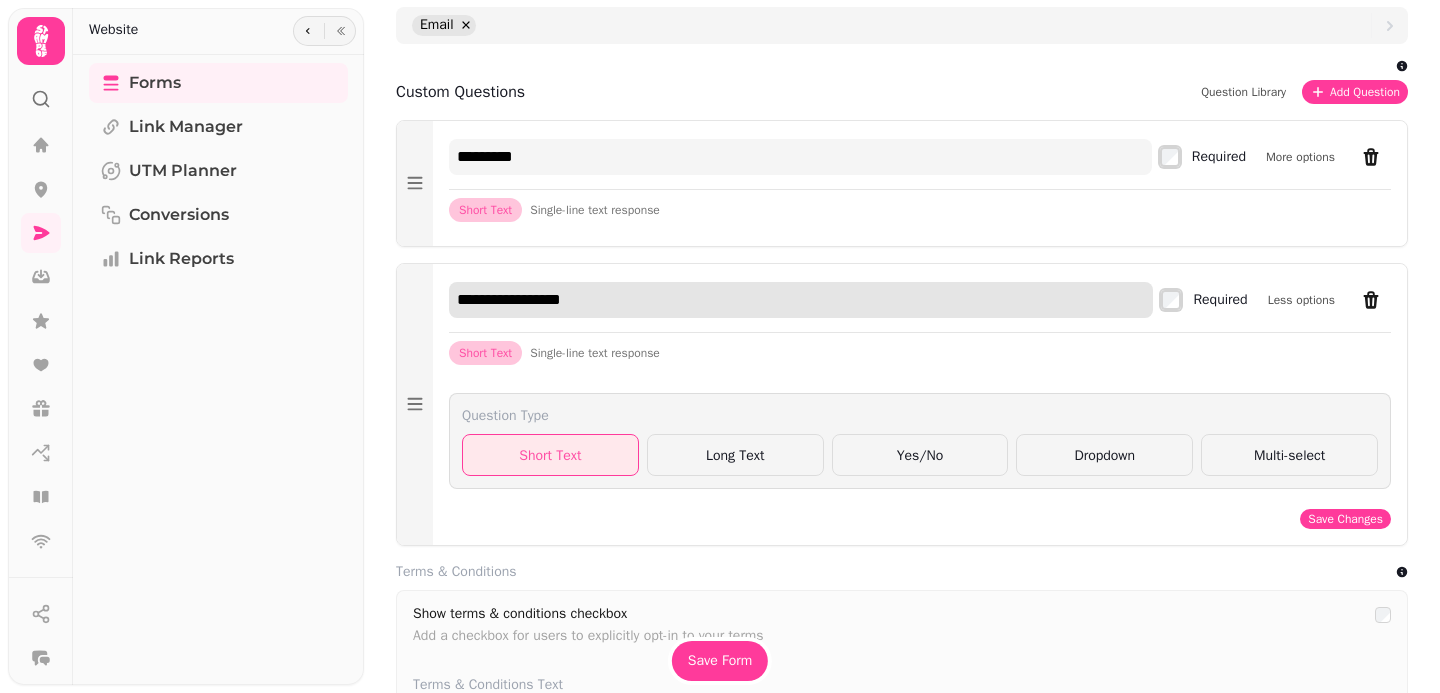 click on "**********" at bounding box center (801, 300) 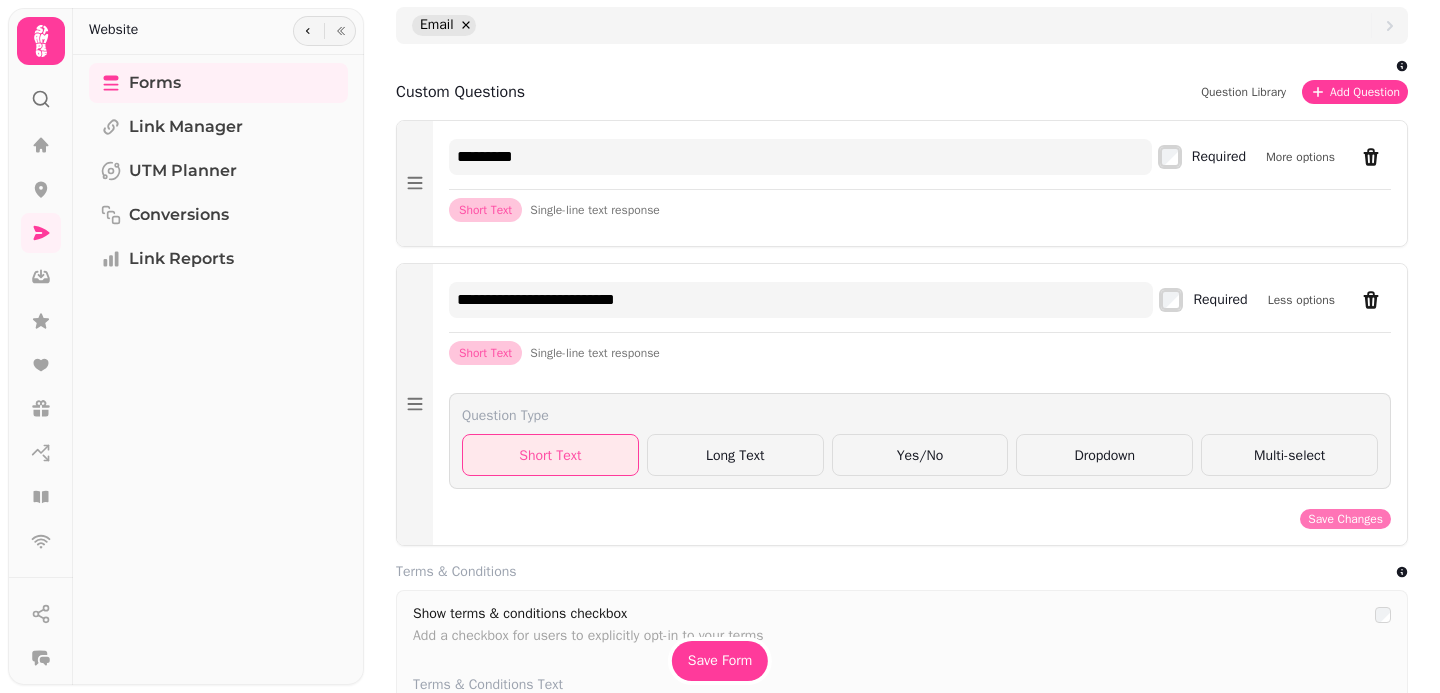 click on "Save Changes" at bounding box center [1345, 519] 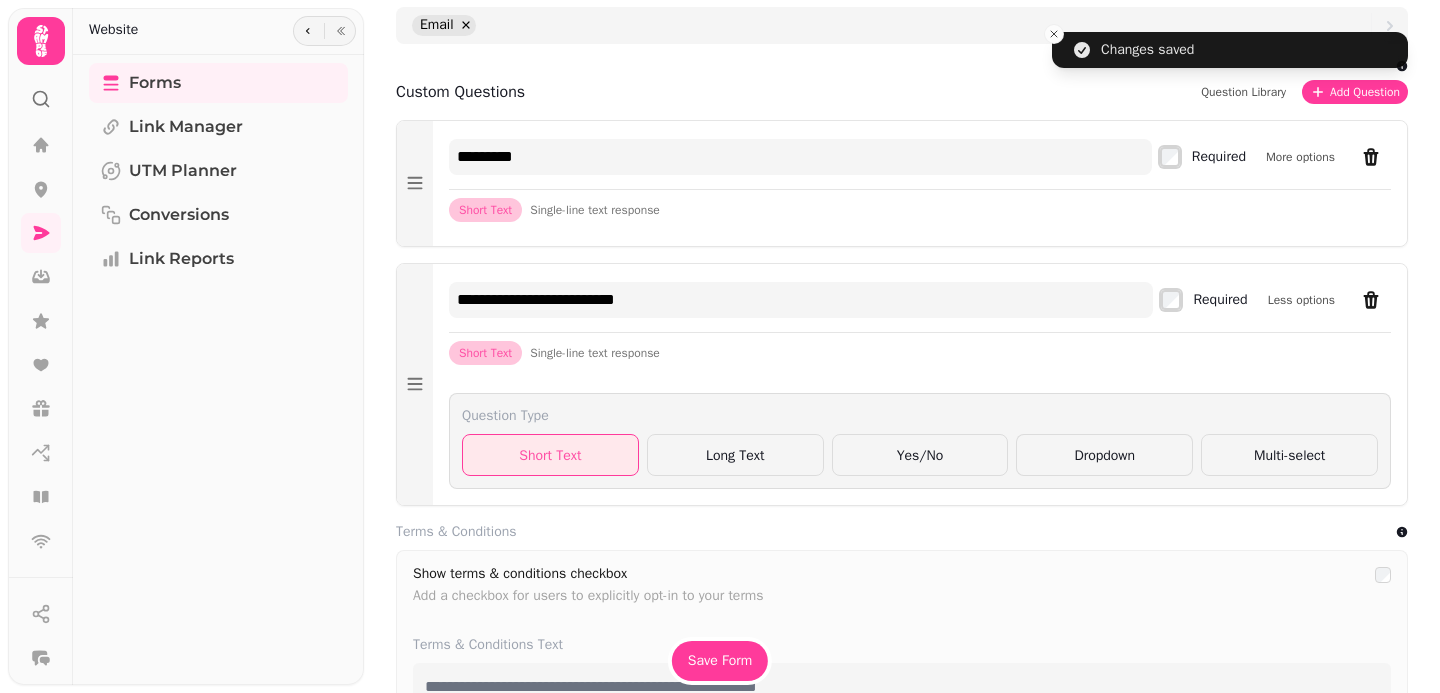 click on "Dropdown" at bounding box center (1104, 455) 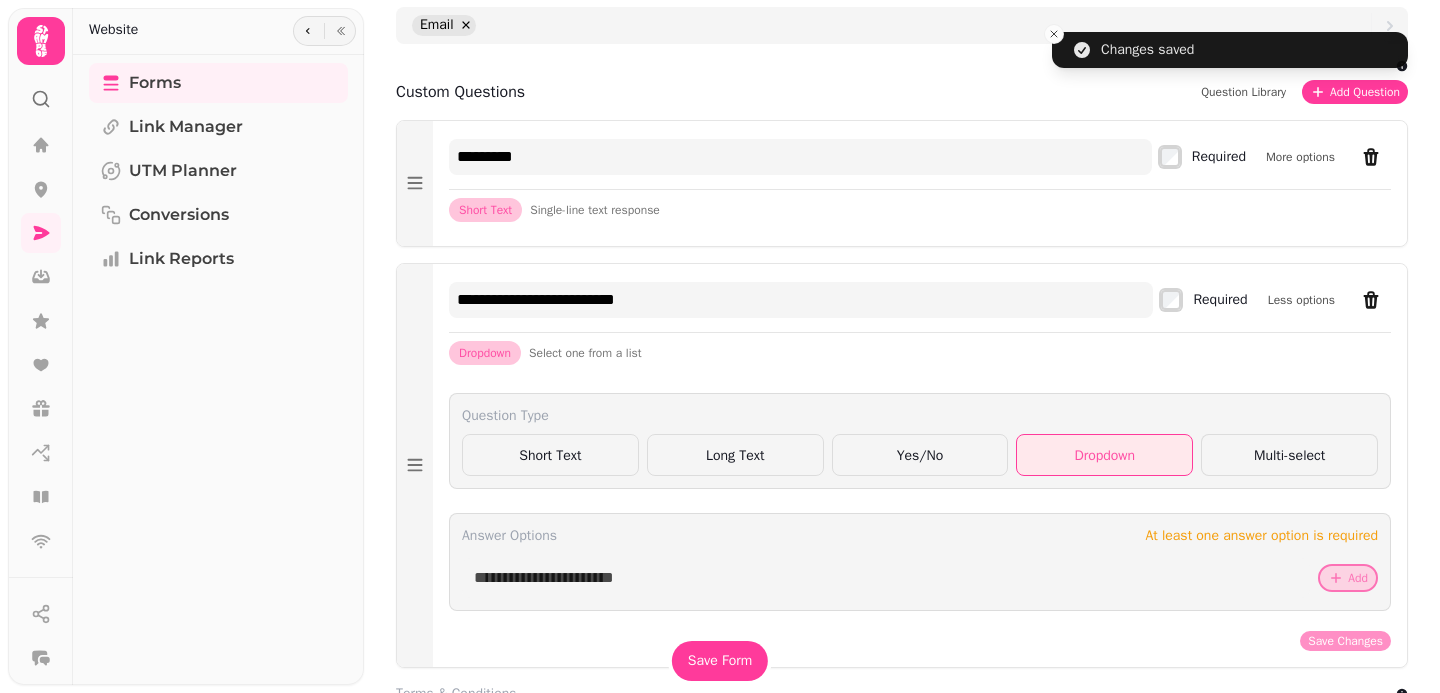 click on "Multi-select" at bounding box center (1289, 455) 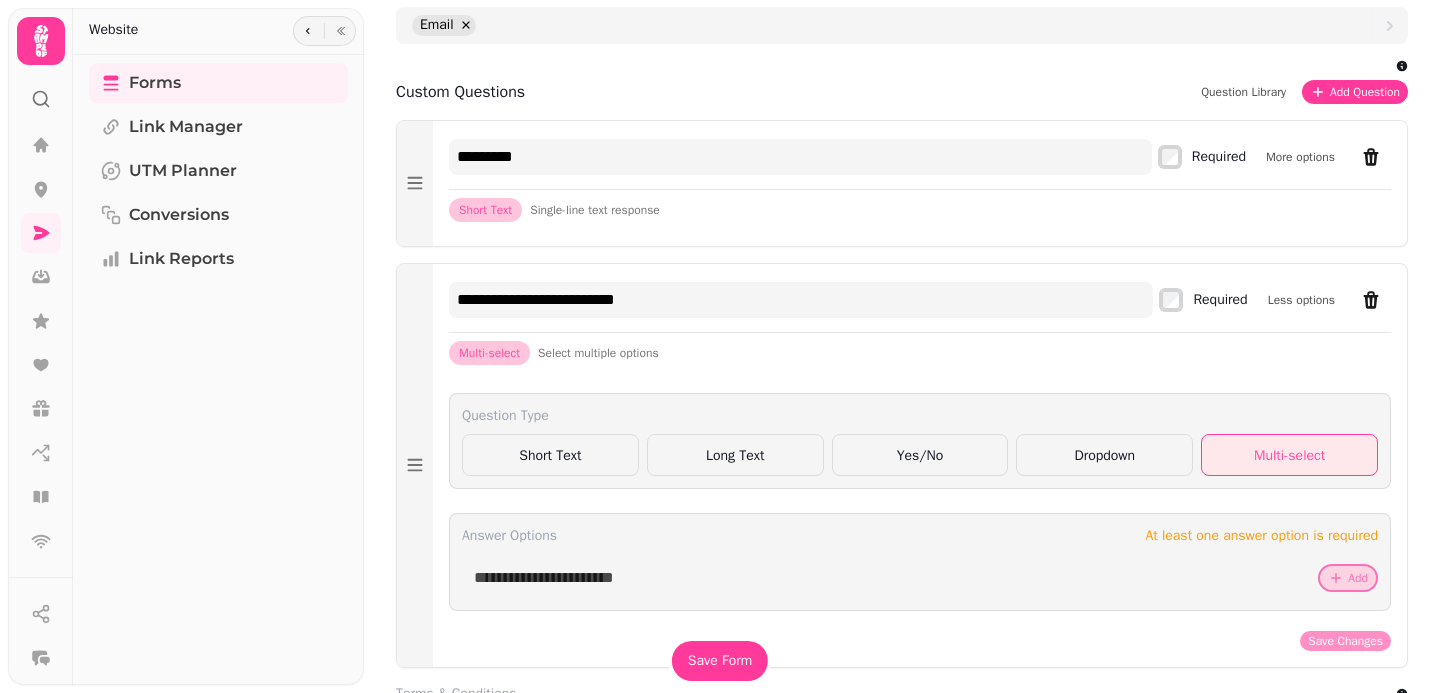 click on "Answer Options At least one answer option is required Add" at bounding box center [920, 562] 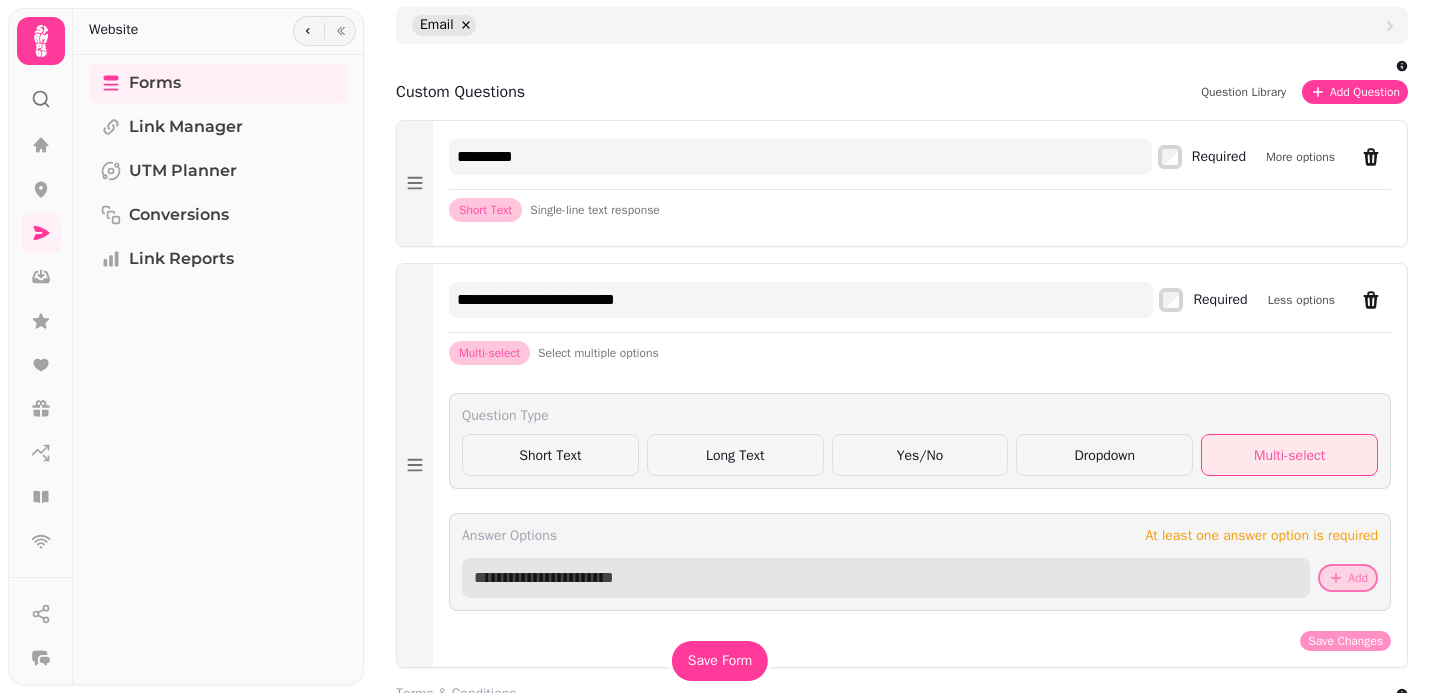 click at bounding box center [886, 578] 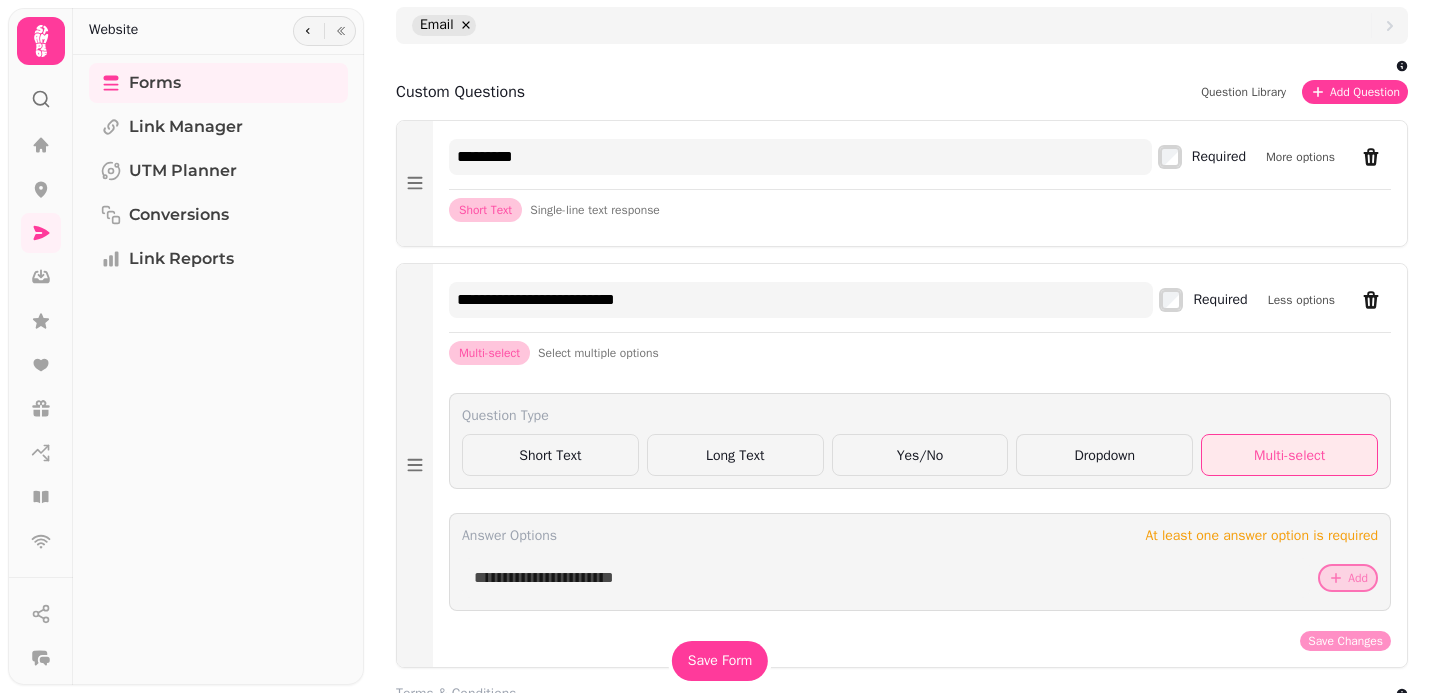 click on "Dropdown" at bounding box center [1104, 455] 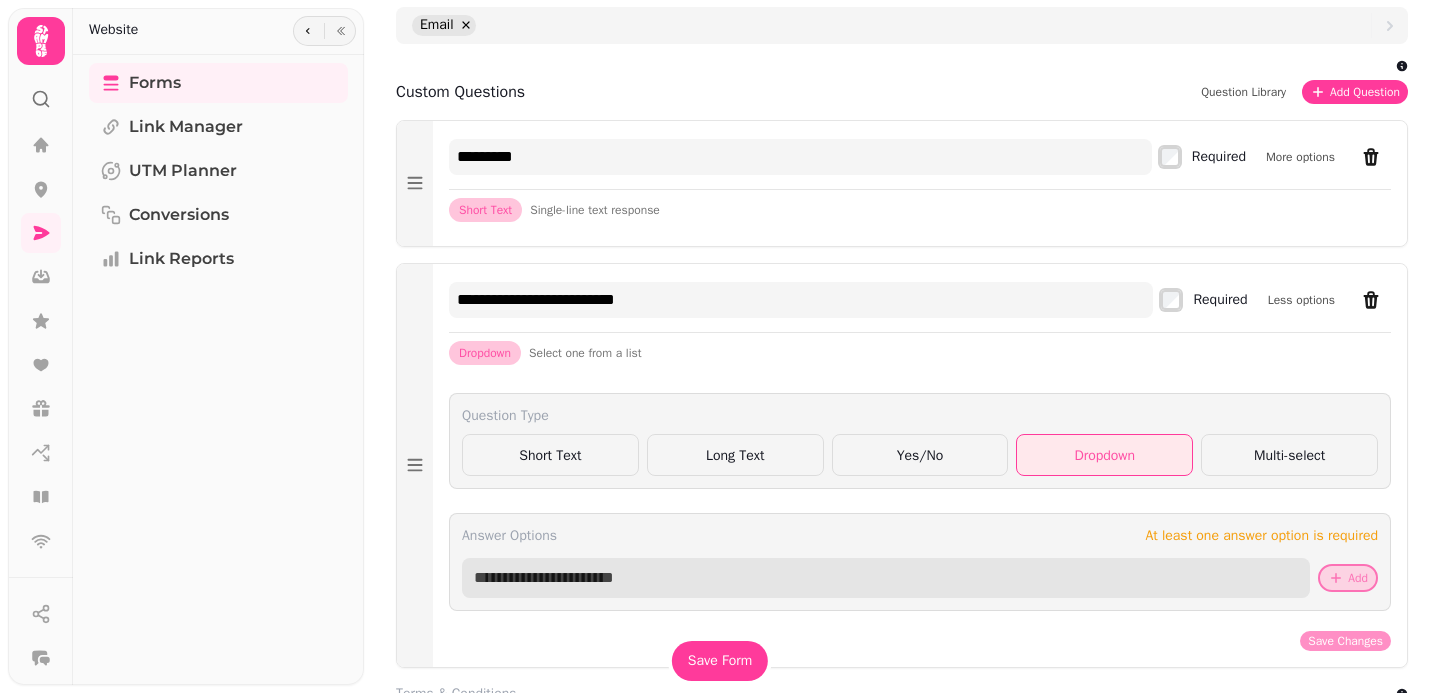 click at bounding box center (886, 578) 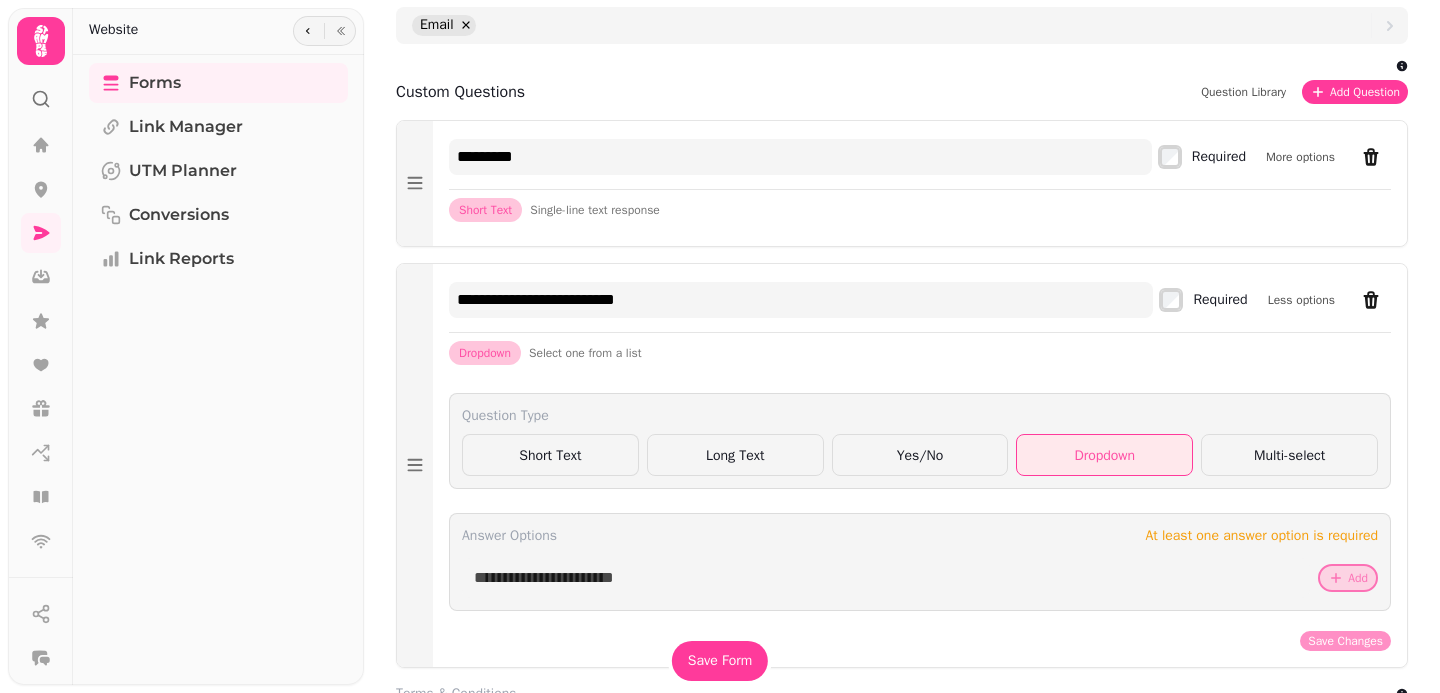 click on "Short Text" at bounding box center (550, 455) 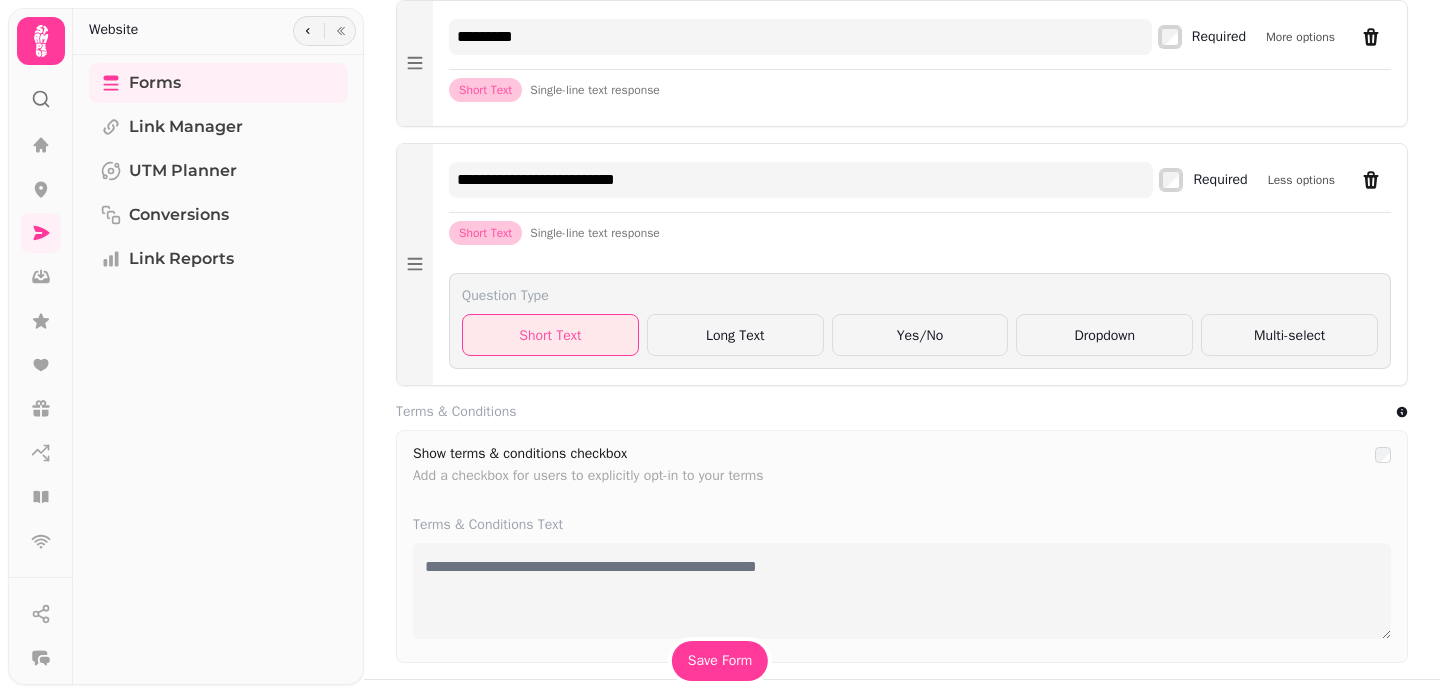 scroll, scrollTop: 1307, scrollLeft: 0, axis: vertical 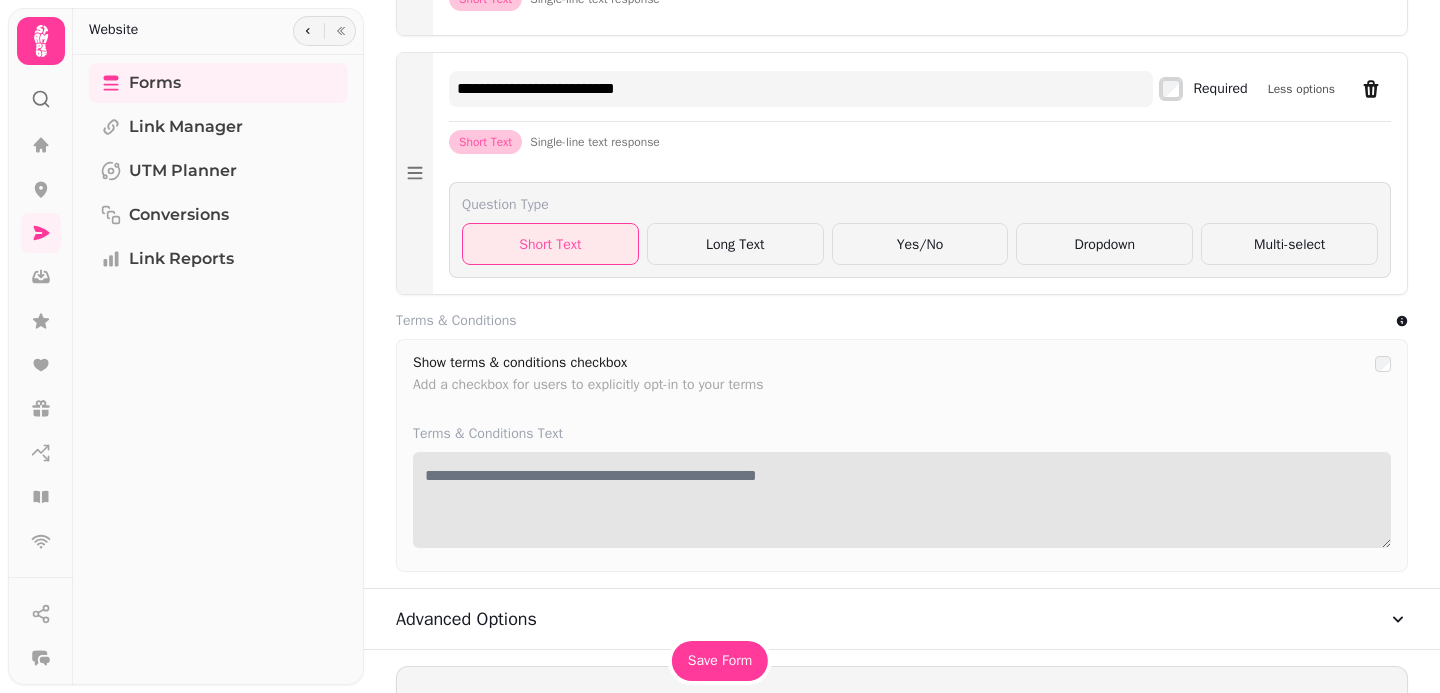 click at bounding box center (902, 500) 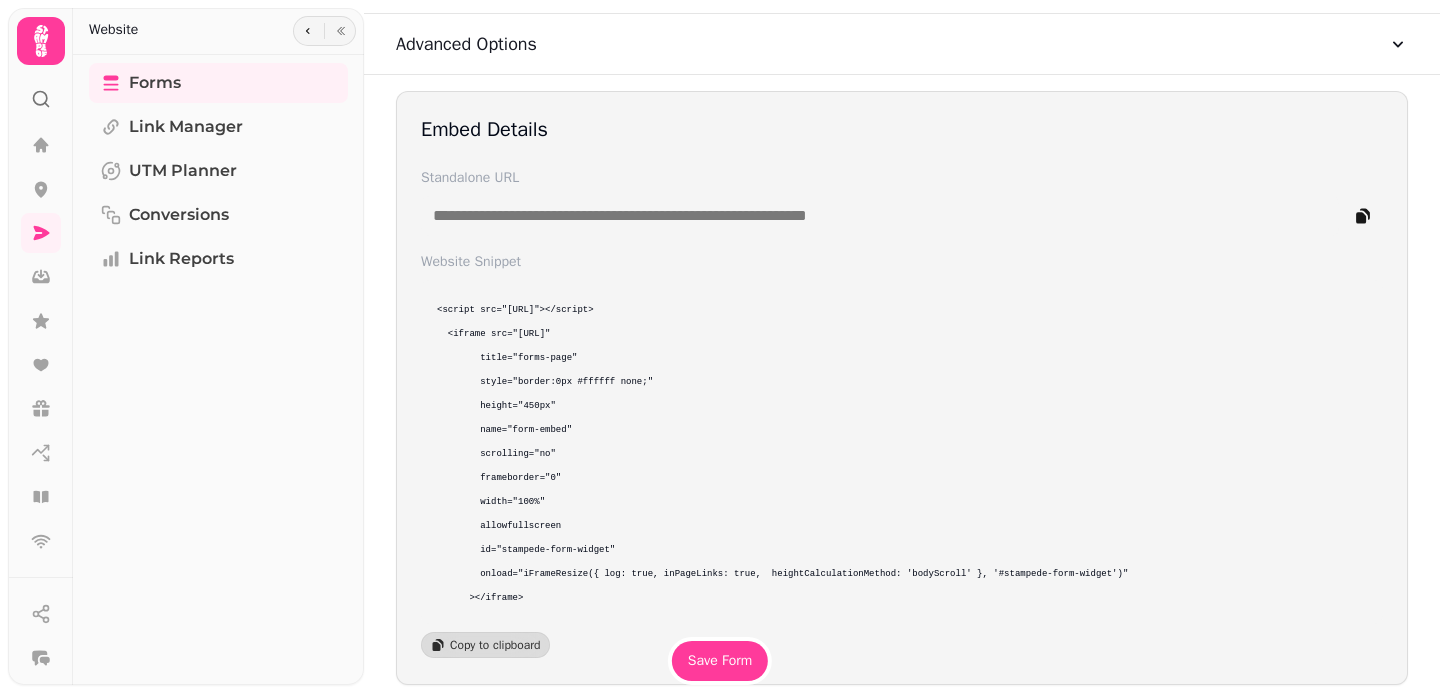 scroll, scrollTop: 1888, scrollLeft: 0, axis: vertical 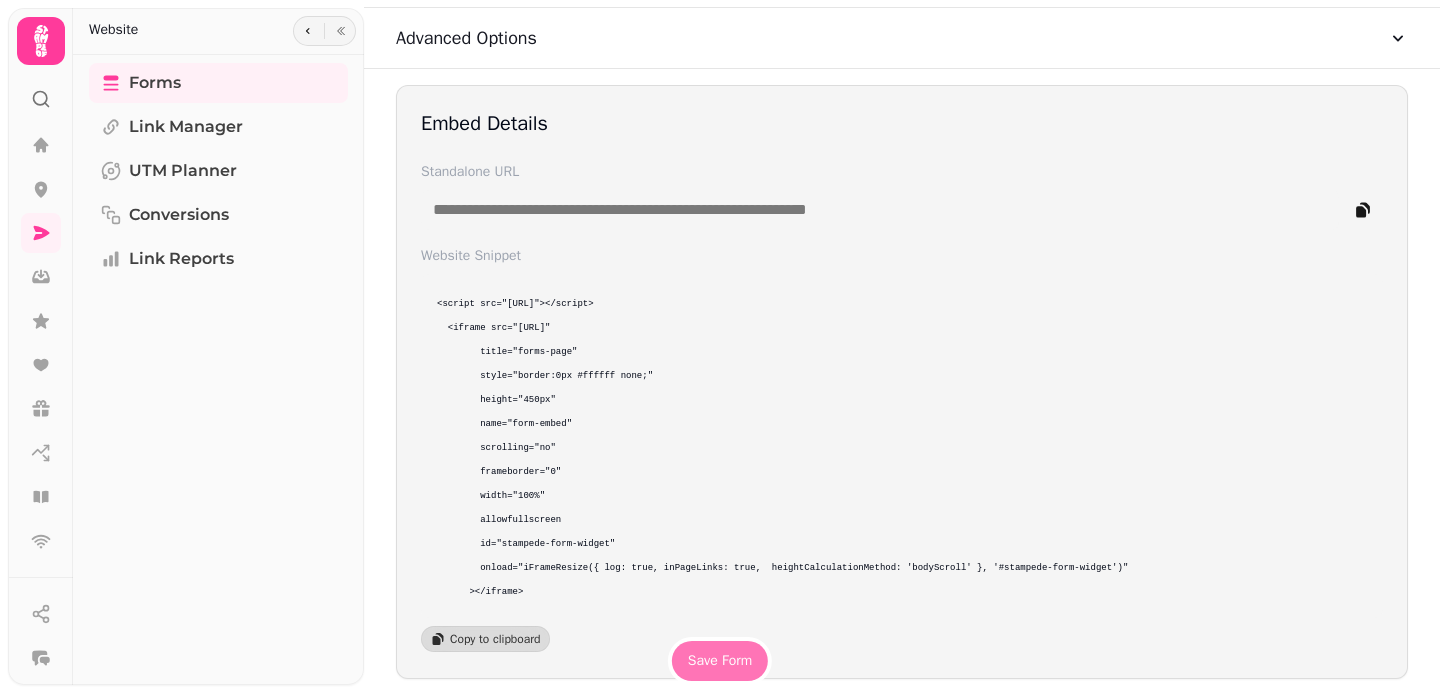 click on "Save Form" at bounding box center (720, 661) 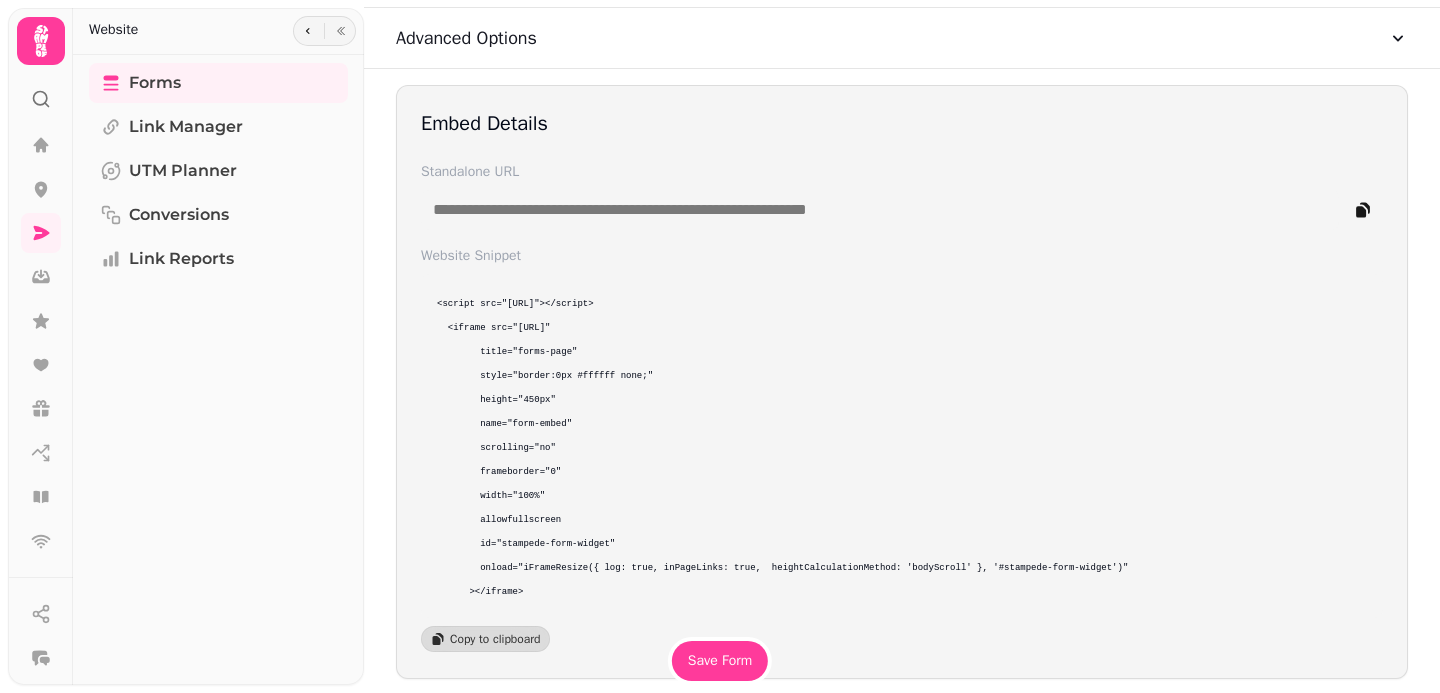 click on "**********" at bounding box center [902, 420] 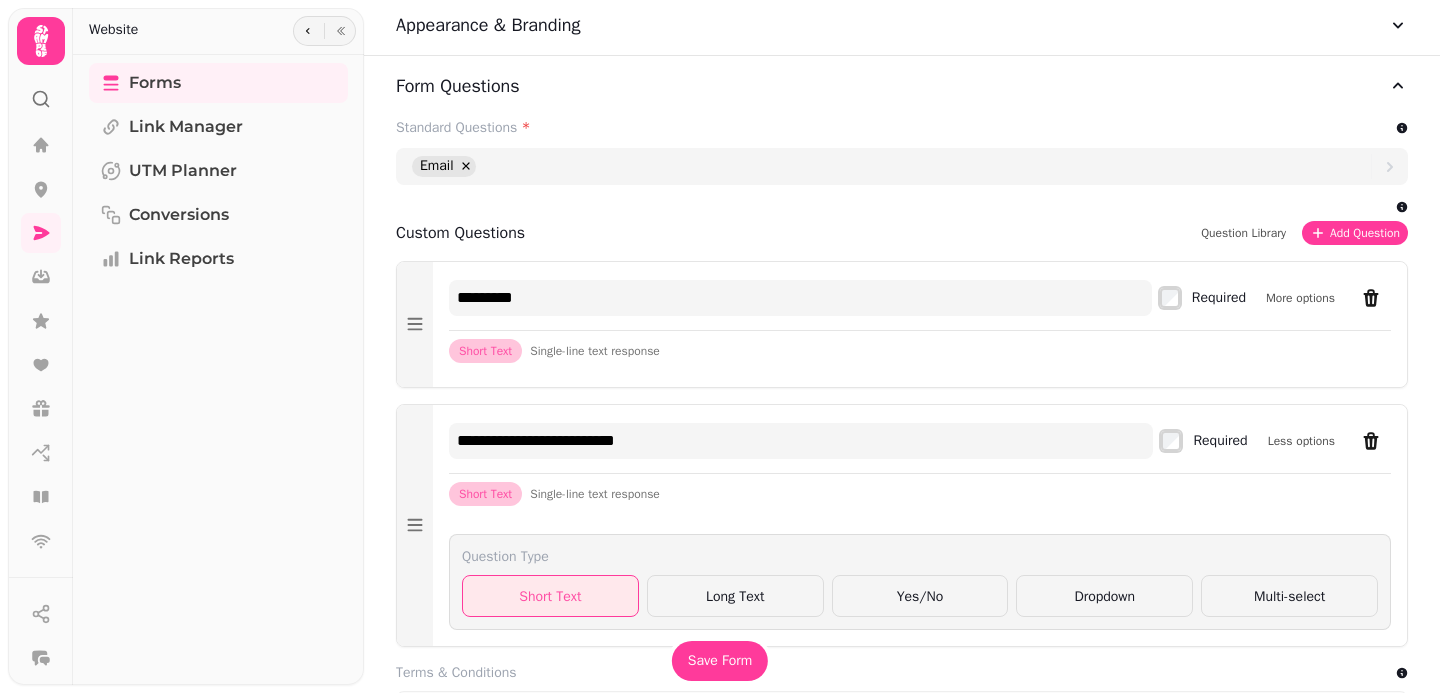 scroll, scrollTop: 953, scrollLeft: 0, axis: vertical 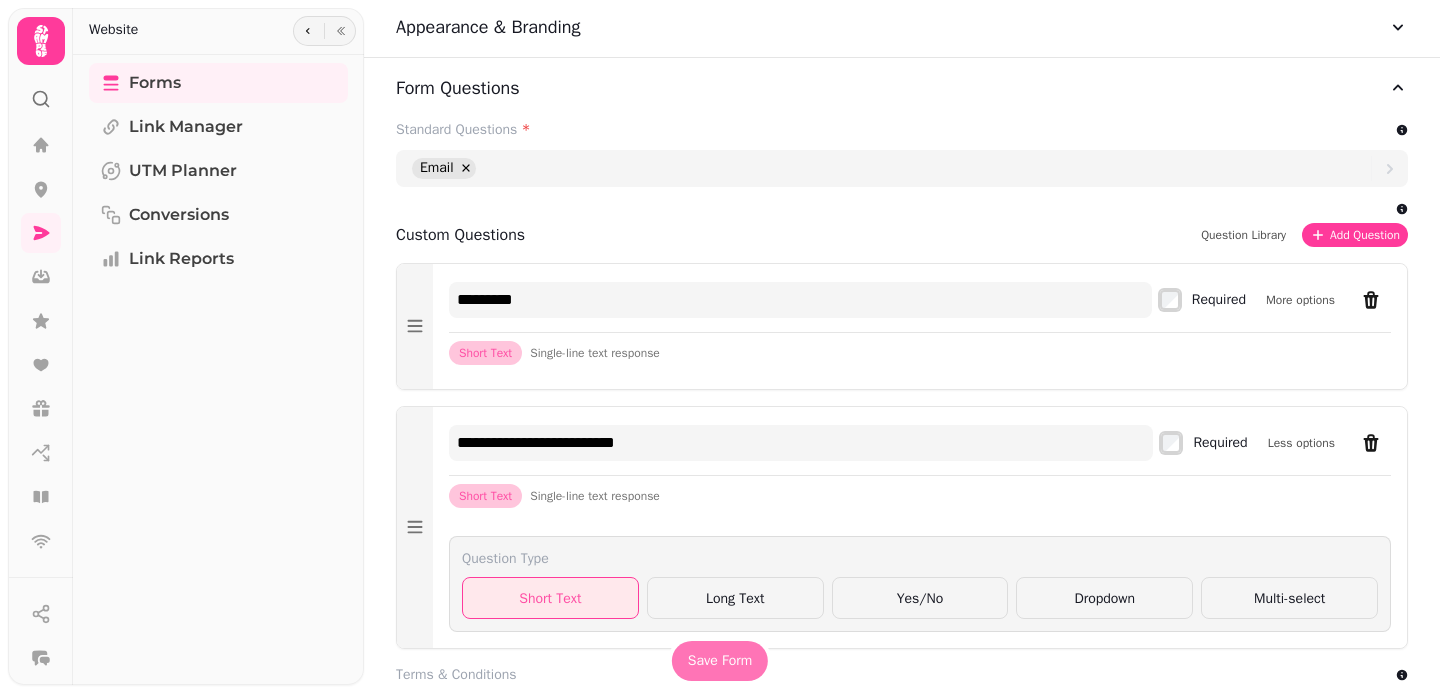 click on "Save Form" at bounding box center (720, 661) 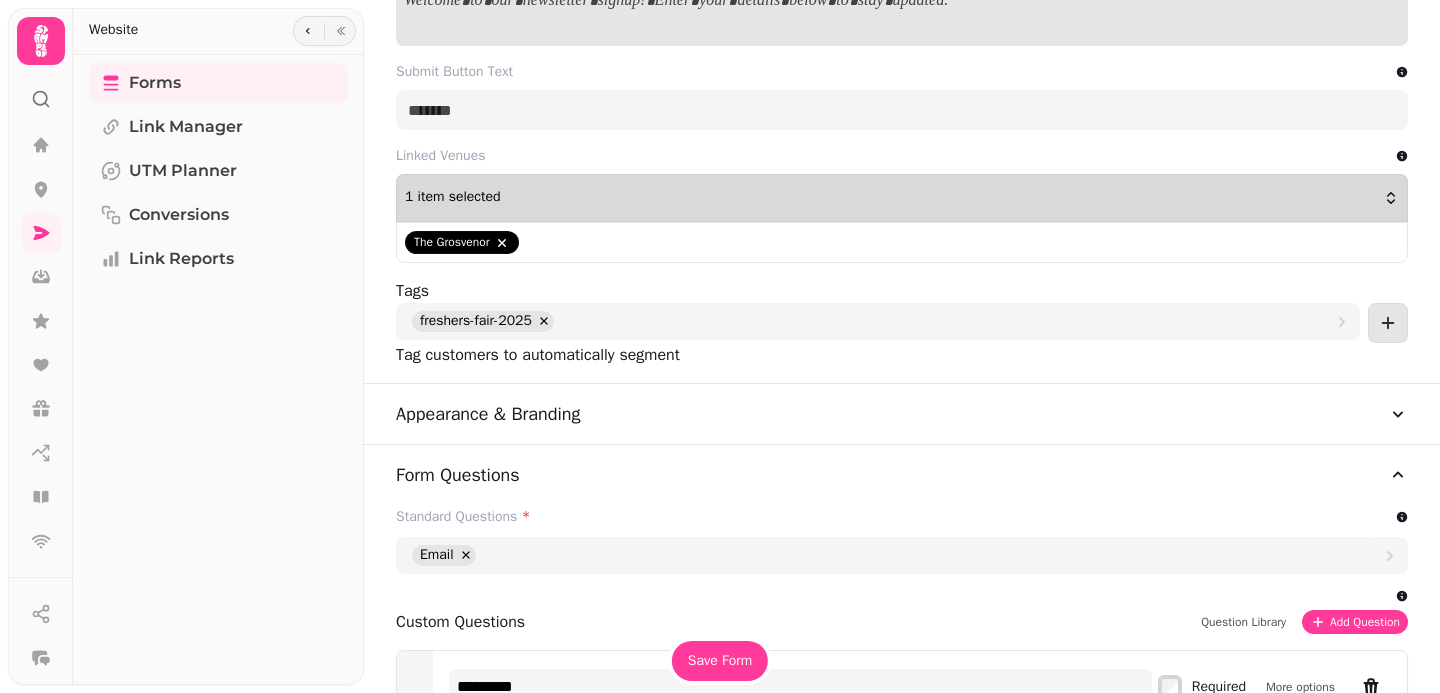 scroll, scrollTop: 572, scrollLeft: 0, axis: vertical 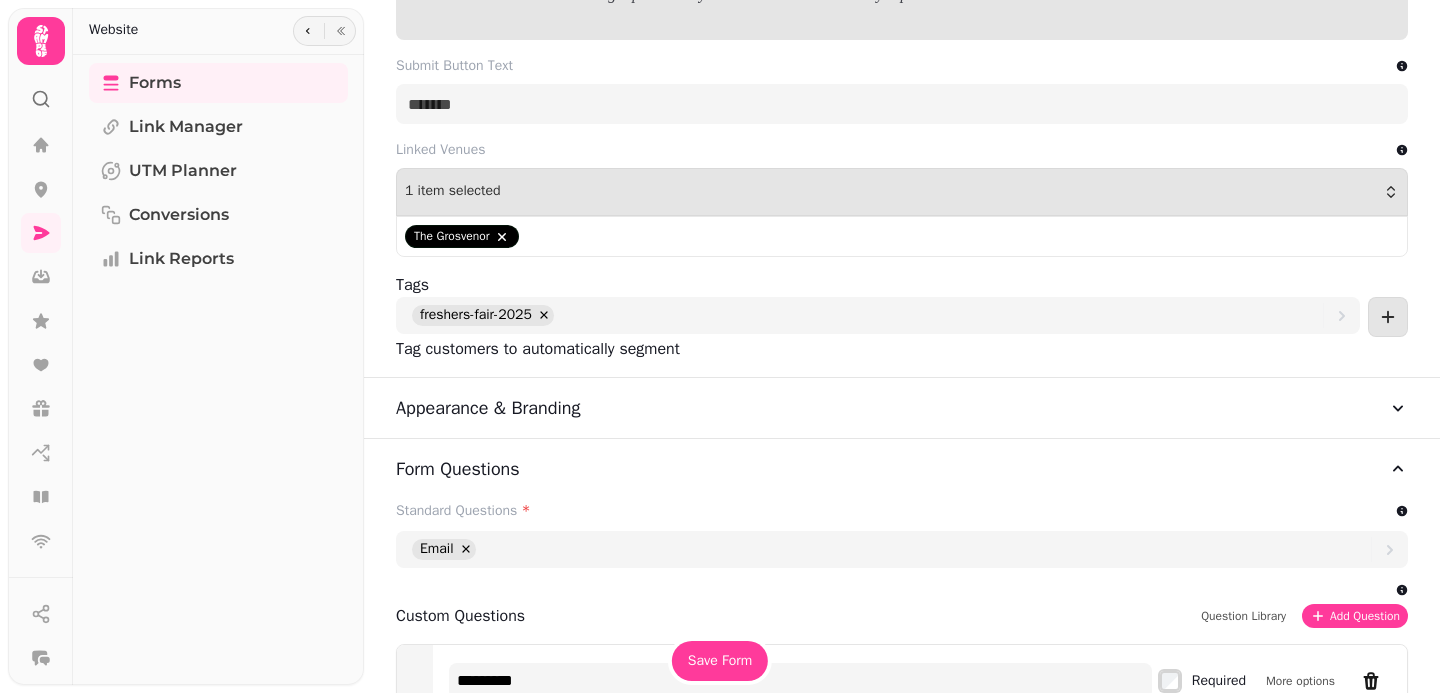 click on "Appearance & Branding" at bounding box center [902, 408] 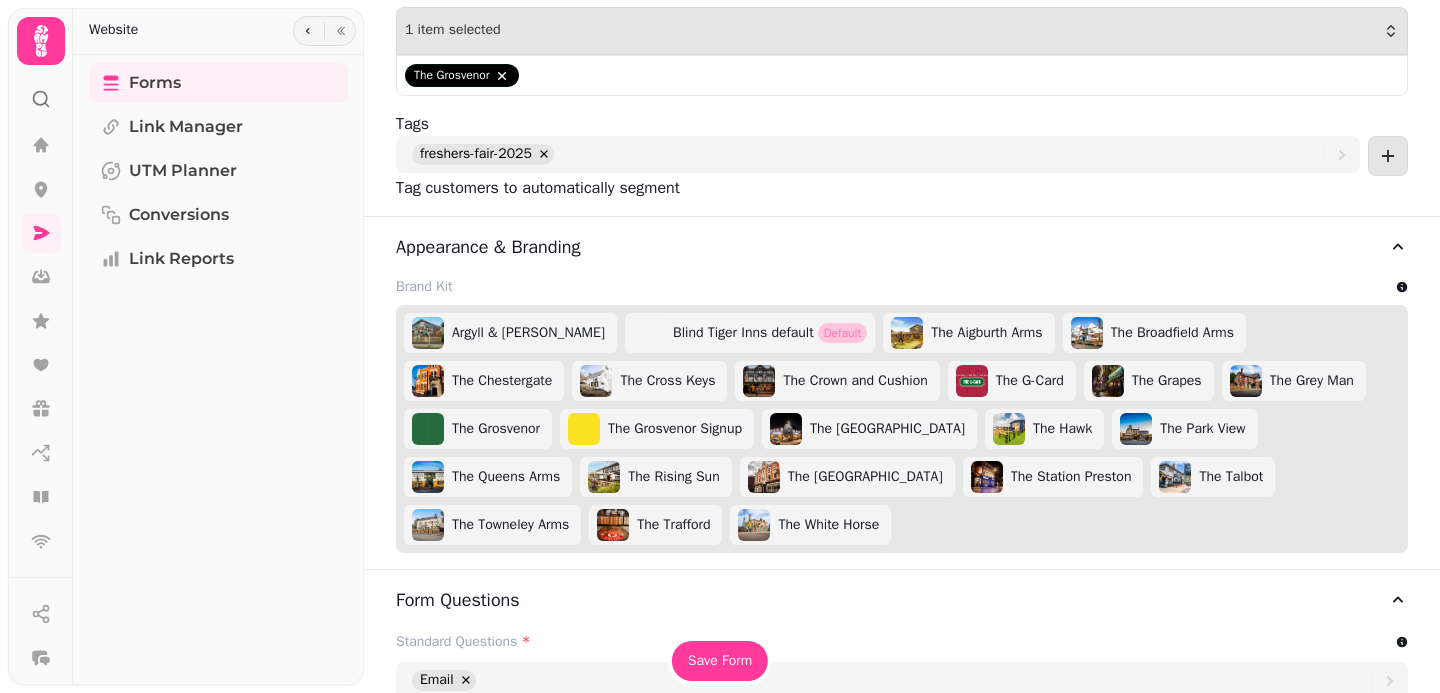 scroll, scrollTop: 734, scrollLeft: 0, axis: vertical 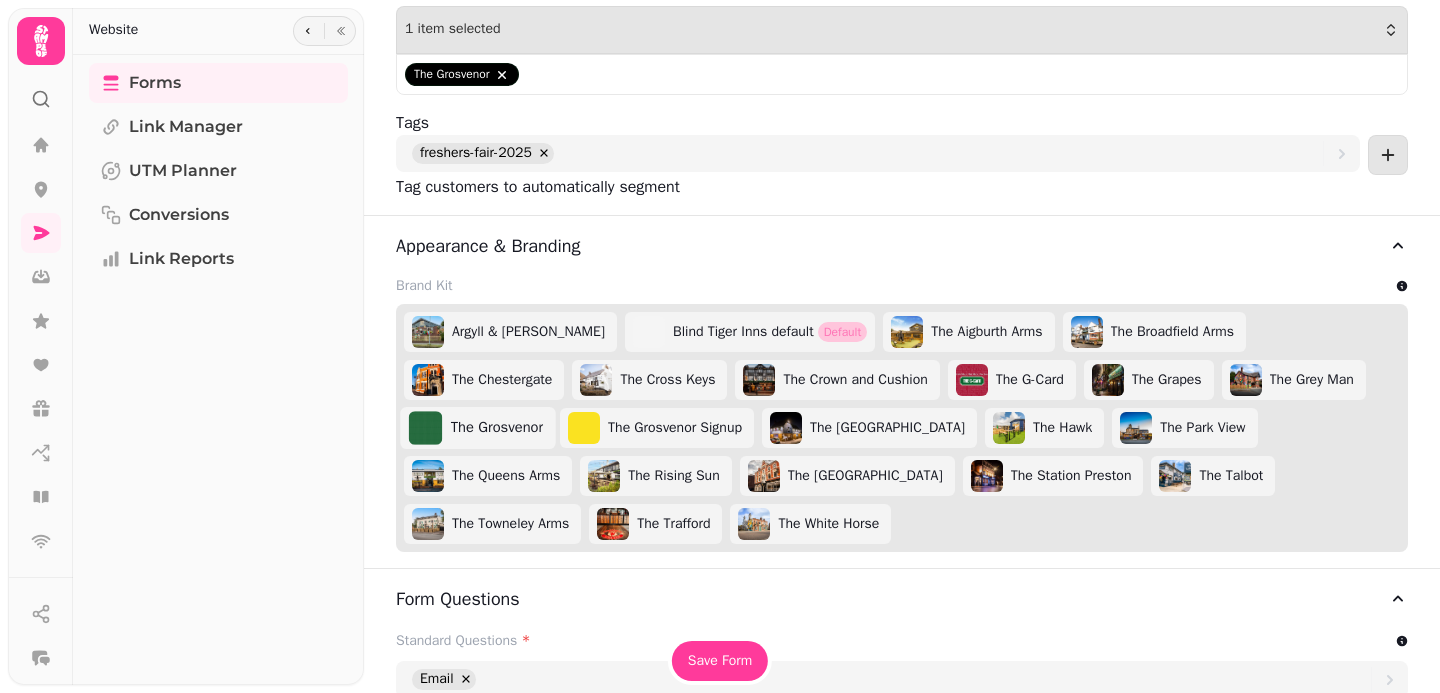 click on "The Grosvenor" at bounding box center [497, 427] 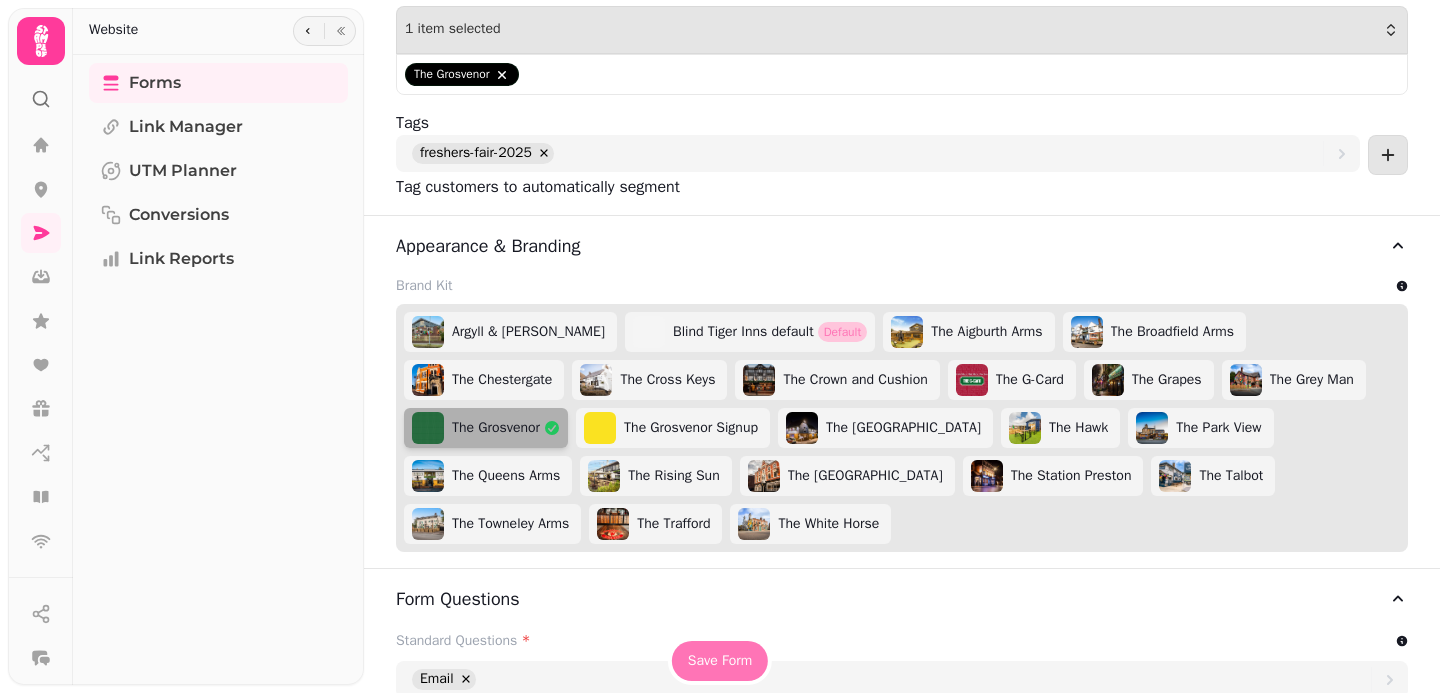 click on "Save Form" at bounding box center (720, 661) 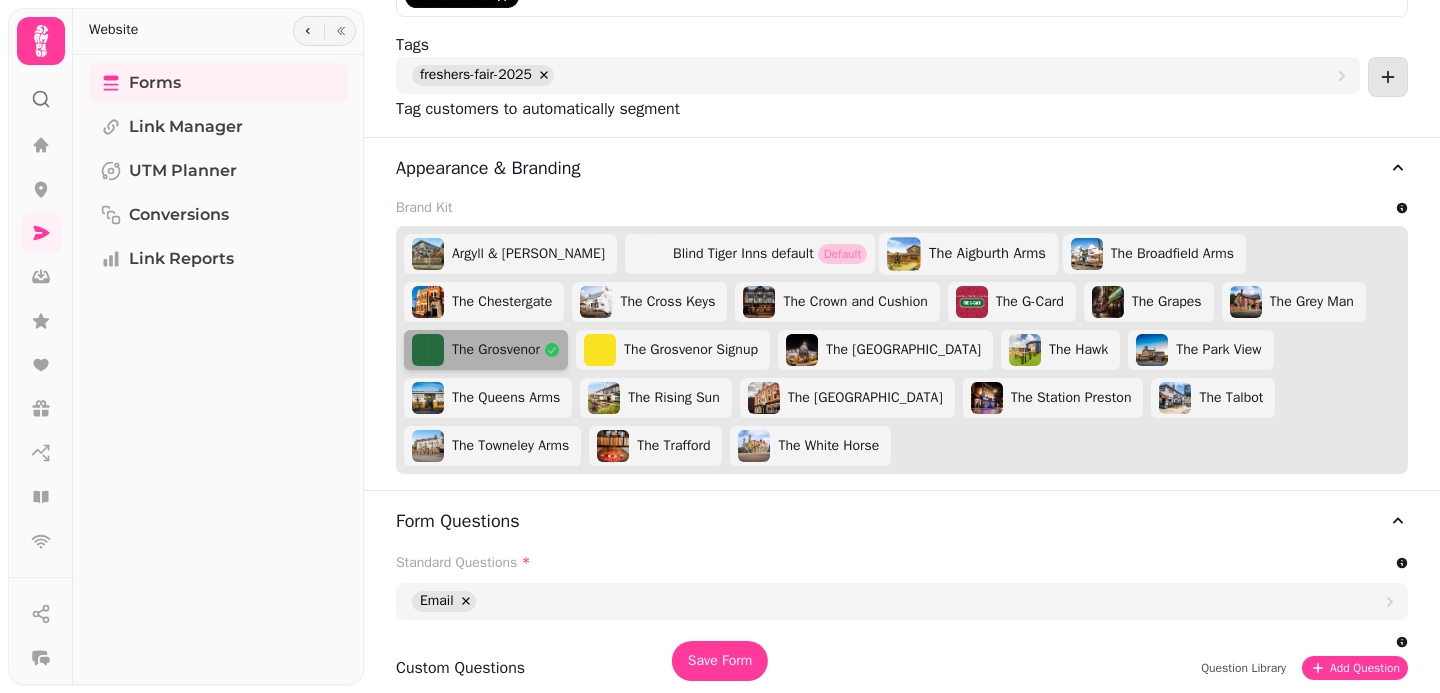 scroll, scrollTop: 821, scrollLeft: 0, axis: vertical 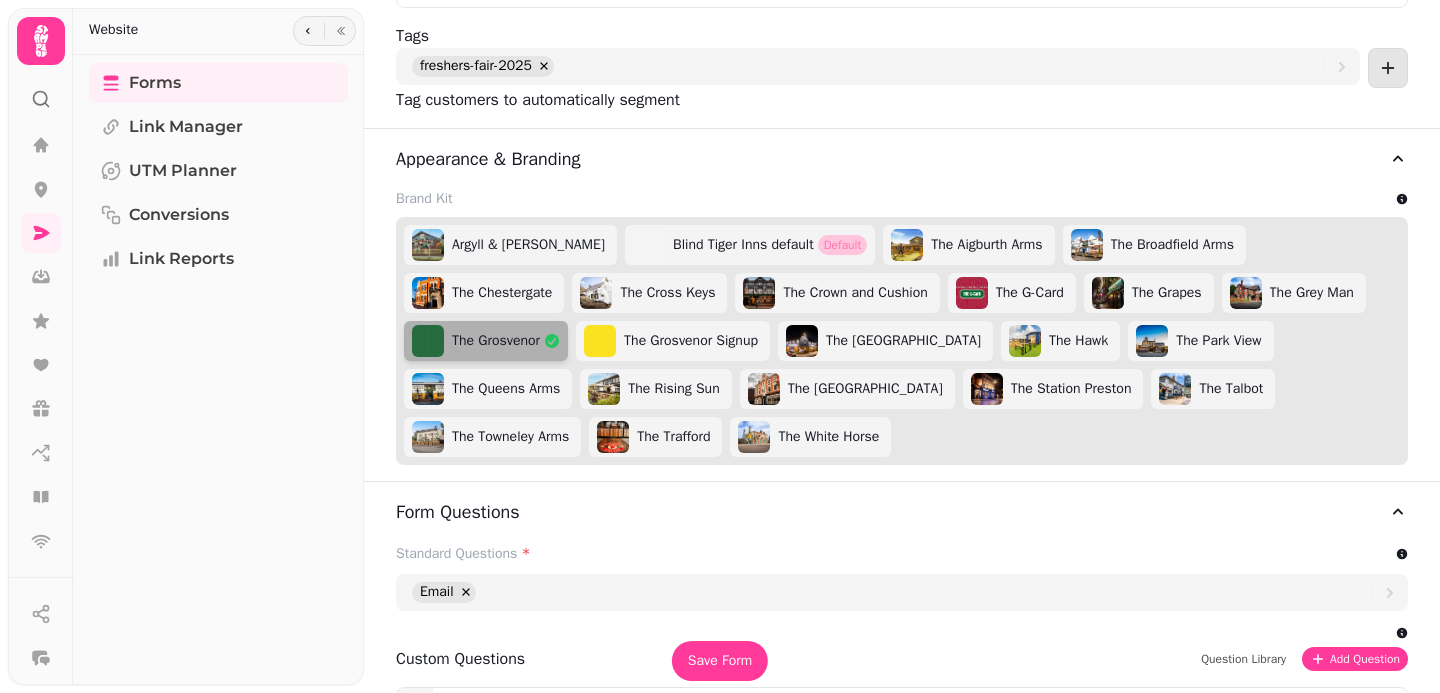 click 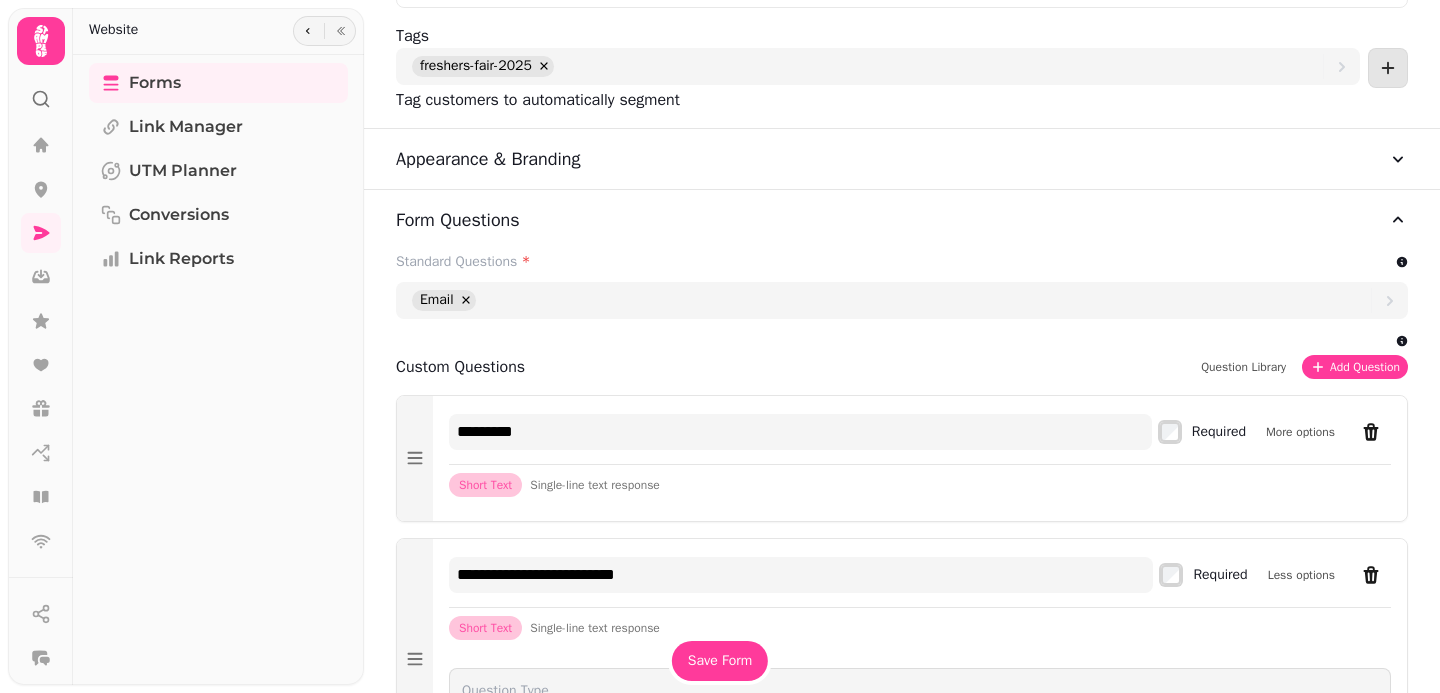 click 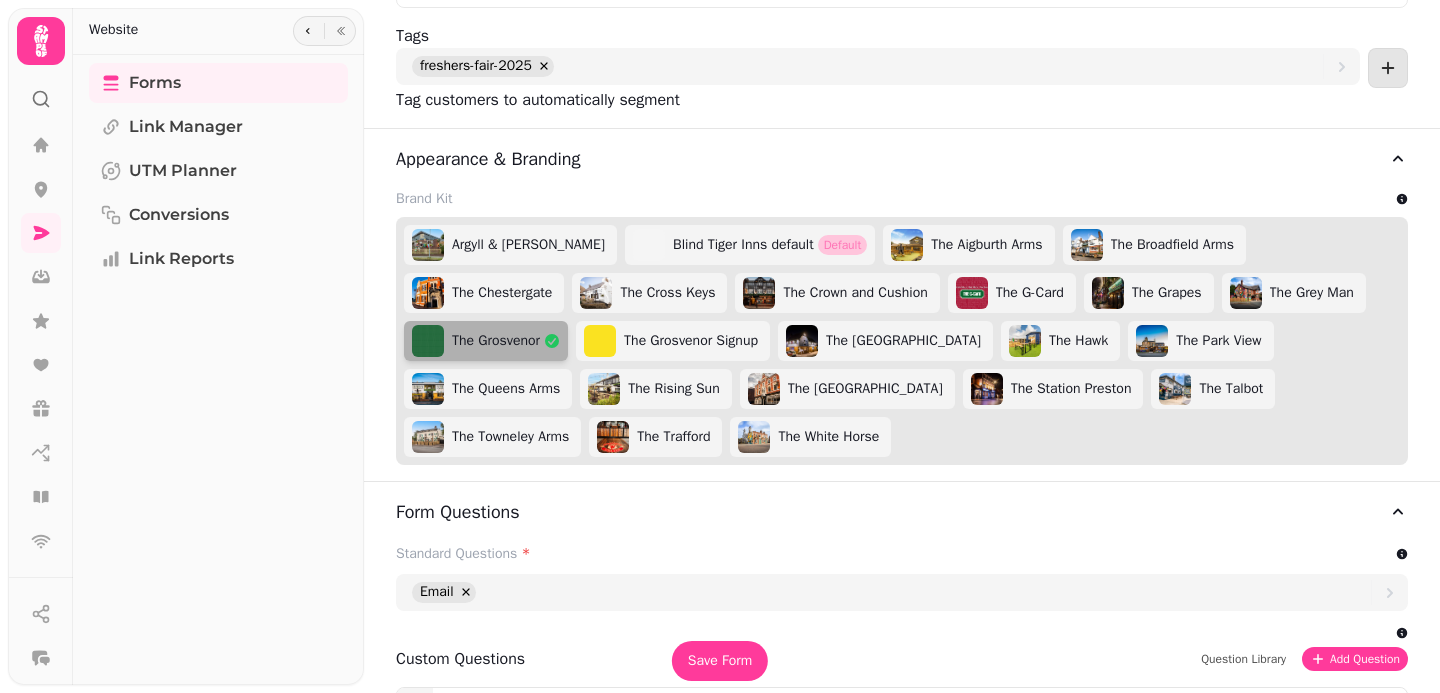 click 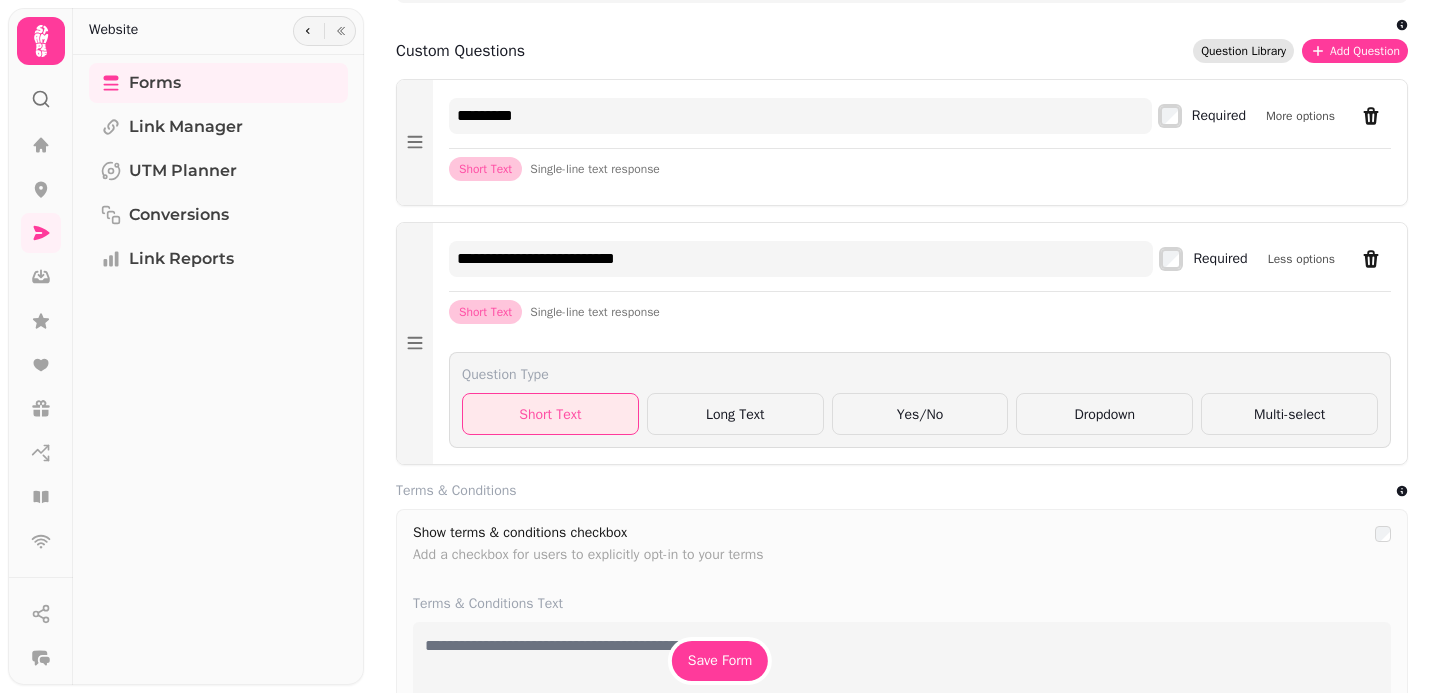 scroll, scrollTop: 1138, scrollLeft: 0, axis: vertical 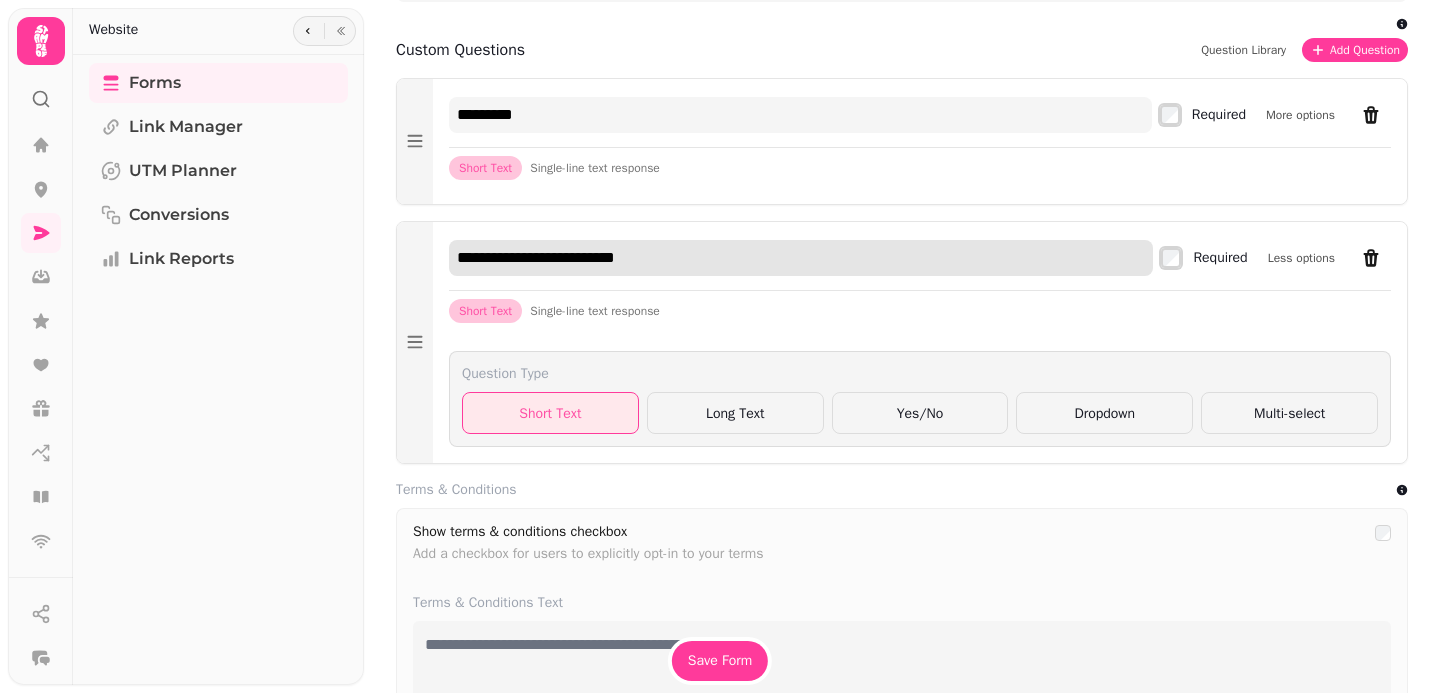 click on "**********" at bounding box center [801, 258] 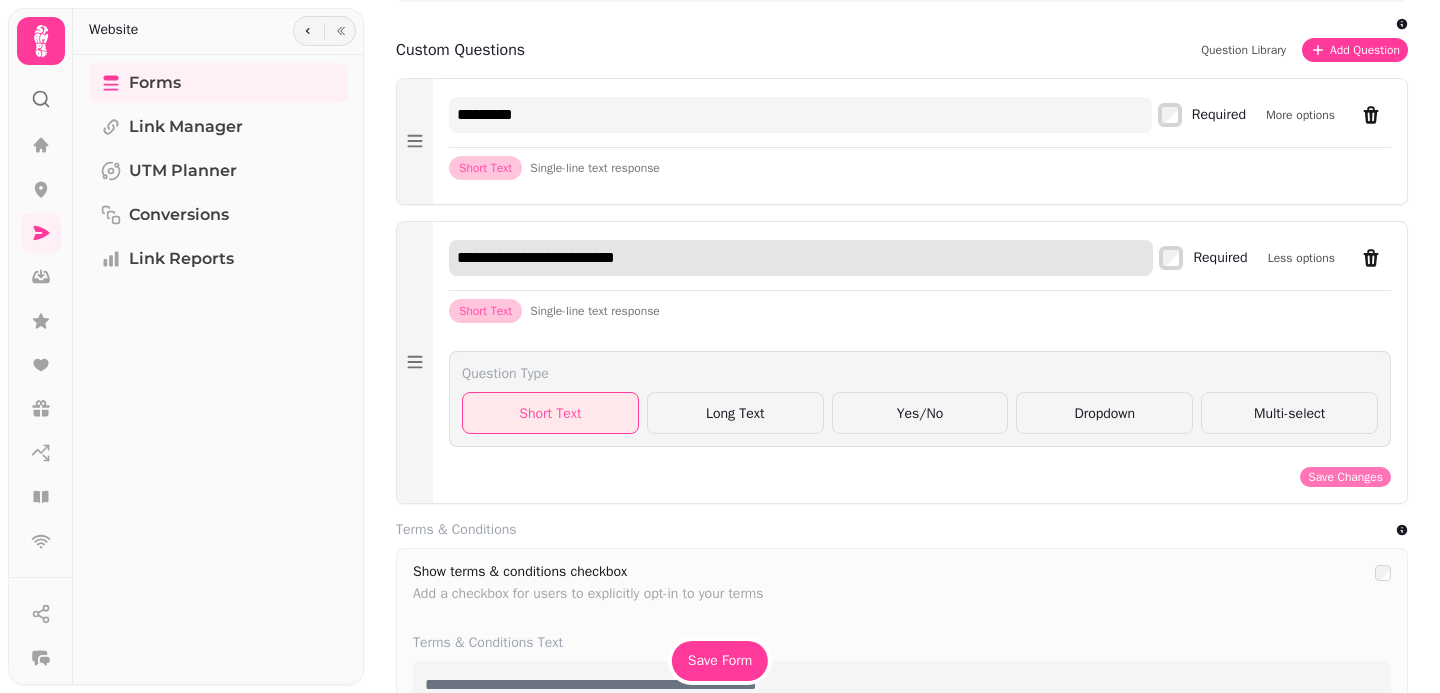 type on "**********" 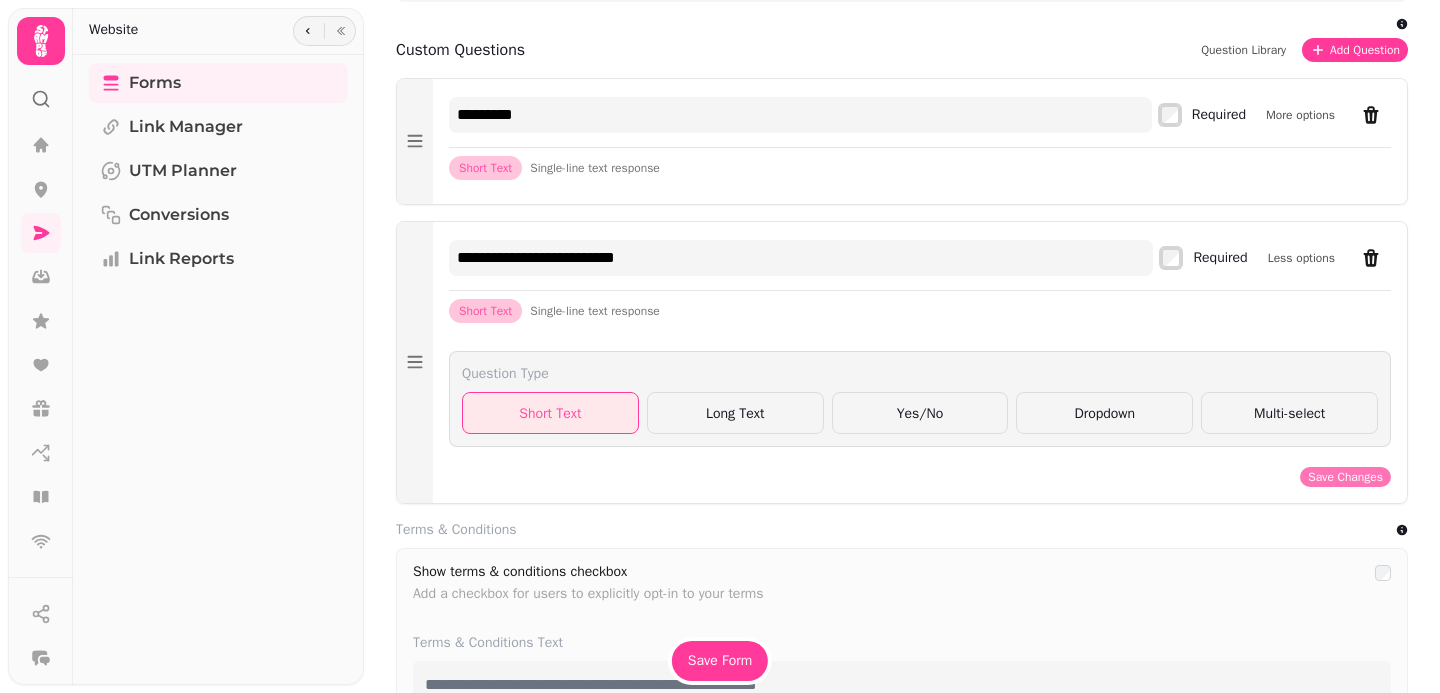 click on "Save Changes" at bounding box center (1345, 477) 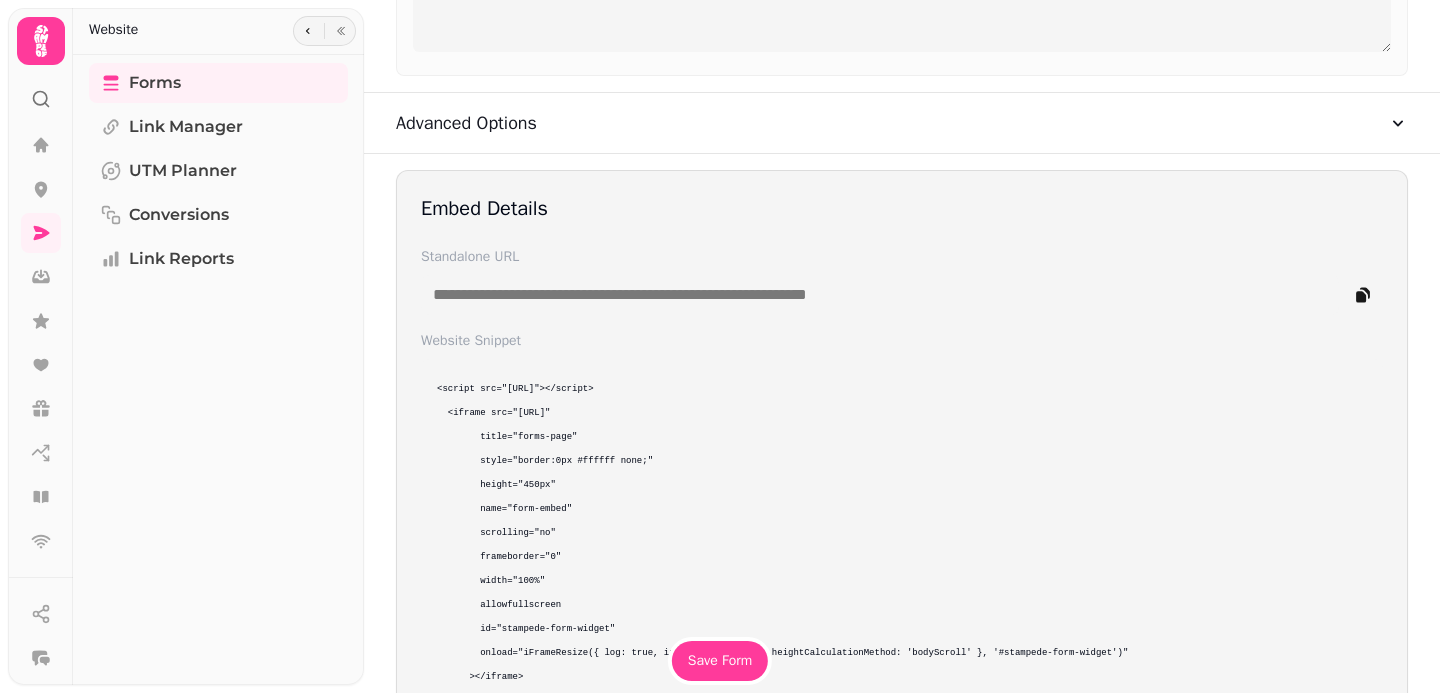 scroll, scrollTop: 1787, scrollLeft: 0, axis: vertical 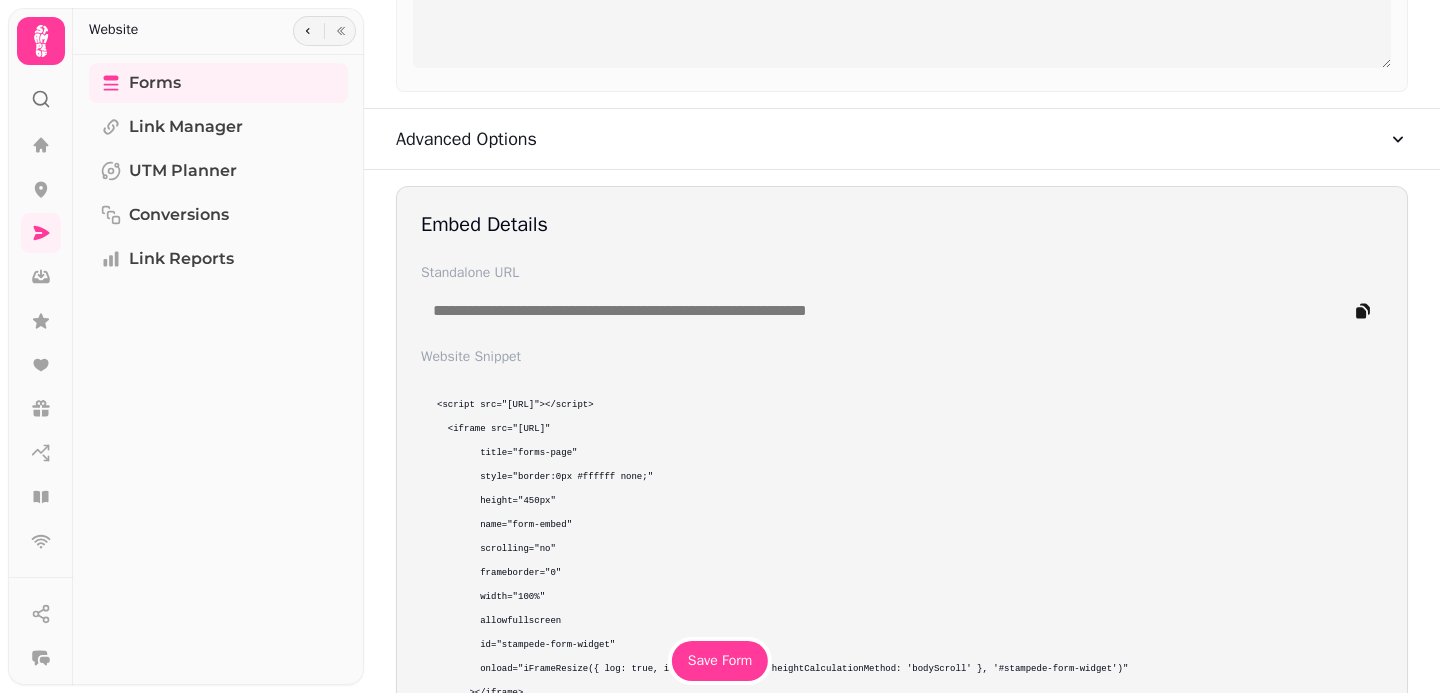 click 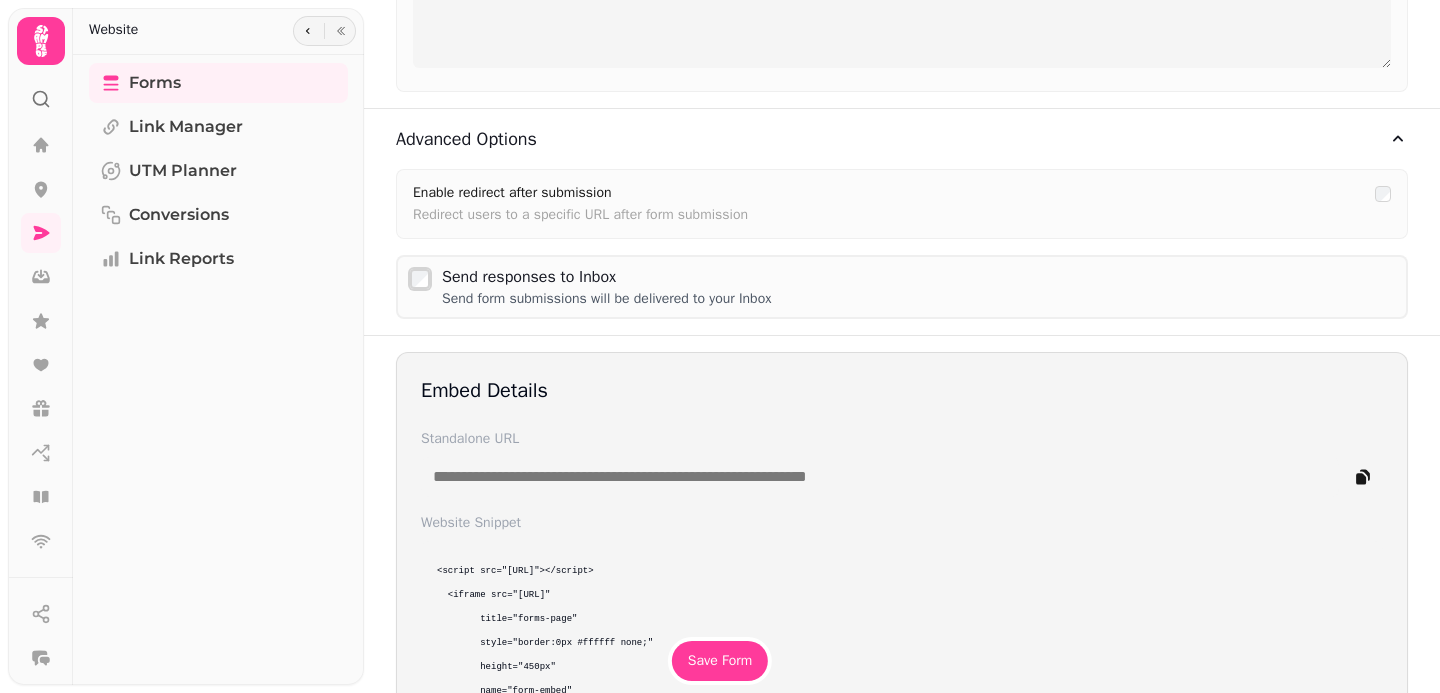 click 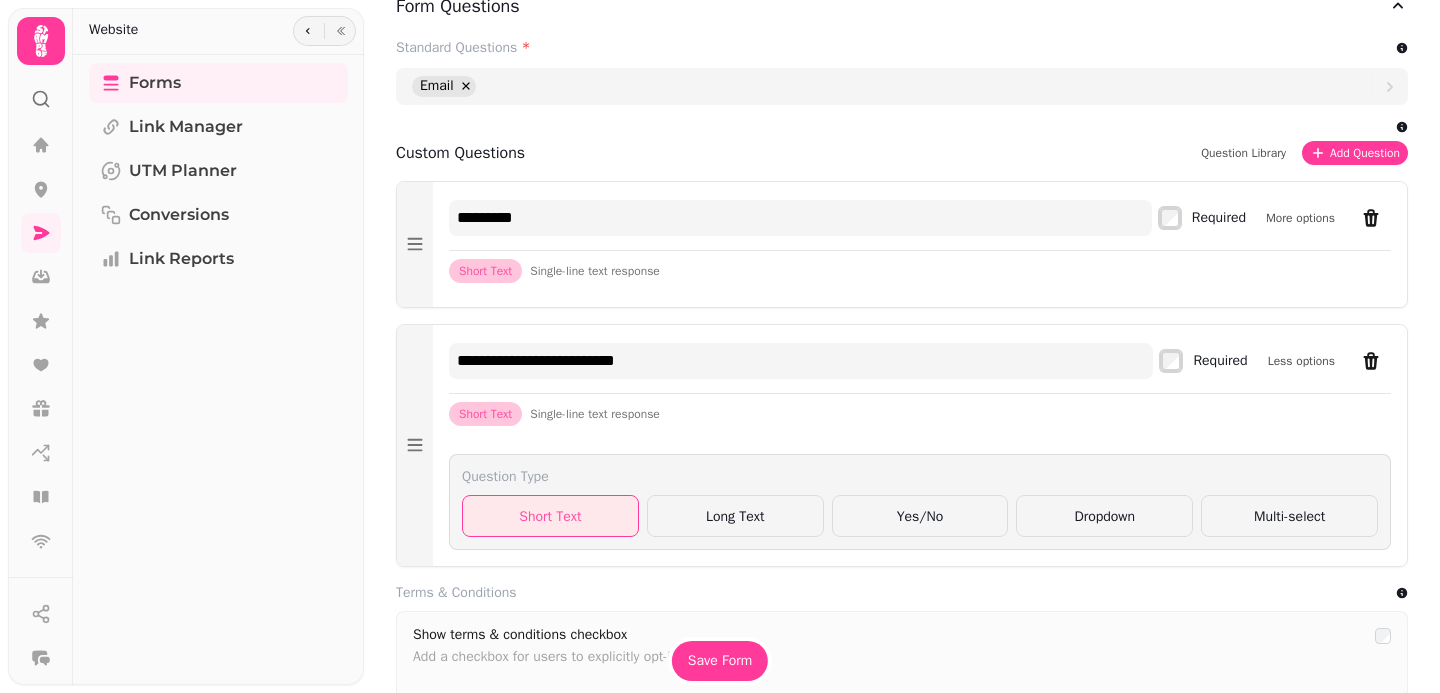 scroll, scrollTop: 1031, scrollLeft: 0, axis: vertical 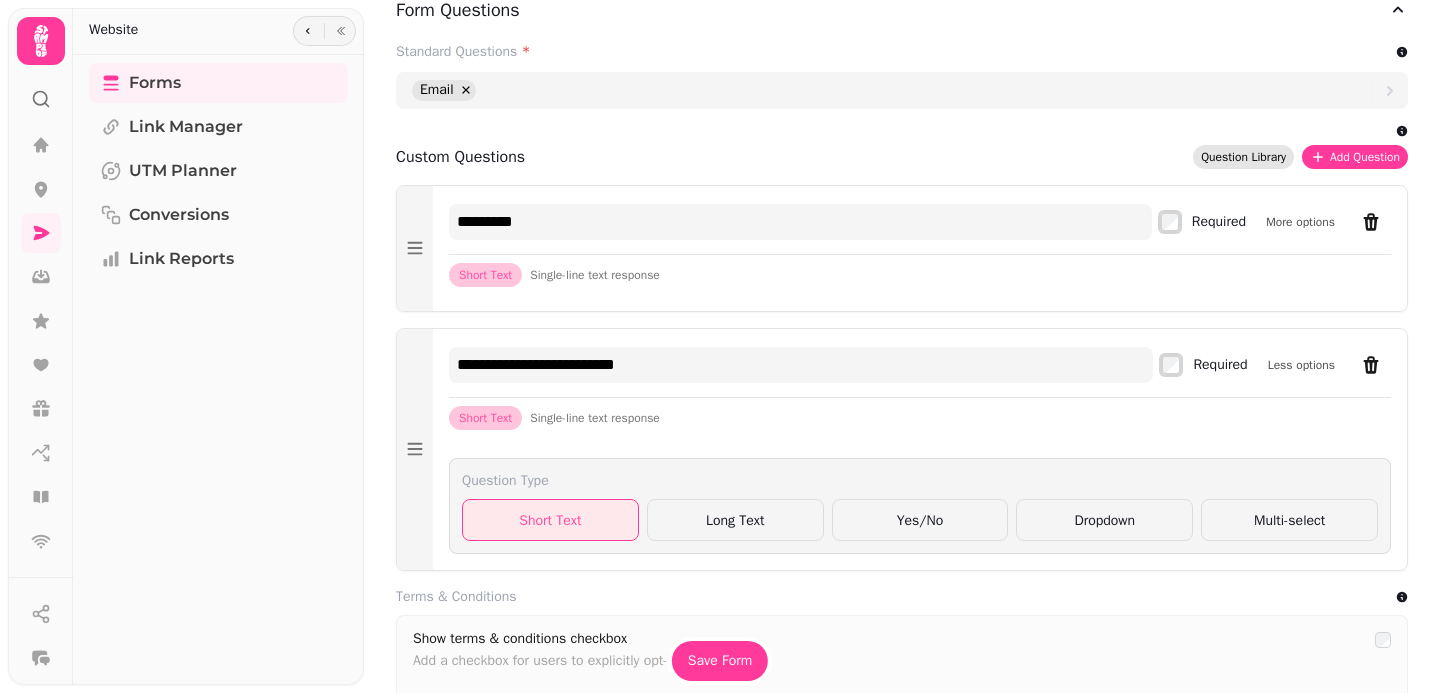 click on "Question Library" at bounding box center (1243, 157) 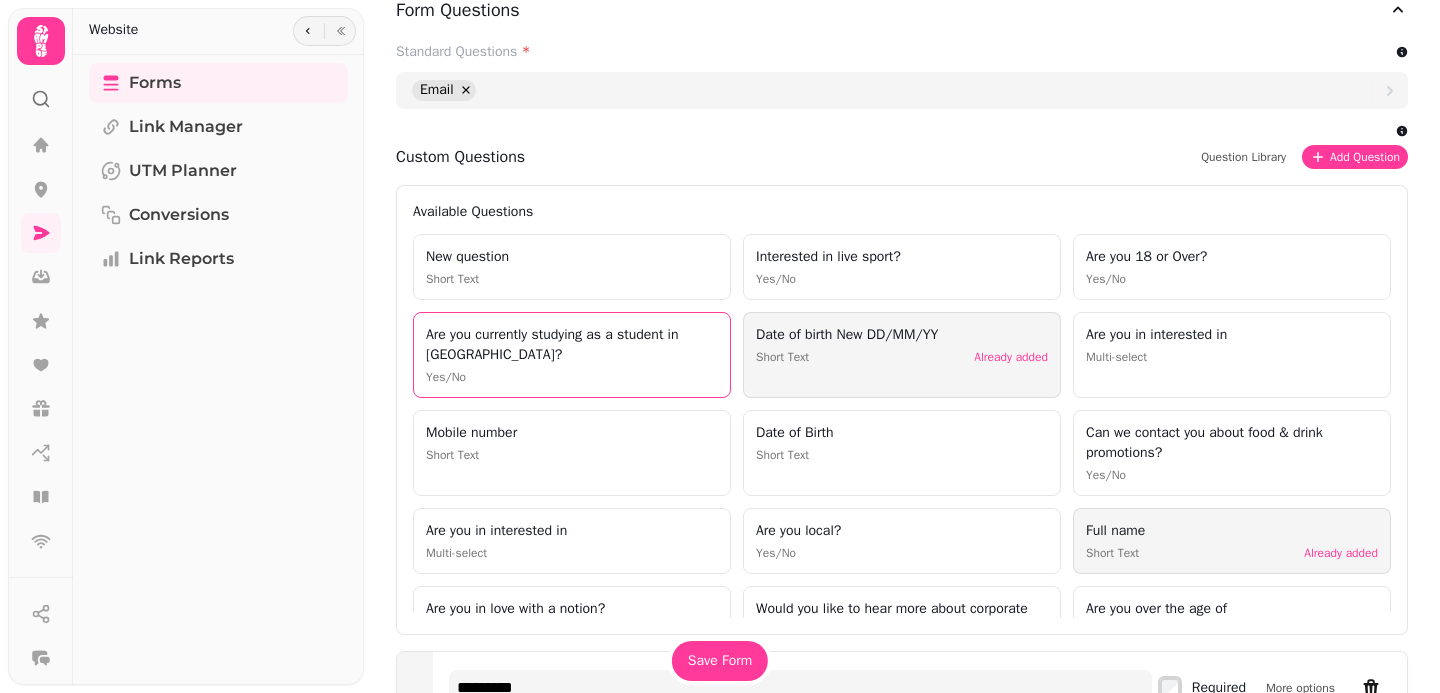 click on "Yes/No" at bounding box center [572, 377] 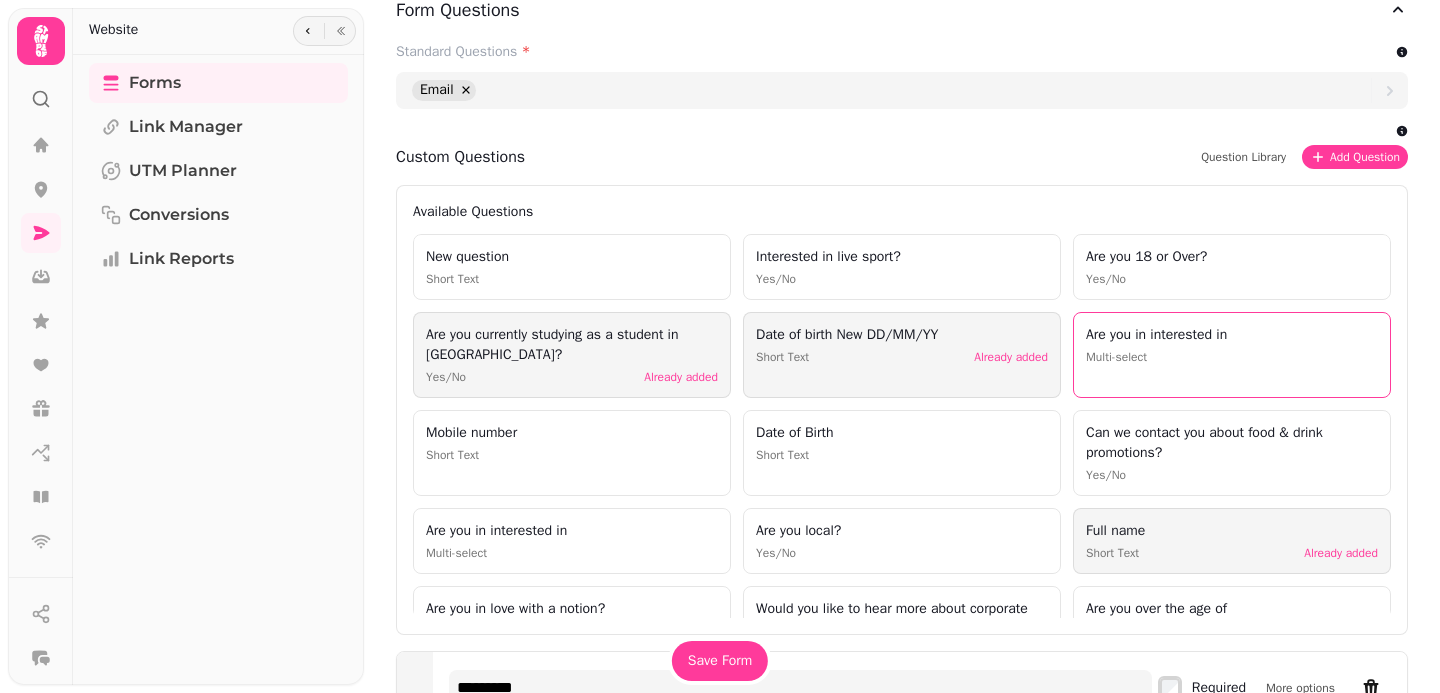 click on "Multi-select" at bounding box center [1232, 357] 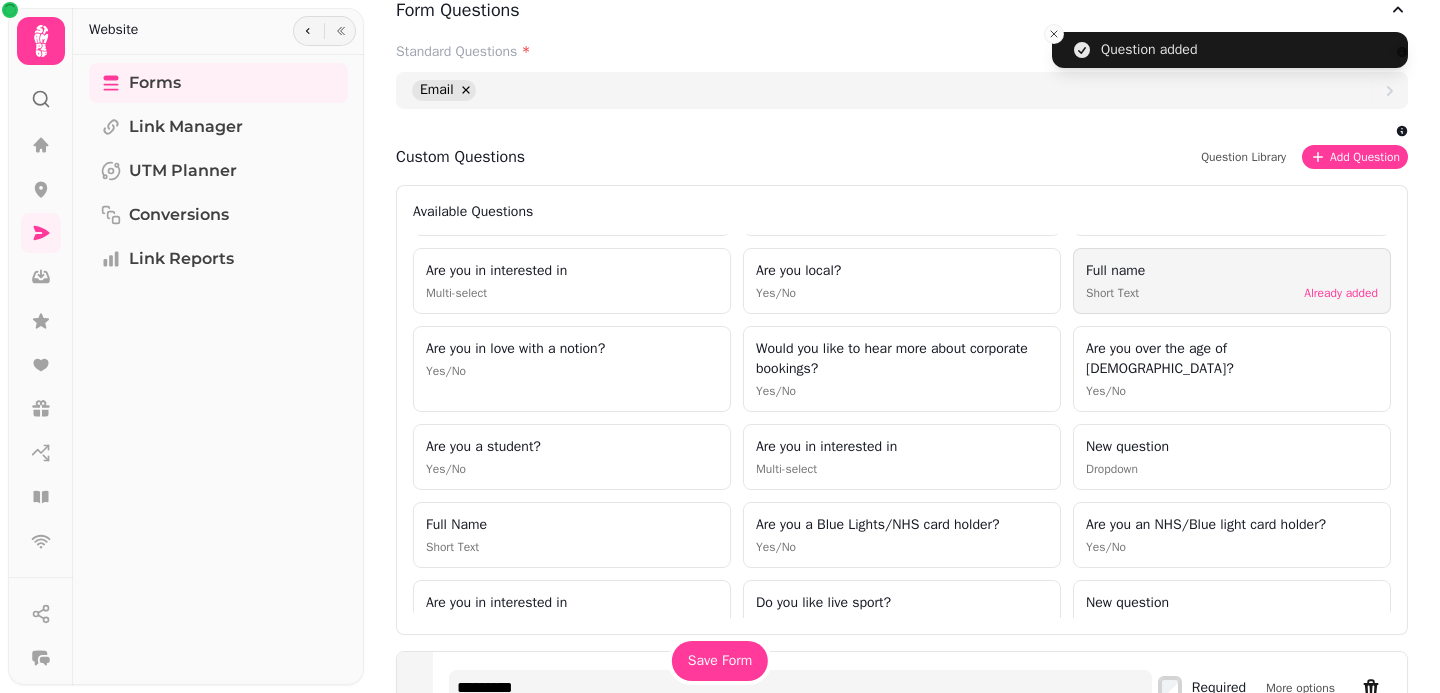 scroll, scrollTop: 288, scrollLeft: 0, axis: vertical 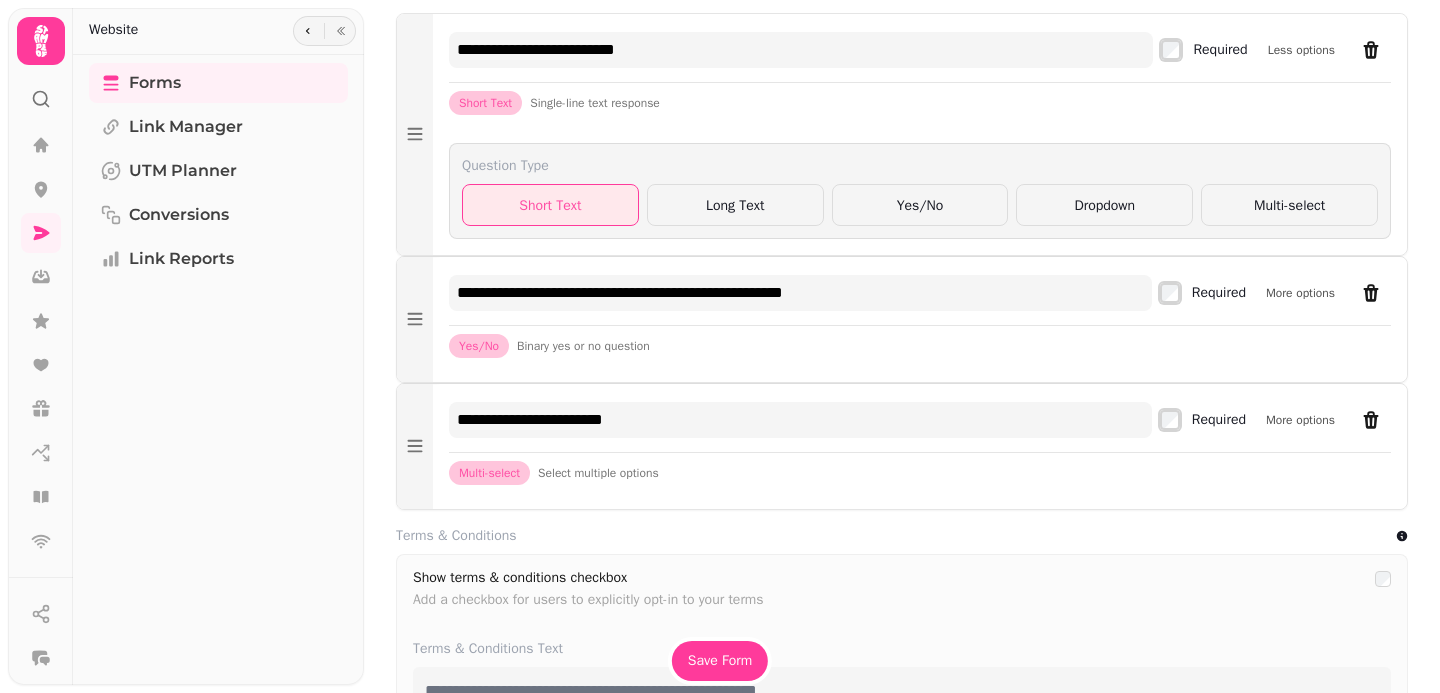 click on "Select multiple options" at bounding box center (598, 473) 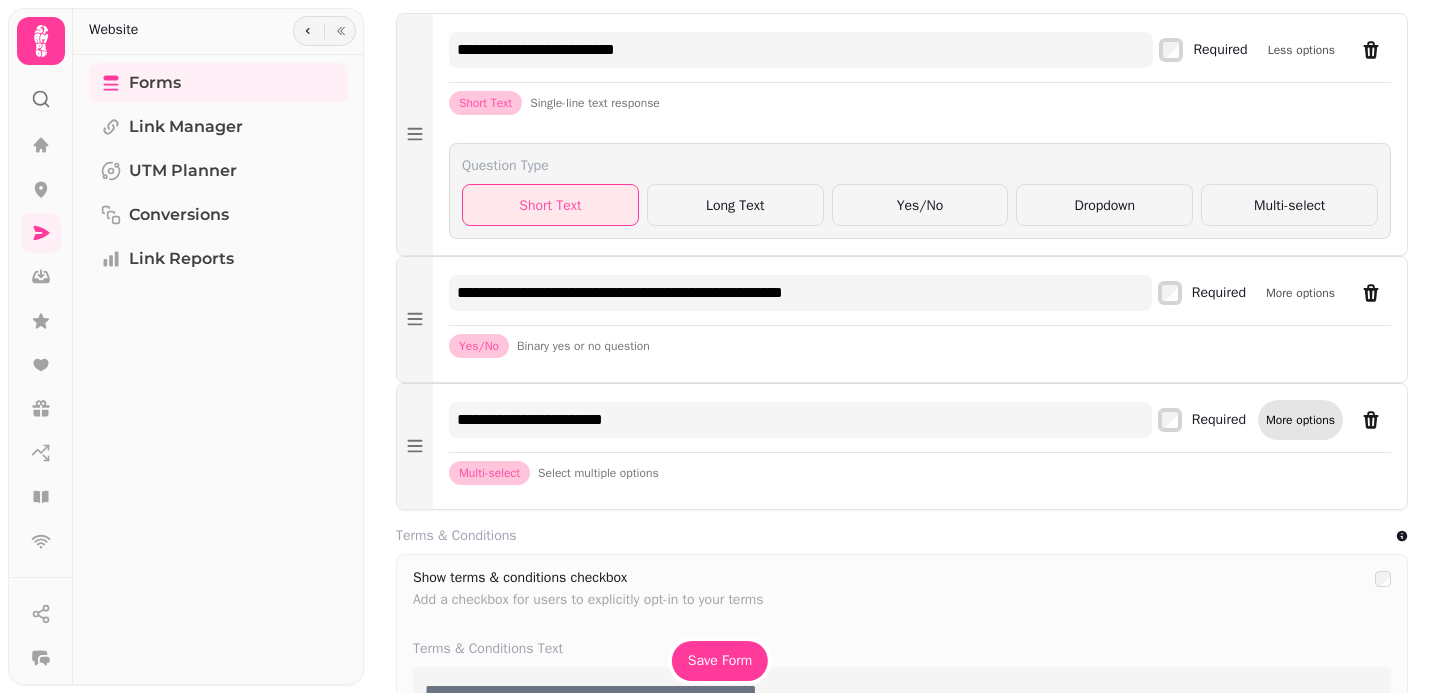 click on "More options" at bounding box center [1300, 420] 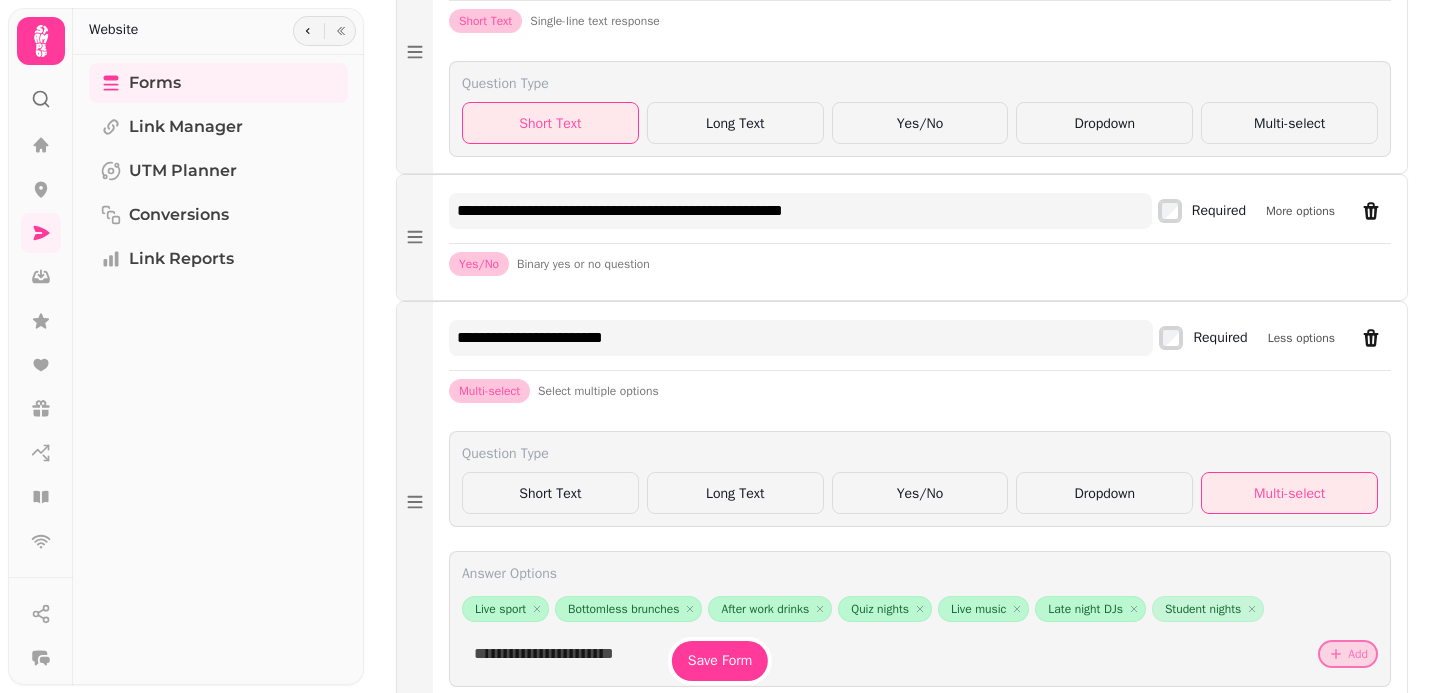 scroll, scrollTop: 1841, scrollLeft: 0, axis: vertical 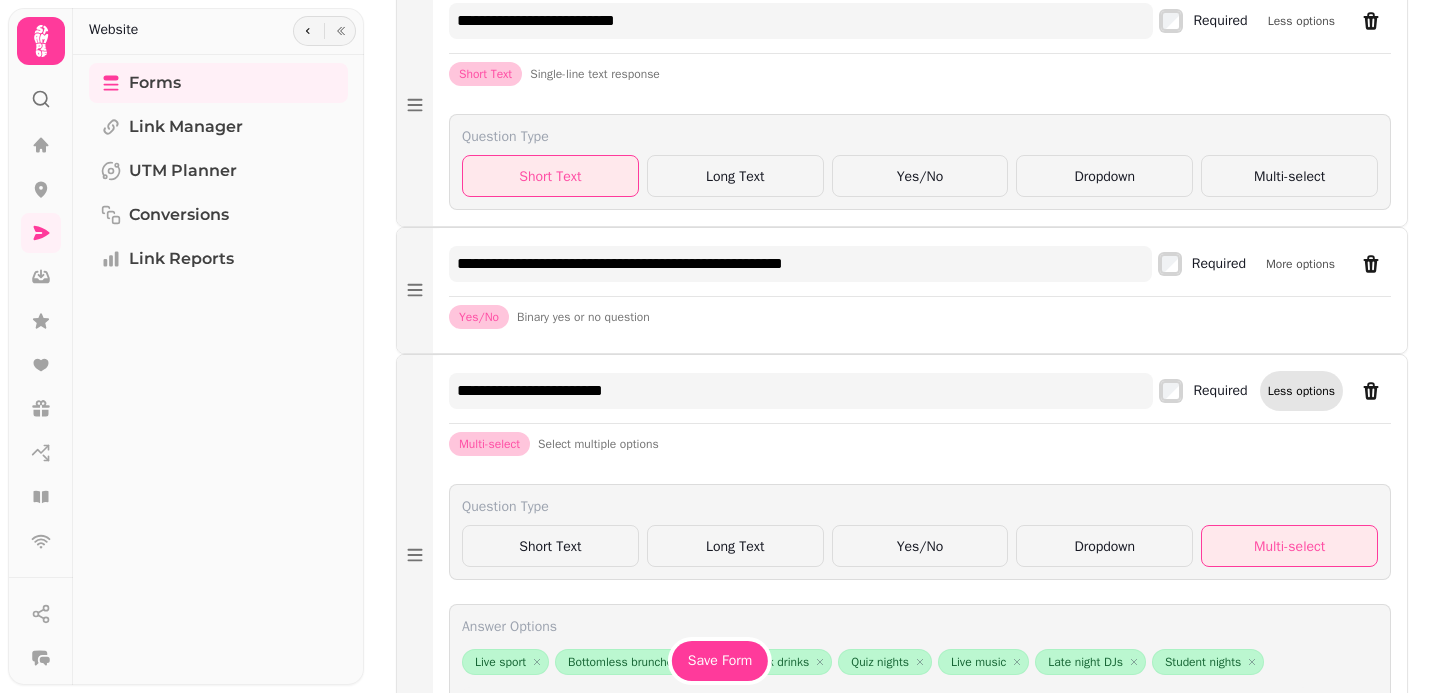 click on "Less options" at bounding box center [1301, 391] 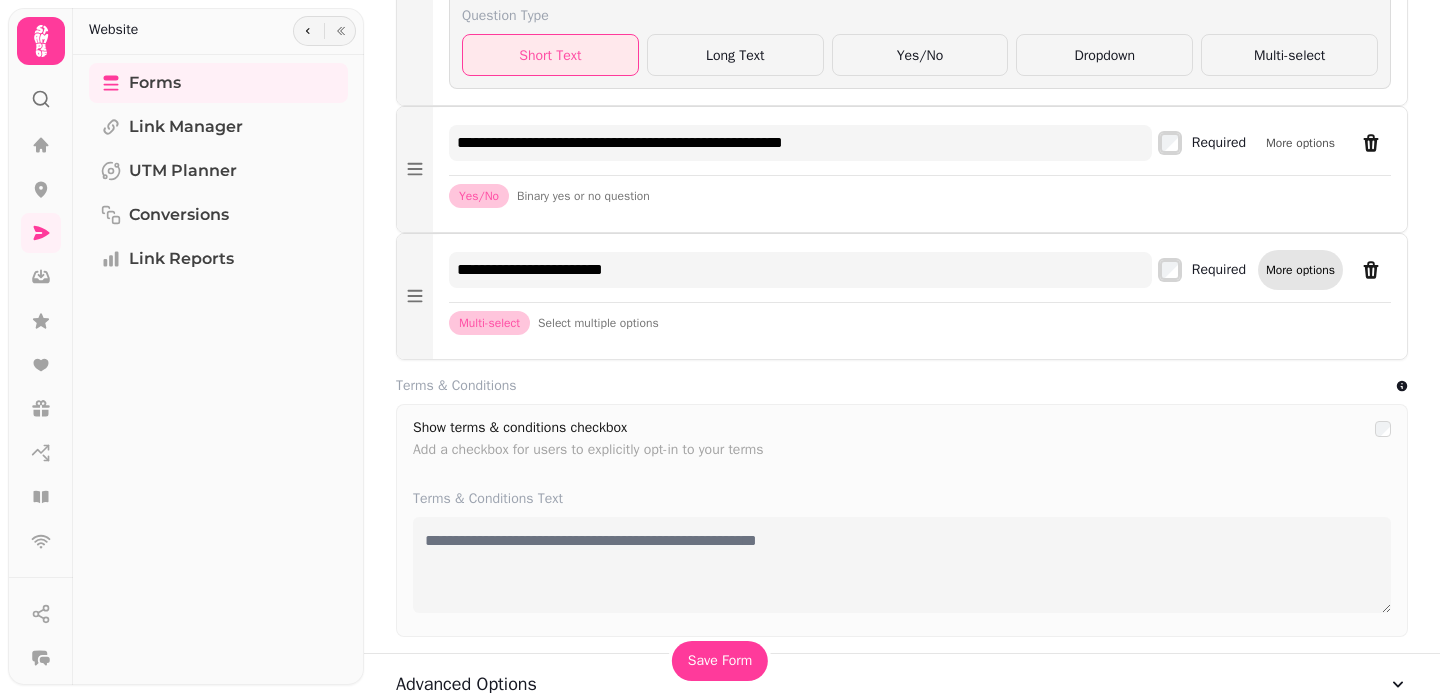 scroll, scrollTop: 2075, scrollLeft: 0, axis: vertical 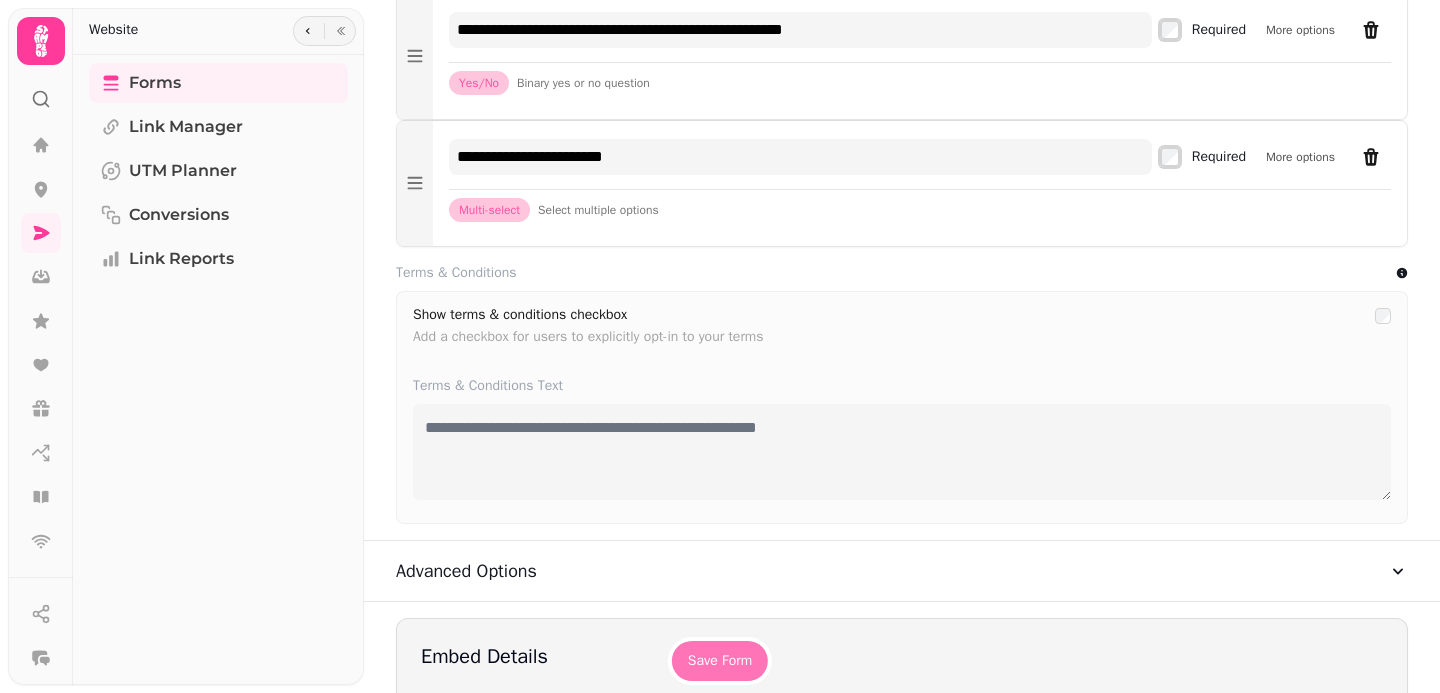 click on "Save Form" at bounding box center [720, 661] 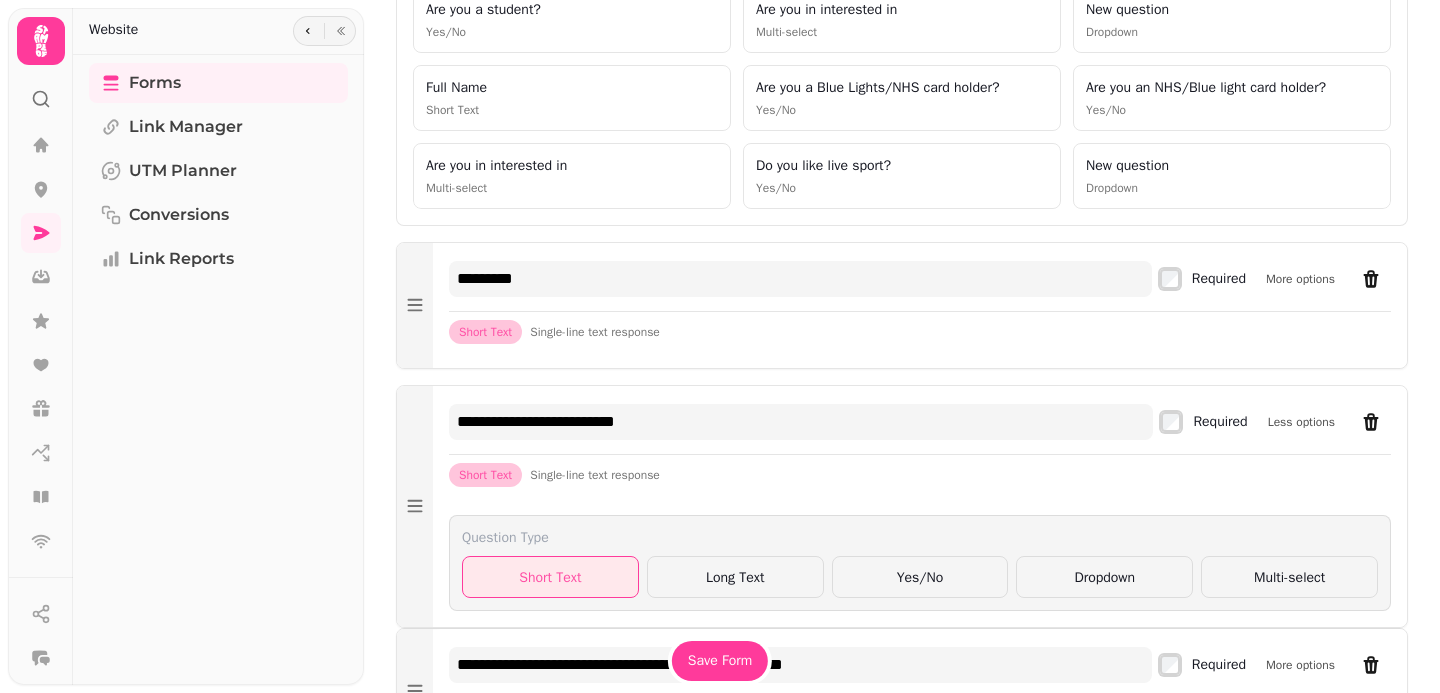 scroll, scrollTop: 1437, scrollLeft: 0, axis: vertical 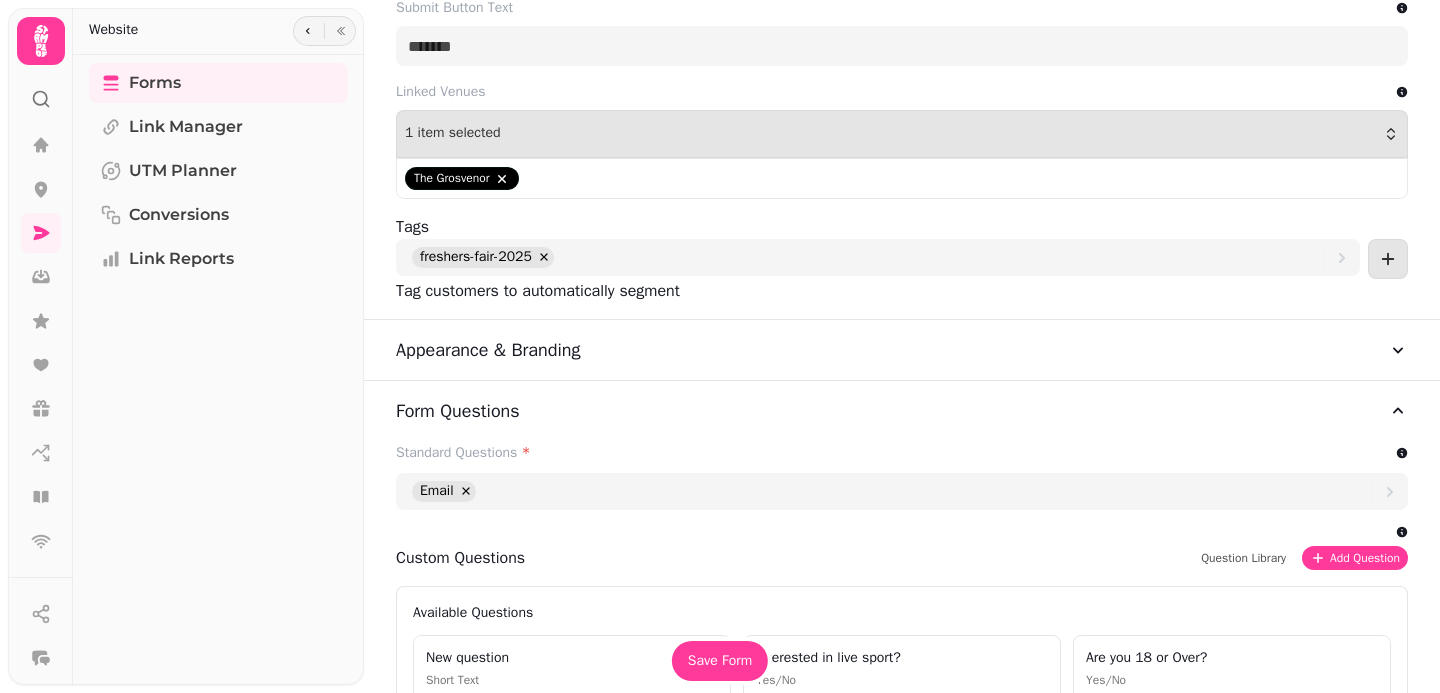 click on "Appearance & Branding" at bounding box center [902, 350] 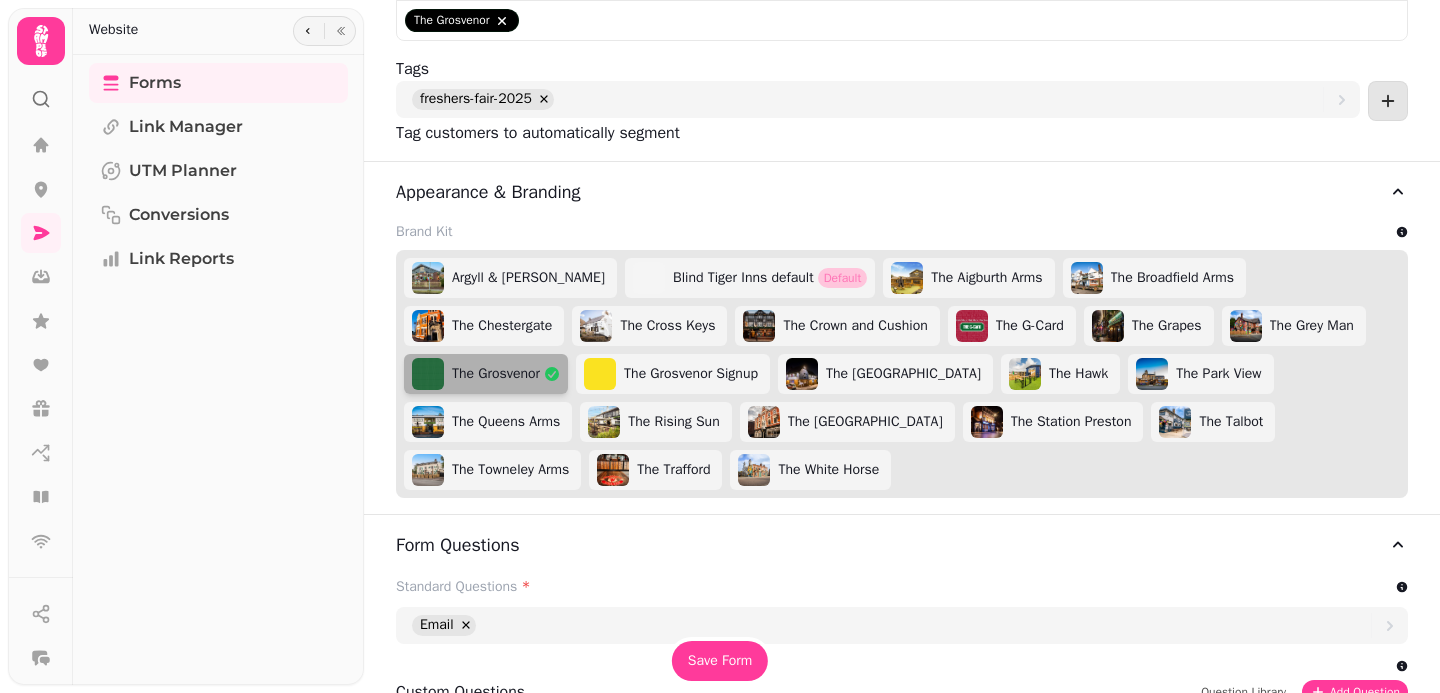 scroll, scrollTop: 799, scrollLeft: 0, axis: vertical 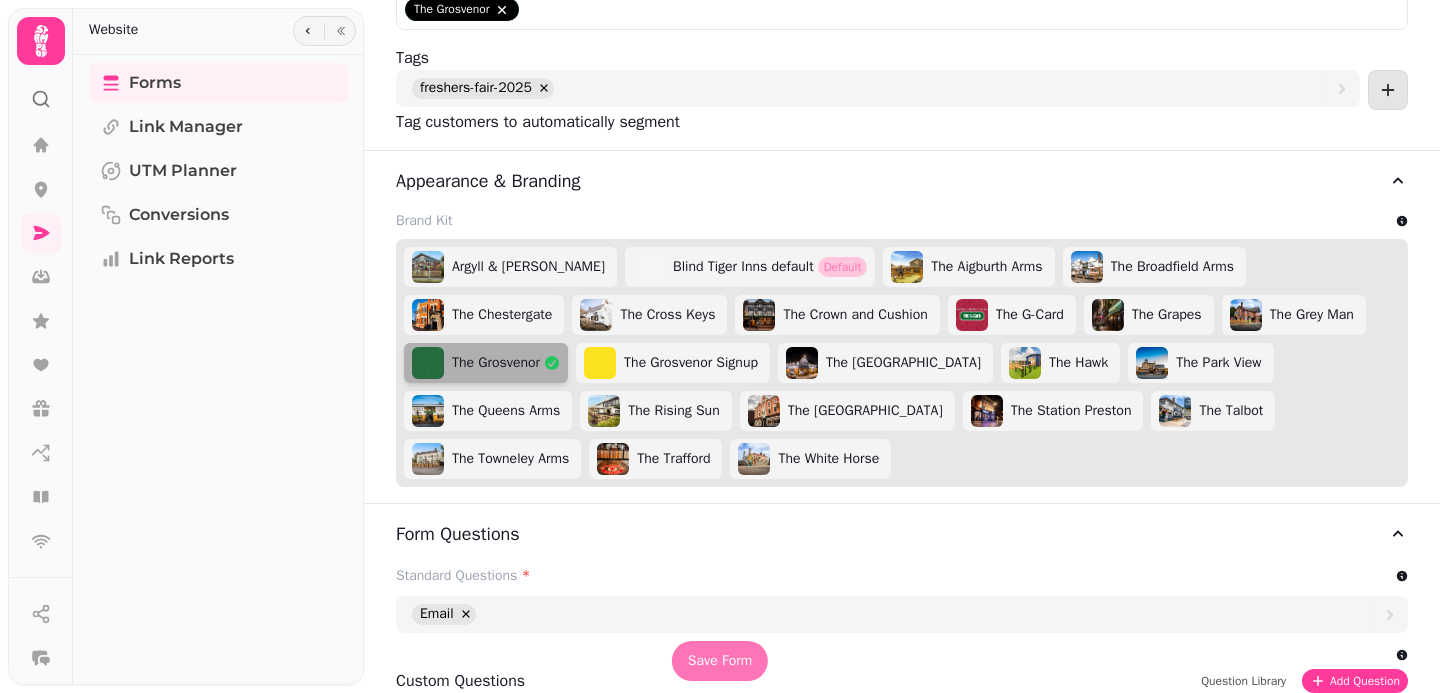 click on "Save Form" at bounding box center (720, 661) 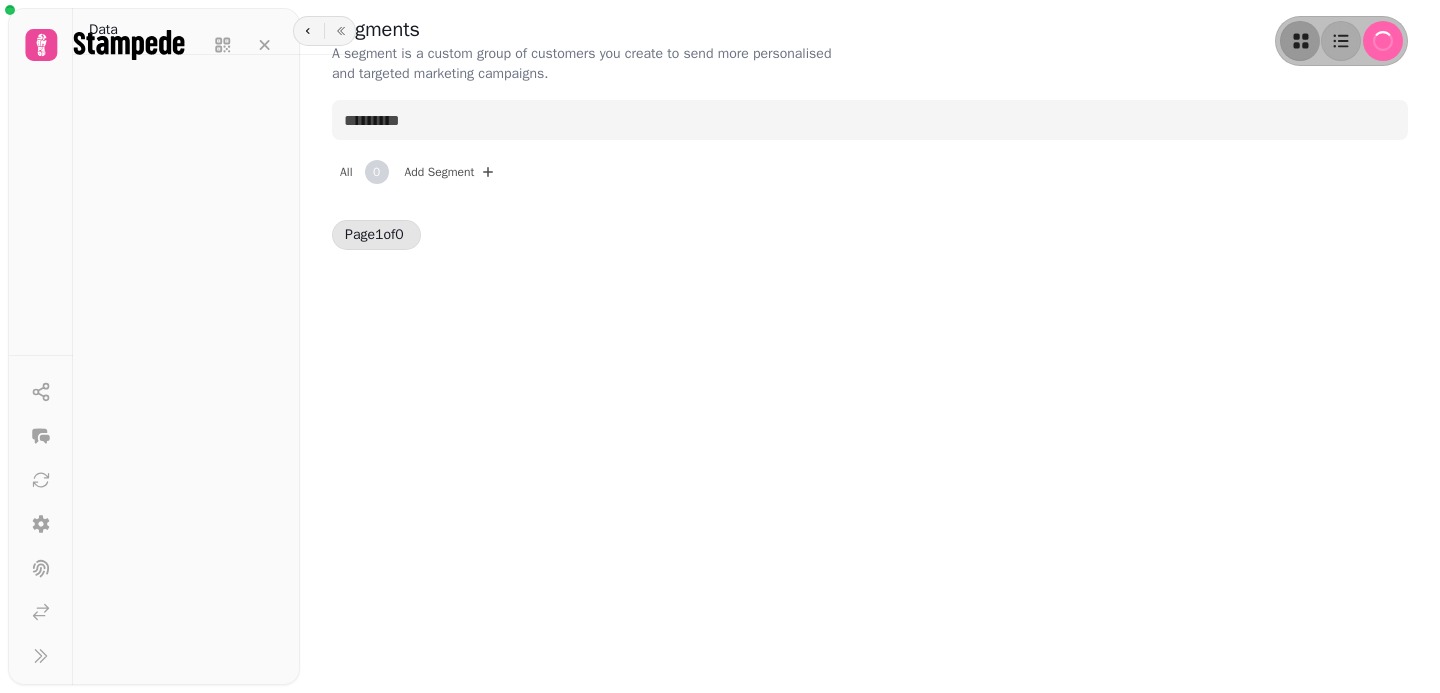 scroll, scrollTop: 0, scrollLeft: 0, axis: both 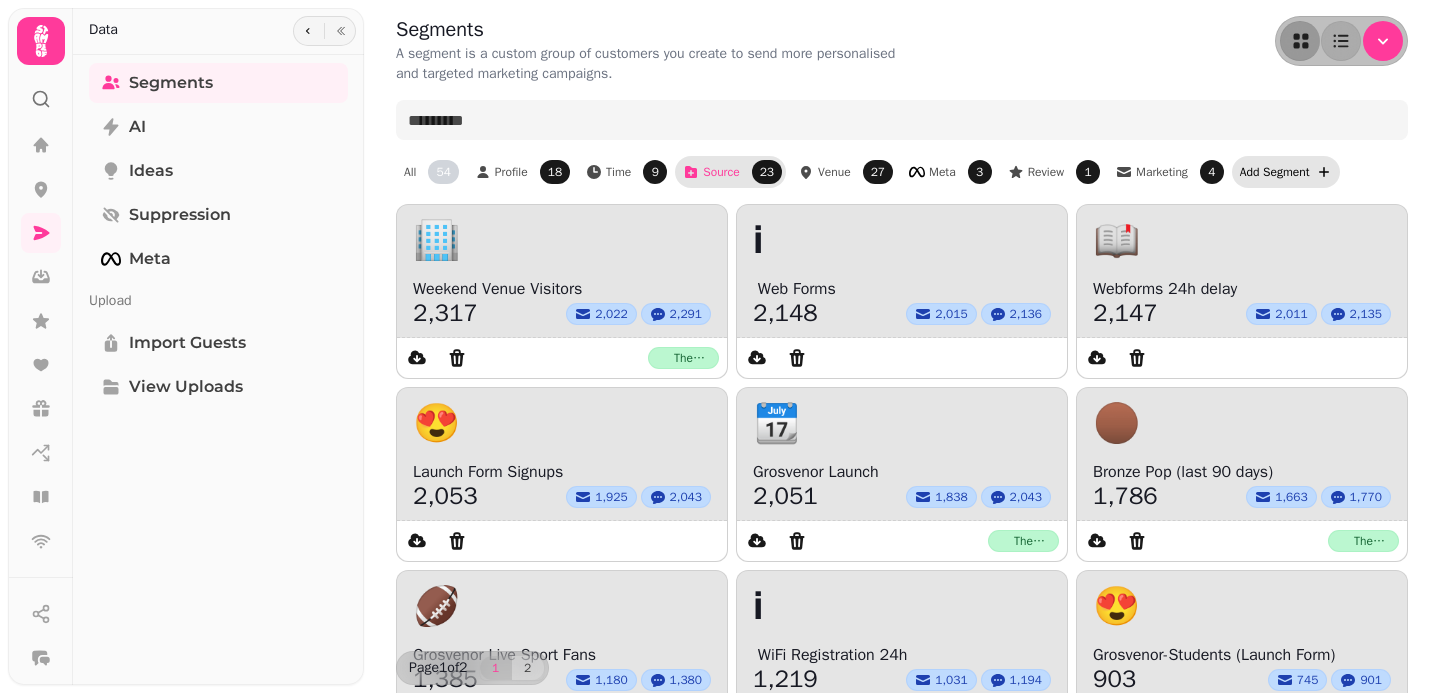 click on "Add Segment" at bounding box center (1275, 172) 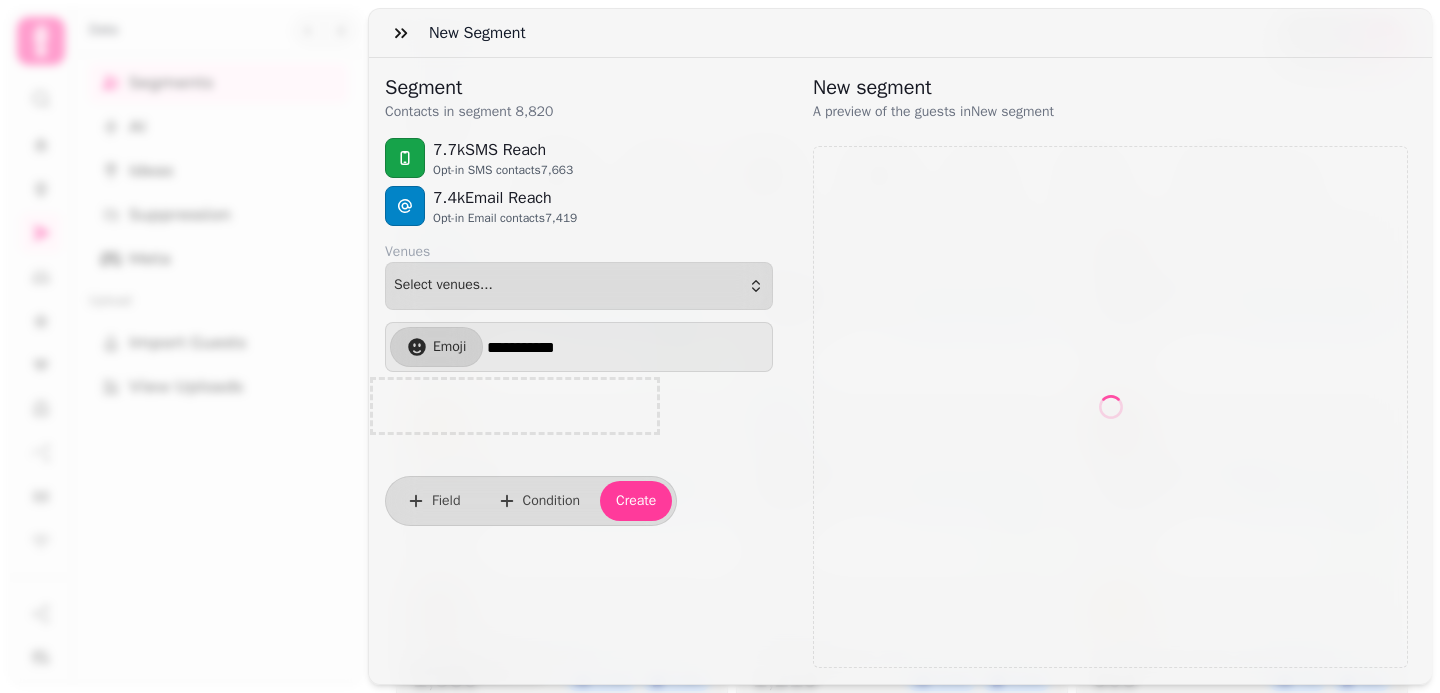 select on "**" 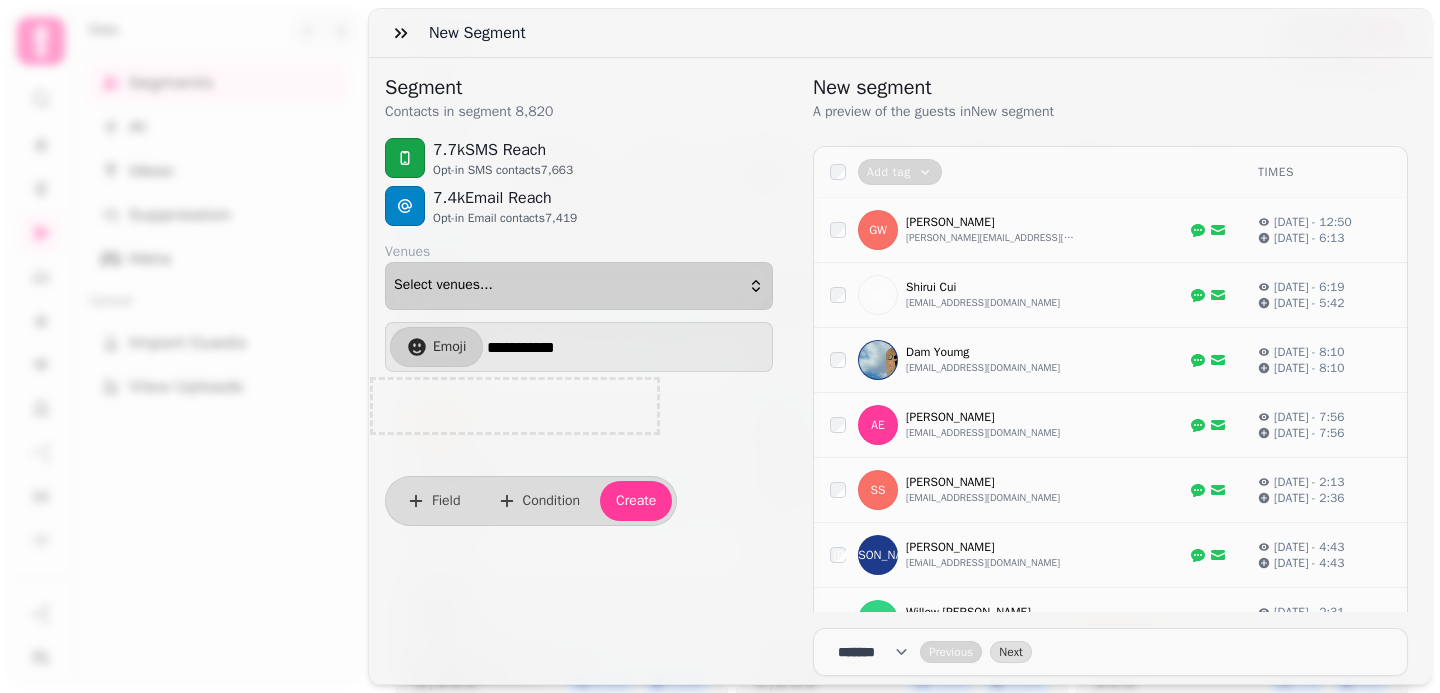 click on "Select venues..." at bounding box center (579, 286) 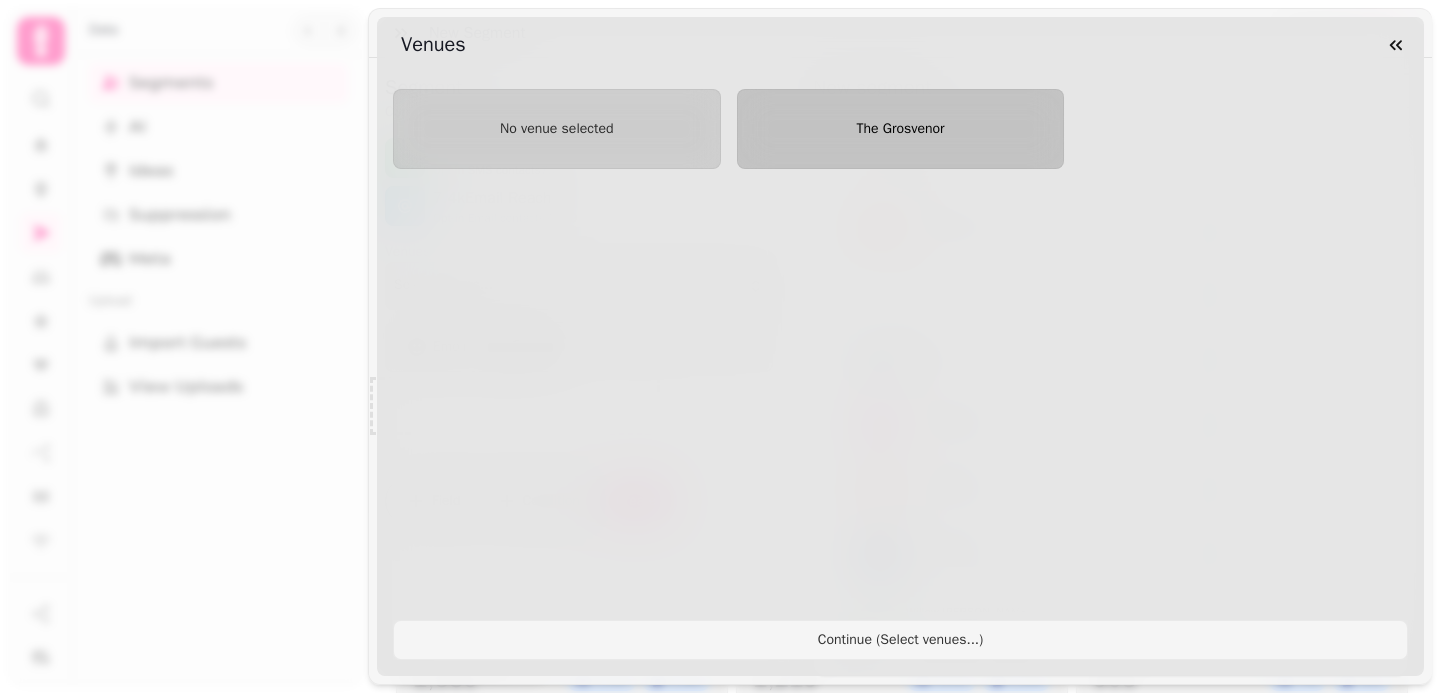 click on "The Grosvenor" at bounding box center [900, 128] 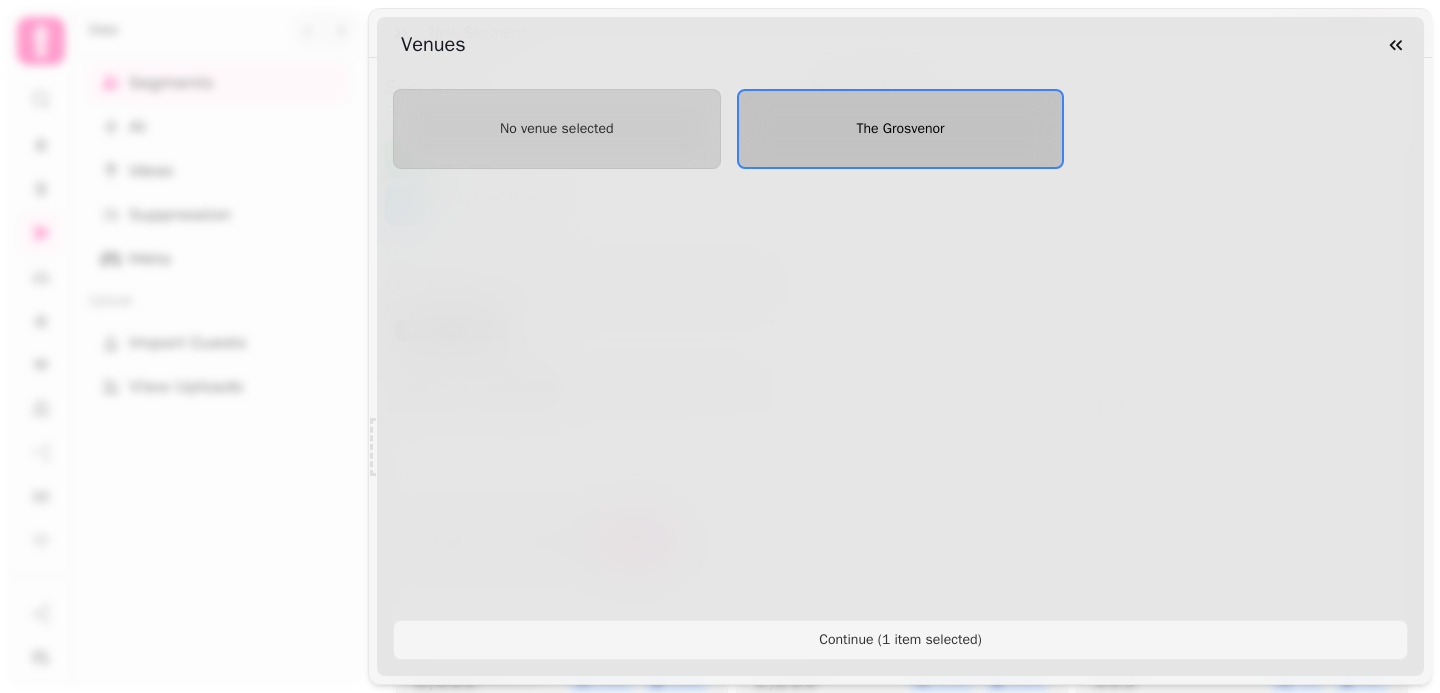 select on "**" 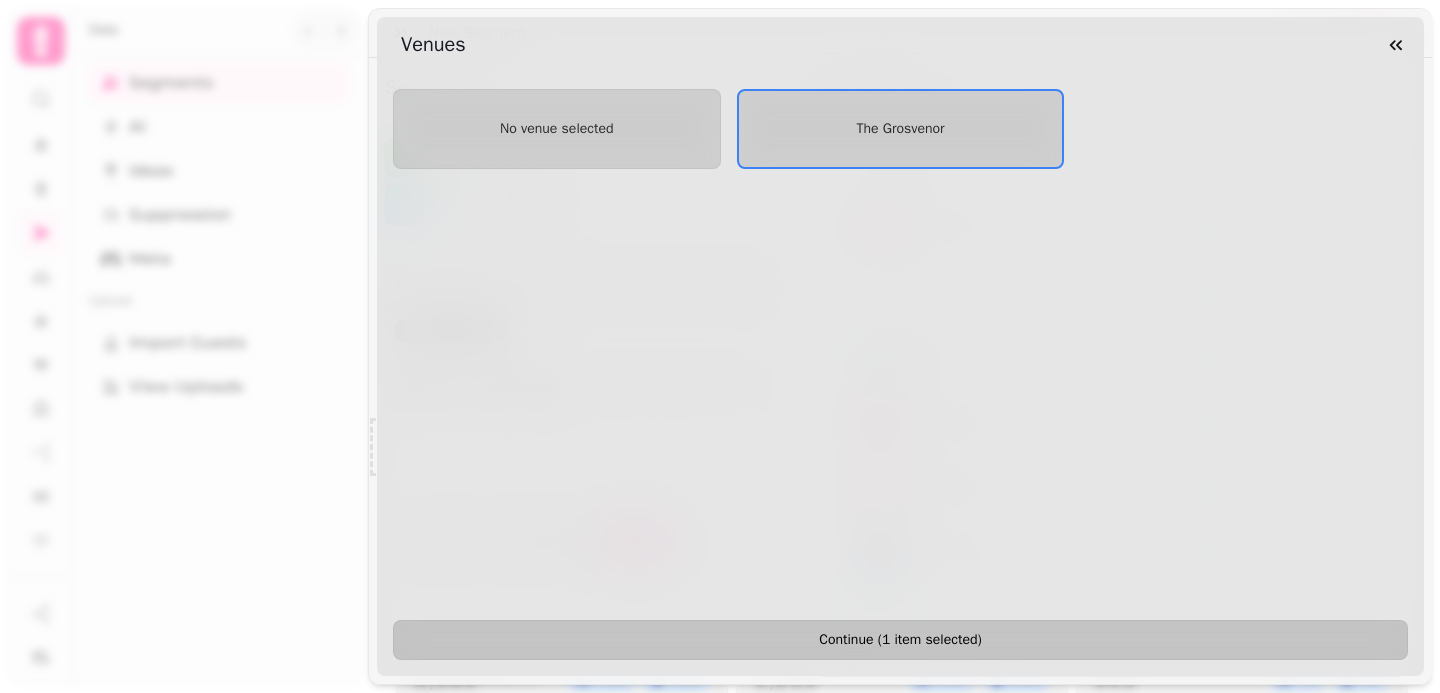 click on "Continue ( 1 item selected )" at bounding box center [900, 640] 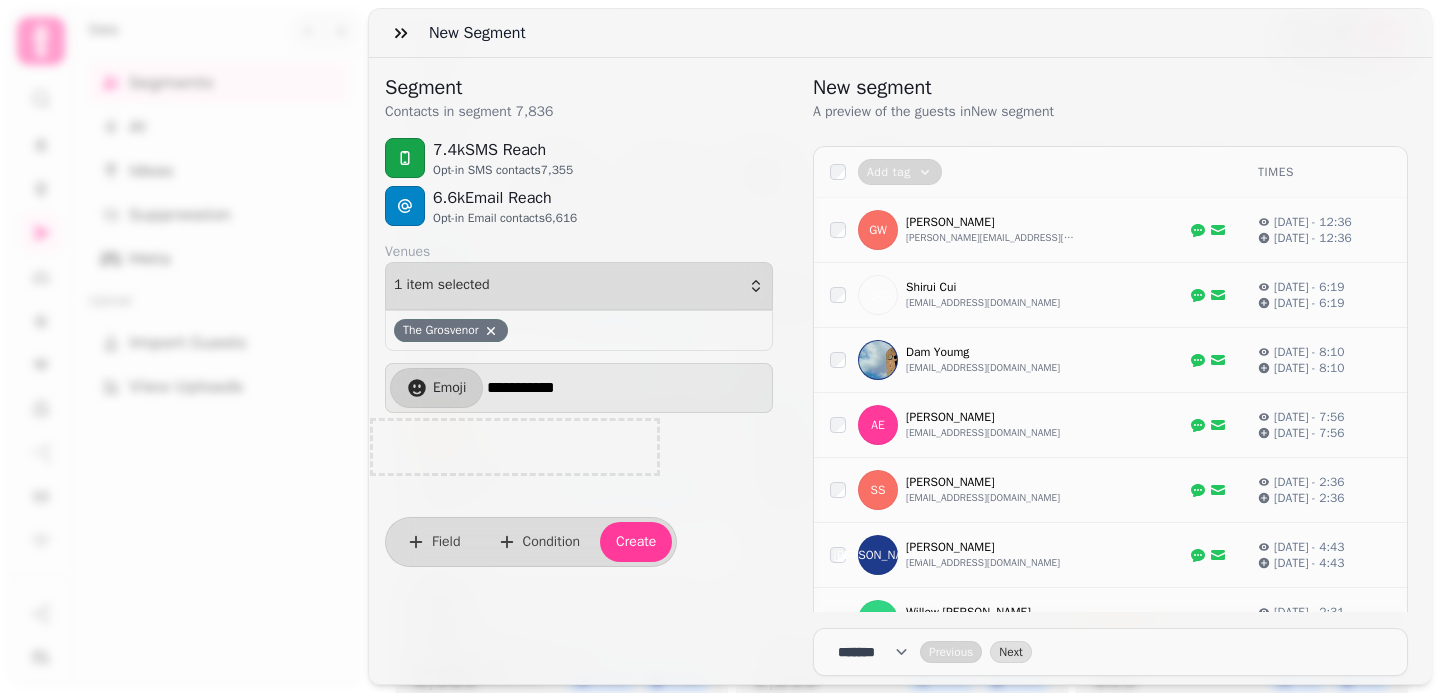 click 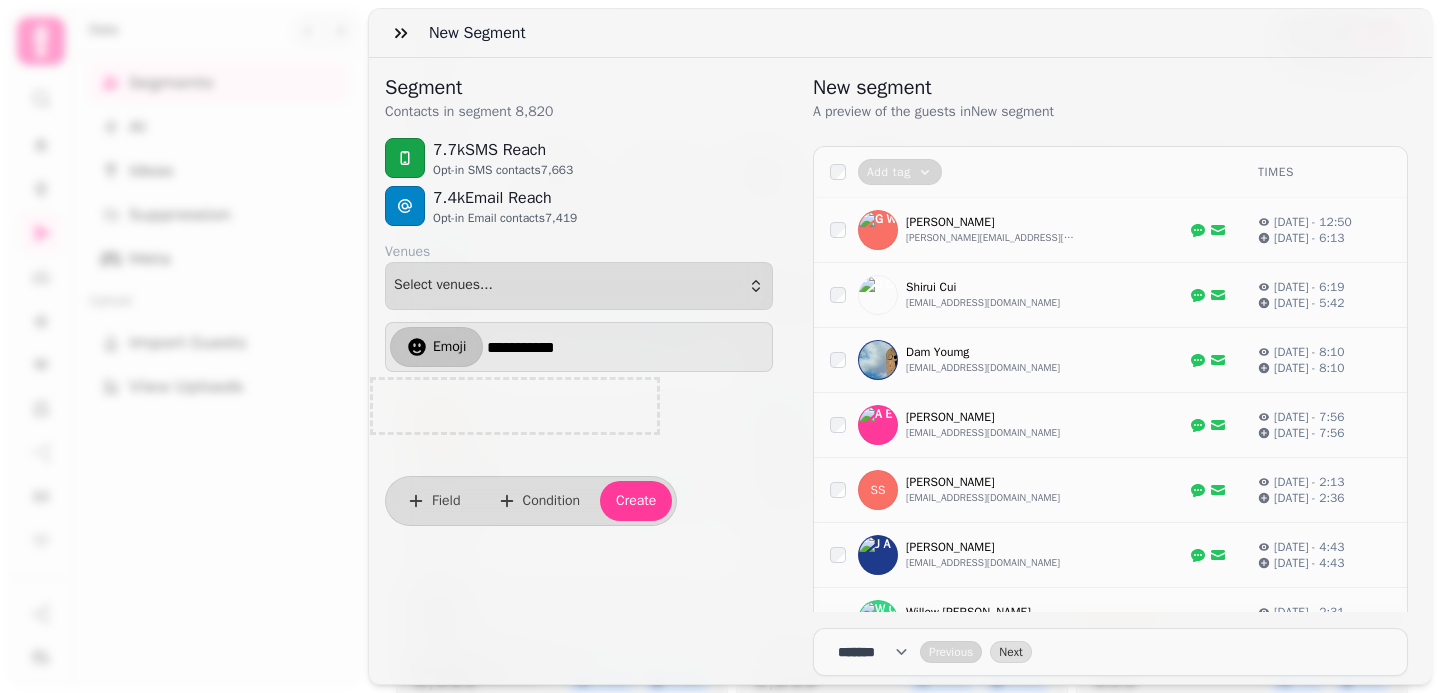 click on "Emoji" at bounding box center [449, 347] 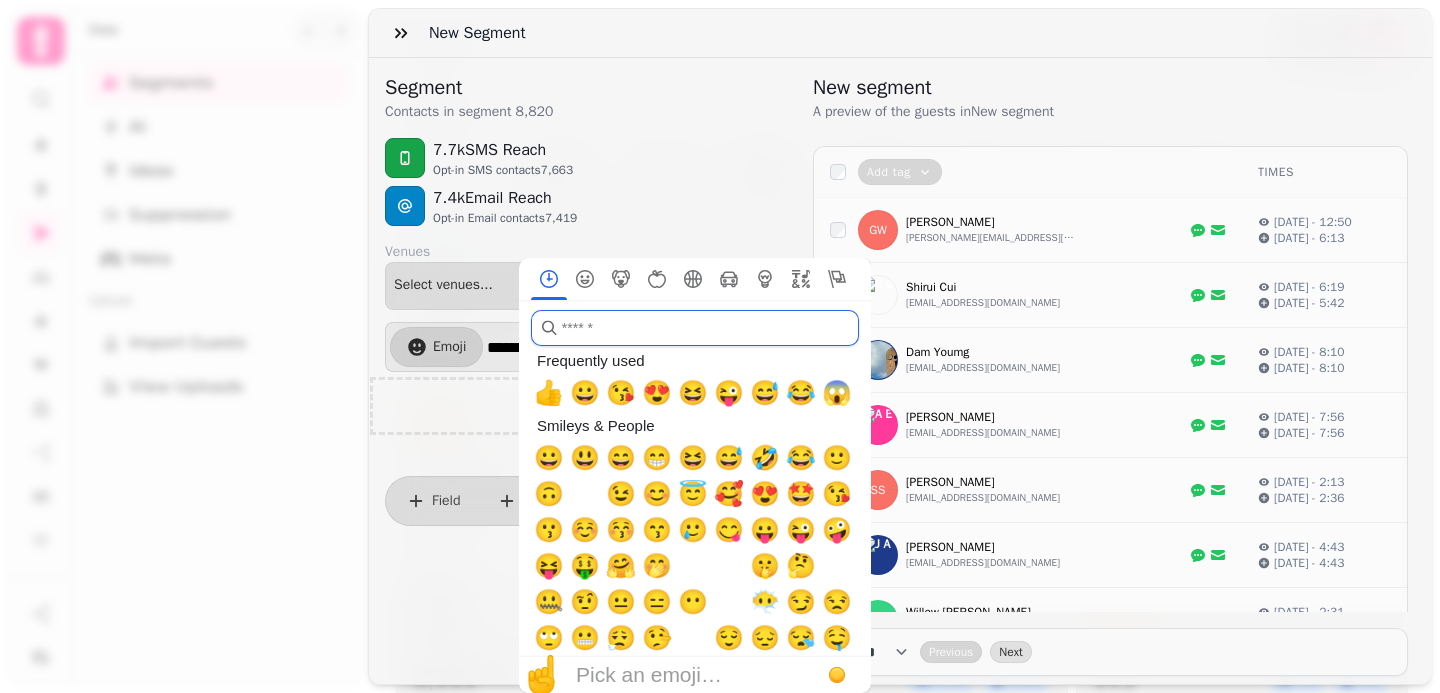click at bounding box center [695, 328] 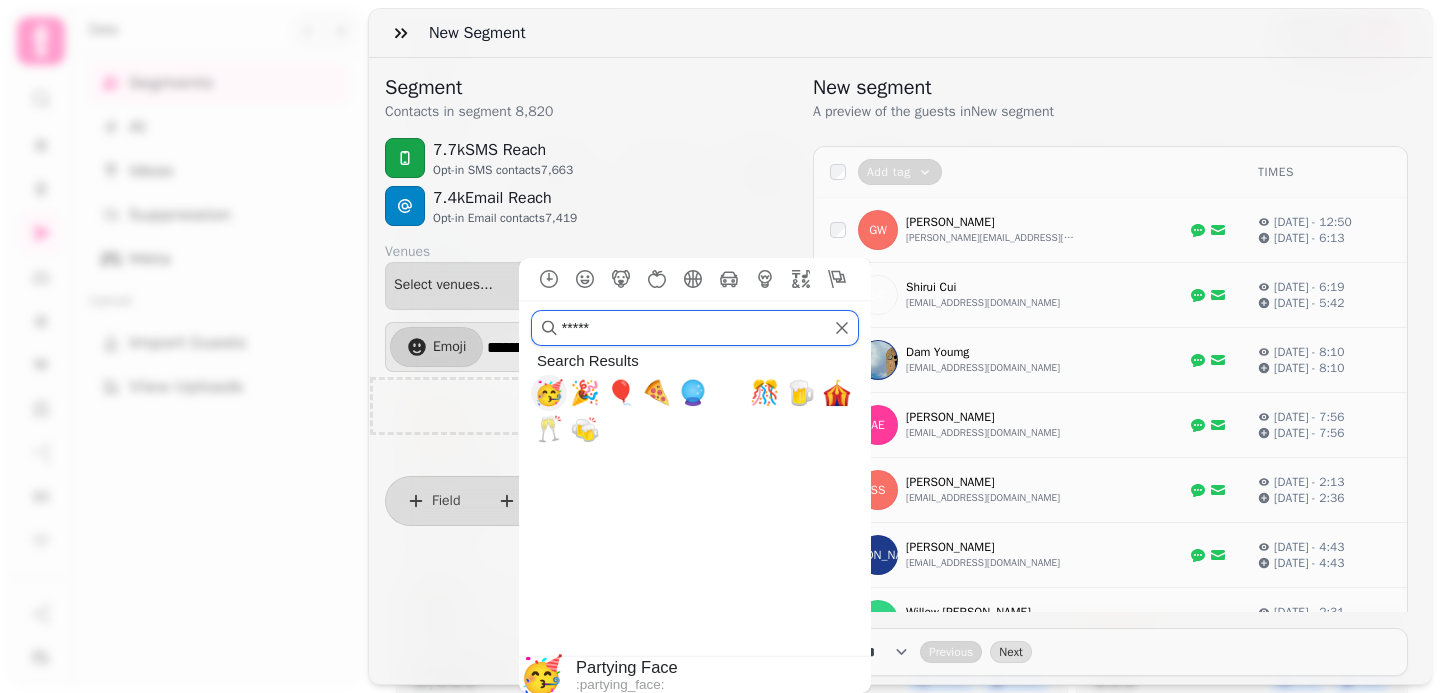 type on "*****" 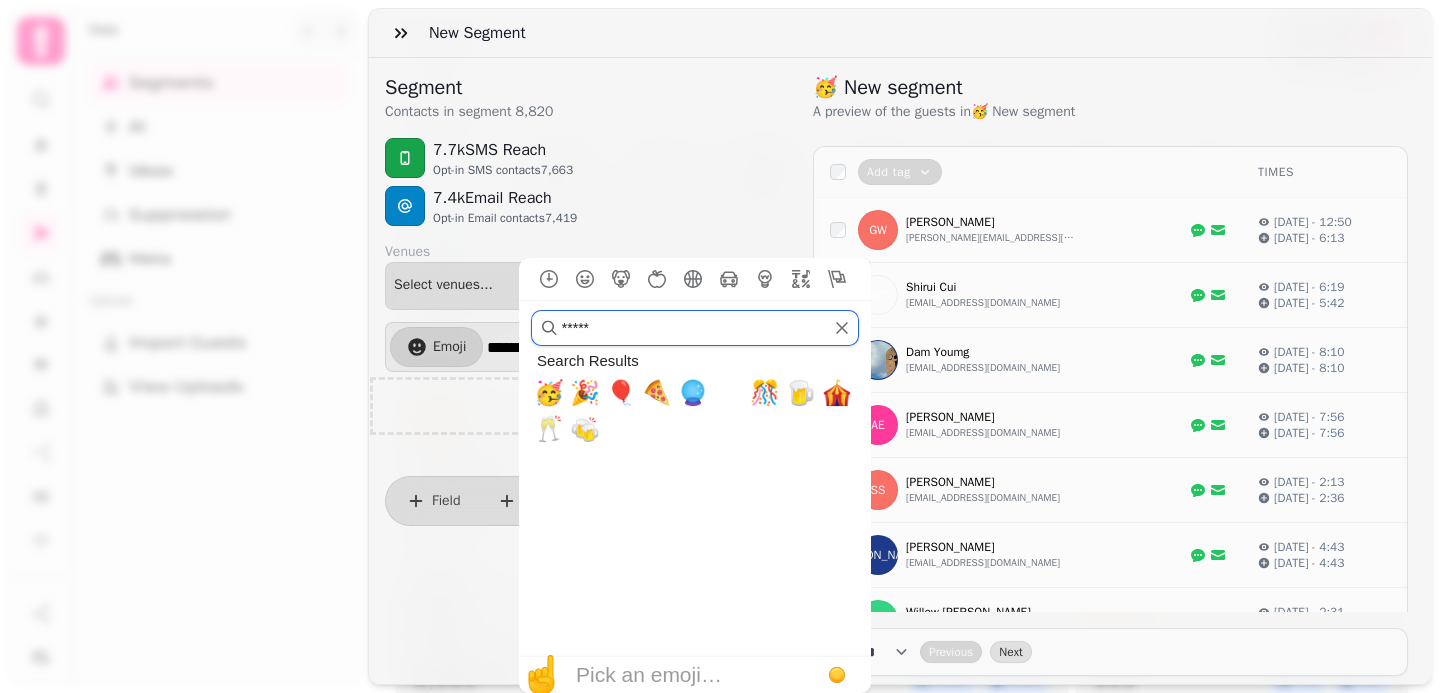 click on "*****" at bounding box center (695, 328) 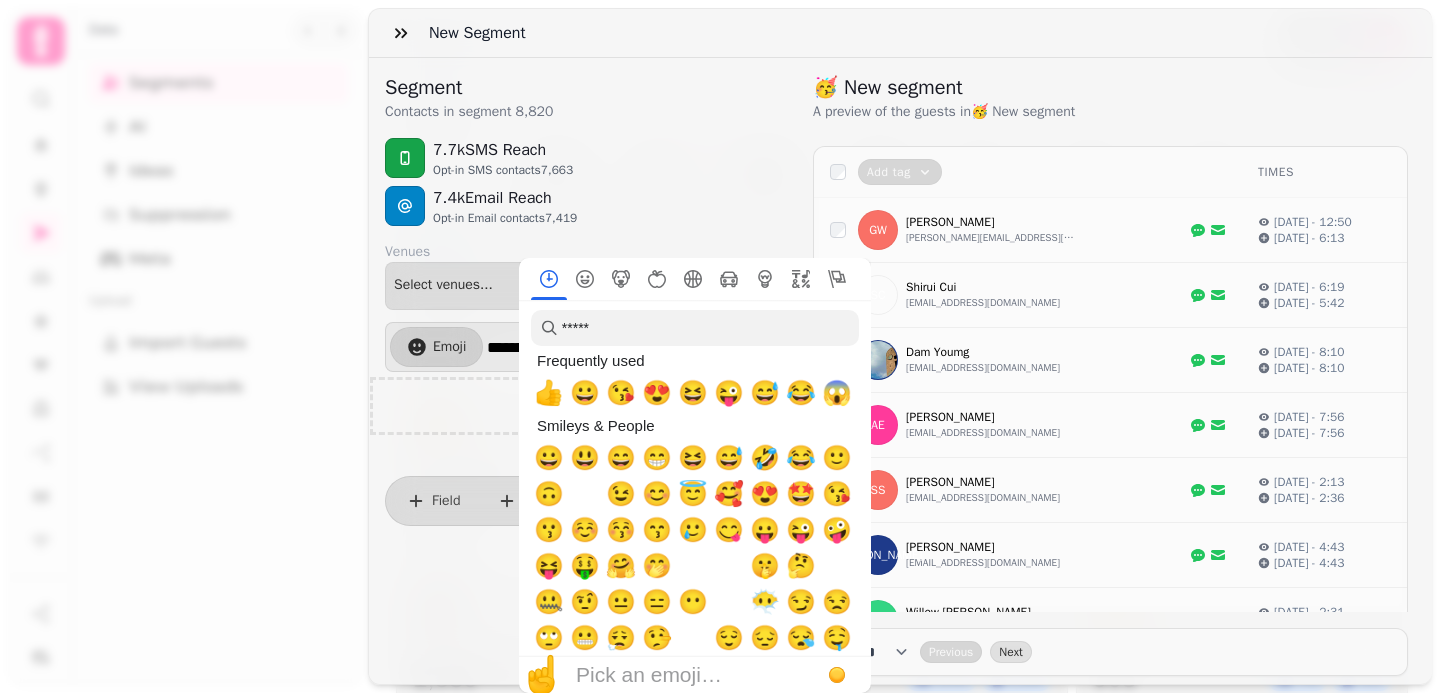 click on "**********" at bounding box center [579, 384] 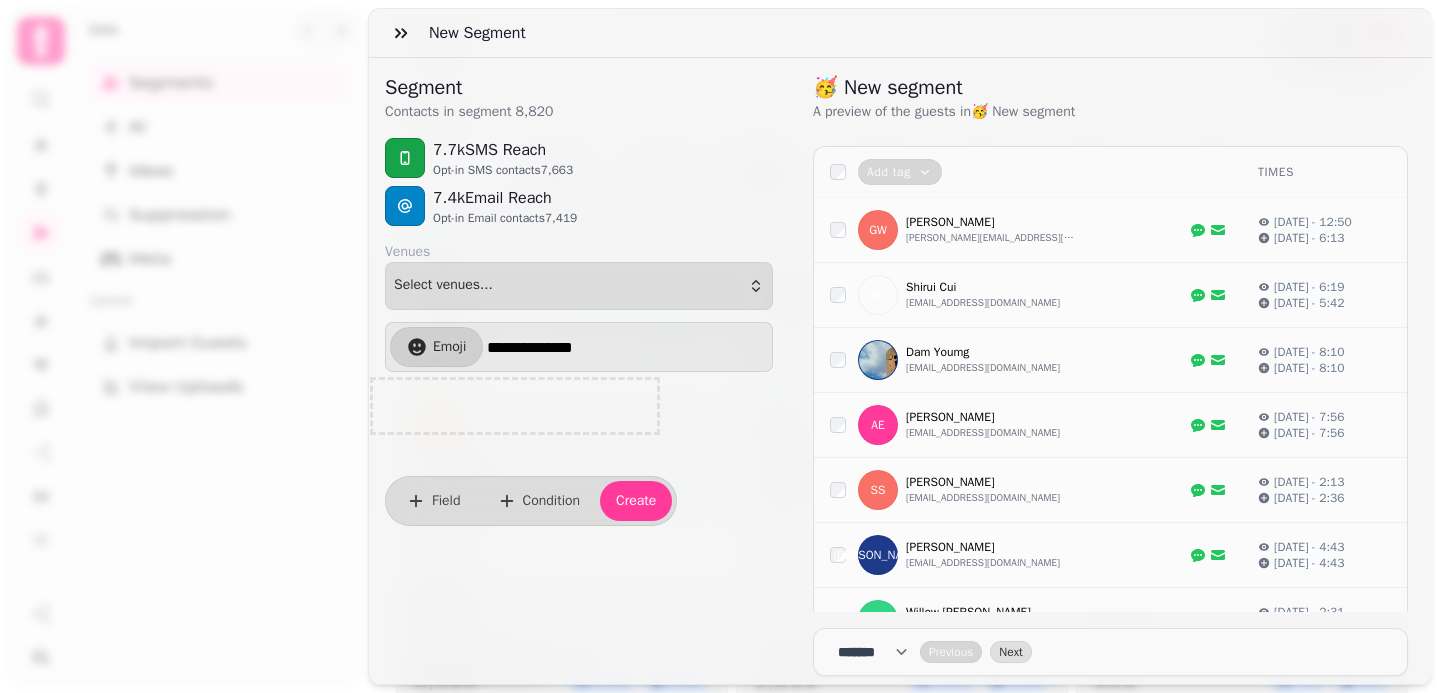 click on "**********" at bounding box center [627, 347] 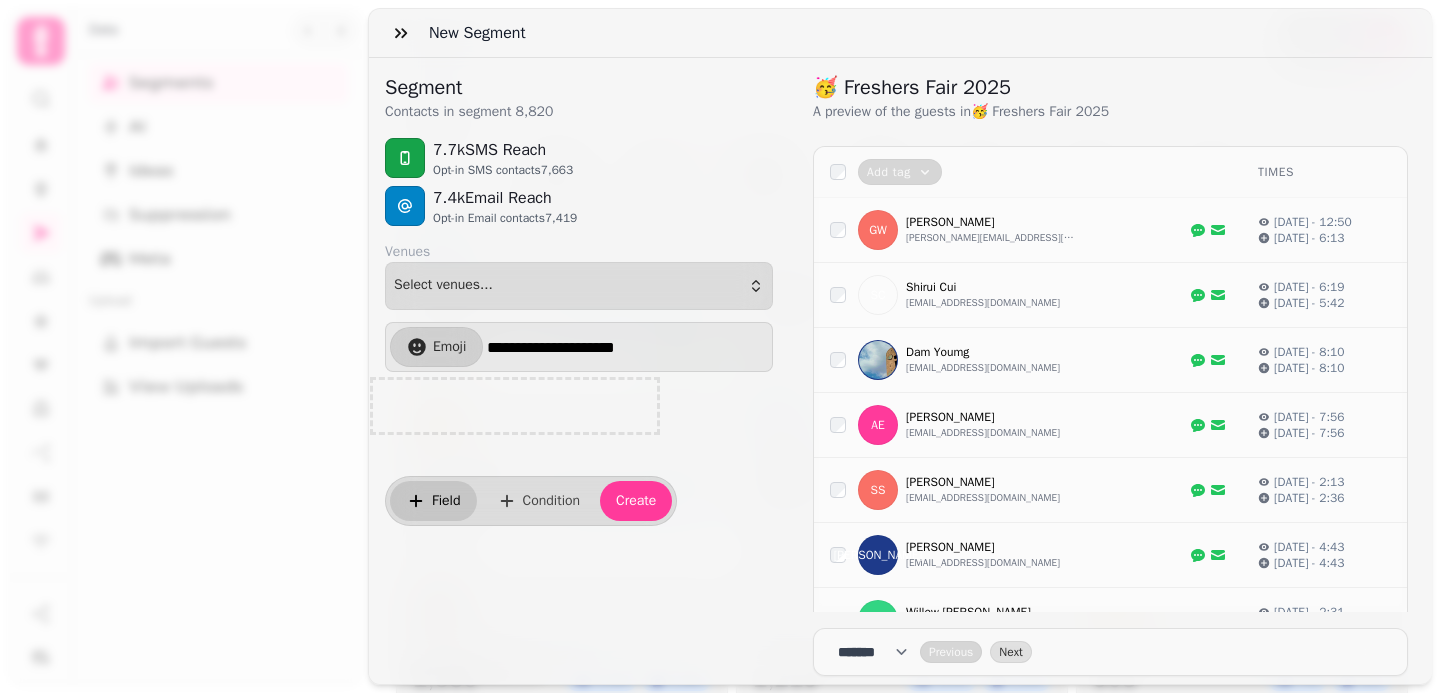 type on "**********" 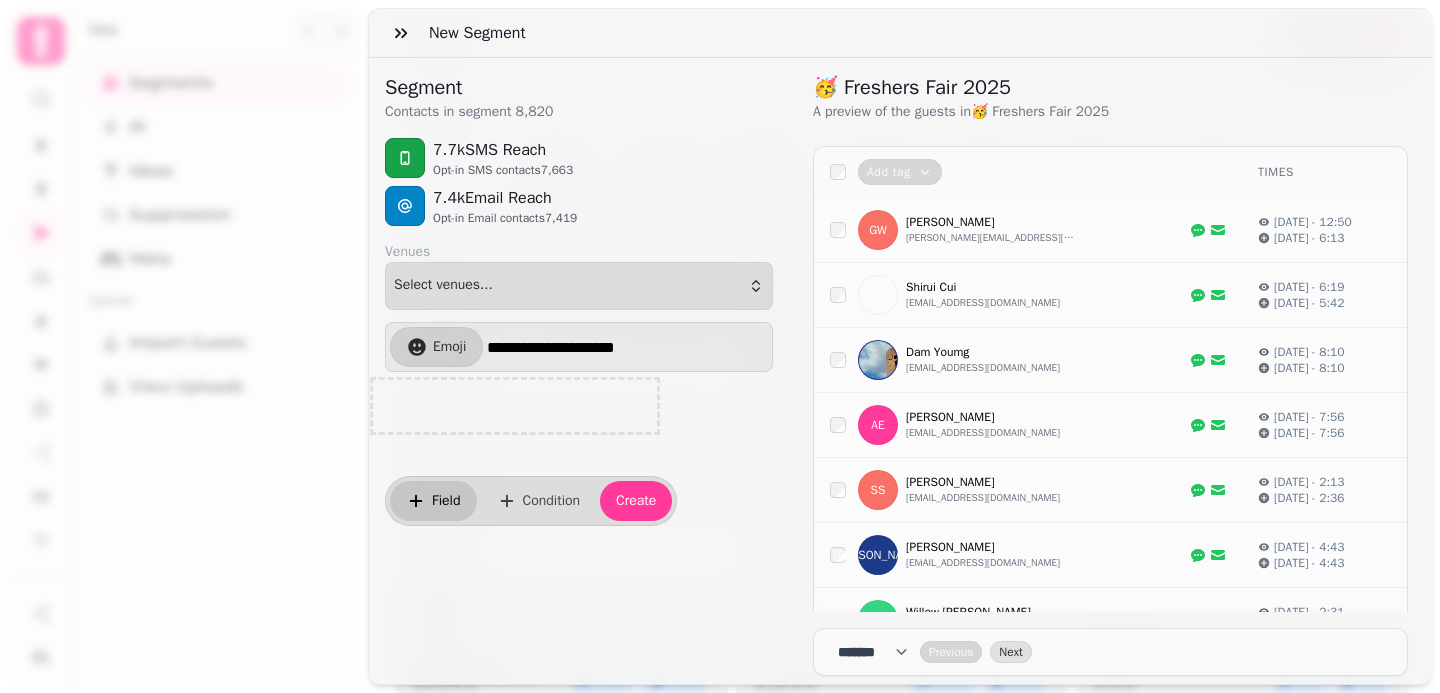 click on "Field" at bounding box center (433, 501) 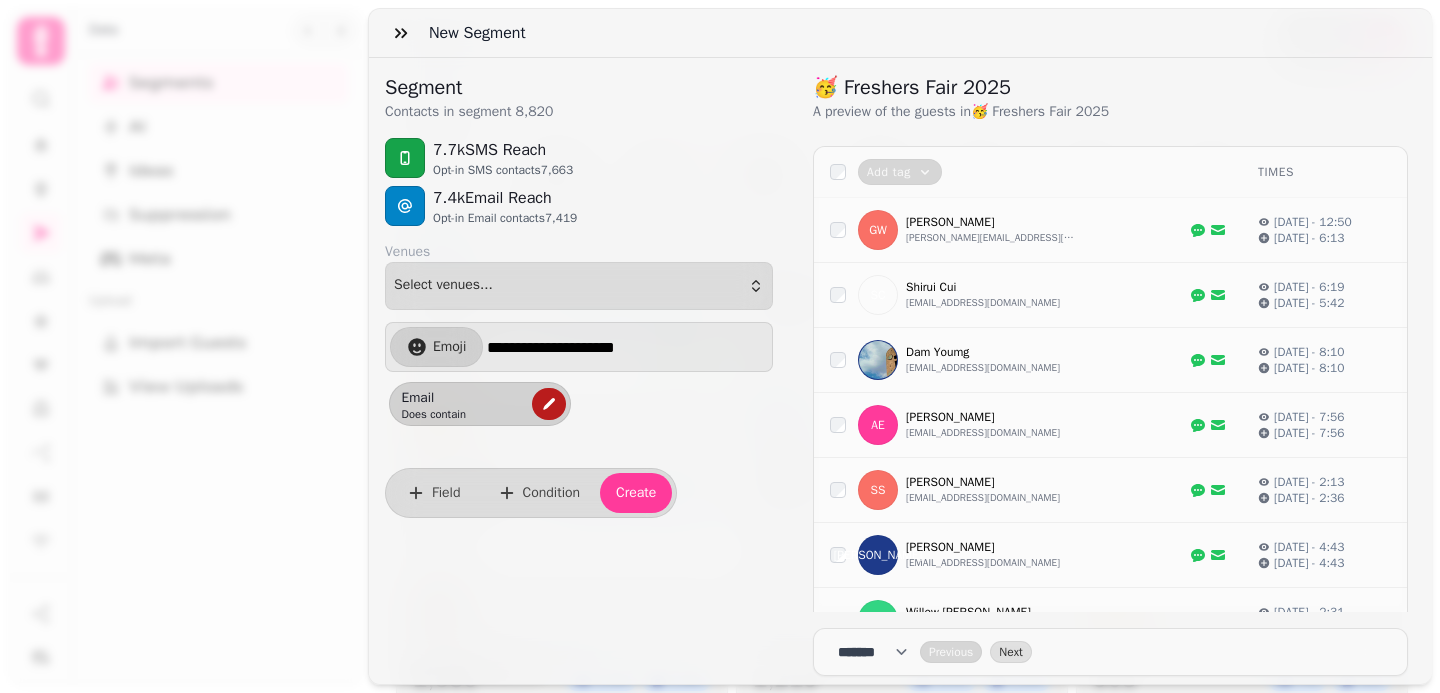 click at bounding box center (549, 404) 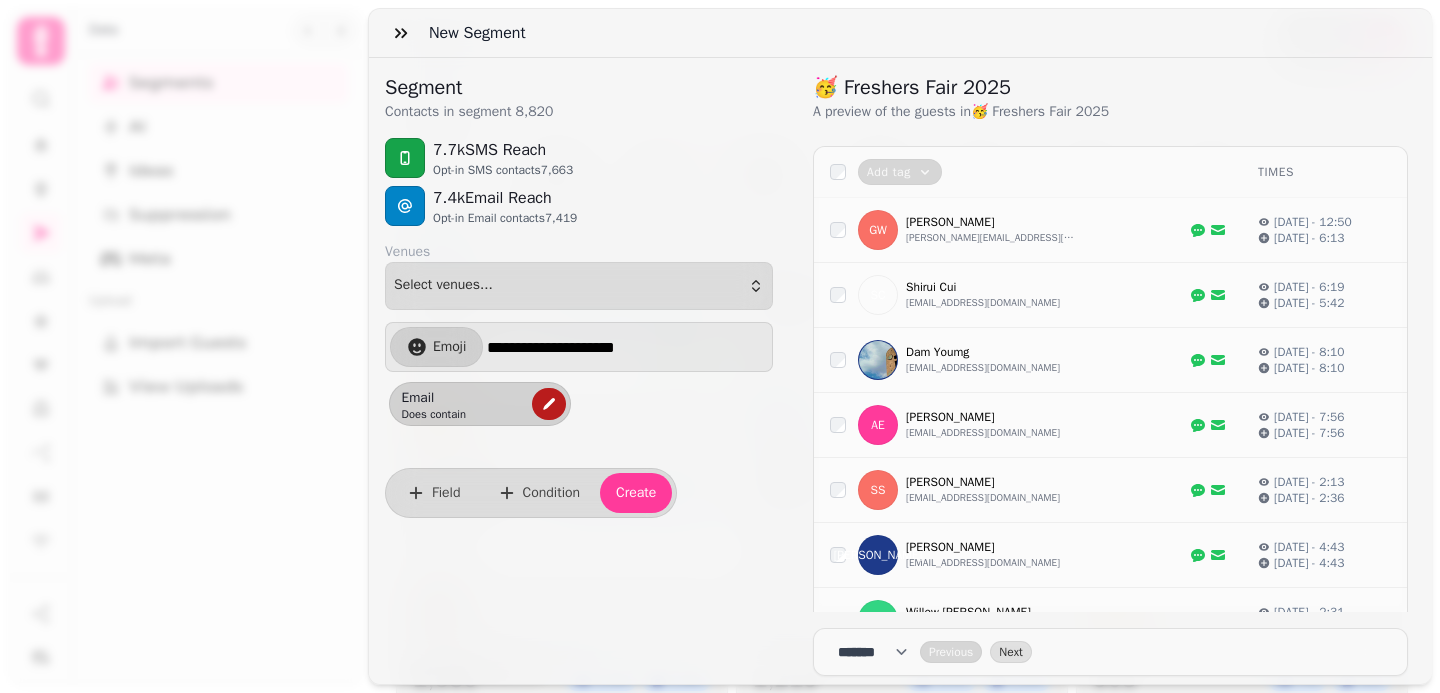select on "*****" 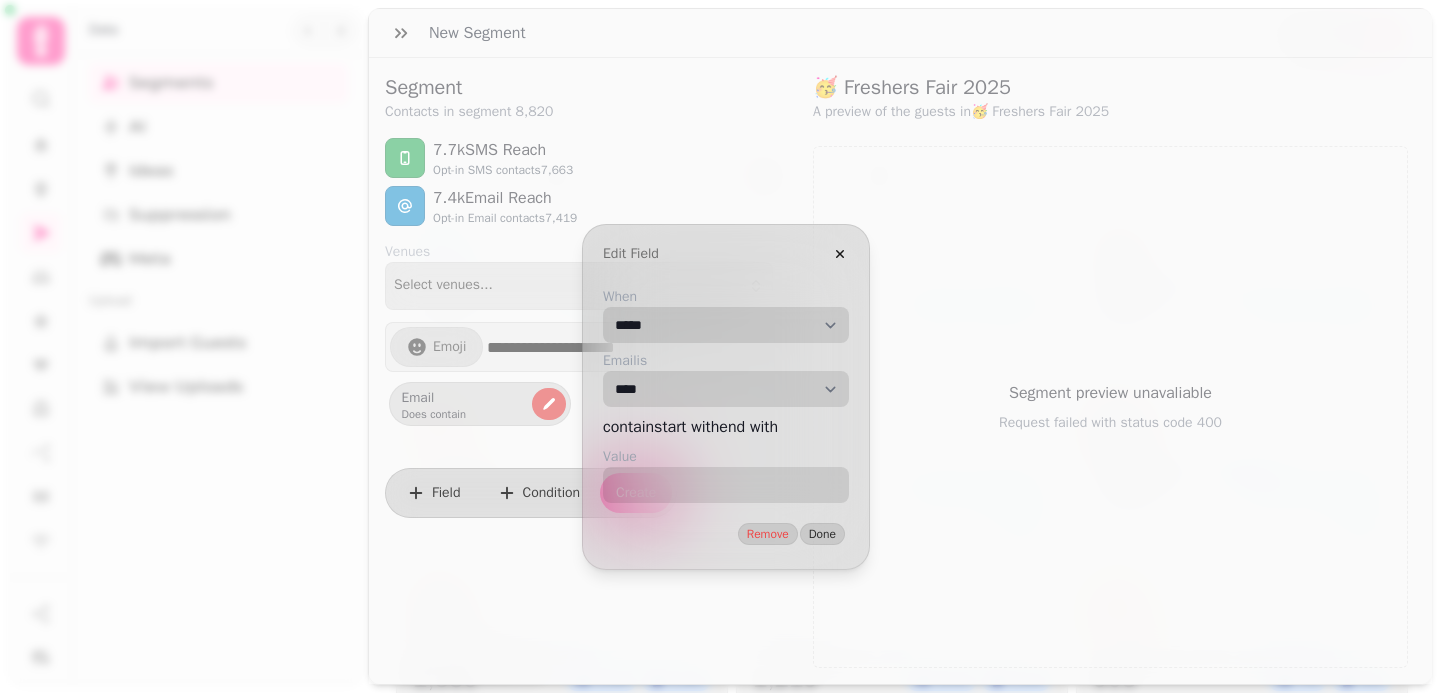 click on "**********" at bounding box center [726, 325] 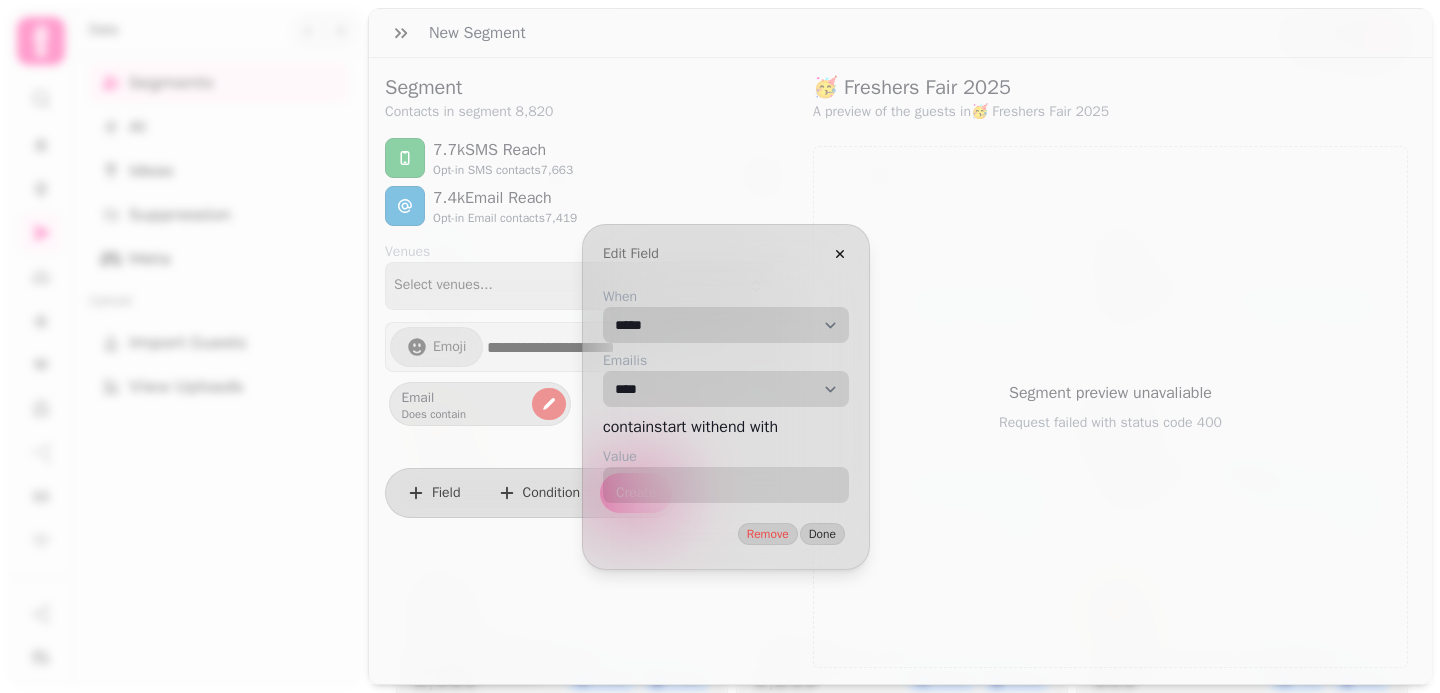 select on "*****" 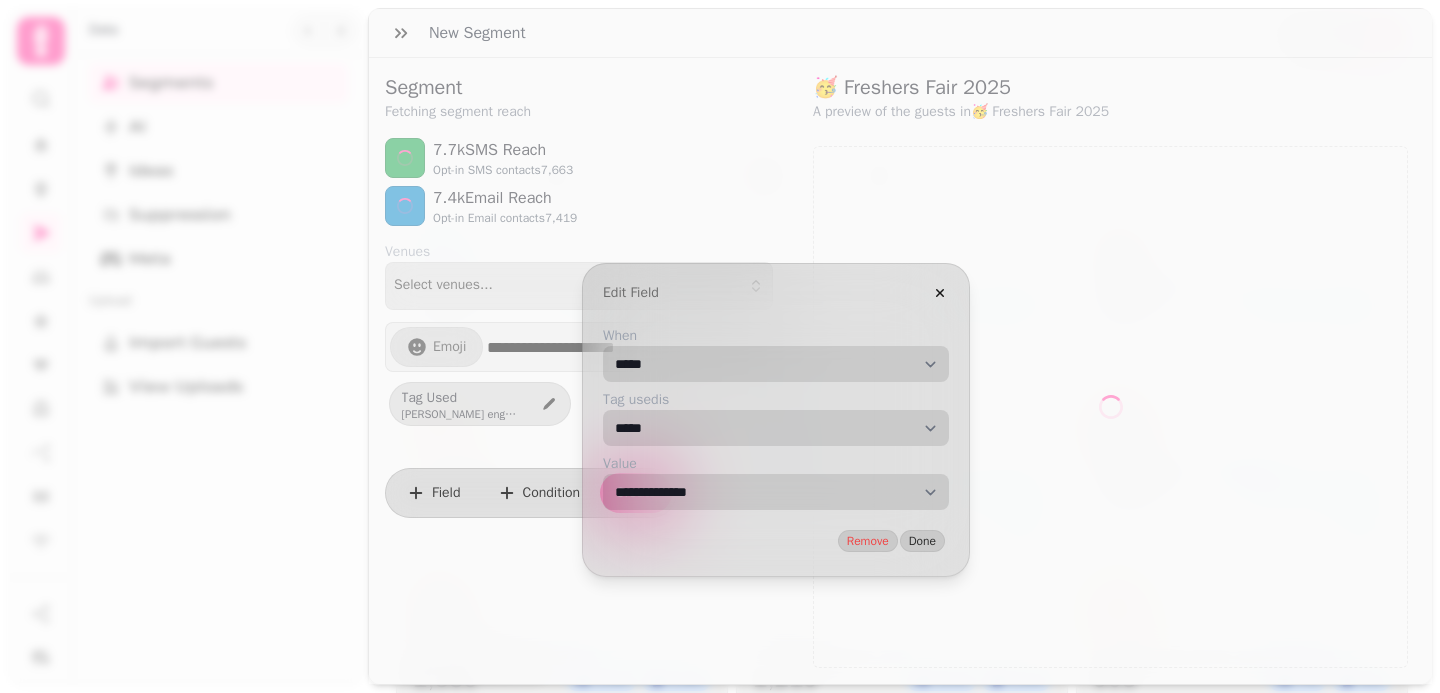click on "**********" at bounding box center [776, 492] 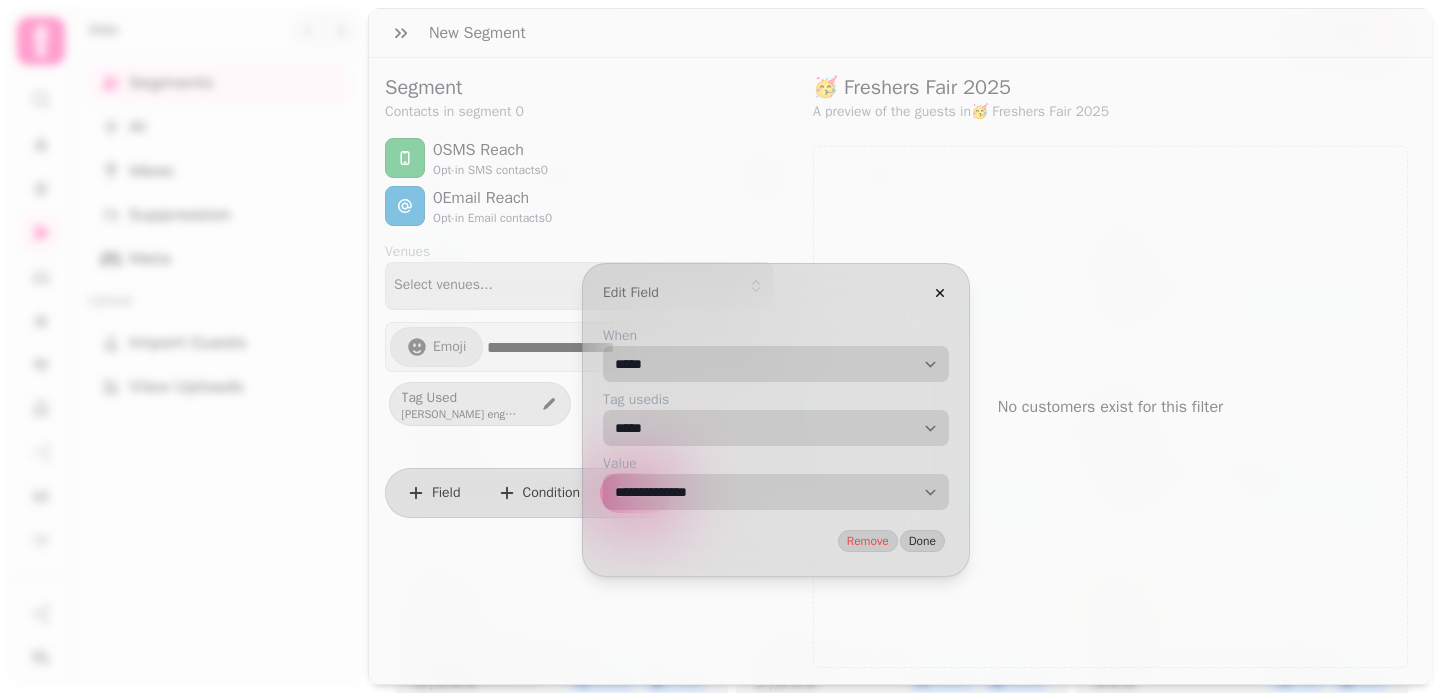 select on "**********" 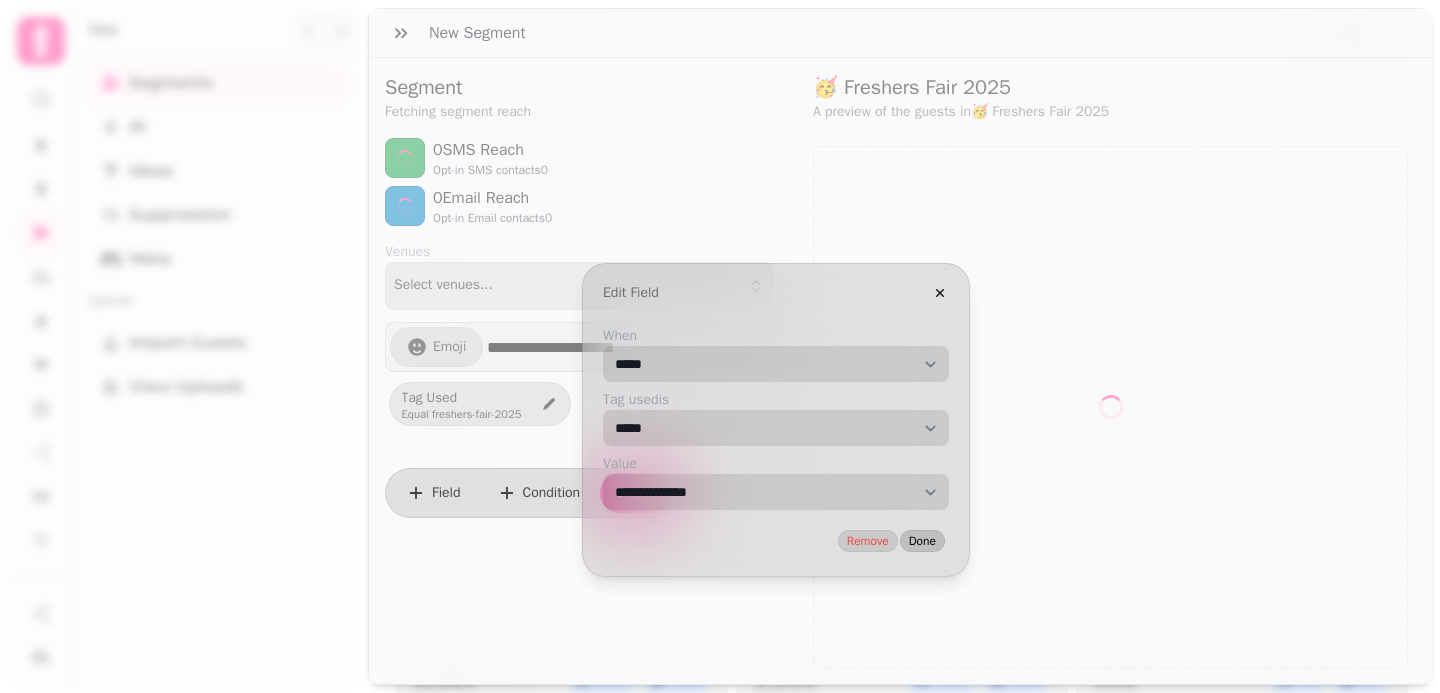 click on "Done" at bounding box center (922, 541) 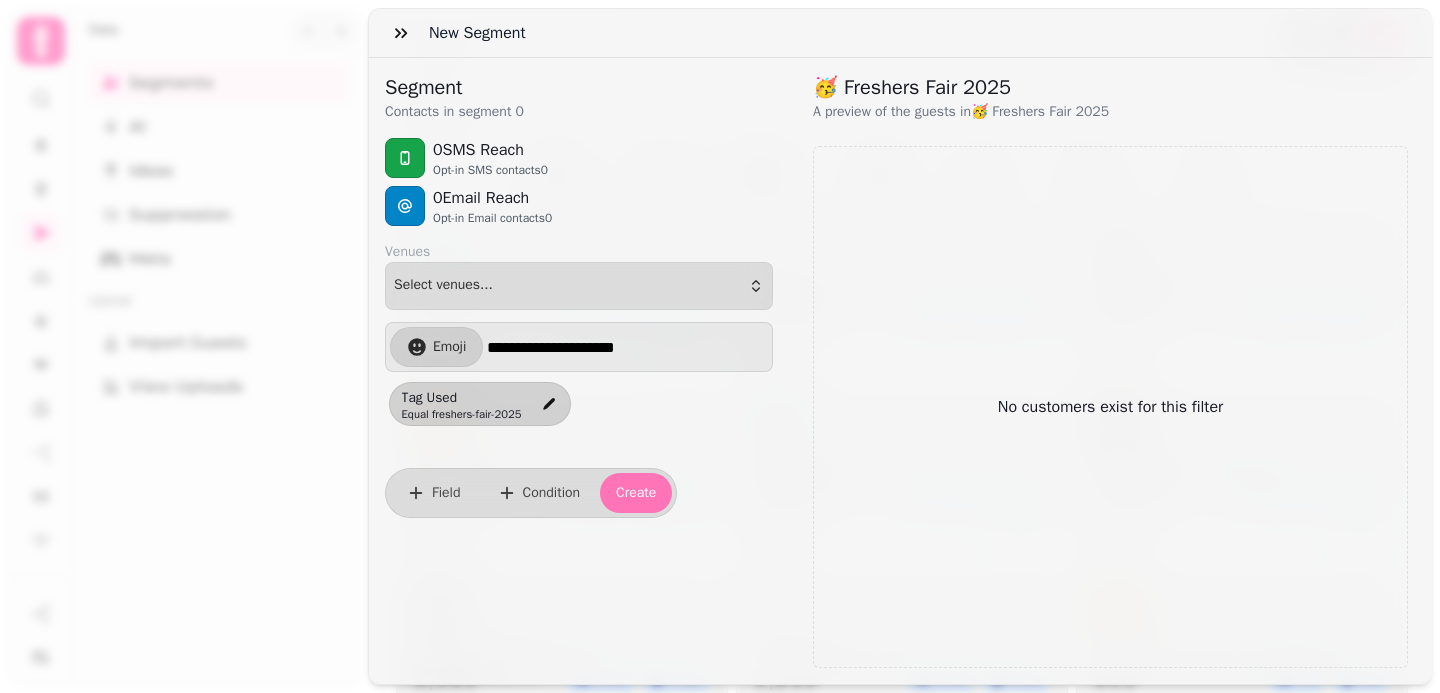 click on "Create" at bounding box center [636, 493] 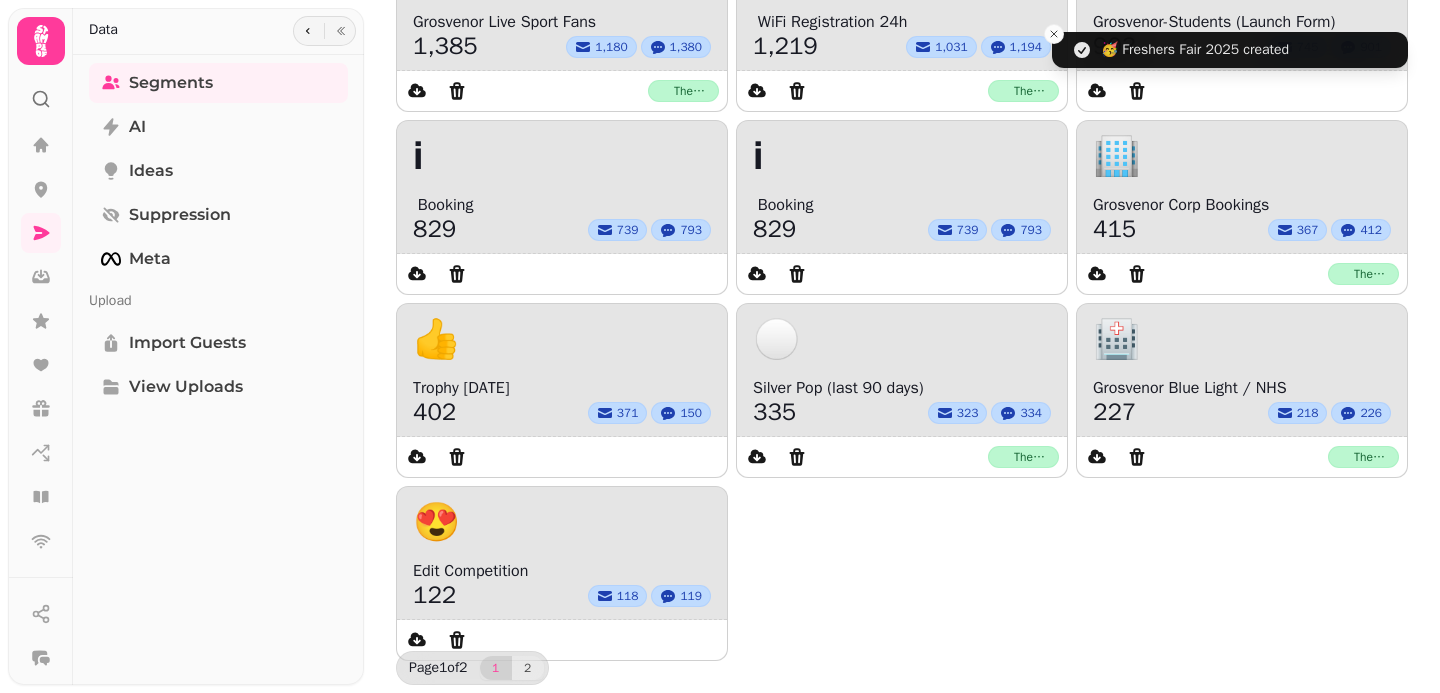 scroll, scrollTop: 667, scrollLeft: 0, axis: vertical 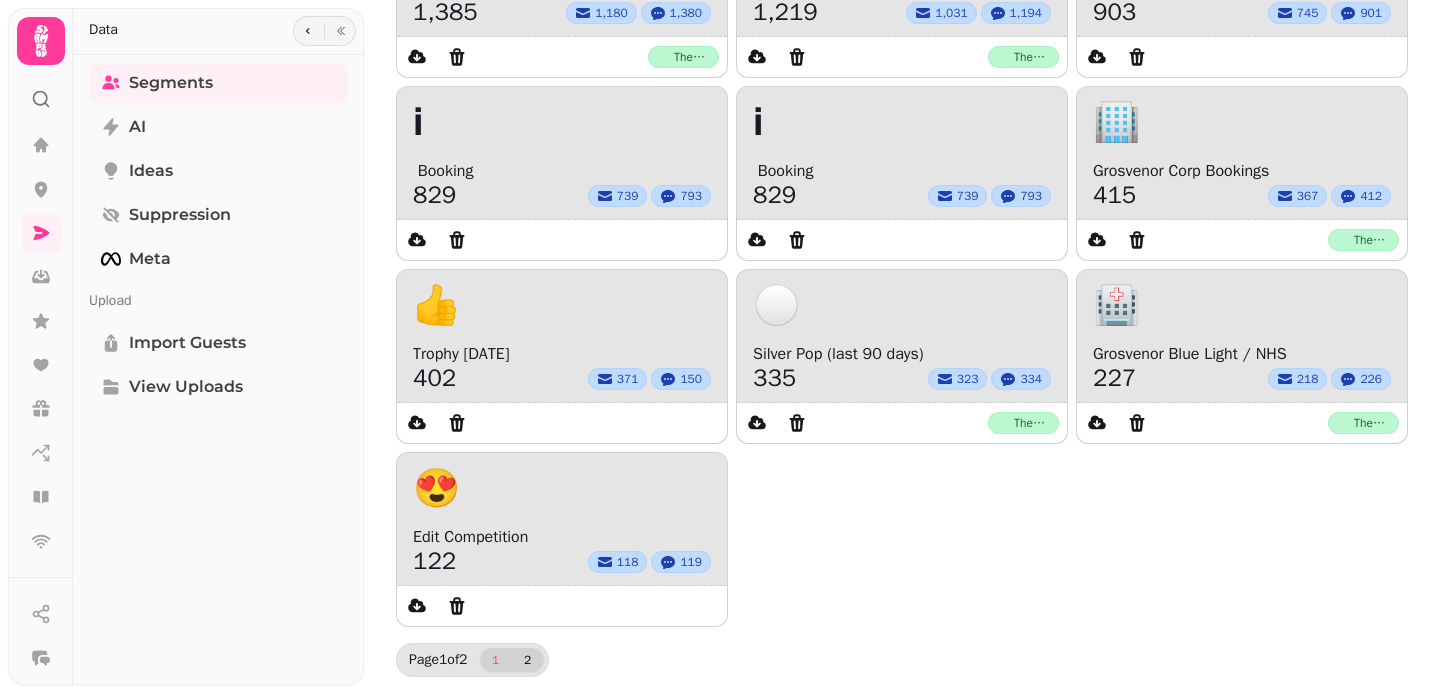 click on "2" at bounding box center (528, 660) 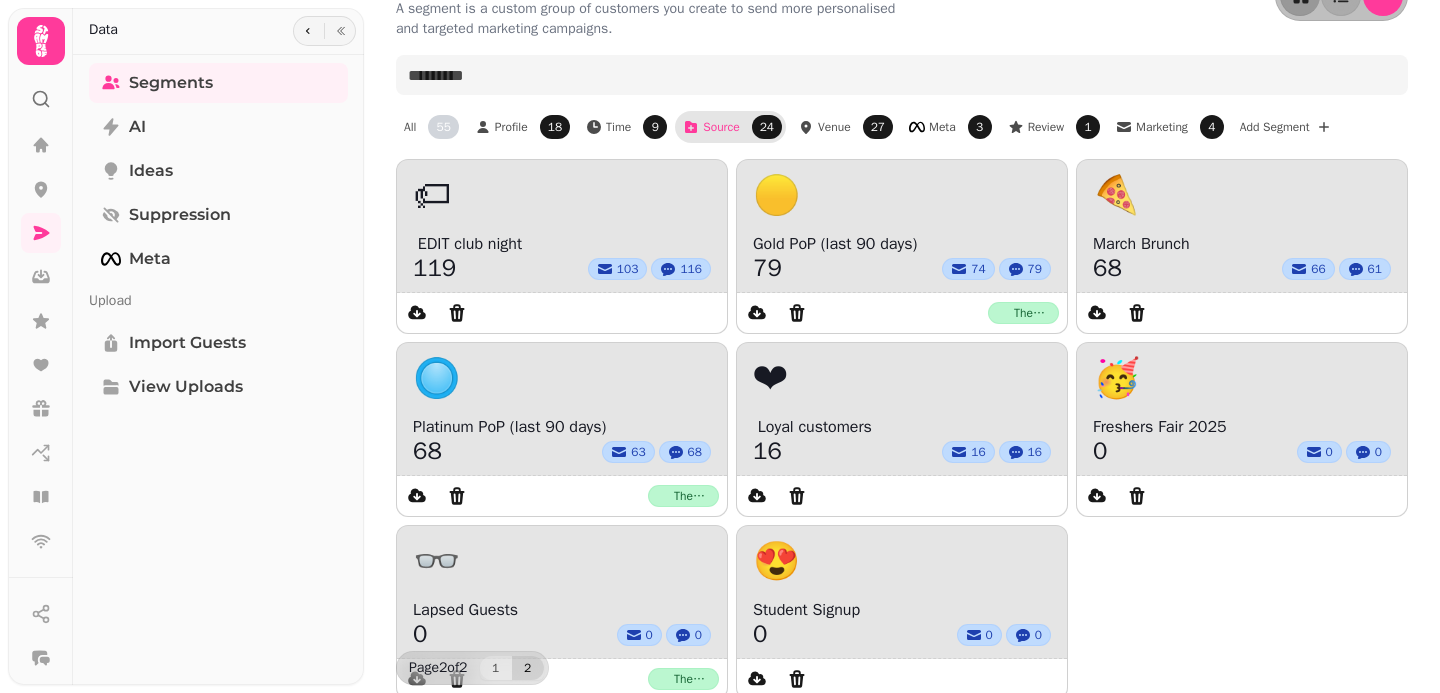 scroll, scrollTop: 118, scrollLeft: 0, axis: vertical 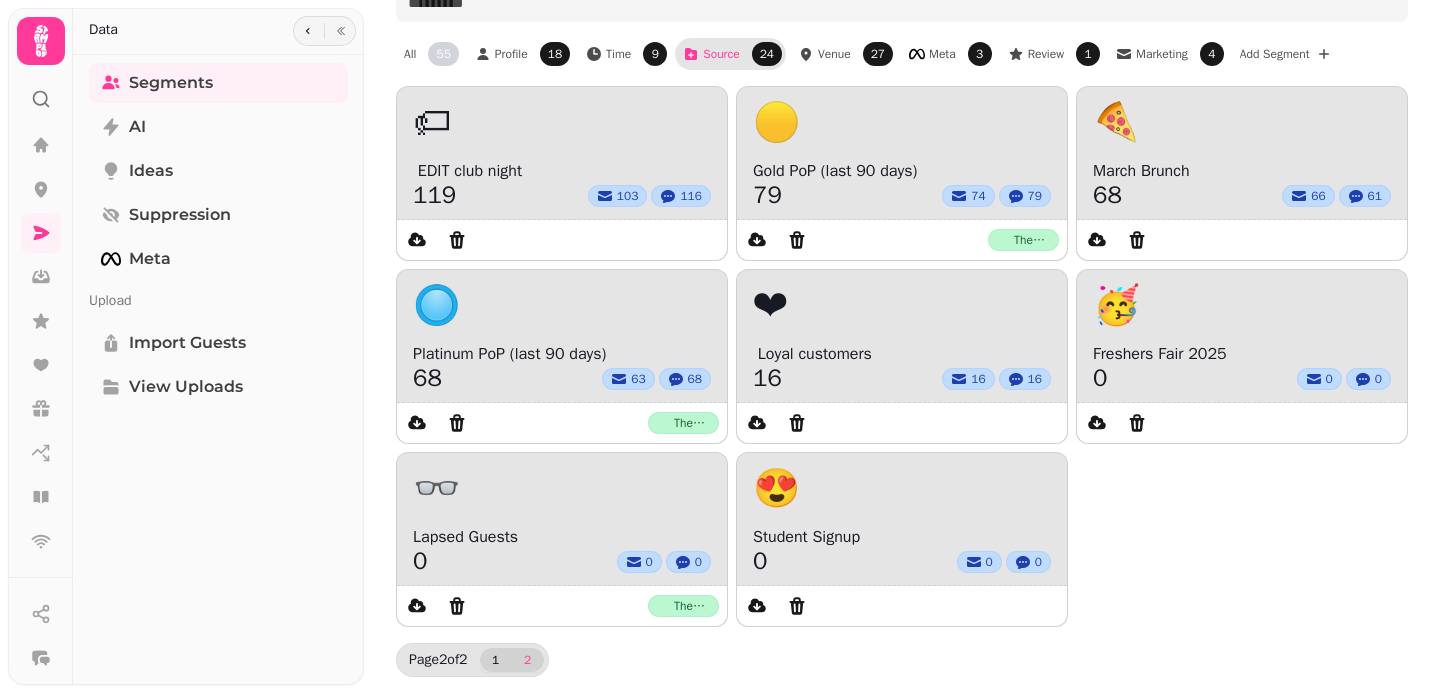 click on "1" at bounding box center [496, 660] 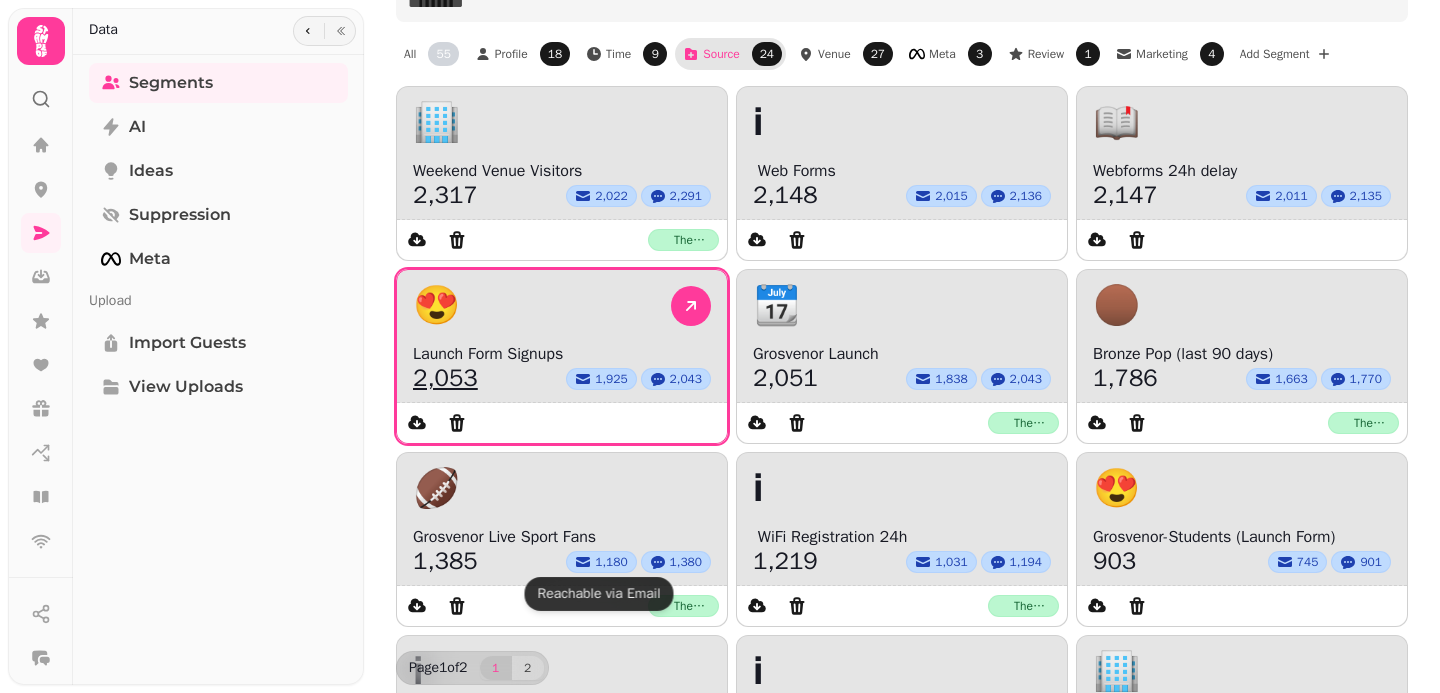 scroll, scrollTop: 0, scrollLeft: 0, axis: both 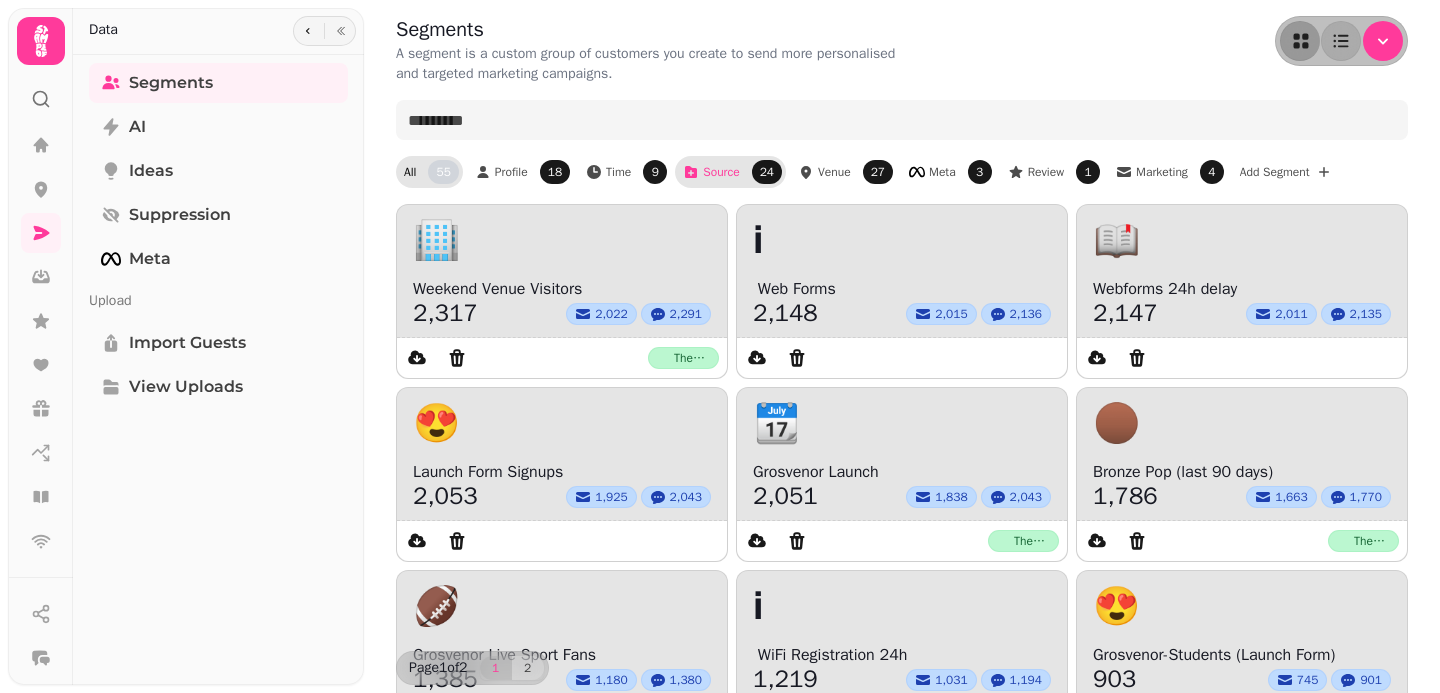 click on "All 55" at bounding box center [431, 172] 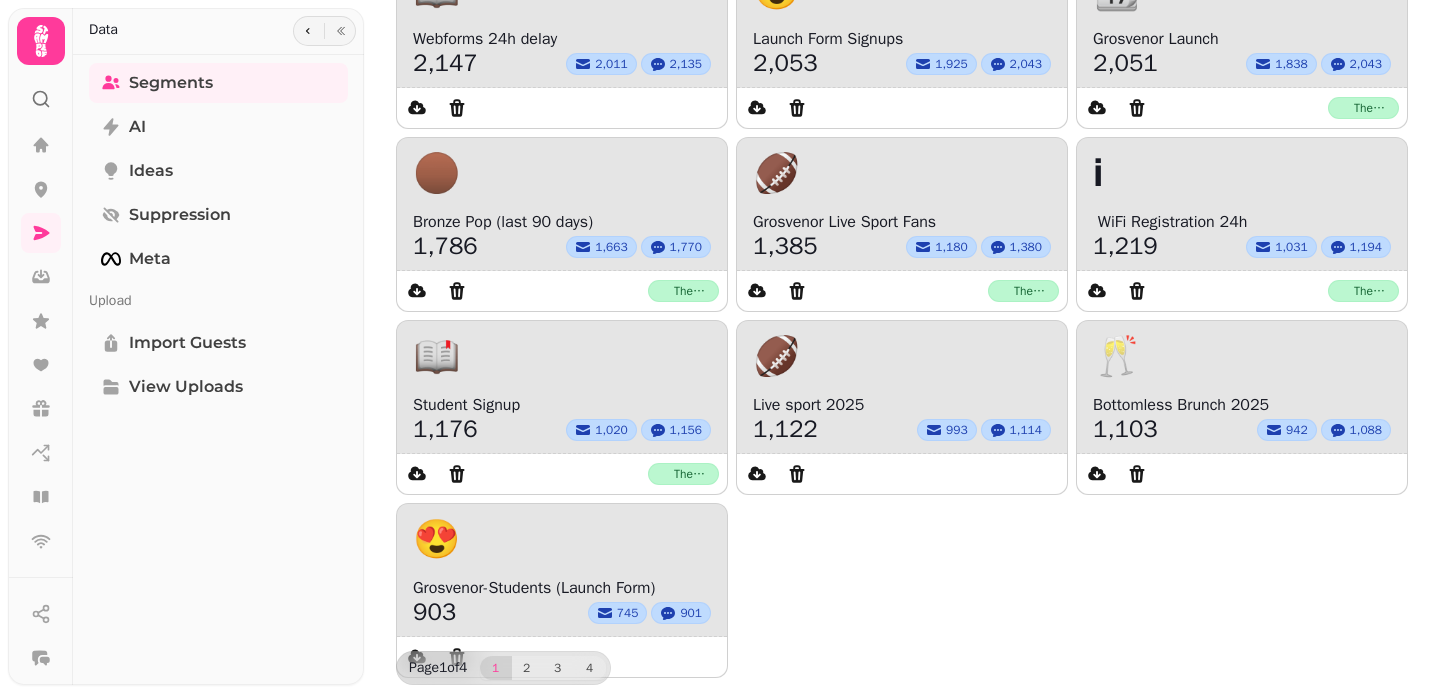 scroll, scrollTop: 667, scrollLeft: 0, axis: vertical 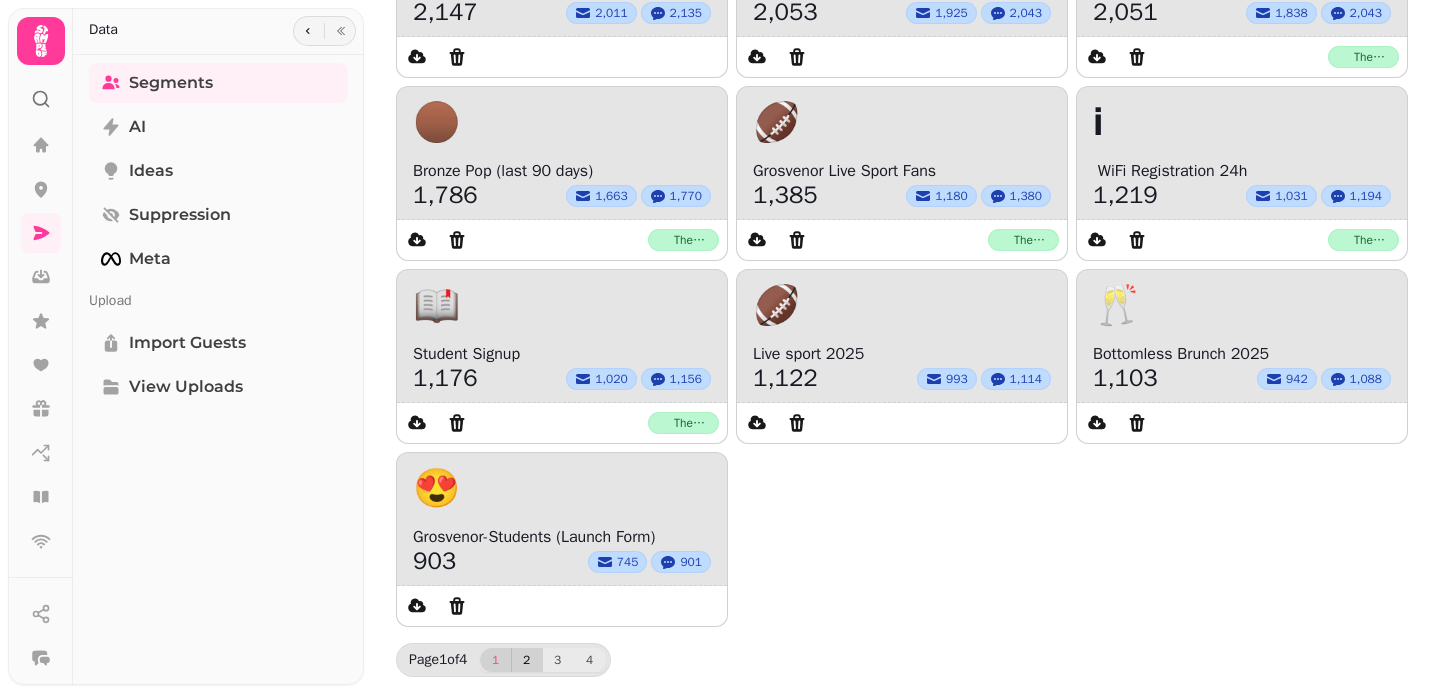 click on "2" at bounding box center (527, 660) 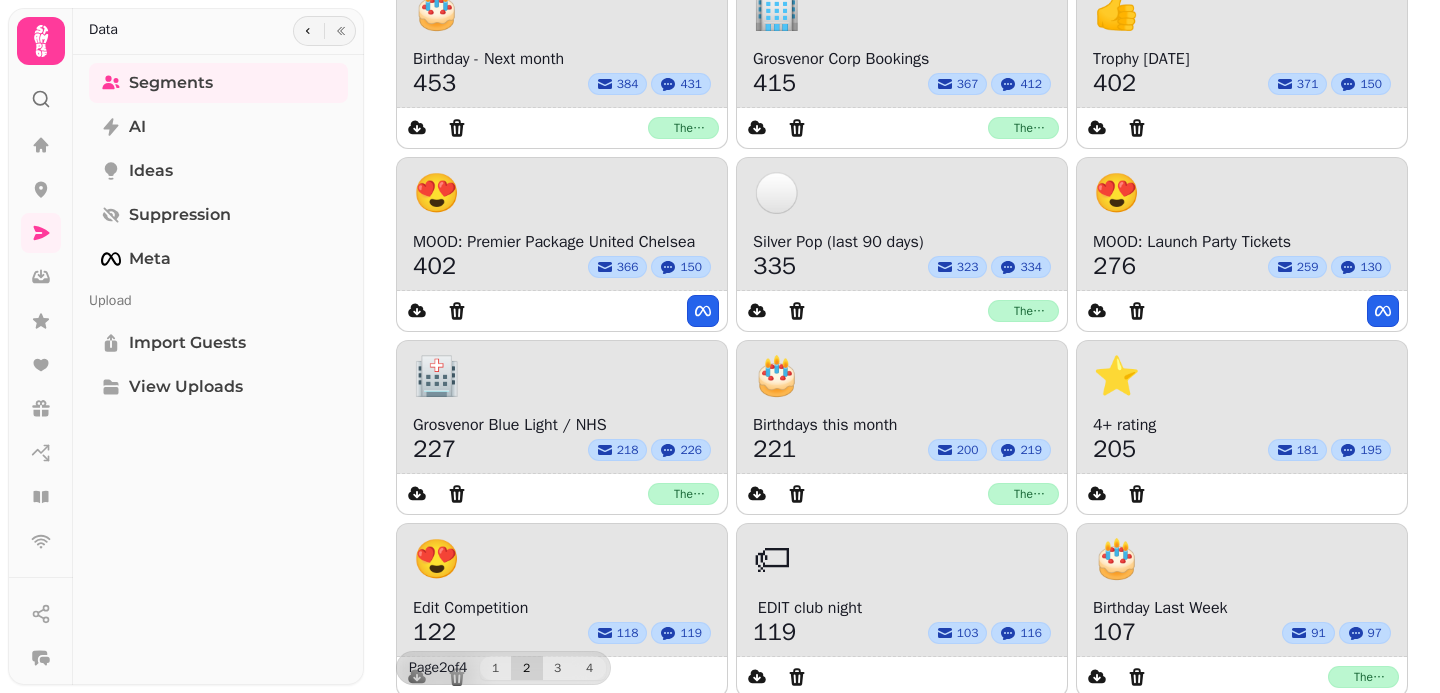 scroll, scrollTop: 667, scrollLeft: 0, axis: vertical 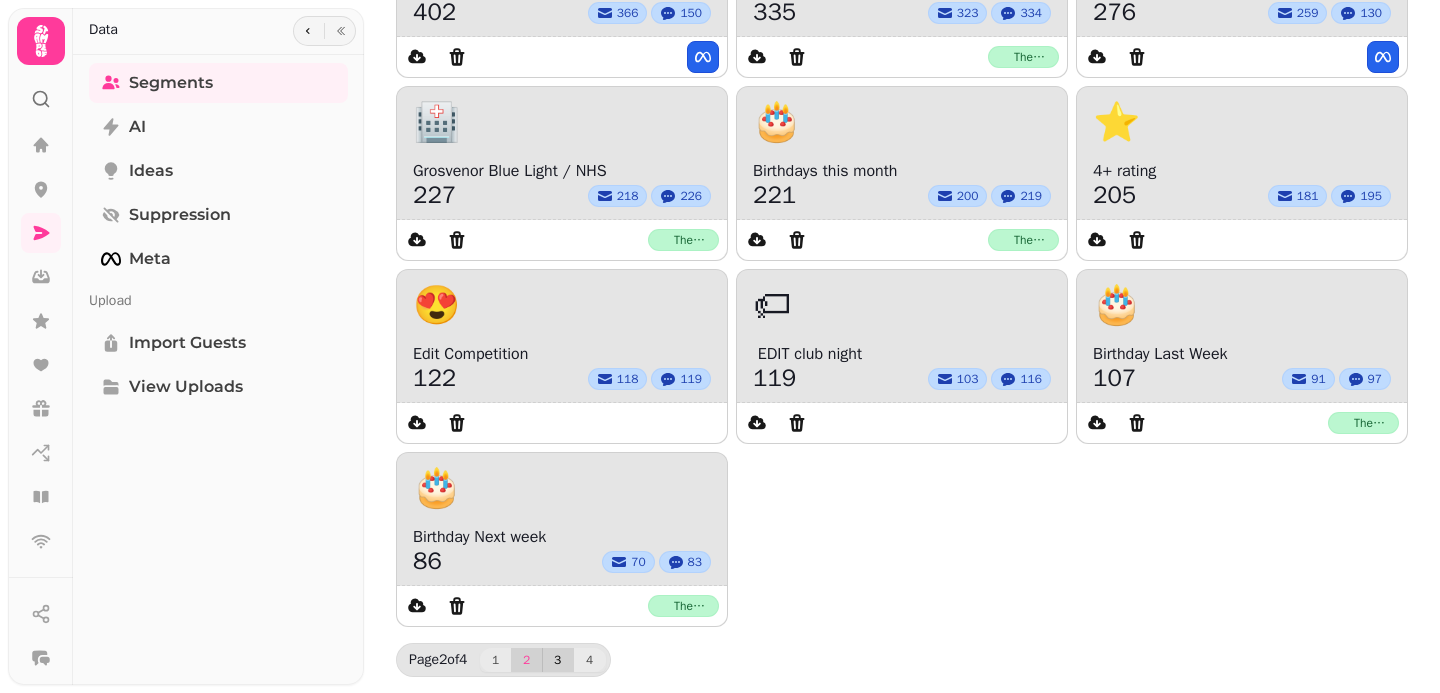 click on "3" at bounding box center (558, 660) 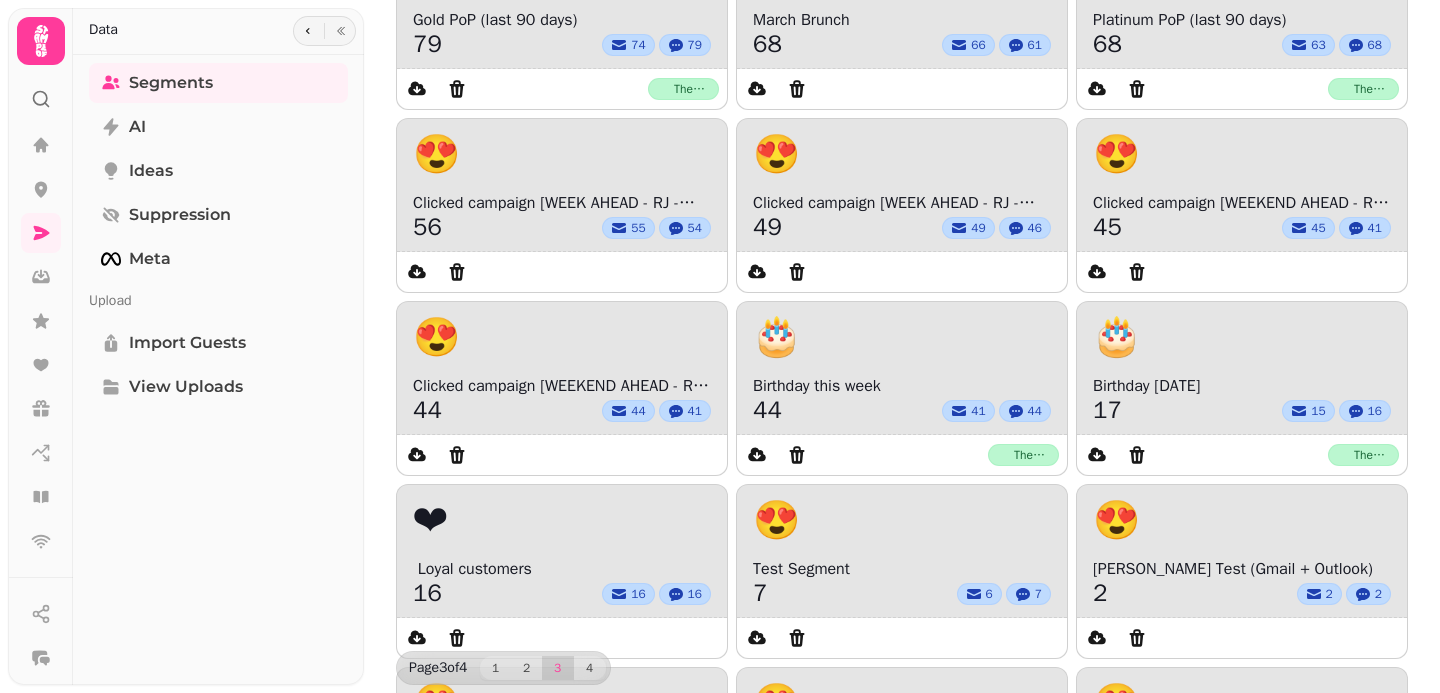 scroll, scrollTop: 667, scrollLeft: 0, axis: vertical 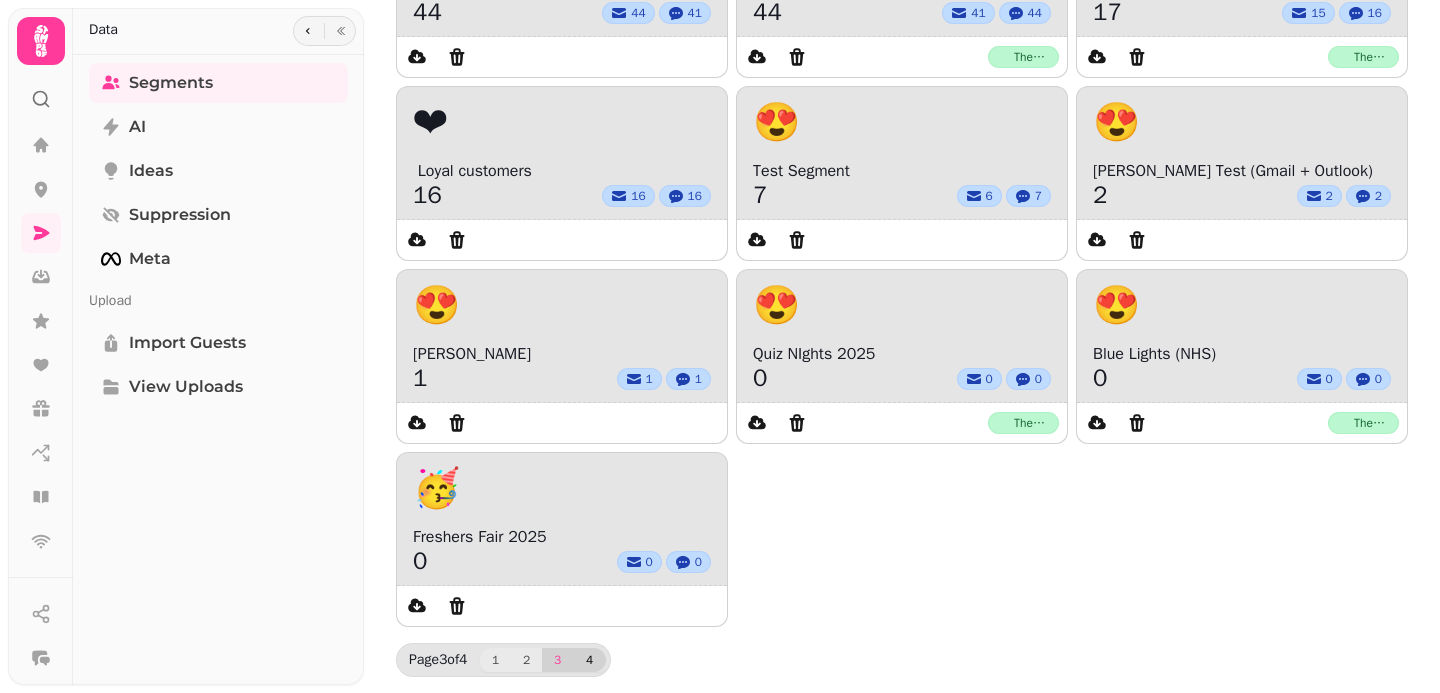 click on "4" at bounding box center (590, 660) 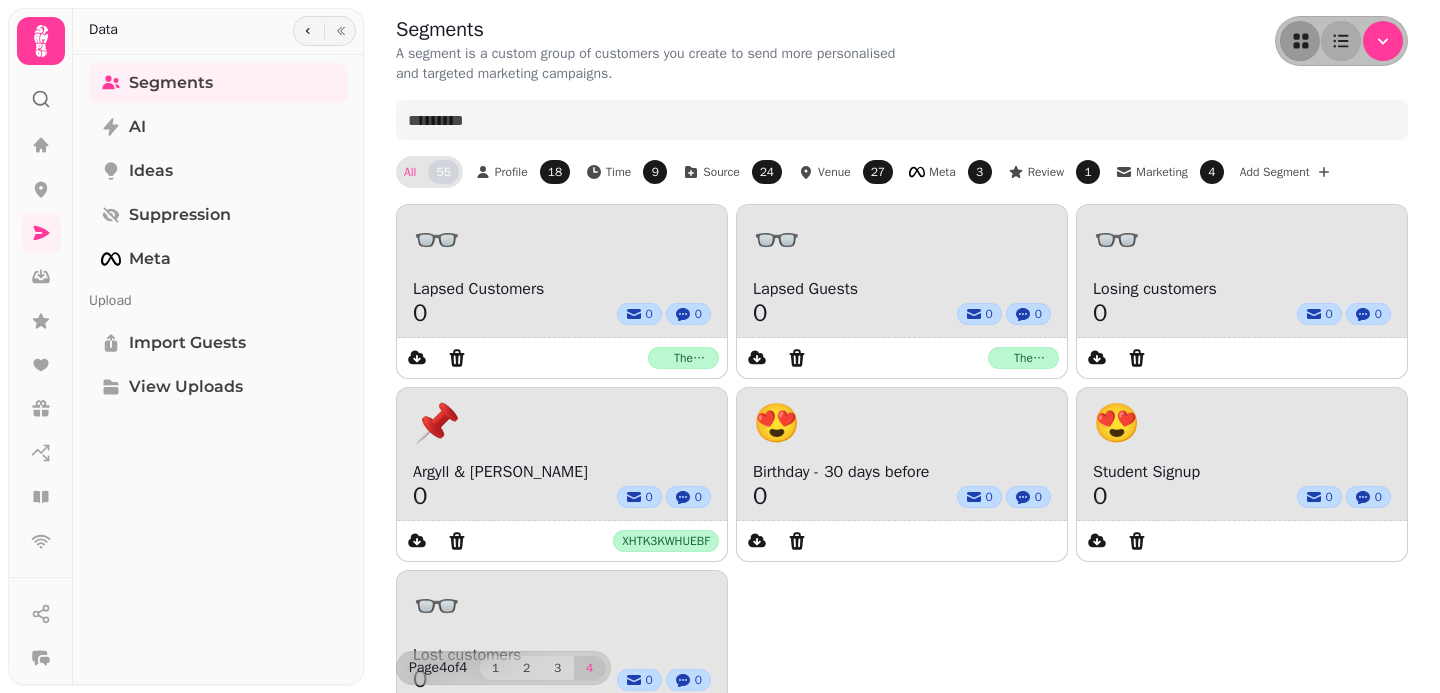 scroll, scrollTop: 118, scrollLeft: 0, axis: vertical 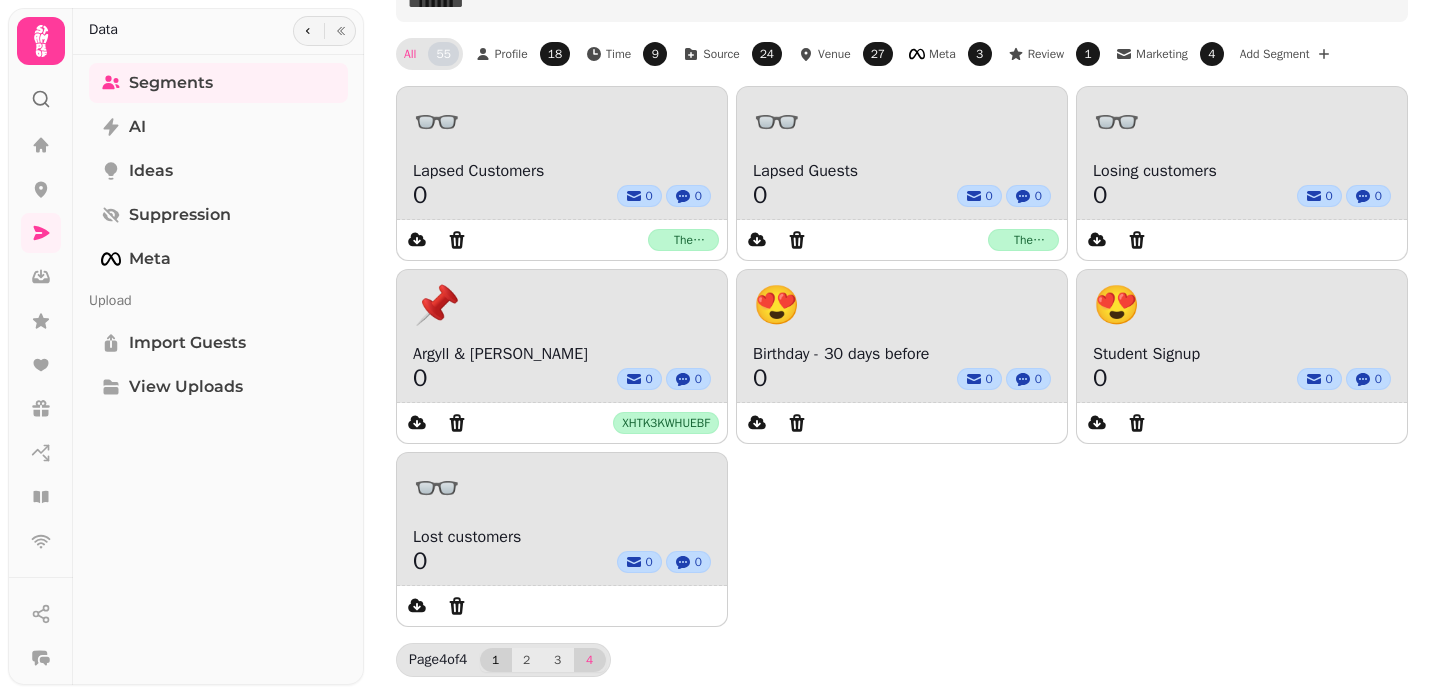 click on "1" at bounding box center [496, 660] 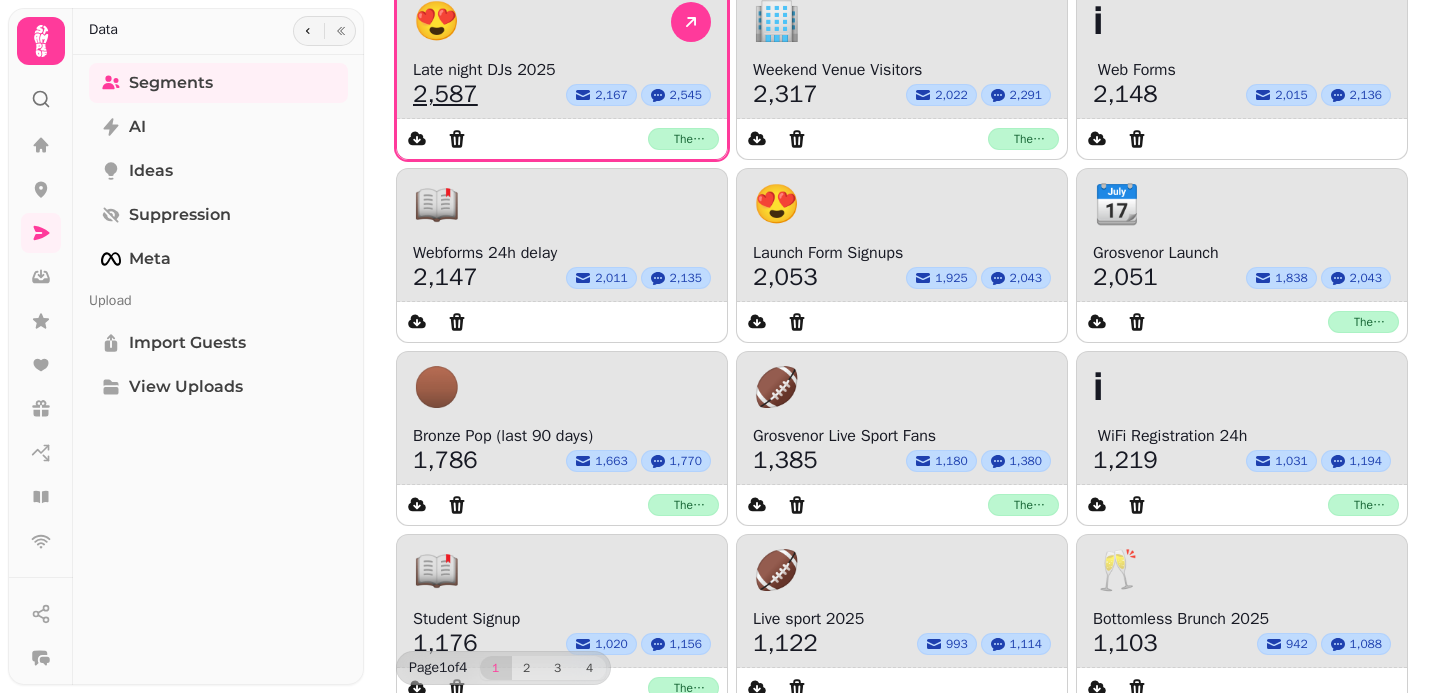 scroll, scrollTop: 667, scrollLeft: 0, axis: vertical 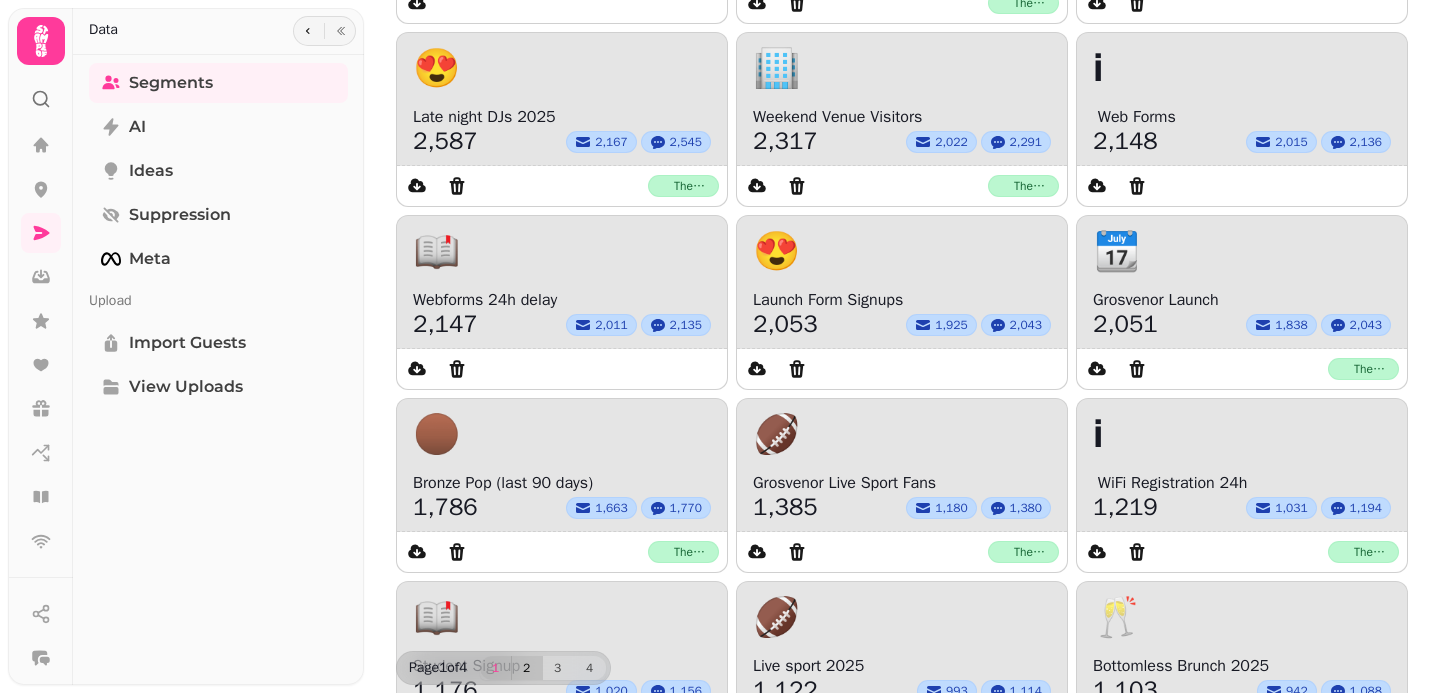 click on "2" at bounding box center [527, 668] 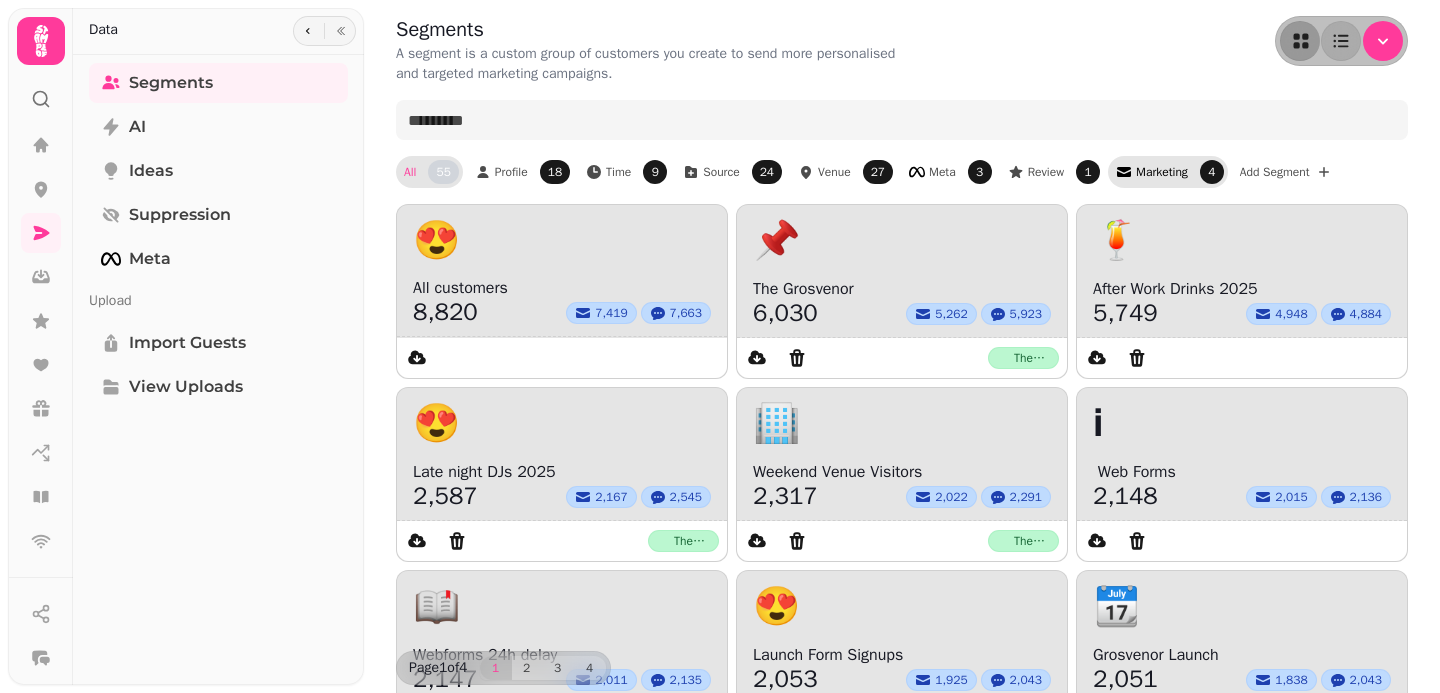 scroll, scrollTop: 21, scrollLeft: 0, axis: vertical 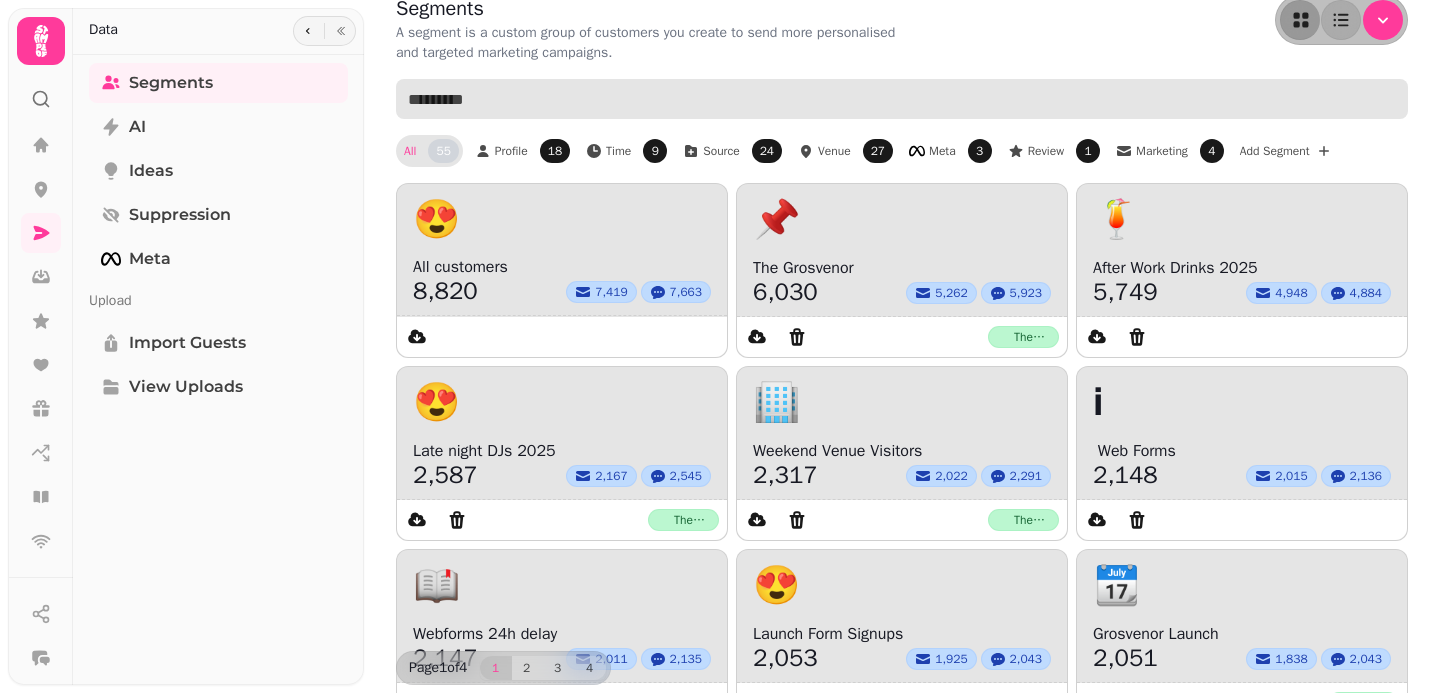click at bounding box center [902, 99] 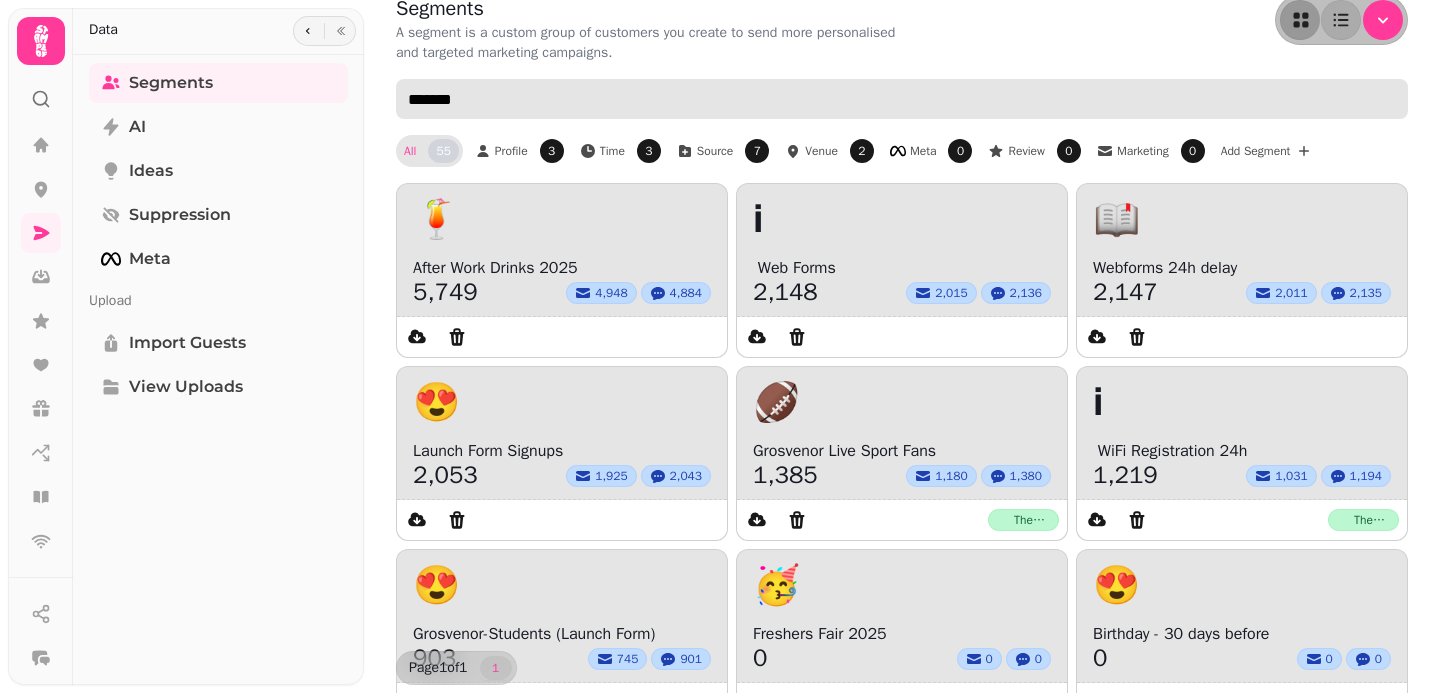 type on "*******" 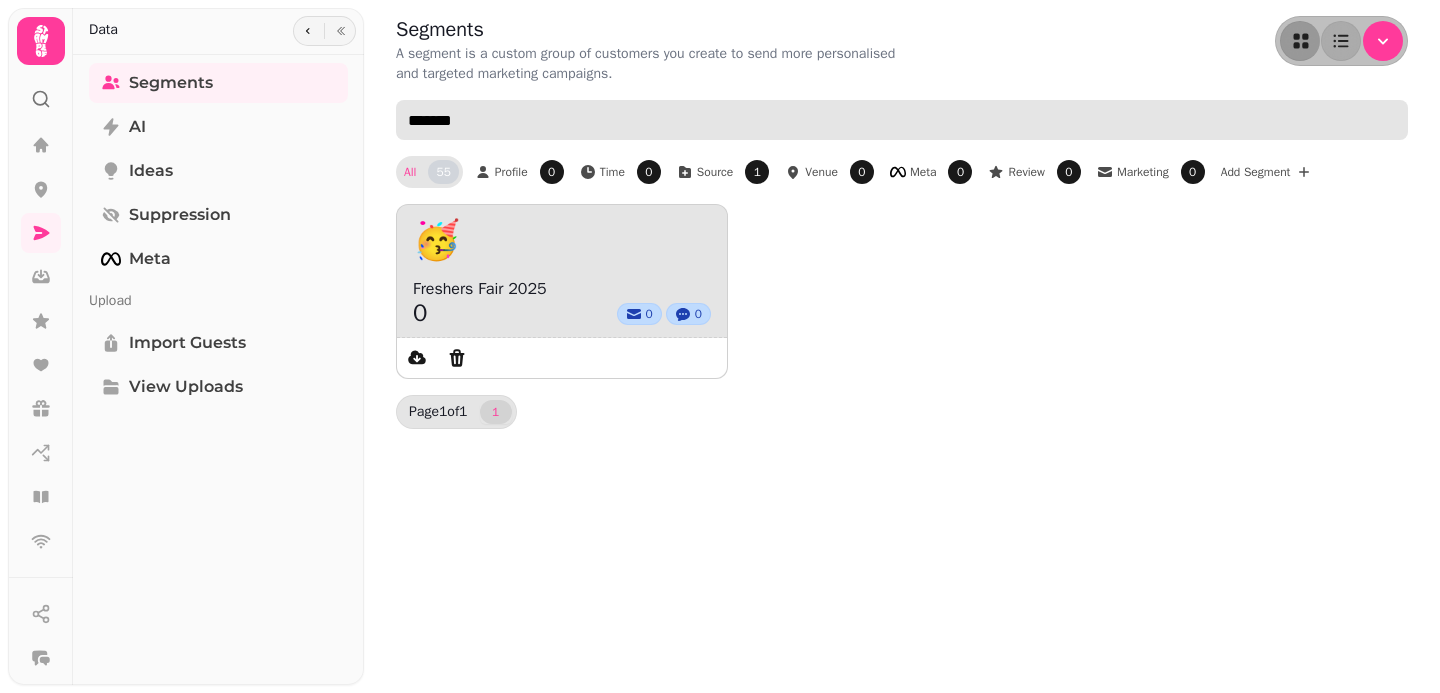 scroll, scrollTop: 0, scrollLeft: 0, axis: both 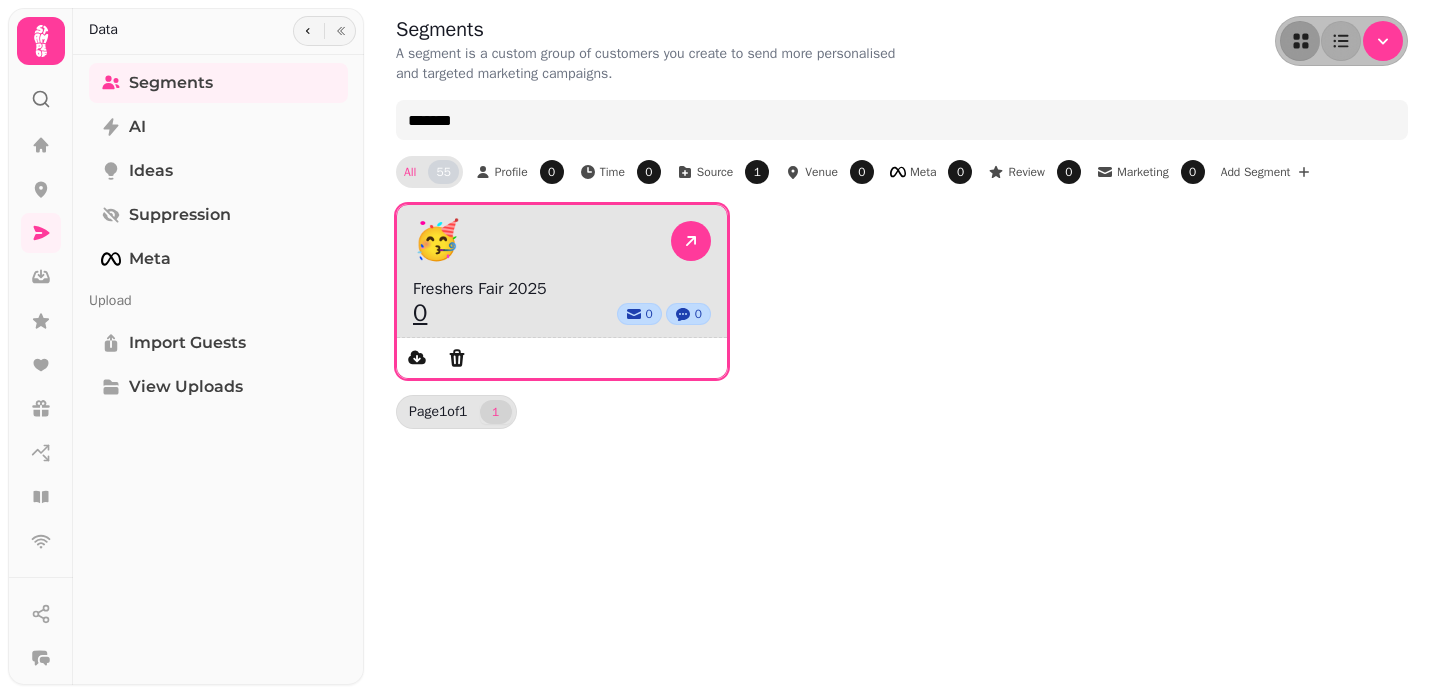 click on "Freshers Fair 2025" at bounding box center (562, 289) 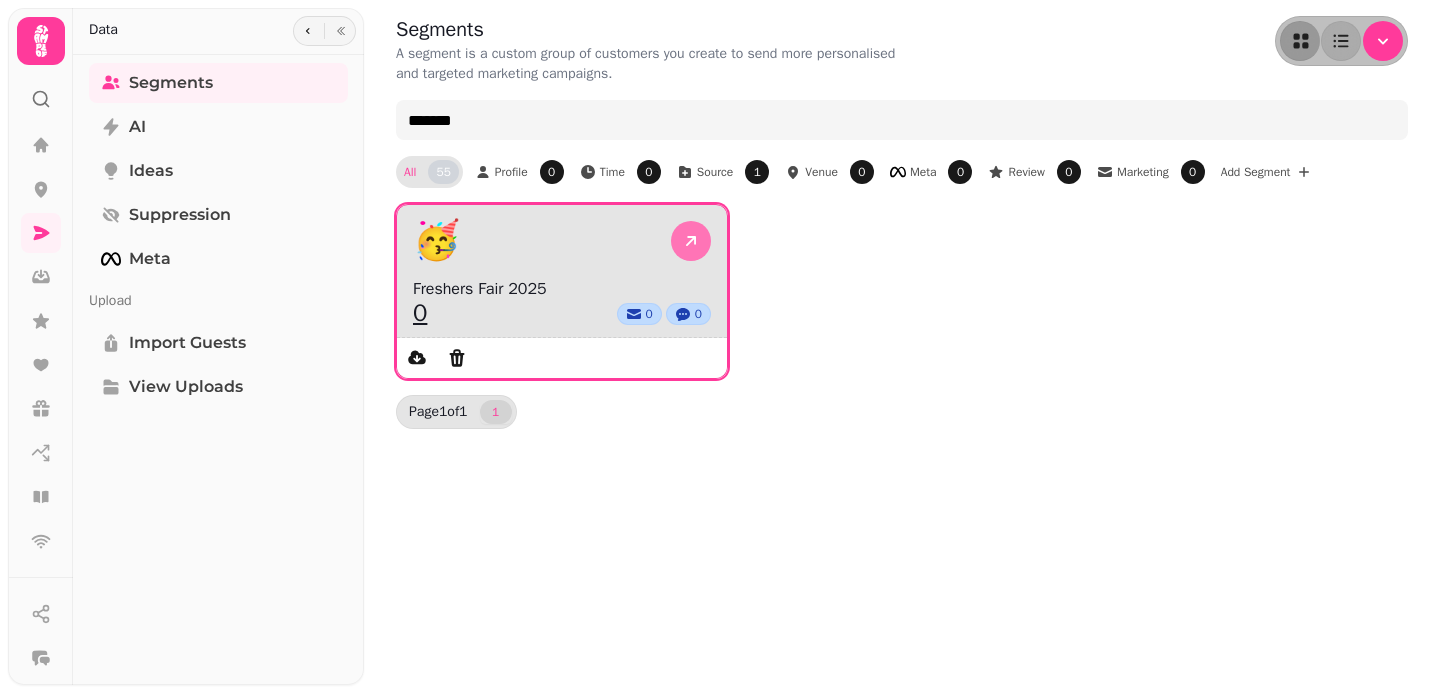 click 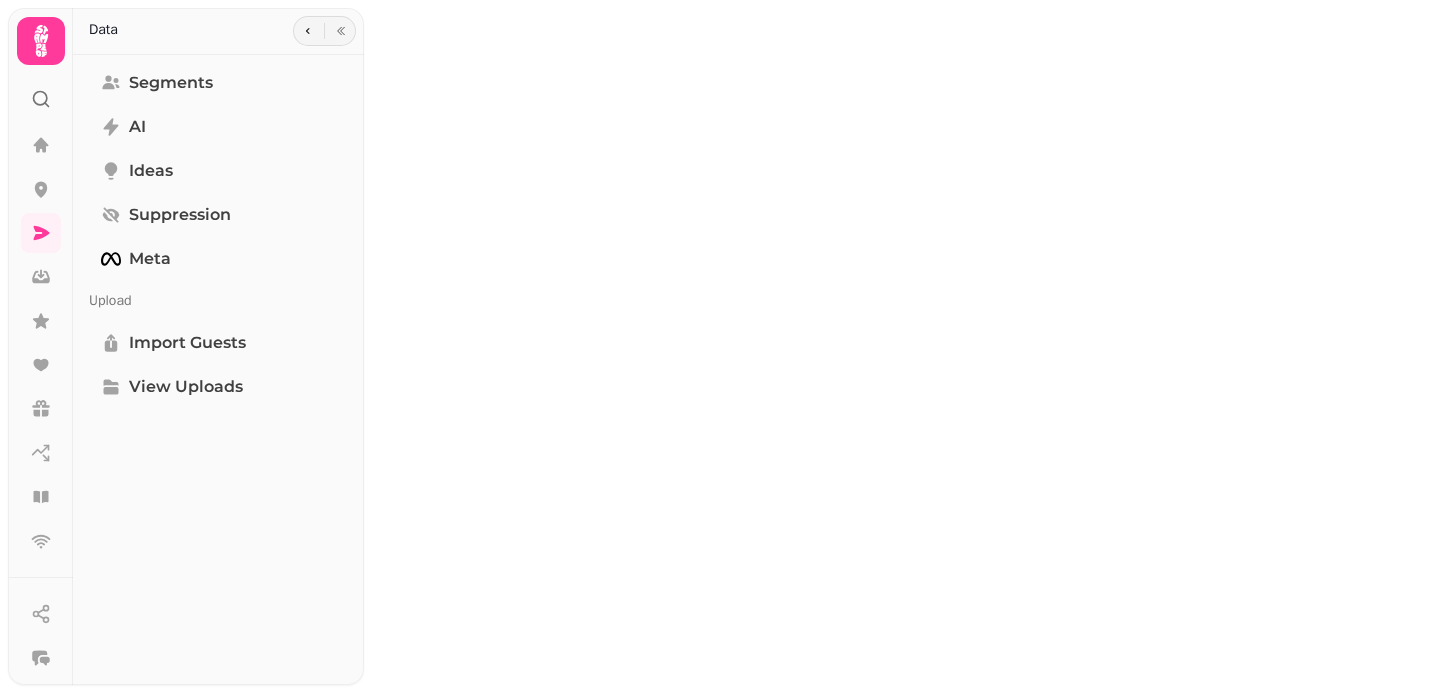 select on "**" 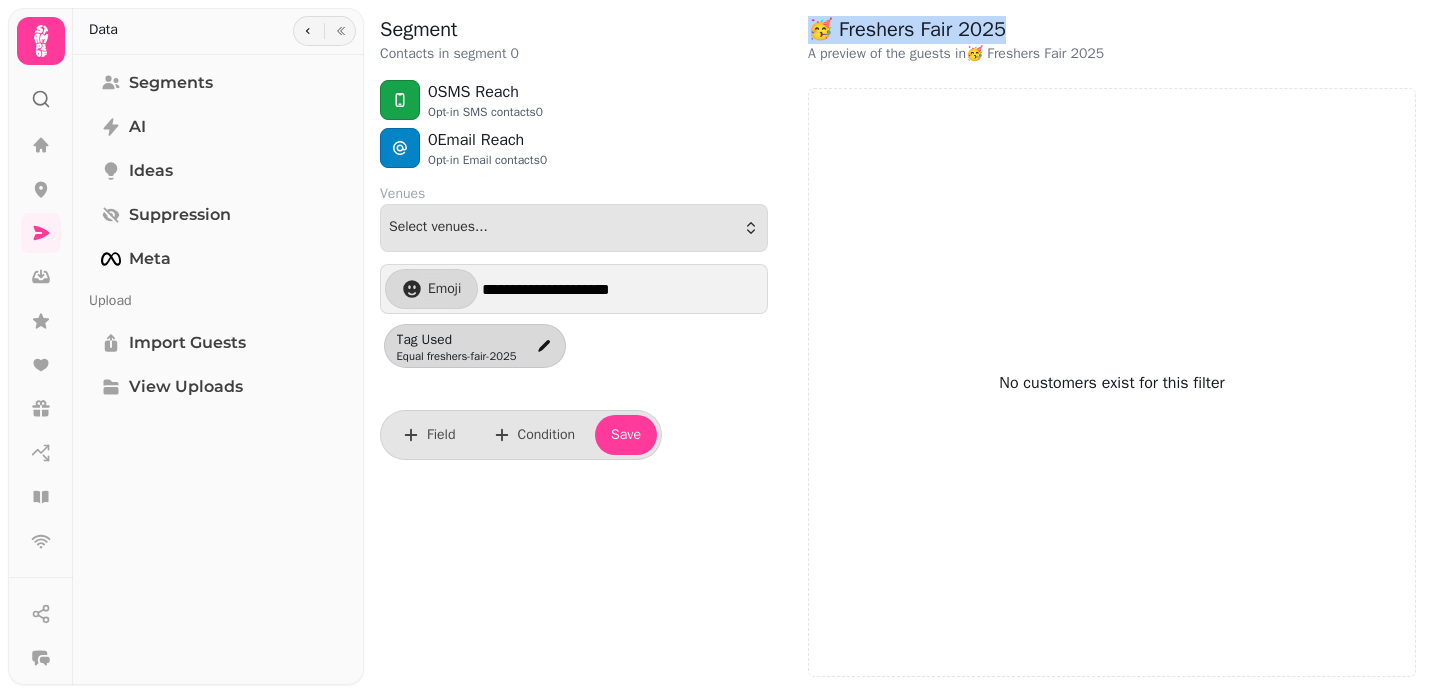 drag, startPoint x: 1056, startPoint y: 29, endPoint x: 802, endPoint y: 28, distance: 254.00197 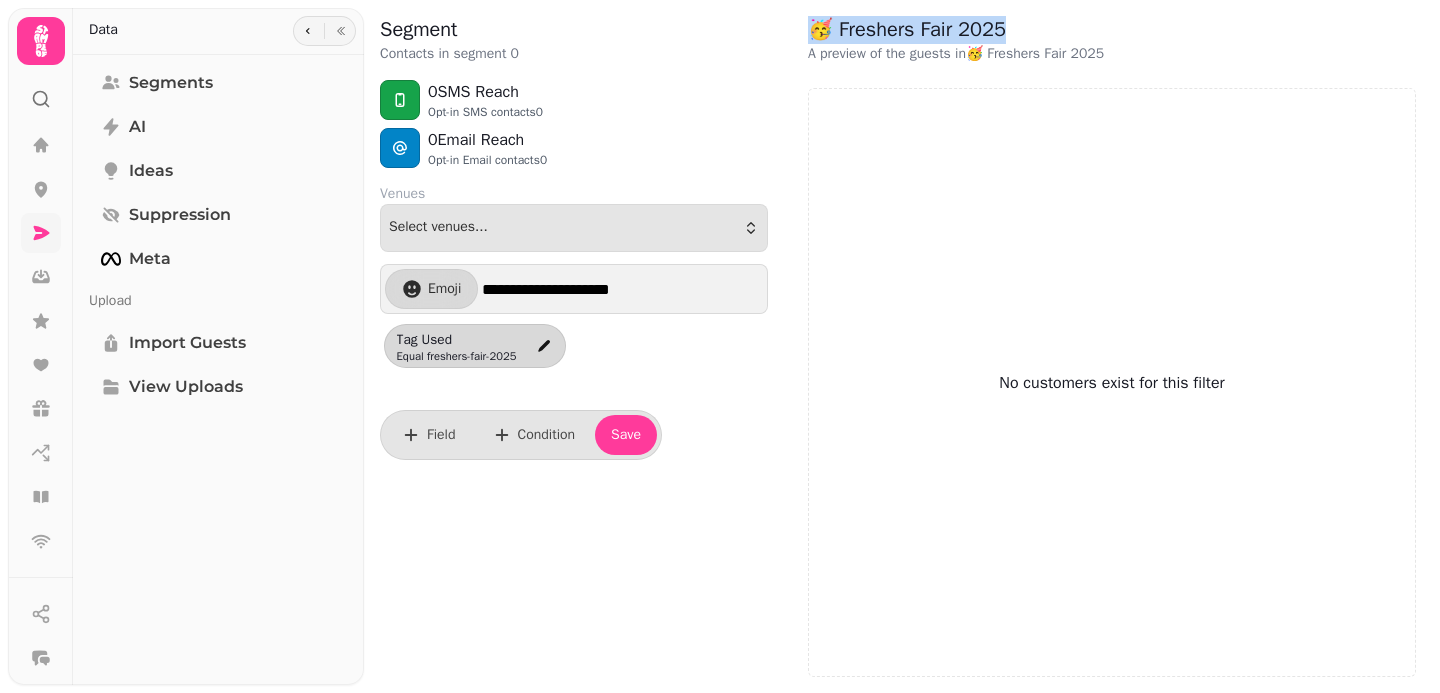 click at bounding box center [41, 233] 